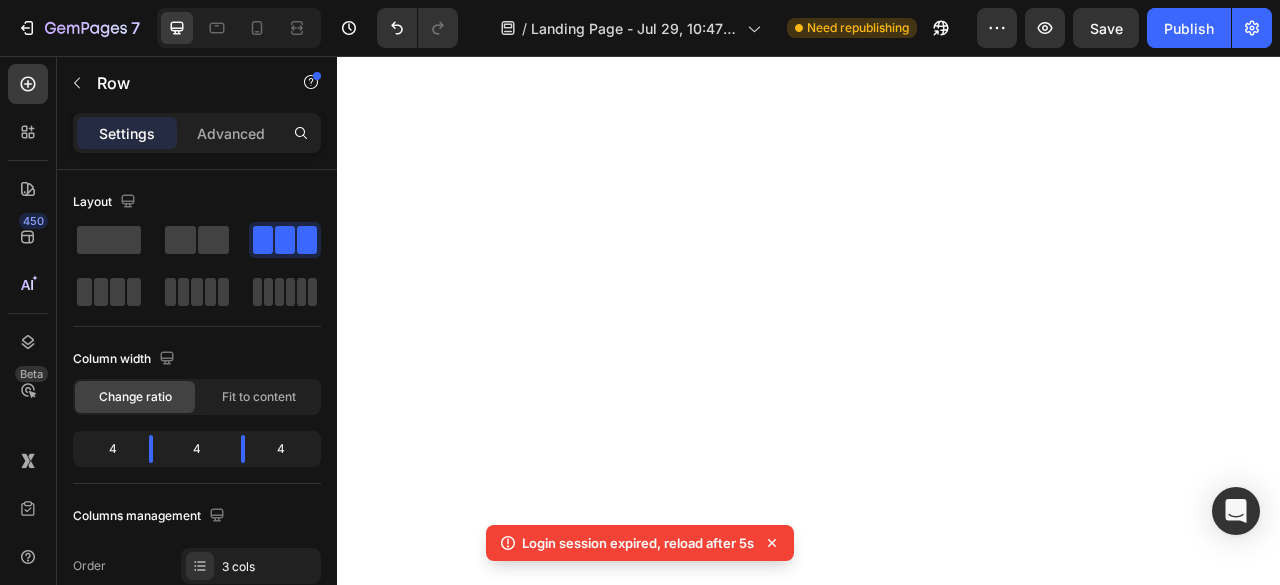 scroll, scrollTop: 0, scrollLeft: 0, axis: both 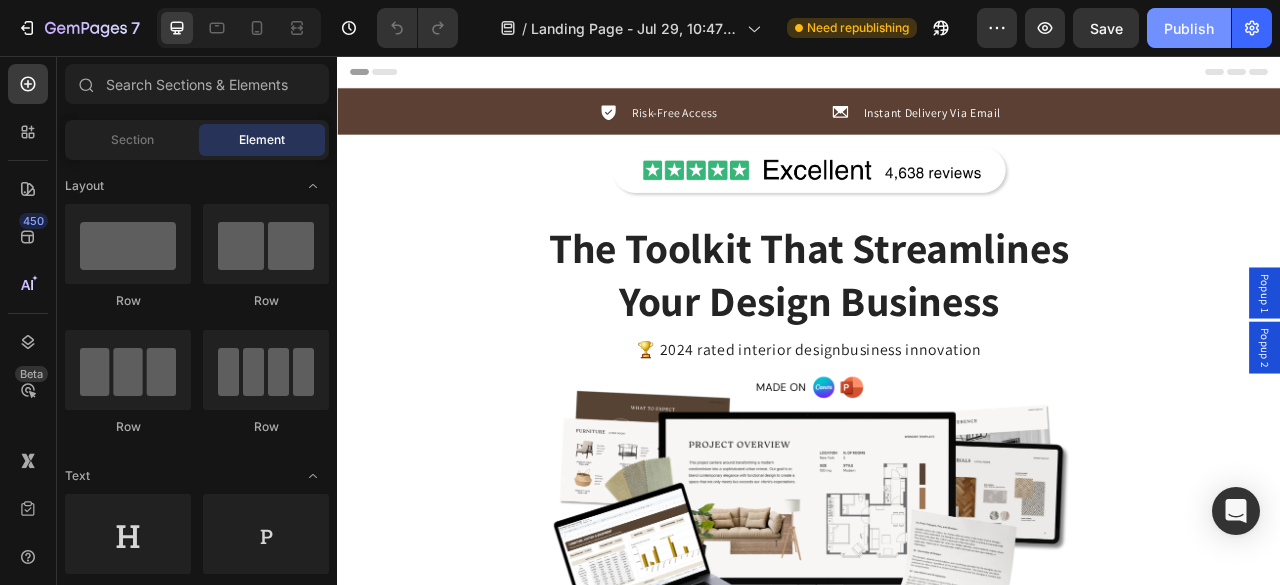 click on "Publish" 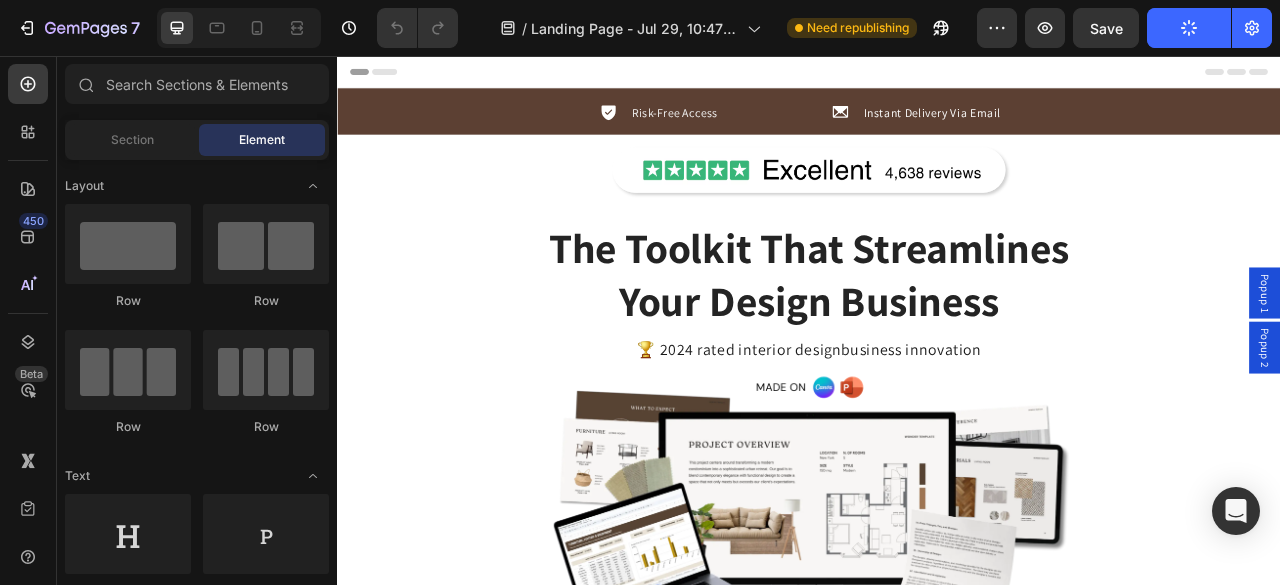 type 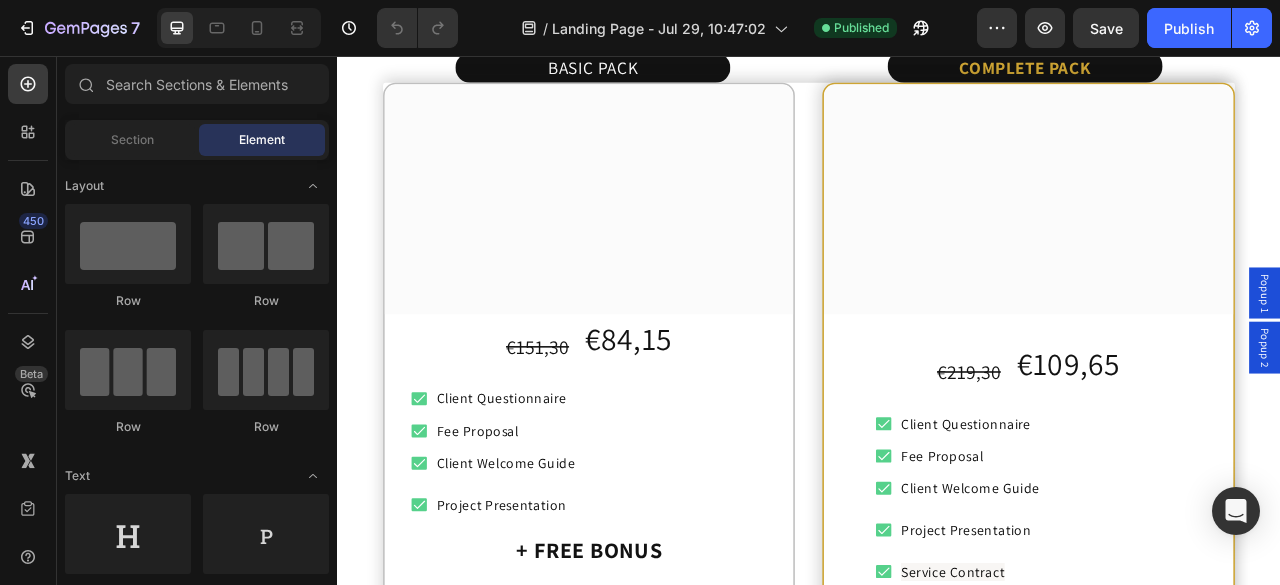 scroll, scrollTop: 9212, scrollLeft: 0, axis: vertical 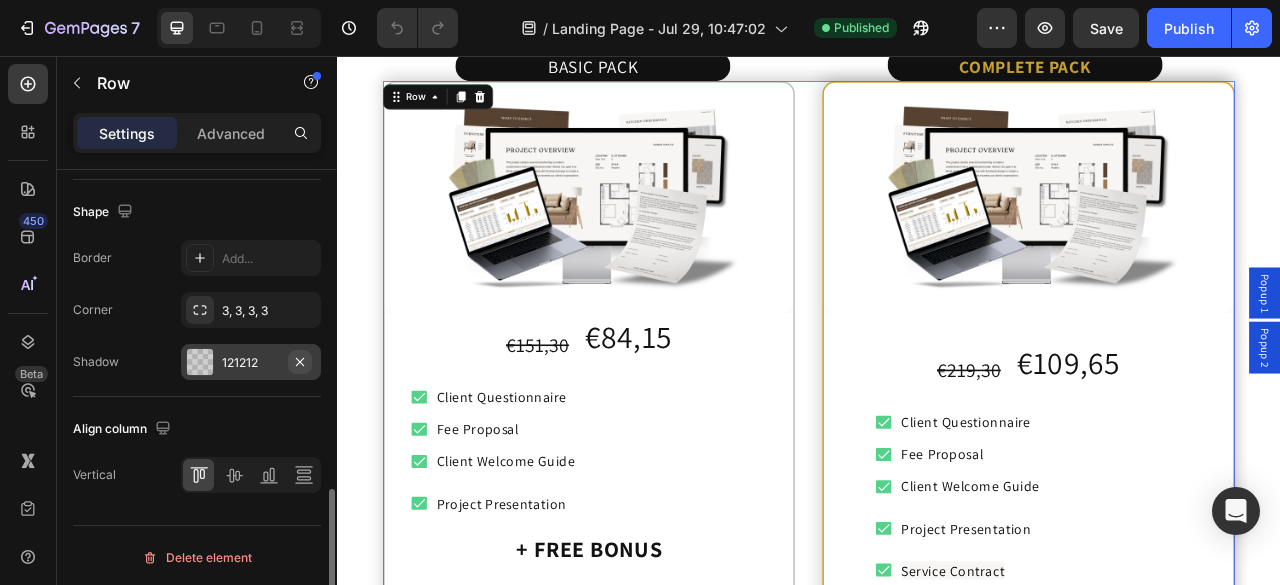 click 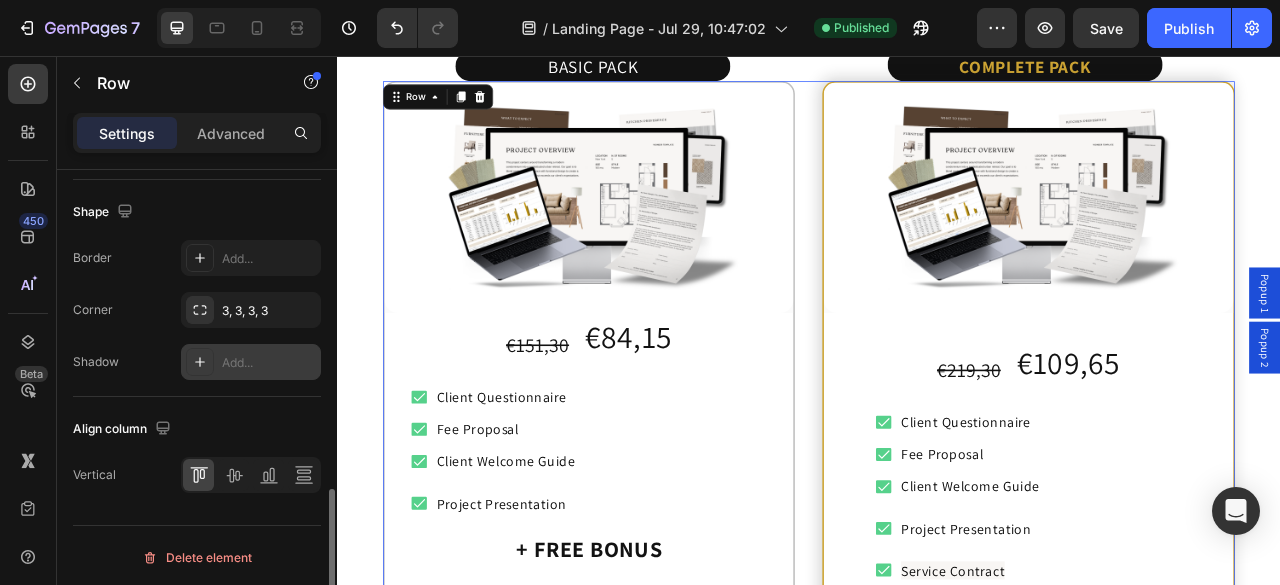 scroll, scrollTop: 972, scrollLeft: 0, axis: vertical 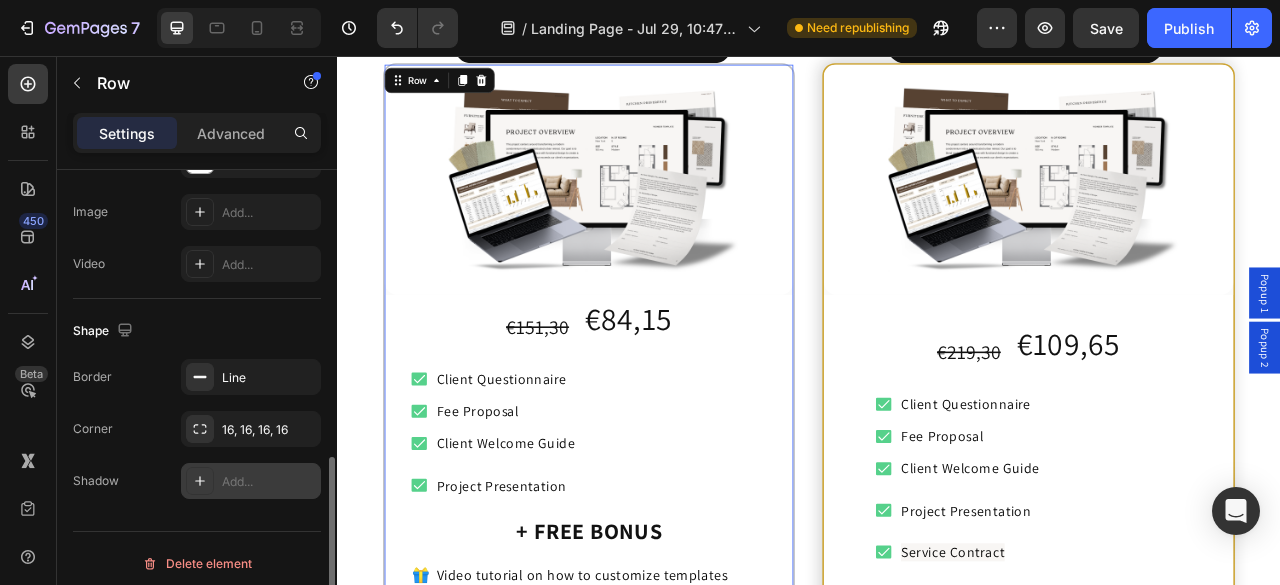 click on "Add..." at bounding box center (269, 482) 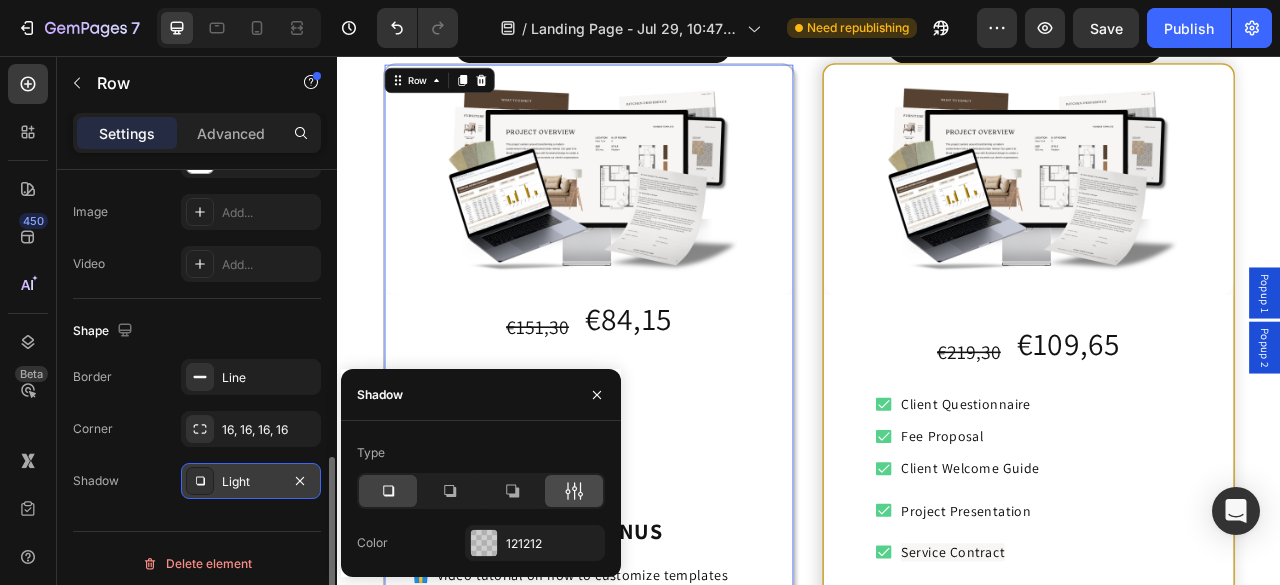 click 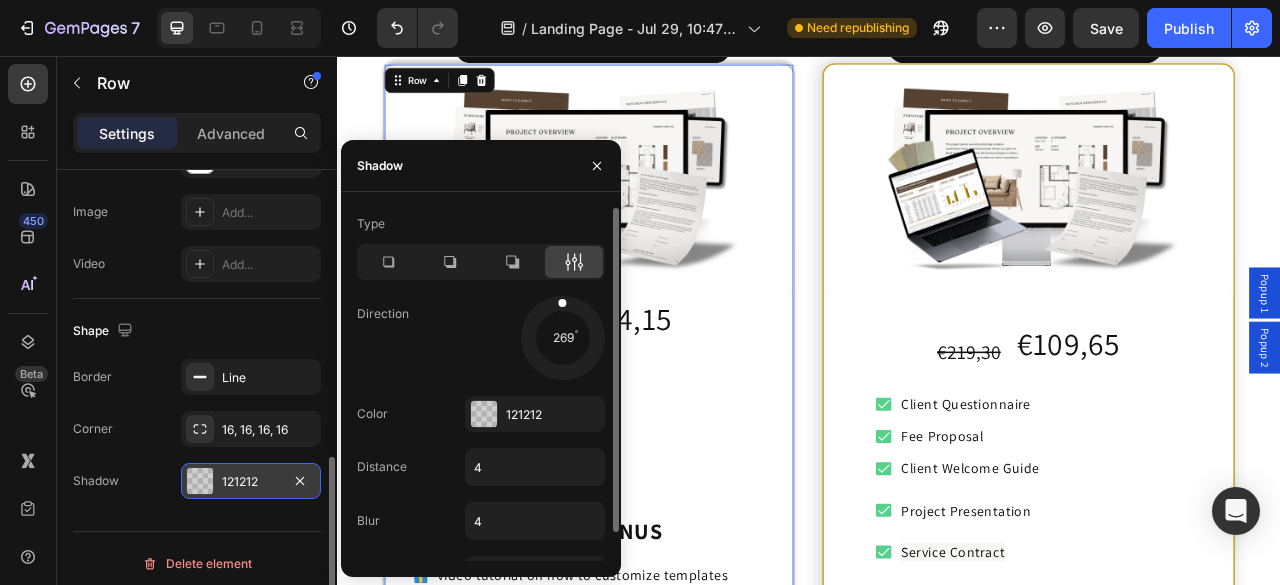 drag, startPoint x: 586, startPoint y: 363, endPoint x: 560, endPoint y: 274, distance: 92.72001 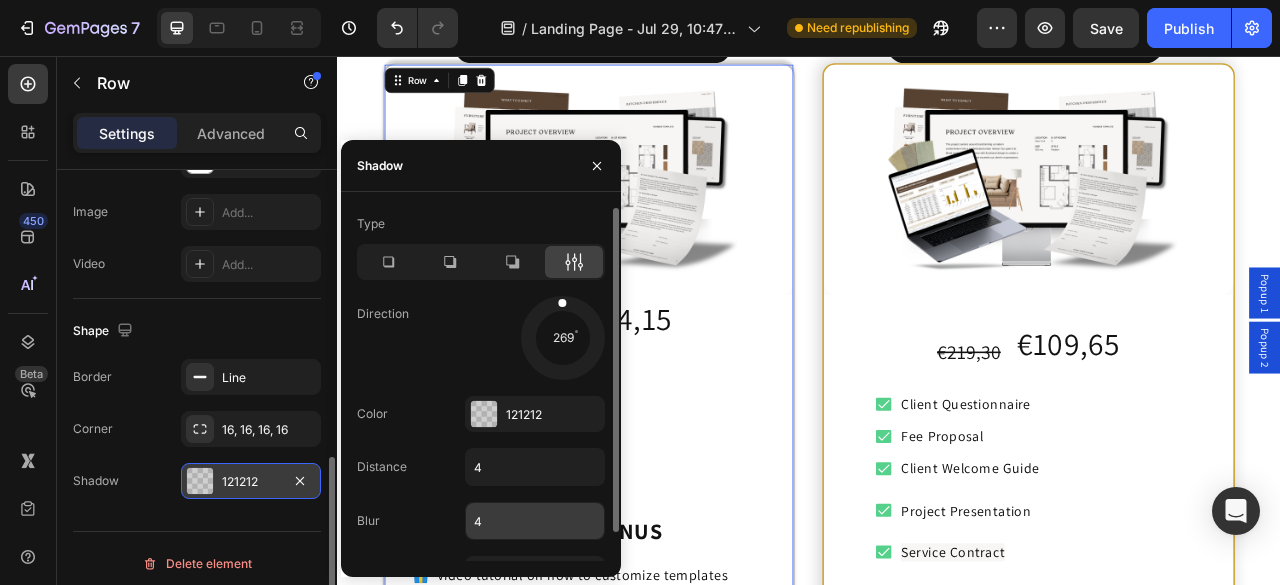 click on "4" at bounding box center (535, 521) 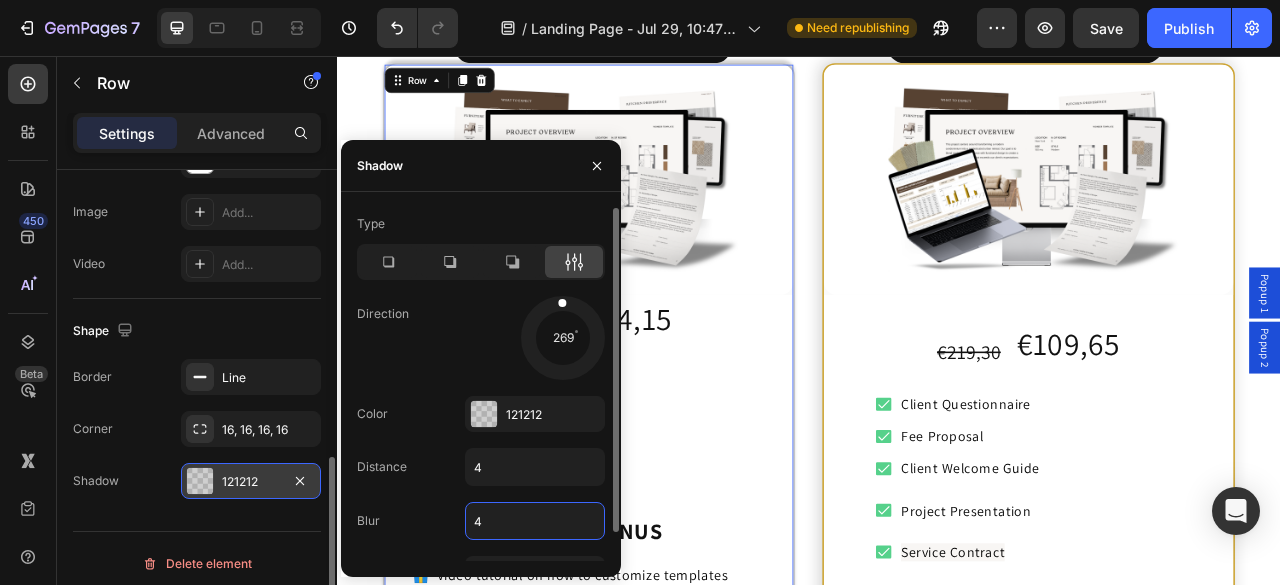 click on "4" at bounding box center [535, 521] 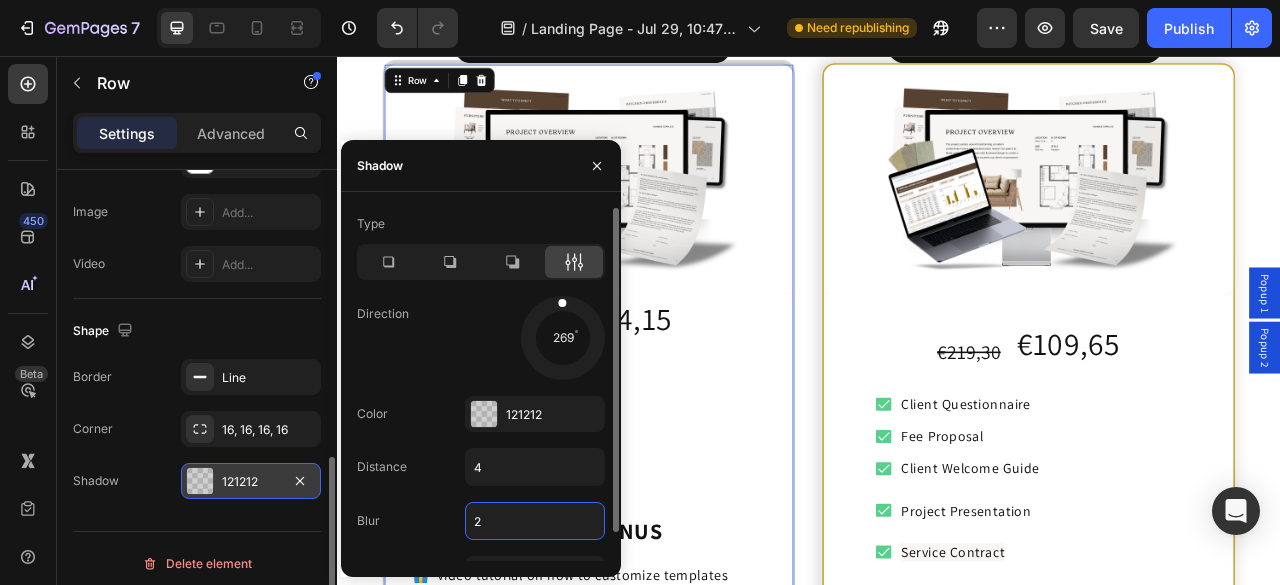 type on "20" 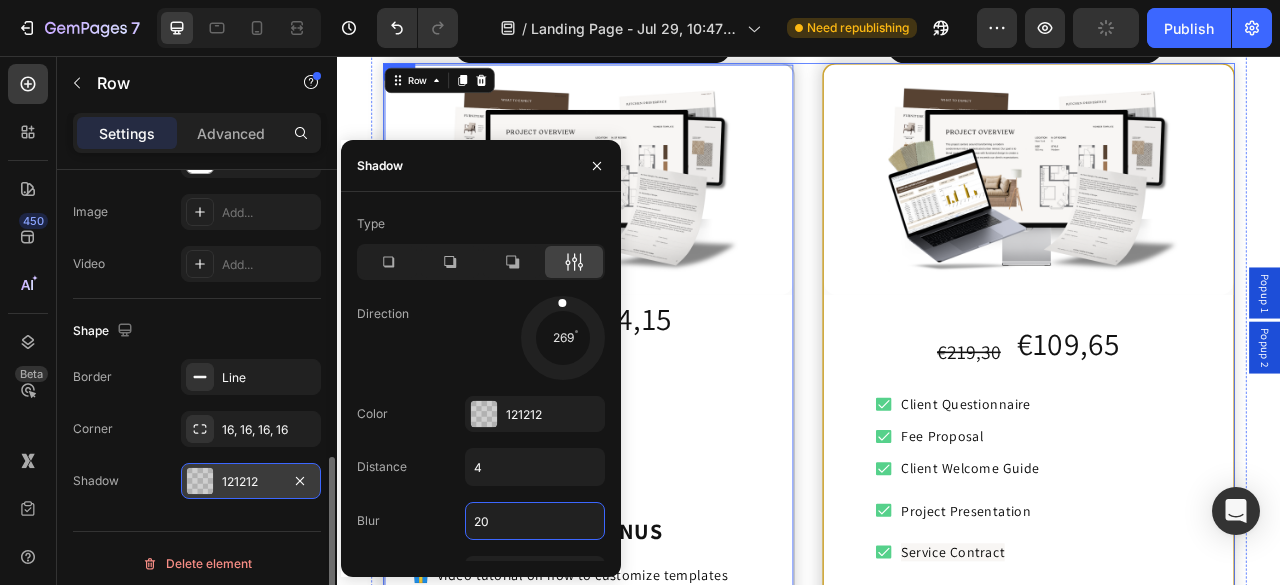 click on "(P) Images & Gallery Row €151,30 Compare Price Compare Price €84,15 Product Price Product Price Row
Icon   Client Questionnaire Text block Row
Icon Fee Proposal Text block Row
Icon Client Welcome Guide Text block Row
Icon Project Presentation Text block Row + FREE BONUS Heading 🎁  Video tutorial on how to customize templates Text Block View Preview Template 👀 Button Get Access Now Add to Cart One-time payment. Free lifetime updates. Text Block Row
Drop element here Product Row   0 *BEST SELLER* Heading (P) Images & Gallery Row €219,30 Compare Price Compare Price €109,65 Product Price Product Price Row
Icon   Client Questionnaire Text block Row
Icon Fee Proposal Text block Row
Icon Client Welcome Guide Text block Row
Icon Project Presentation Text block Row
Icon Service Contract Text block Row
Icon Text block Row Icon" at bounding box center (936, 715) 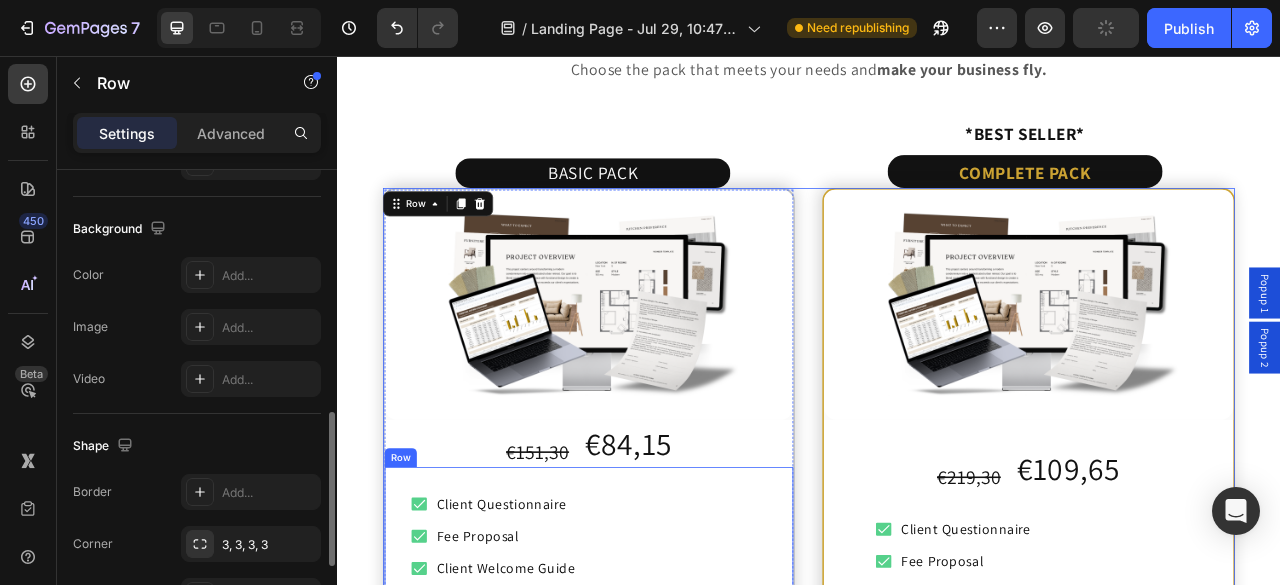 scroll, scrollTop: 9073, scrollLeft: 0, axis: vertical 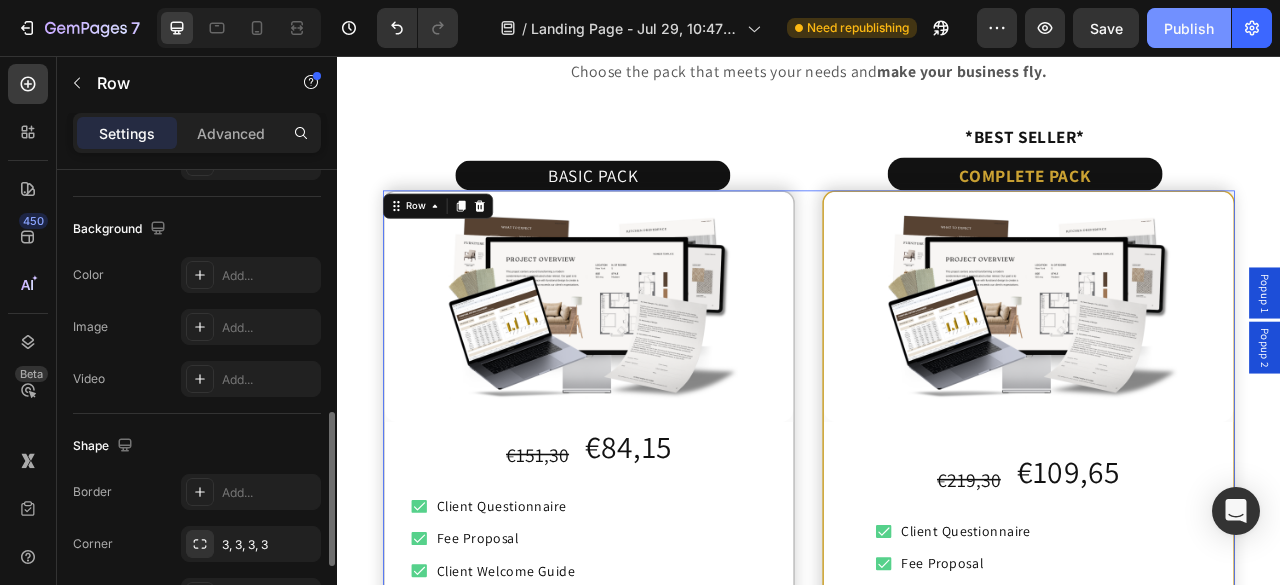 click on "Publish" 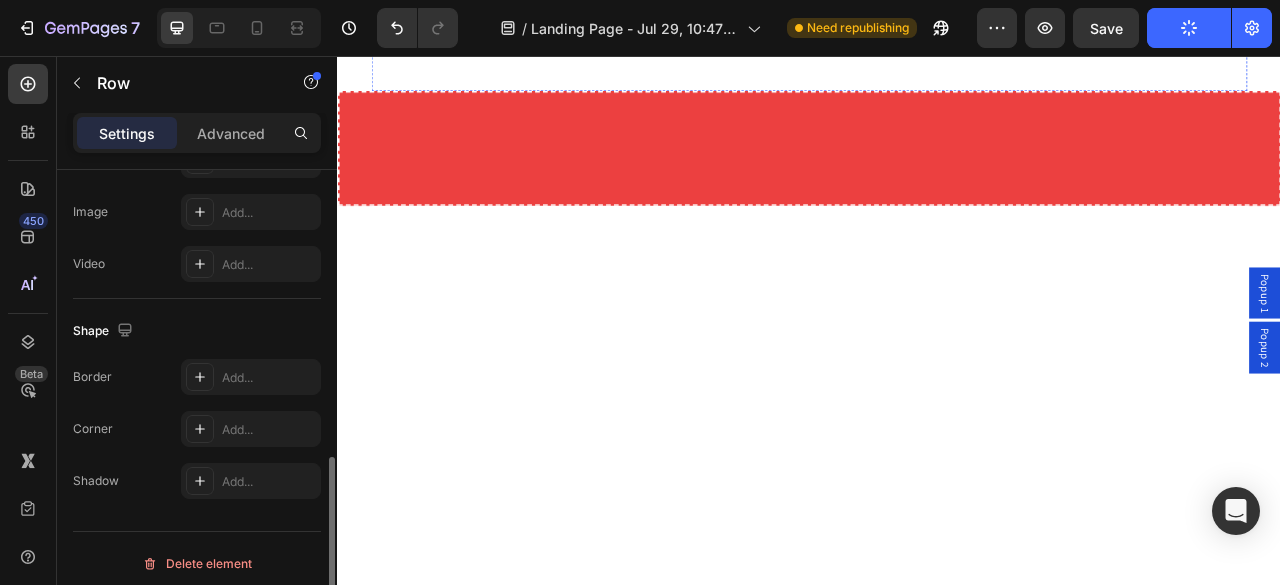 scroll, scrollTop: 6928, scrollLeft: 0, axis: vertical 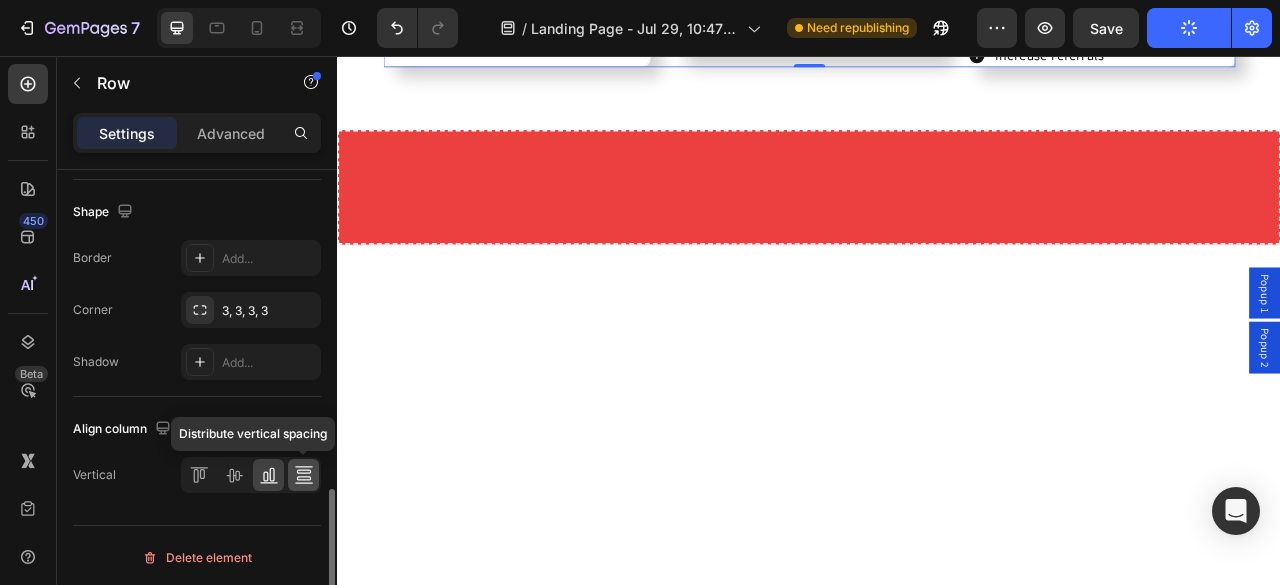 click 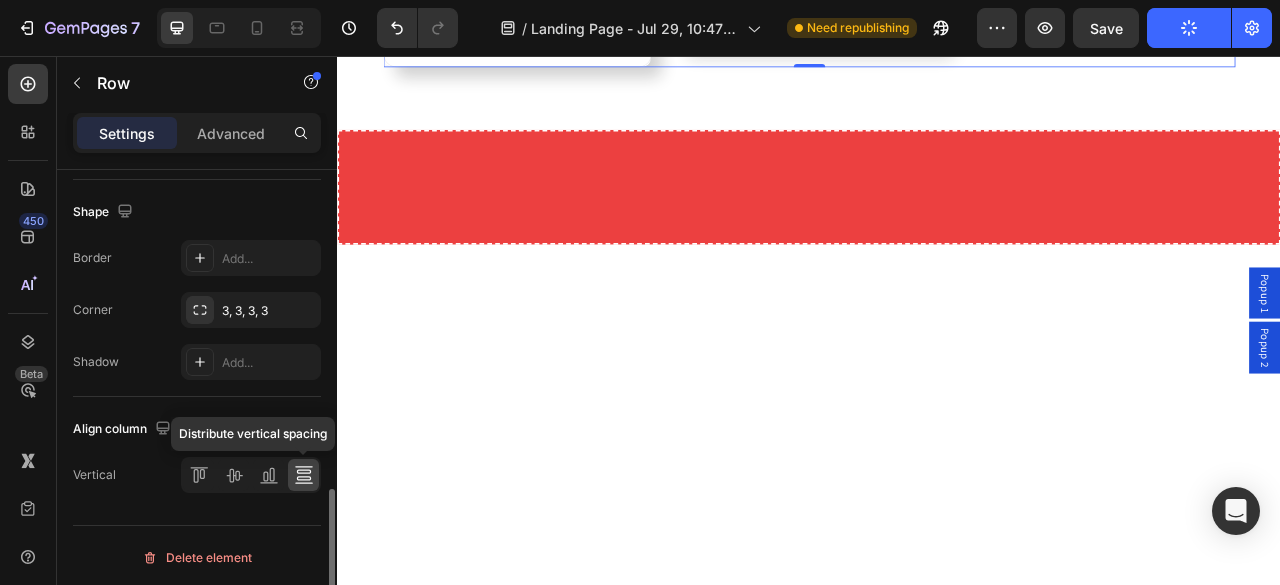 scroll, scrollTop: 972, scrollLeft: 0, axis: vertical 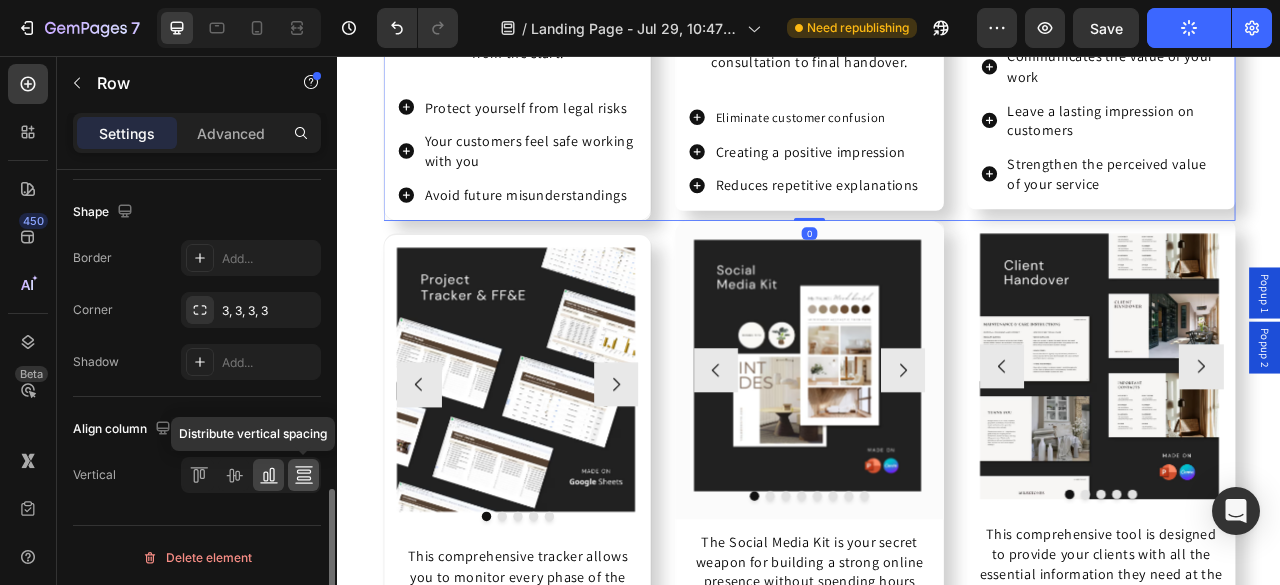 click 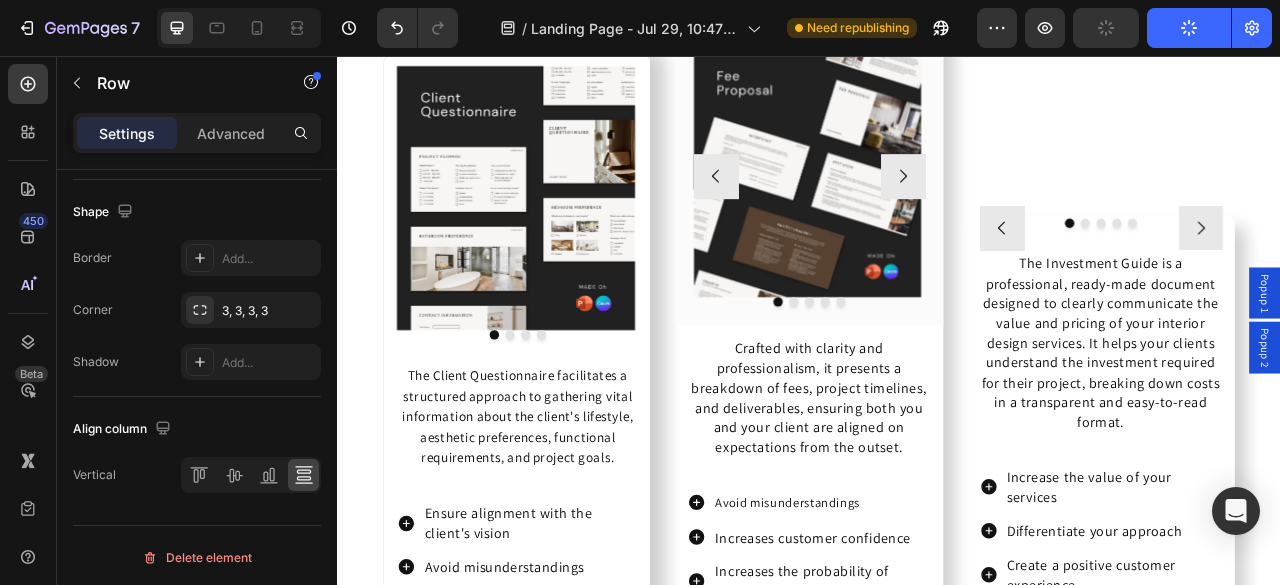 scroll, scrollTop: 5322, scrollLeft: 0, axis: vertical 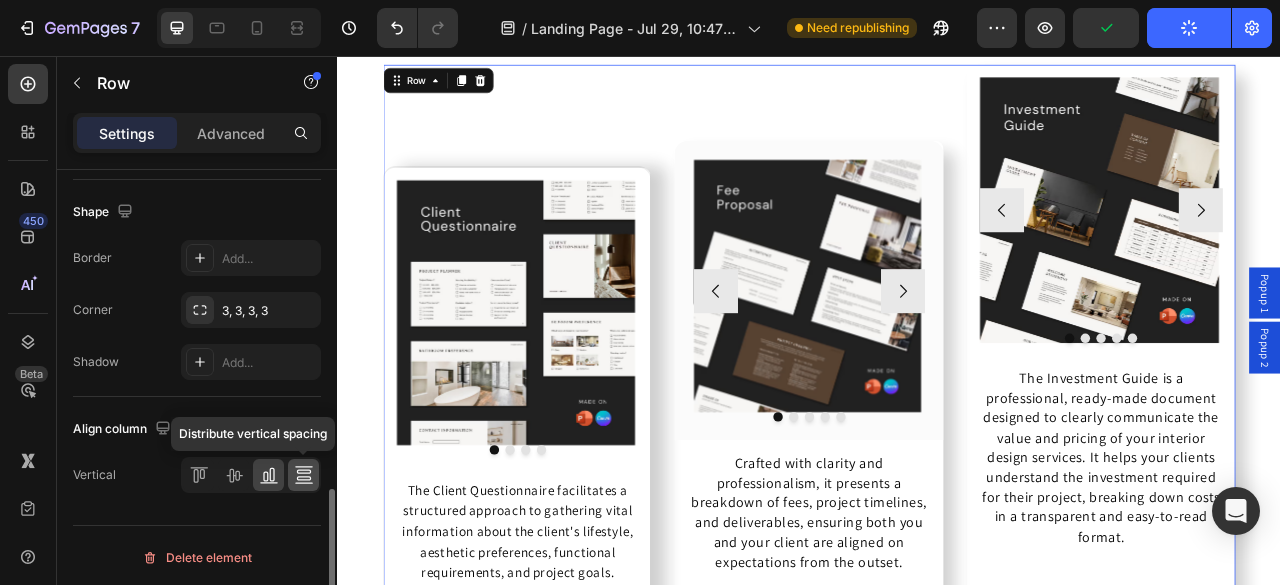 click 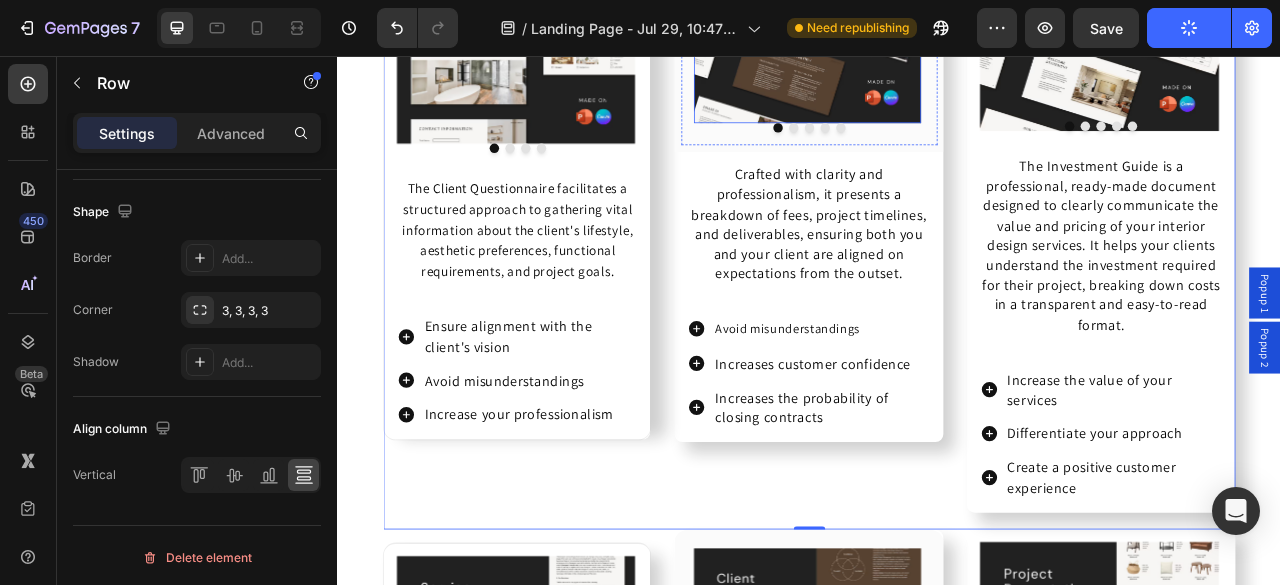 scroll, scrollTop: 5691, scrollLeft: 0, axis: vertical 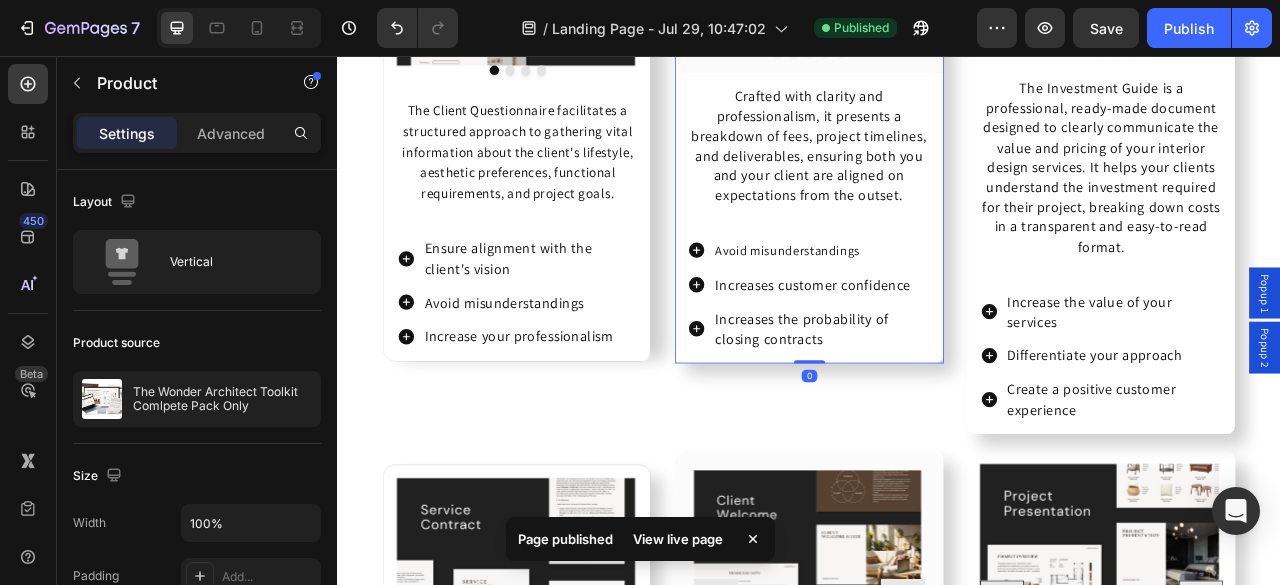 drag, startPoint x: 938, startPoint y: 452, endPoint x: 942, endPoint y: 359, distance: 93.08598 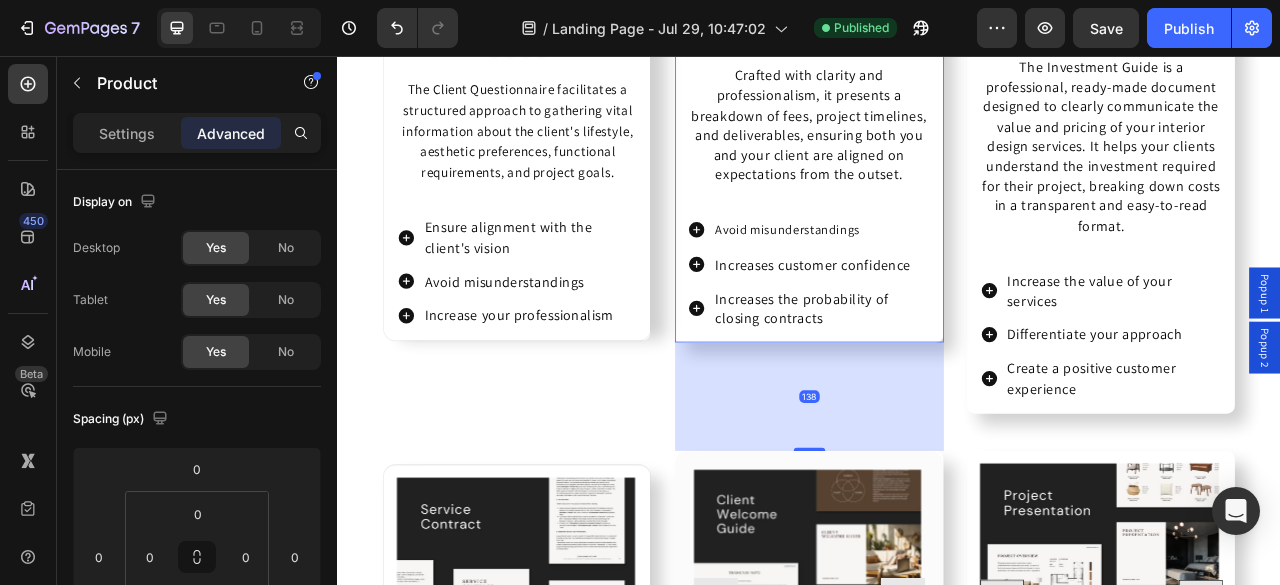 scroll, scrollTop: 5691, scrollLeft: 0, axis: vertical 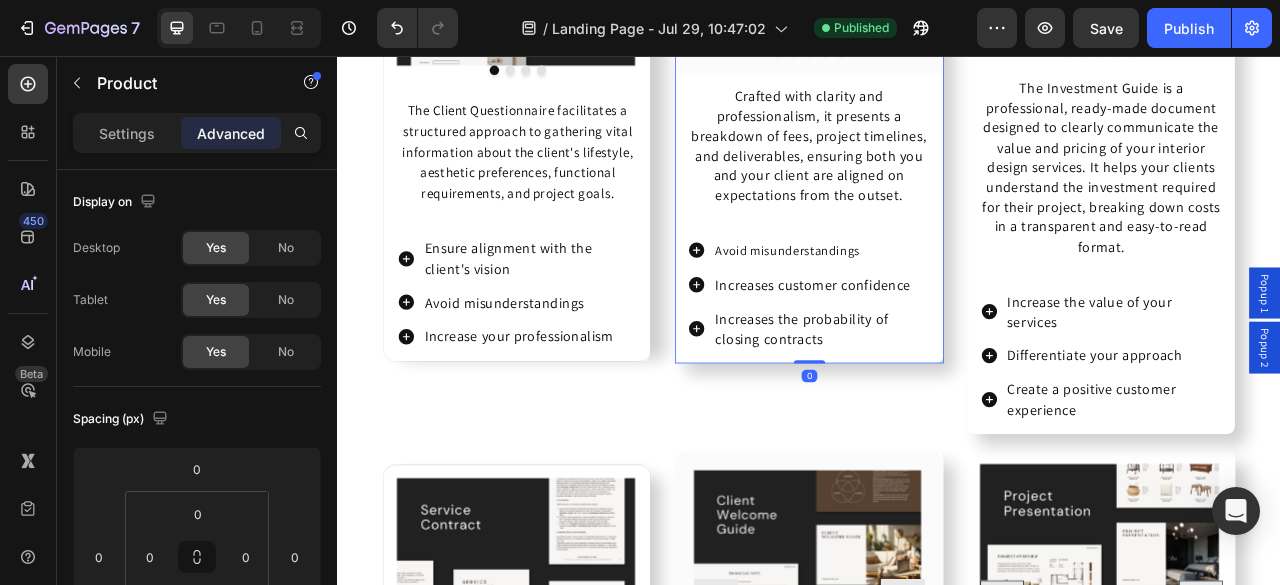 drag, startPoint x: 927, startPoint y: 443, endPoint x: 923, endPoint y: 331, distance: 112.0714 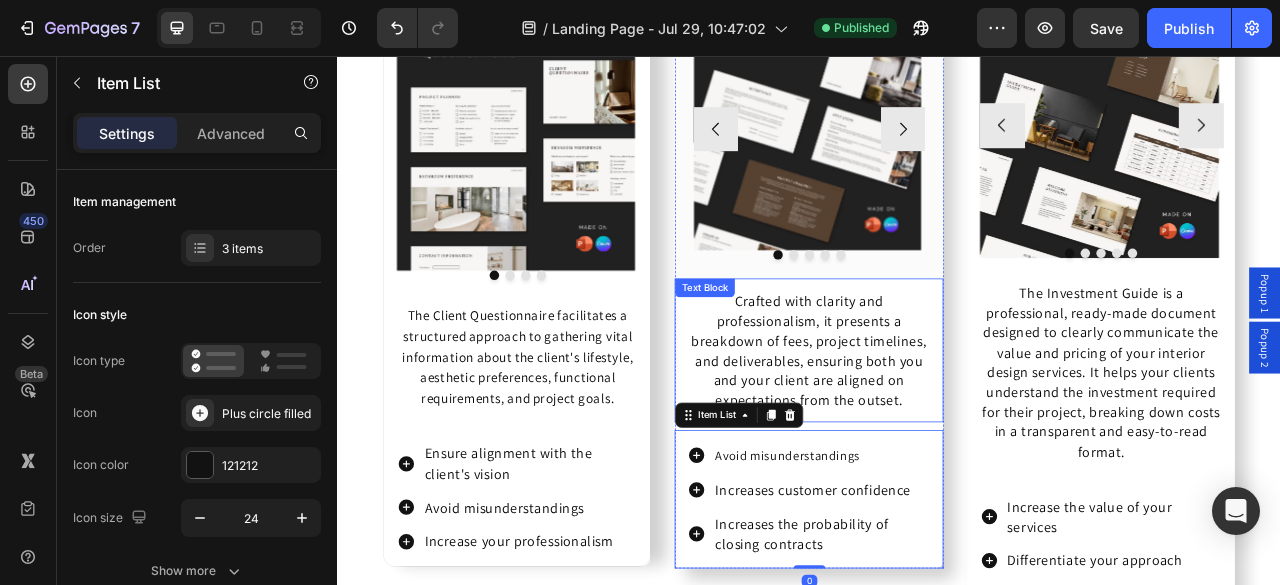 scroll, scrollTop: 5429, scrollLeft: 0, axis: vertical 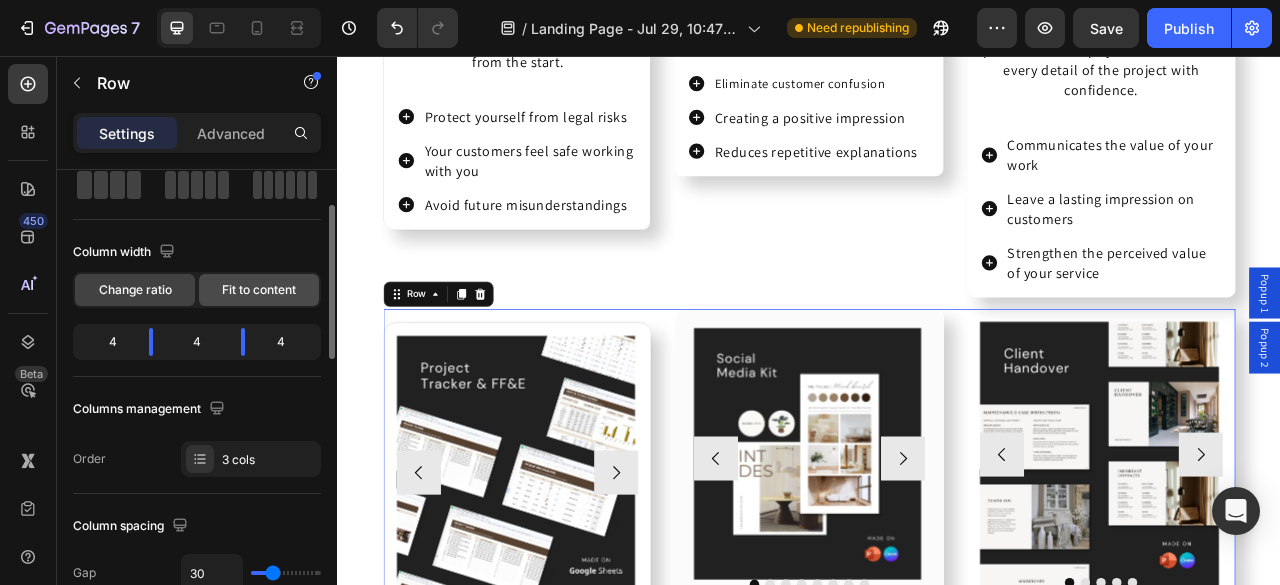 click on "Fit to content" 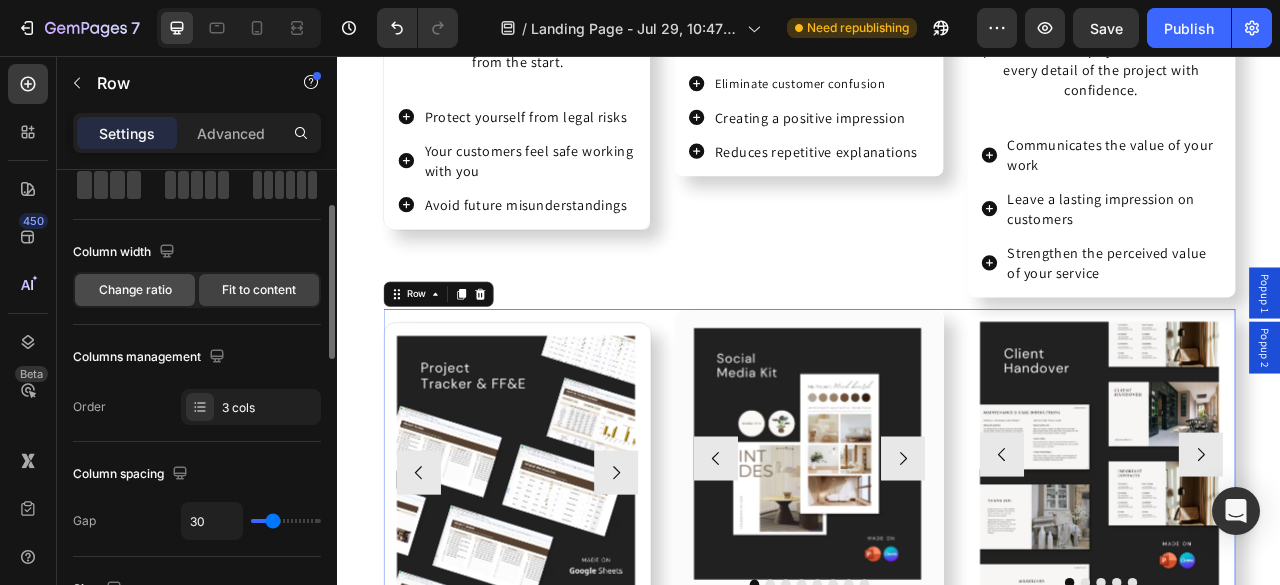 click on "Change ratio" 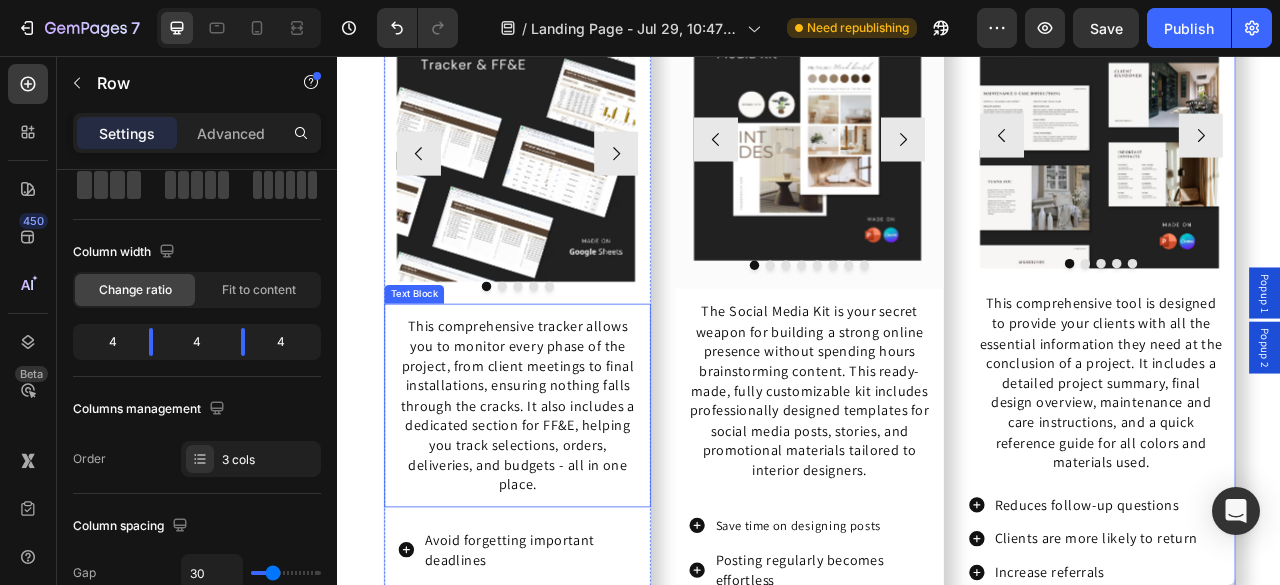 scroll, scrollTop: 7177, scrollLeft: 0, axis: vertical 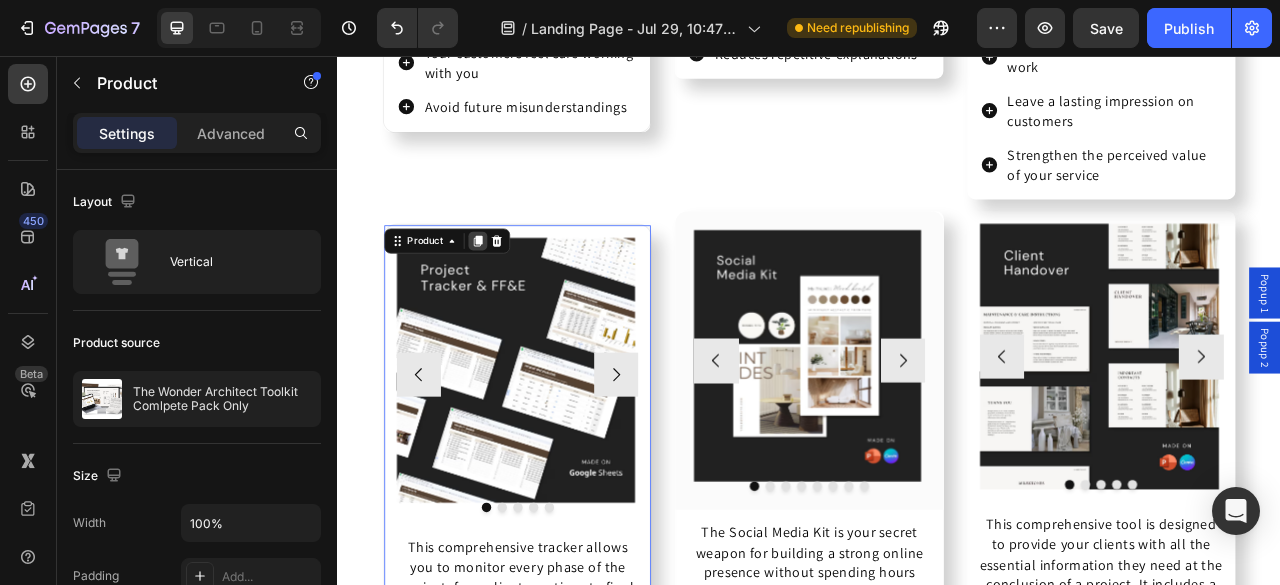 click 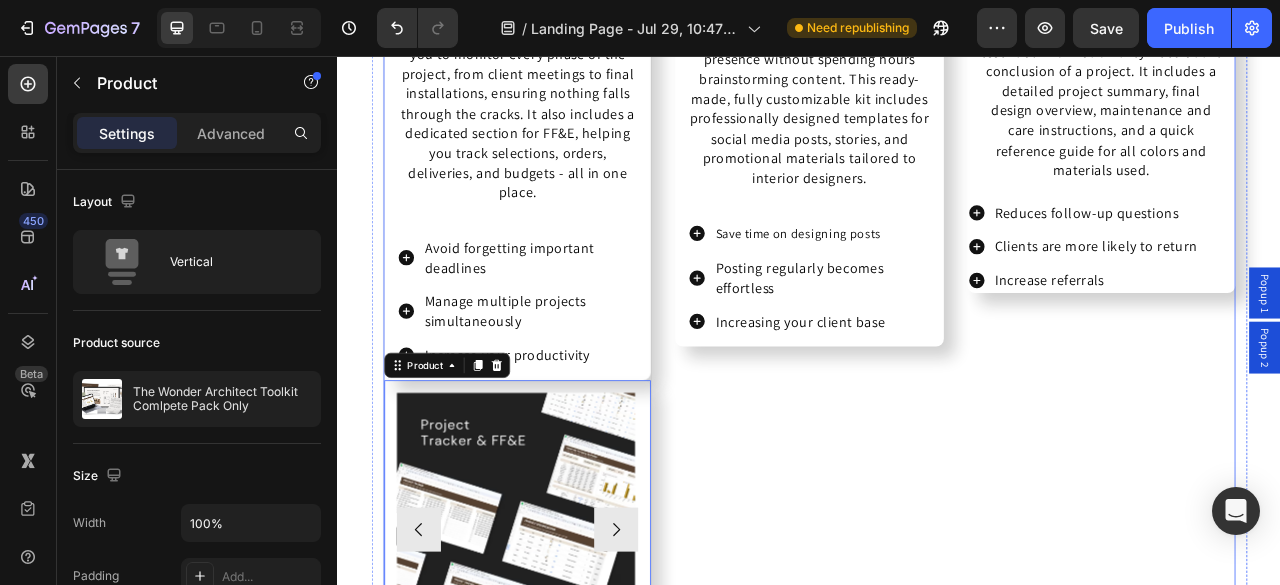 scroll, scrollTop: 7502, scrollLeft: 0, axis: vertical 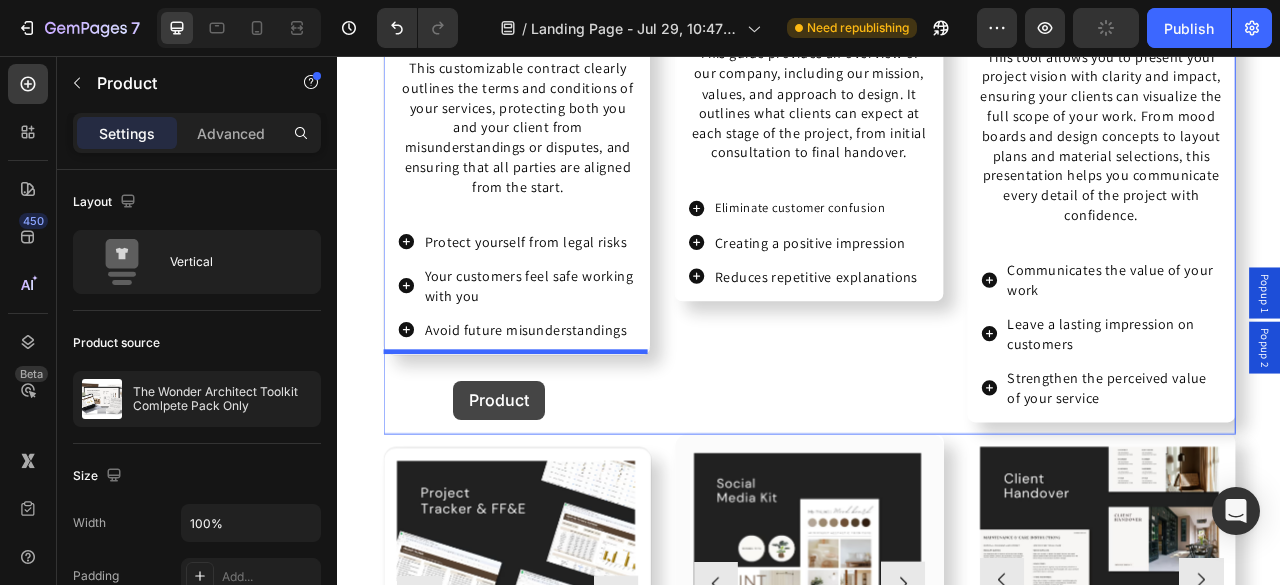 drag, startPoint x: 413, startPoint y: 483, endPoint x: 485, endPoint y: 469, distance: 73.34848 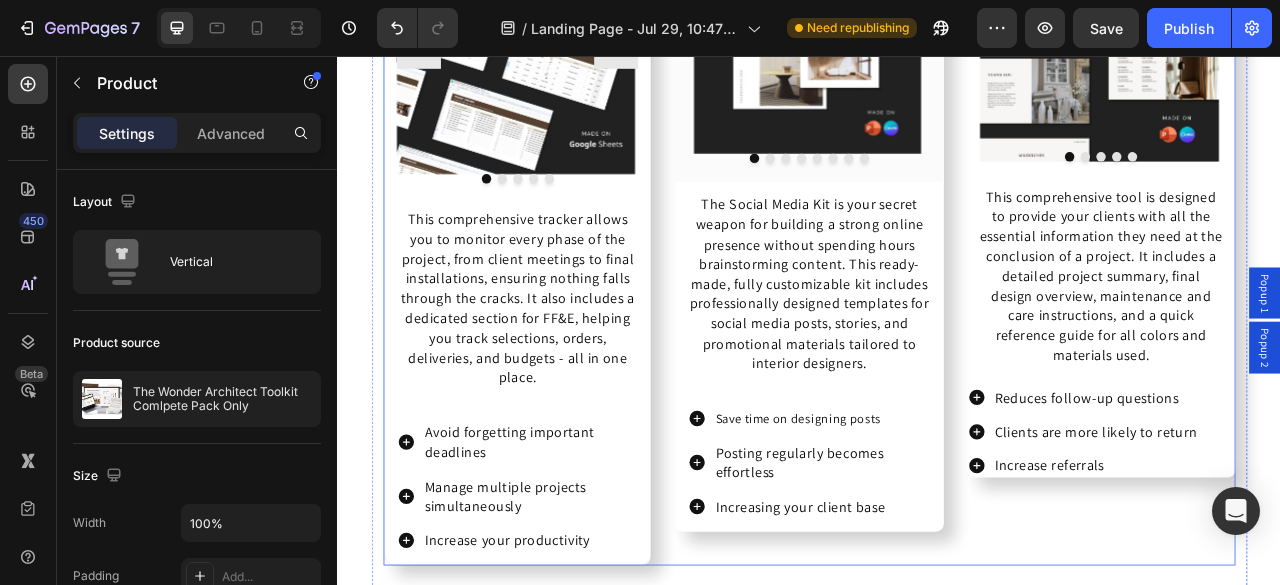 scroll, scrollTop: 8066, scrollLeft: 0, axis: vertical 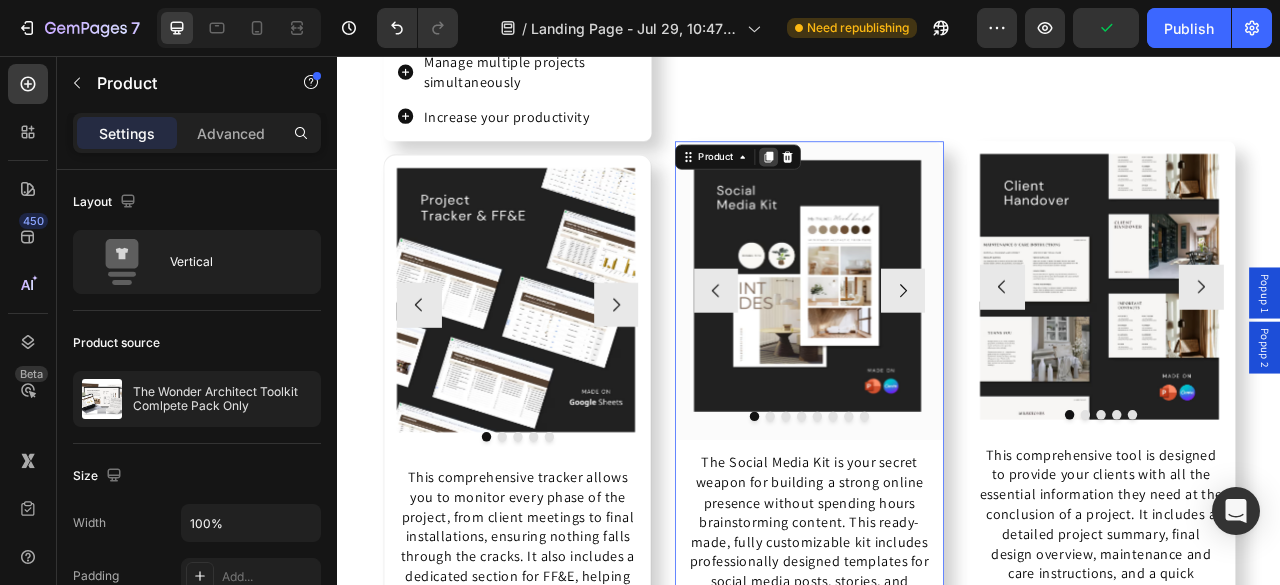 click 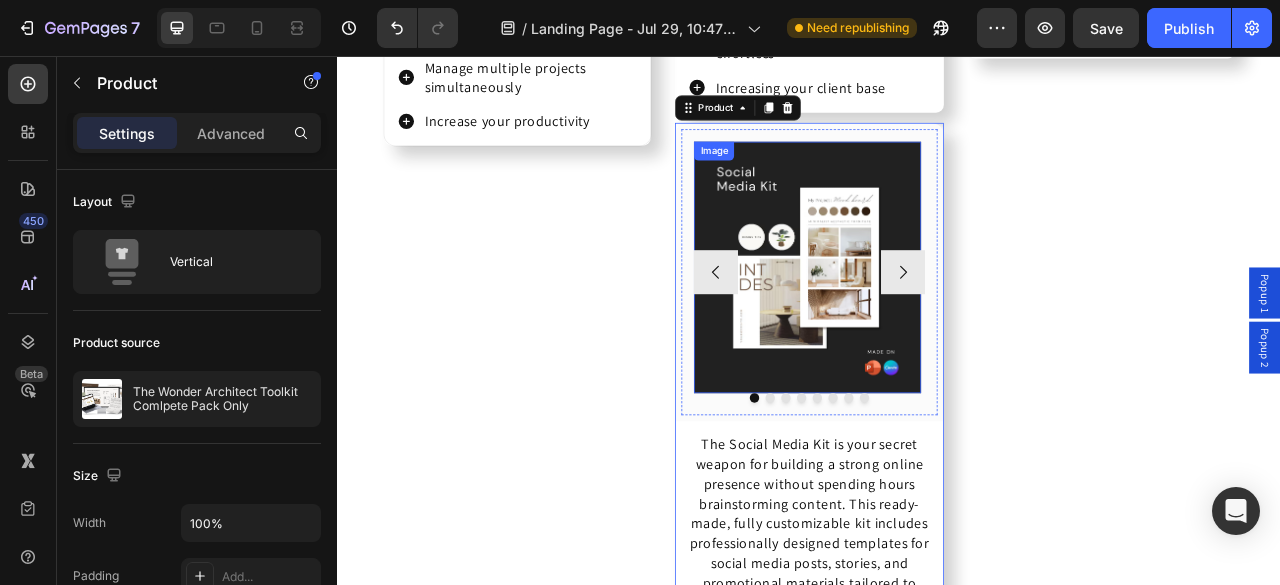 scroll, scrollTop: 8596, scrollLeft: 0, axis: vertical 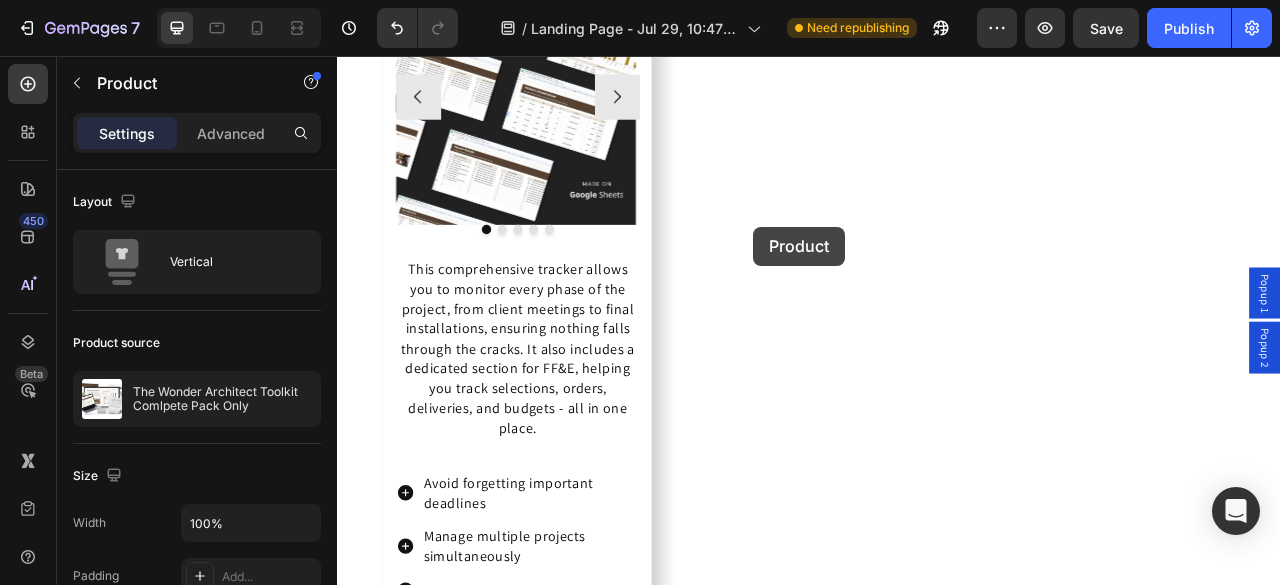 drag, startPoint x: 782, startPoint y: 114, endPoint x: 870, endPoint y: 273, distance: 181.72781 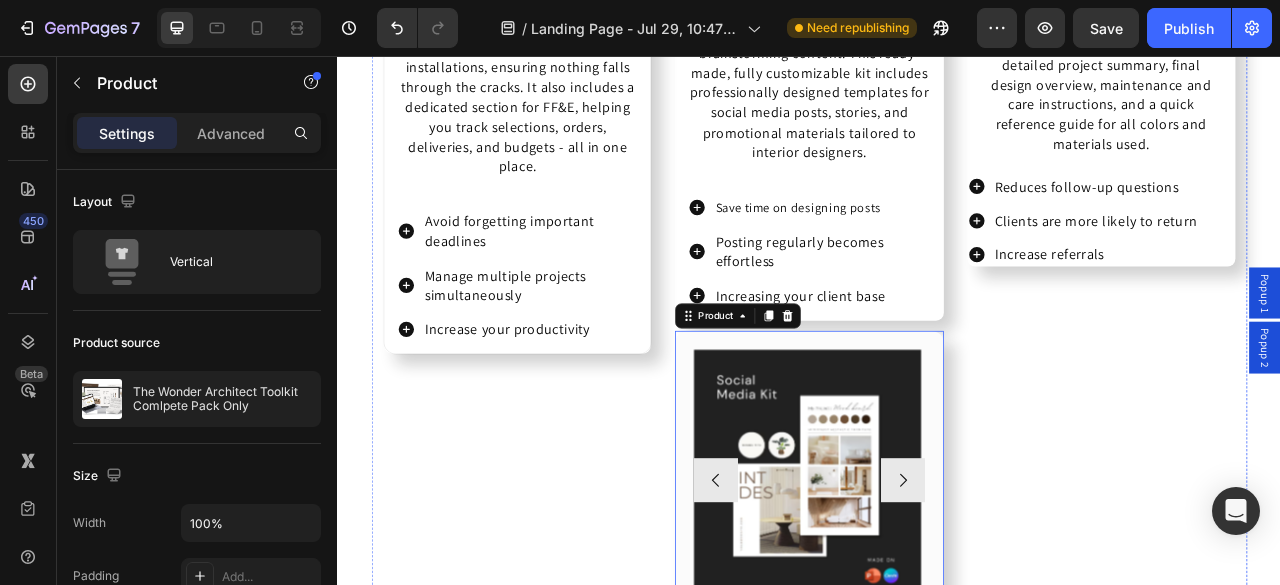 scroll, scrollTop: 8506, scrollLeft: 0, axis: vertical 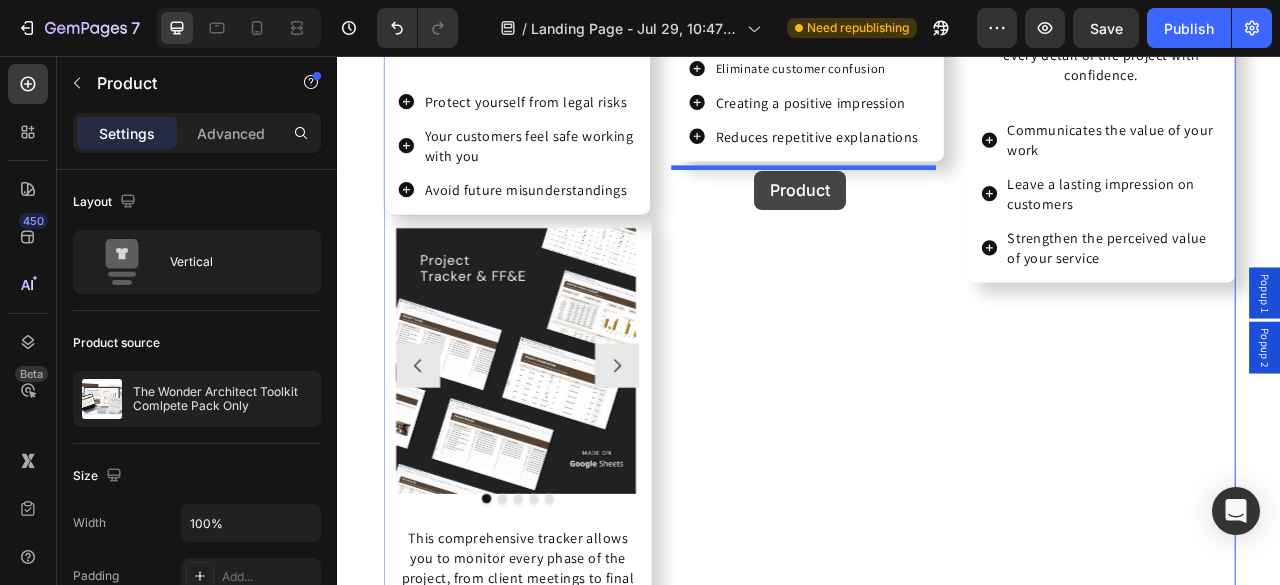 drag, startPoint x: 775, startPoint y: 191, endPoint x: 868, endPoint y: 204, distance: 93.904205 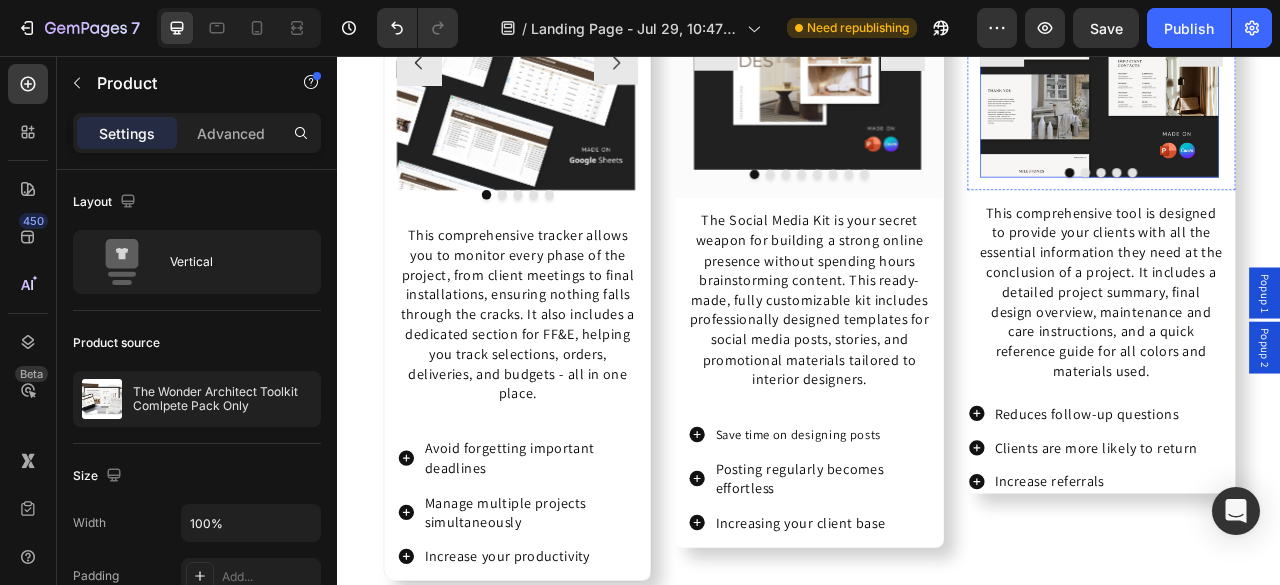 scroll, scrollTop: 8040, scrollLeft: 0, axis: vertical 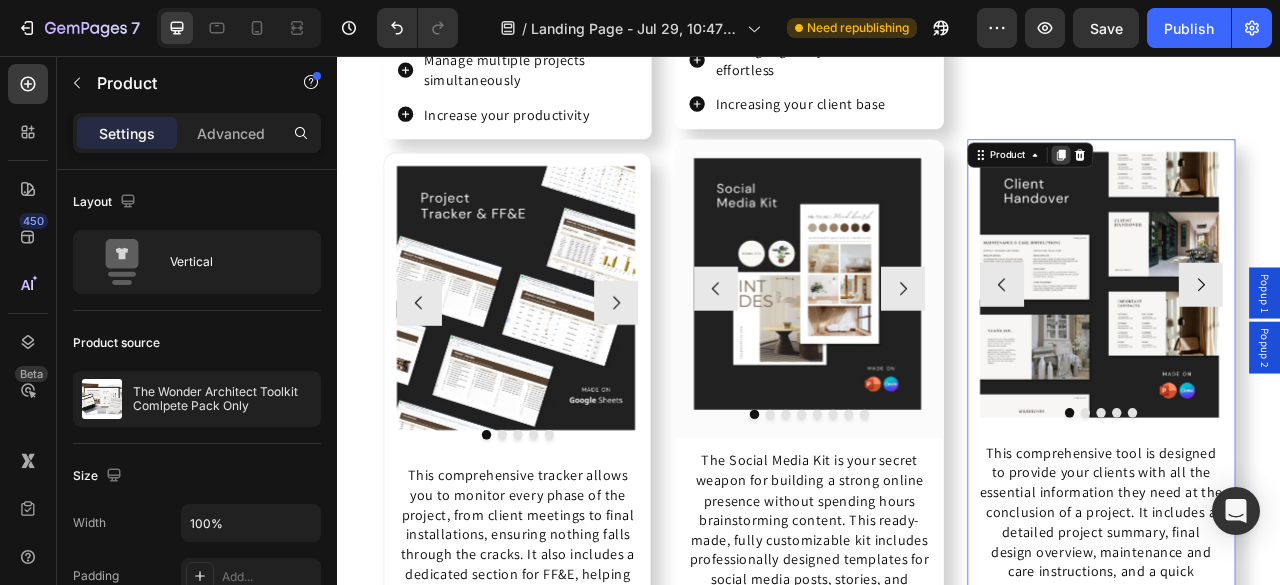 click at bounding box center [1257, 182] 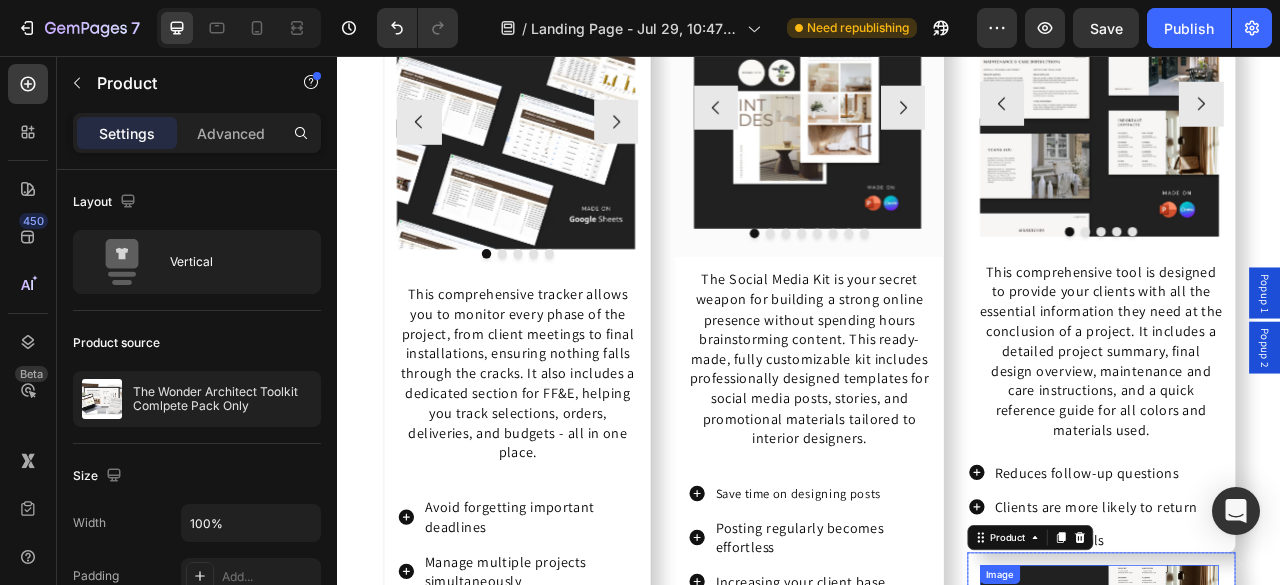 scroll, scrollTop: 7961, scrollLeft: 0, axis: vertical 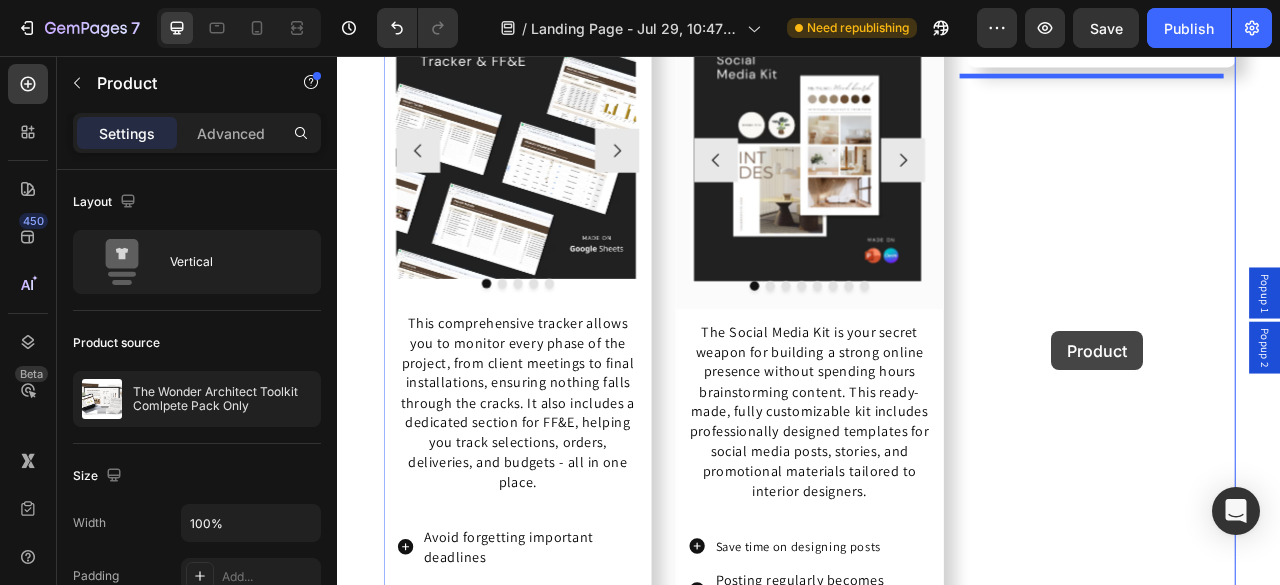 drag, startPoint x: 1145, startPoint y: 665, endPoint x: 1246, endPoint y: 406, distance: 277.9964 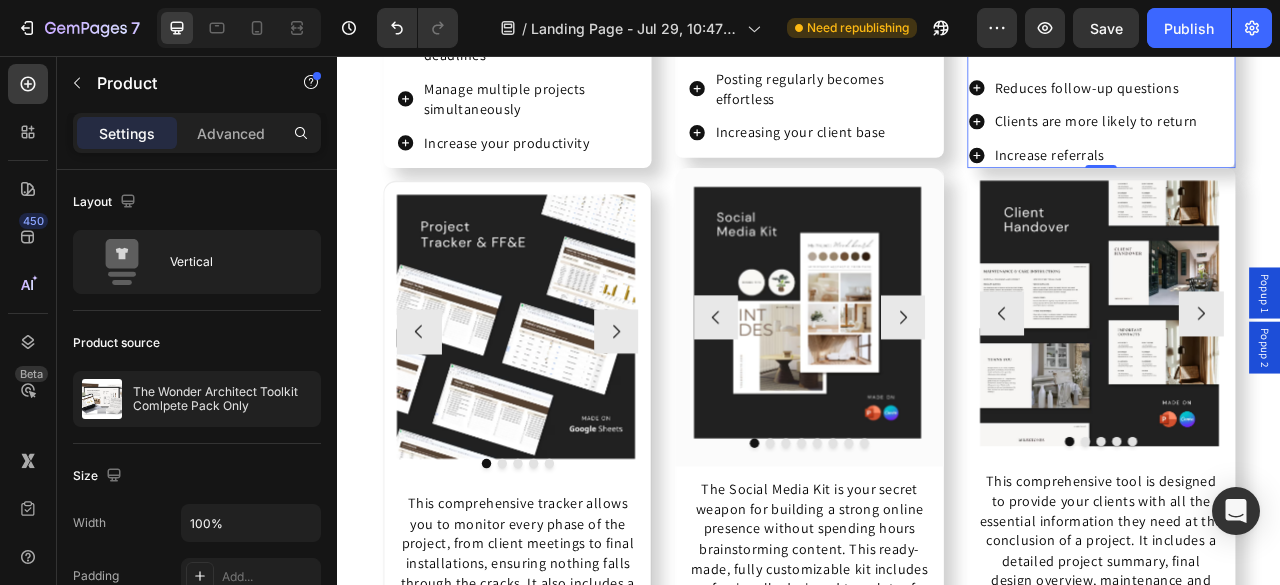 scroll, scrollTop: 7701, scrollLeft: 0, axis: vertical 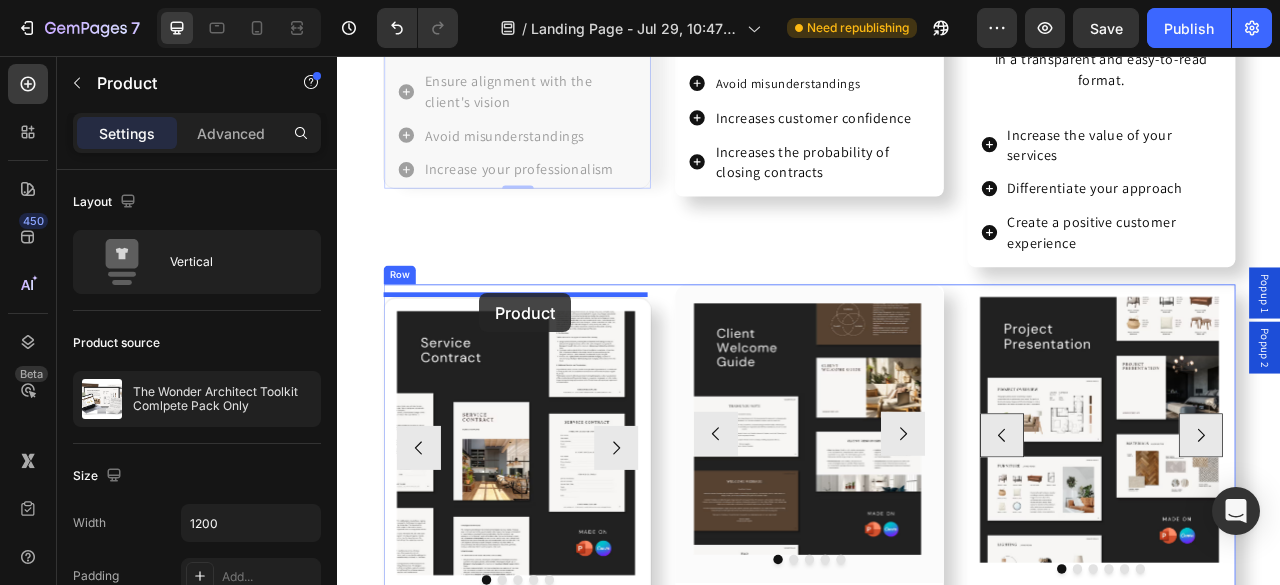 drag, startPoint x: 410, startPoint y: 289, endPoint x: 518, endPoint y: 356, distance: 127.09445 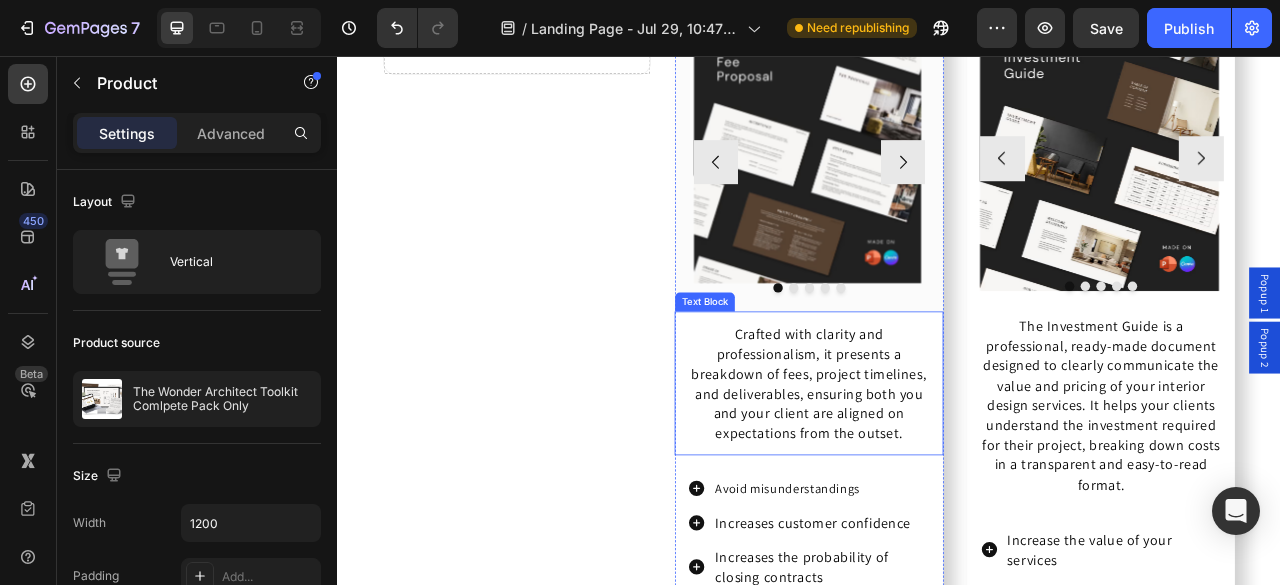 scroll, scrollTop: 5388, scrollLeft: 0, axis: vertical 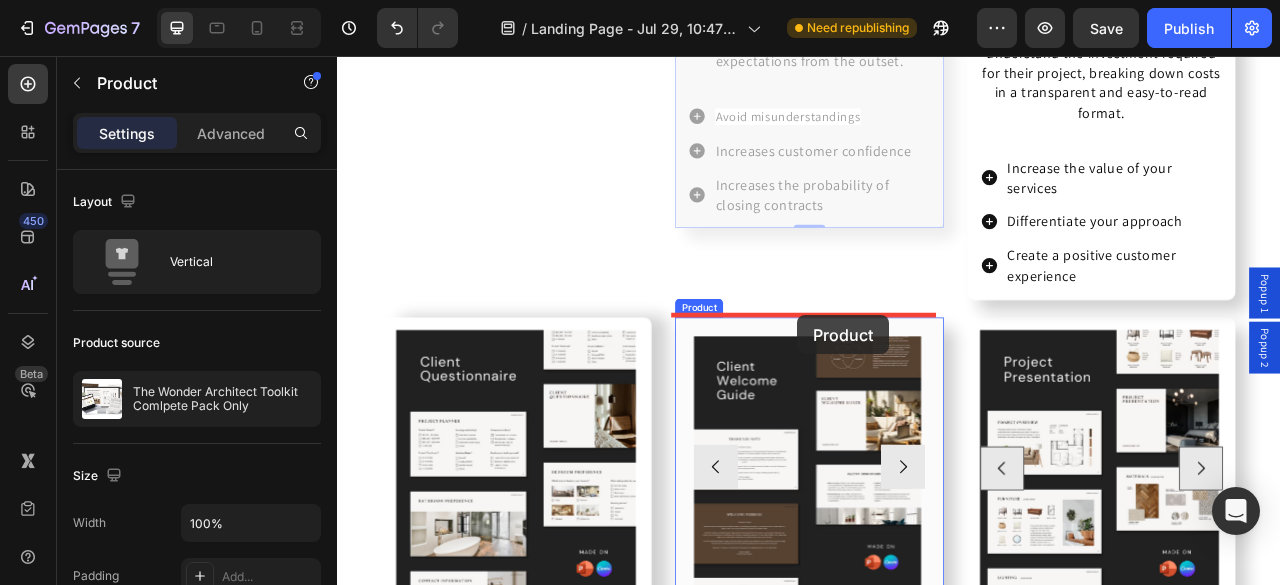 drag, startPoint x: 773, startPoint y: 276, endPoint x: 918, endPoint y: 383, distance: 180.20544 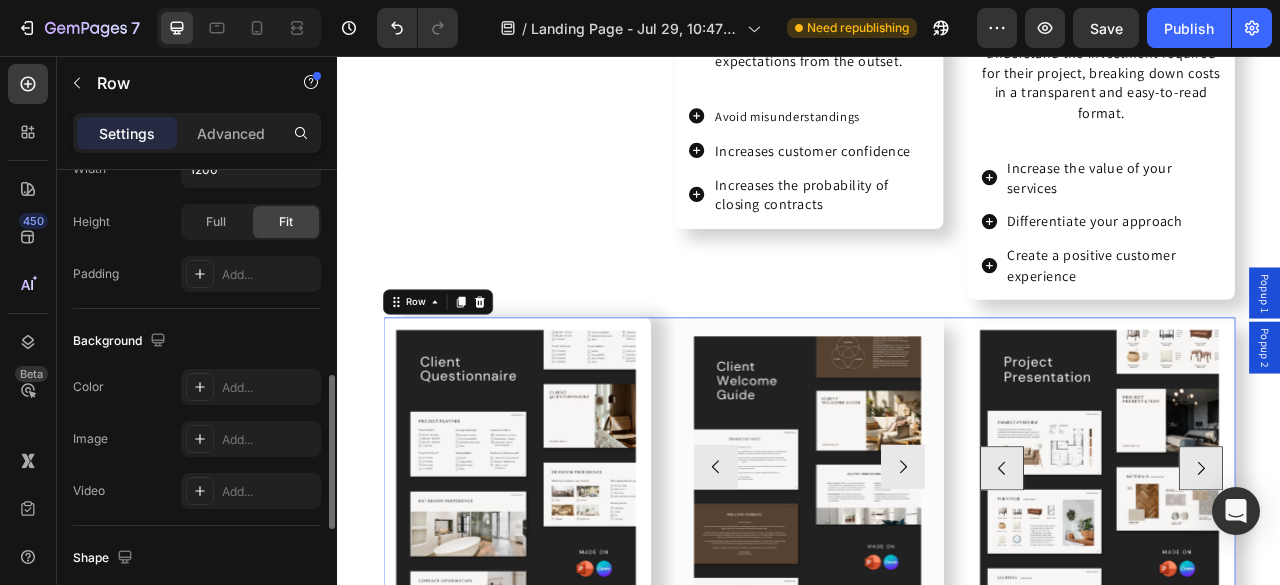 scroll, scrollTop: 630, scrollLeft: 0, axis: vertical 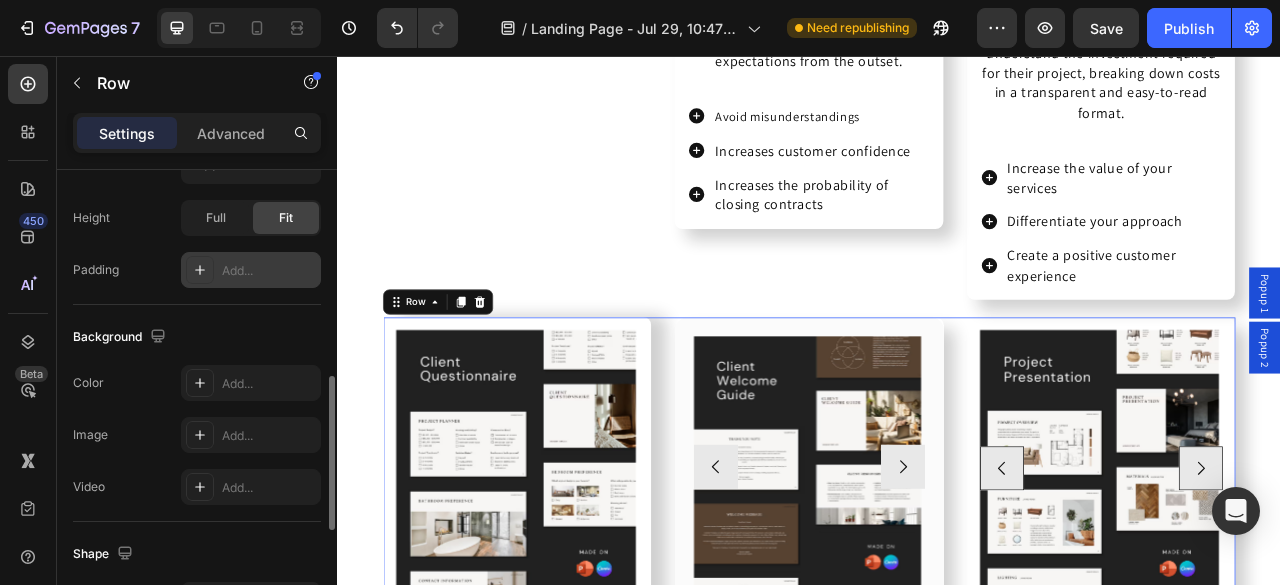 click 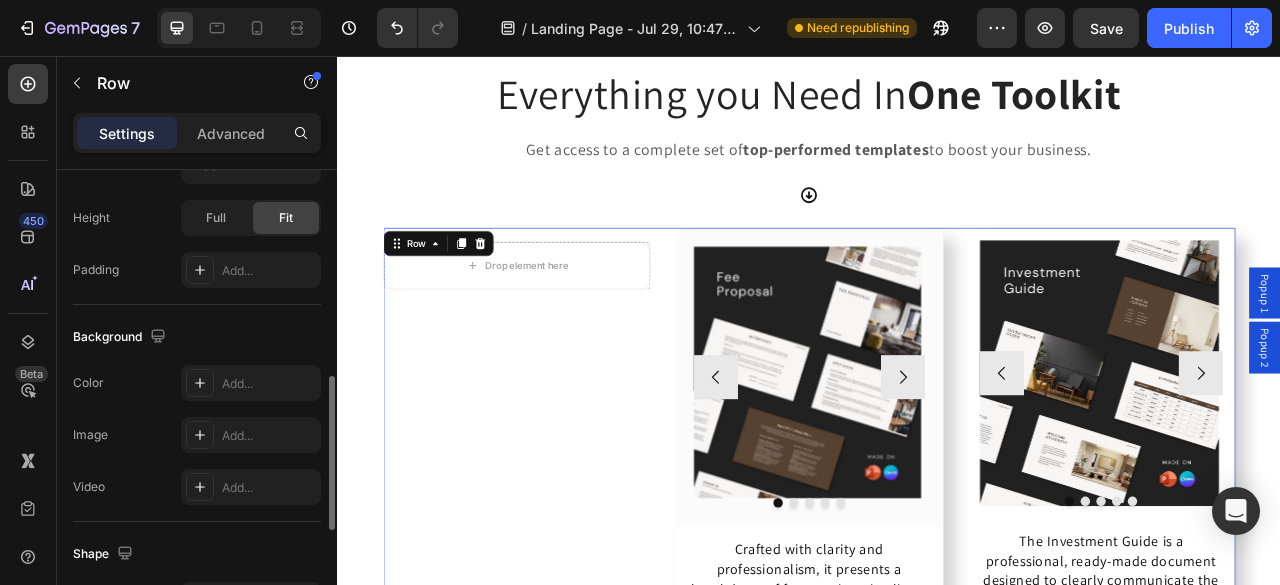 scroll, scrollTop: 5112, scrollLeft: 0, axis: vertical 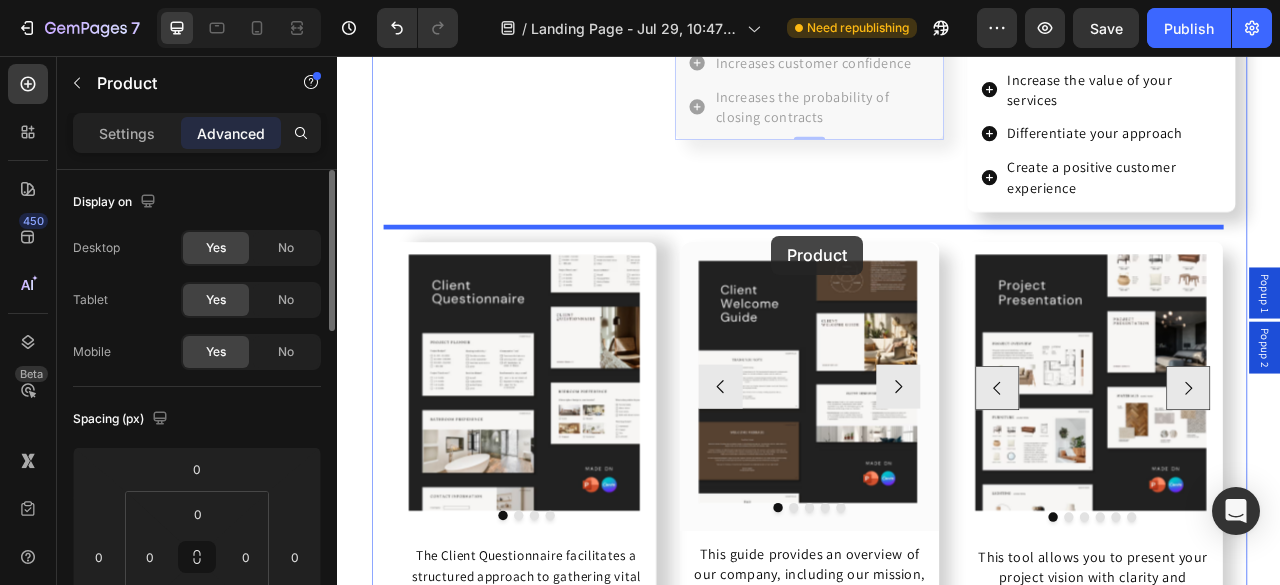 drag, startPoint x: 775, startPoint y: 293, endPoint x: 889, endPoint y: 288, distance: 114.1096 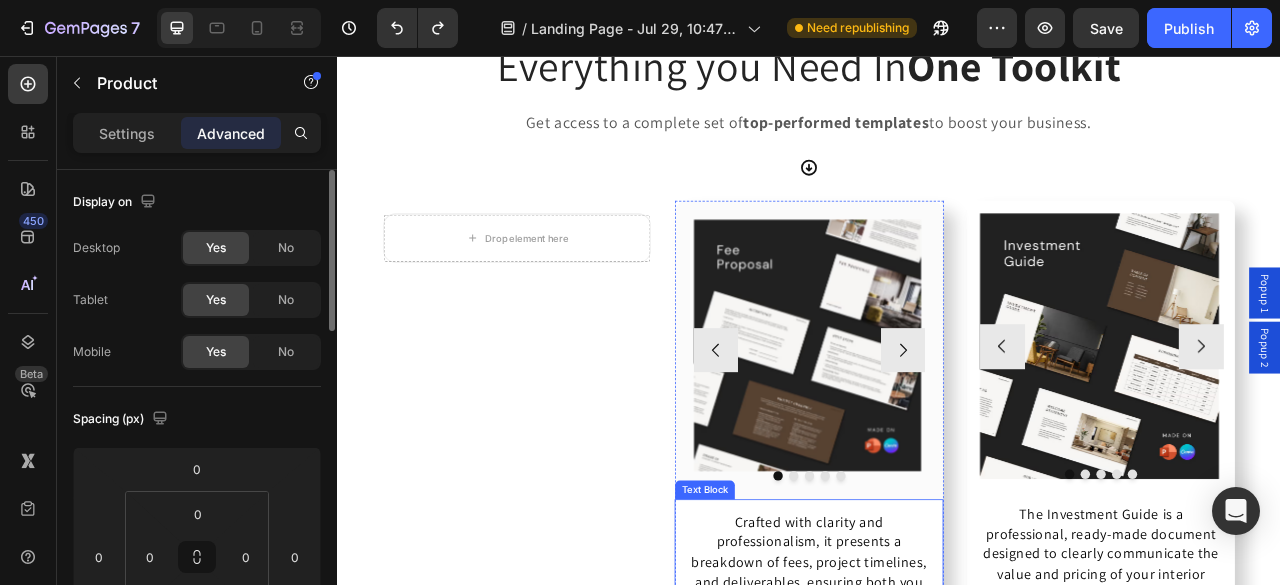 scroll, scrollTop: 5148, scrollLeft: 0, axis: vertical 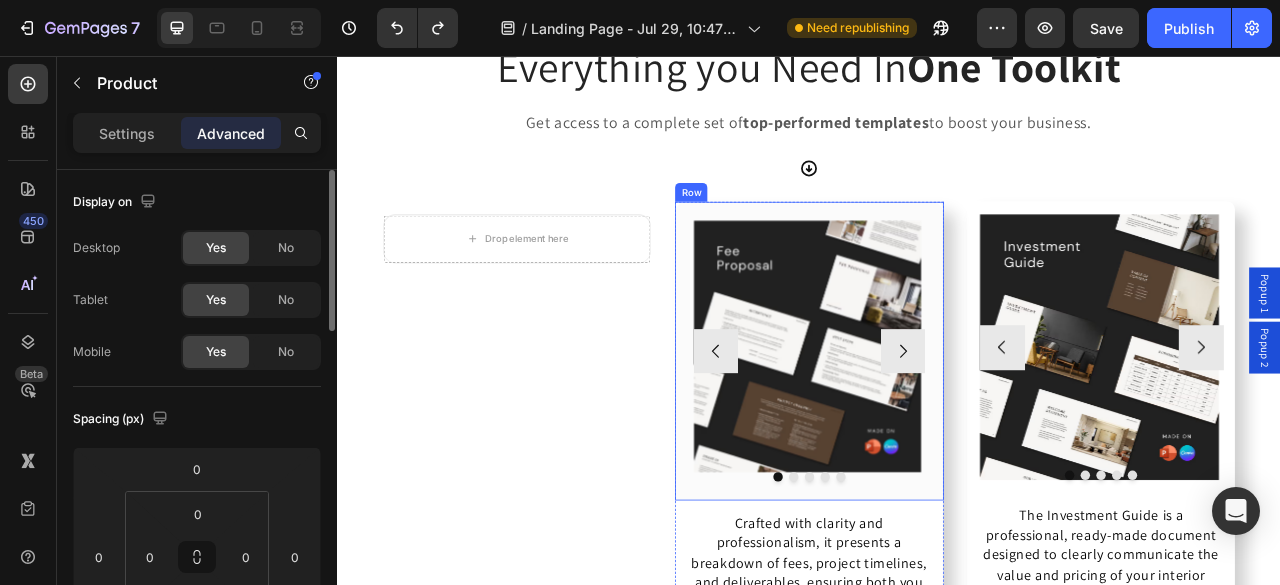 click on "Image Image Image Image Image
Carousel Row" at bounding box center [936, 431] 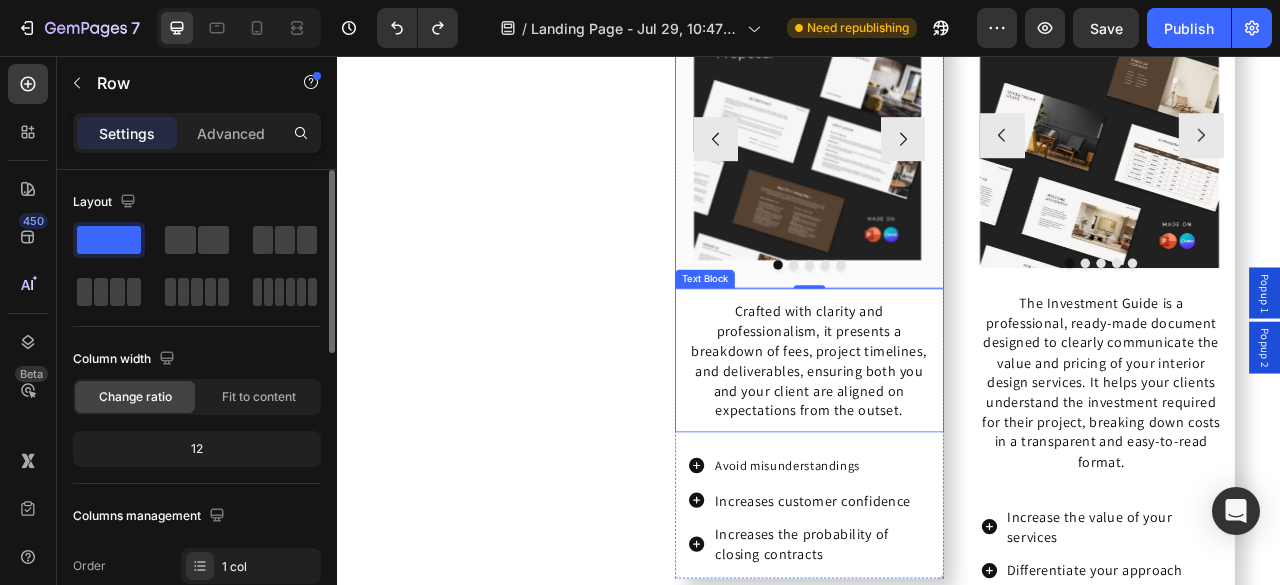 scroll, scrollTop: 5419, scrollLeft: 0, axis: vertical 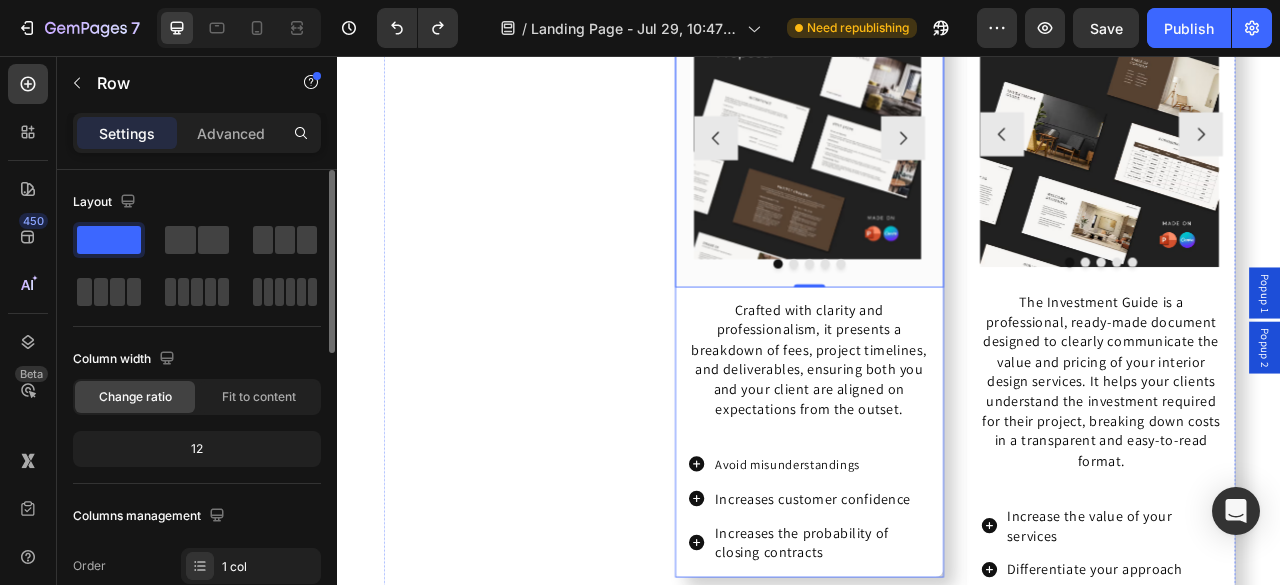 click on "Image Image Image Image Image
Carousel Row   0 Crafted with clarity and professionalism, it presents a breakdown of fees, project timelines, and deliverables, ensuring both you and your client are aligned on expectations from the outset. Text Block
Avoid misunderstandings
Increases customer confidence
Increases the probability of closing contracts Item List" at bounding box center (936, 344) 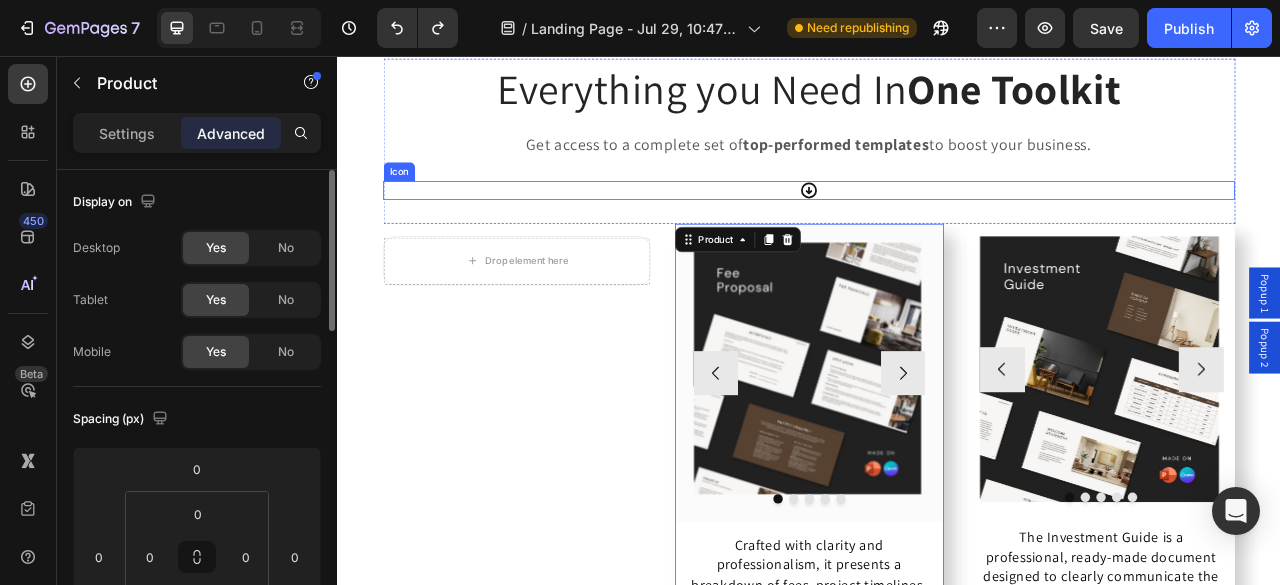 scroll, scrollTop: 5119, scrollLeft: 0, axis: vertical 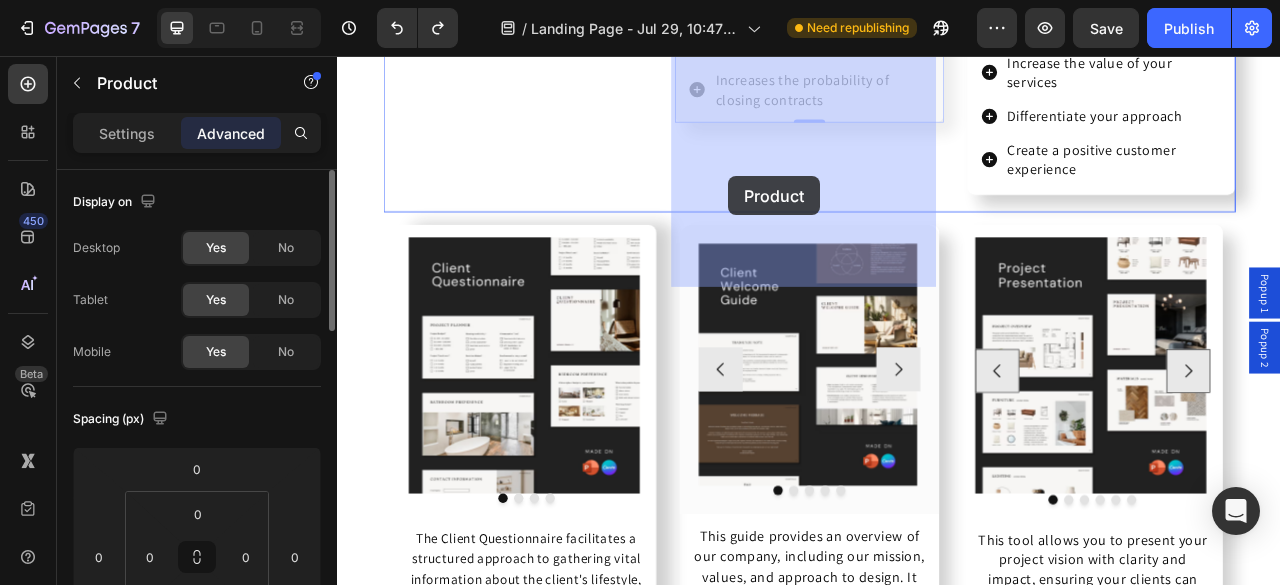 drag, startPoint x: 776, startPoint y: 286, endPoint x: 835, endPoint y: 209, distance: 97.00516 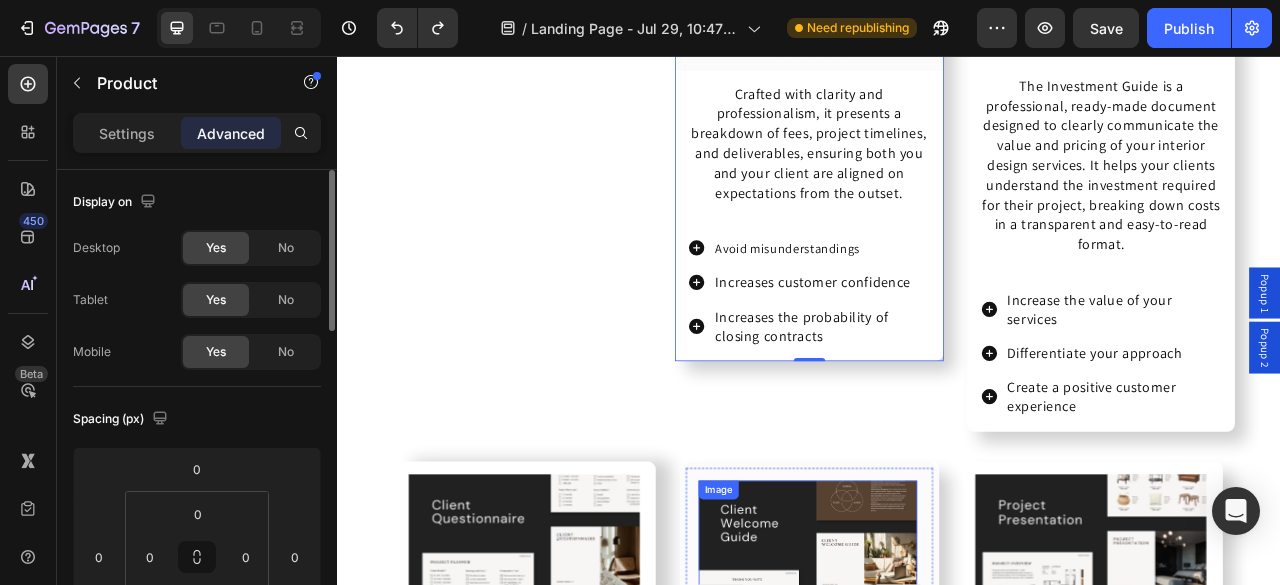 scroll, scrollTop: 5484, scrollLeft: 0, axis: vertical 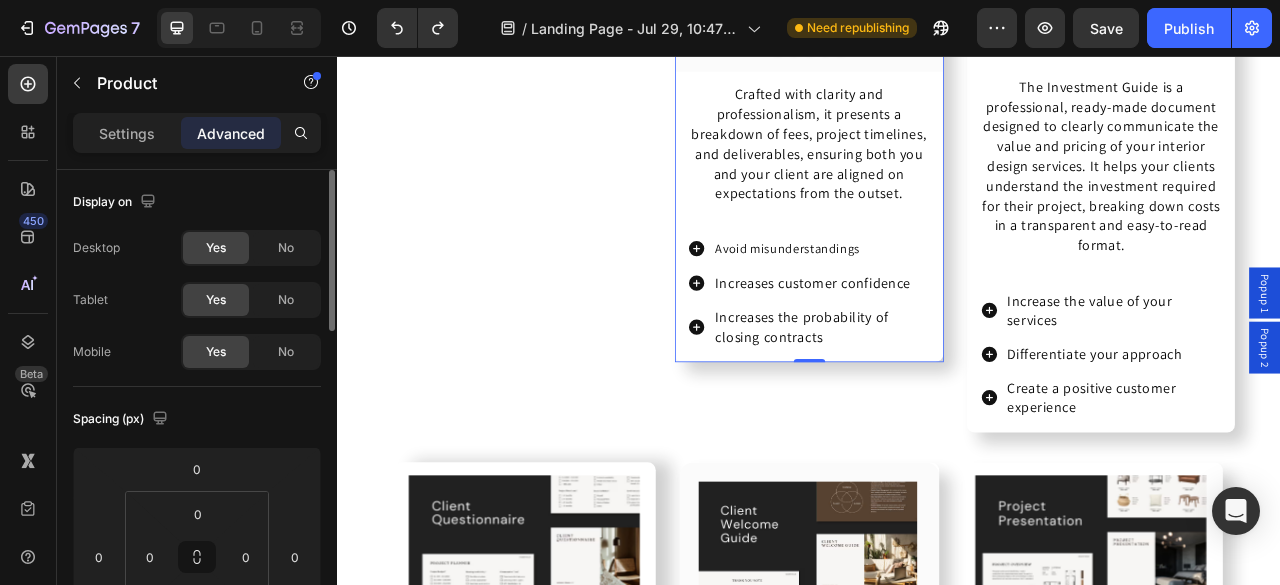 click on "Image Image Image Image Image
Carousel Row Crafted with clarity and professionalism, it presents a breakdown of fees, project timelines, and deliverables, ensuring both you and your client are aligned on expectations from the outset. Text Block
Avoid misunderstandings
Increases customer confidence
Increases the probability of closing contracts Item List" at bounding box center (936, 70) 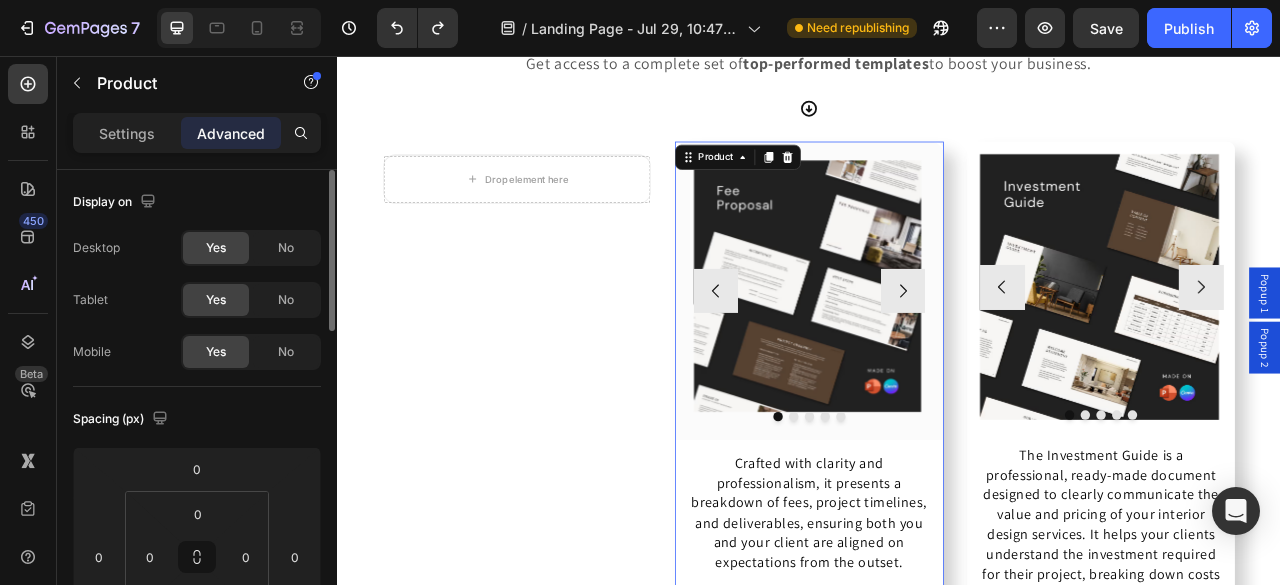 scroll, scrollTop: 5014, scrollLeft: 0, axis: vertical 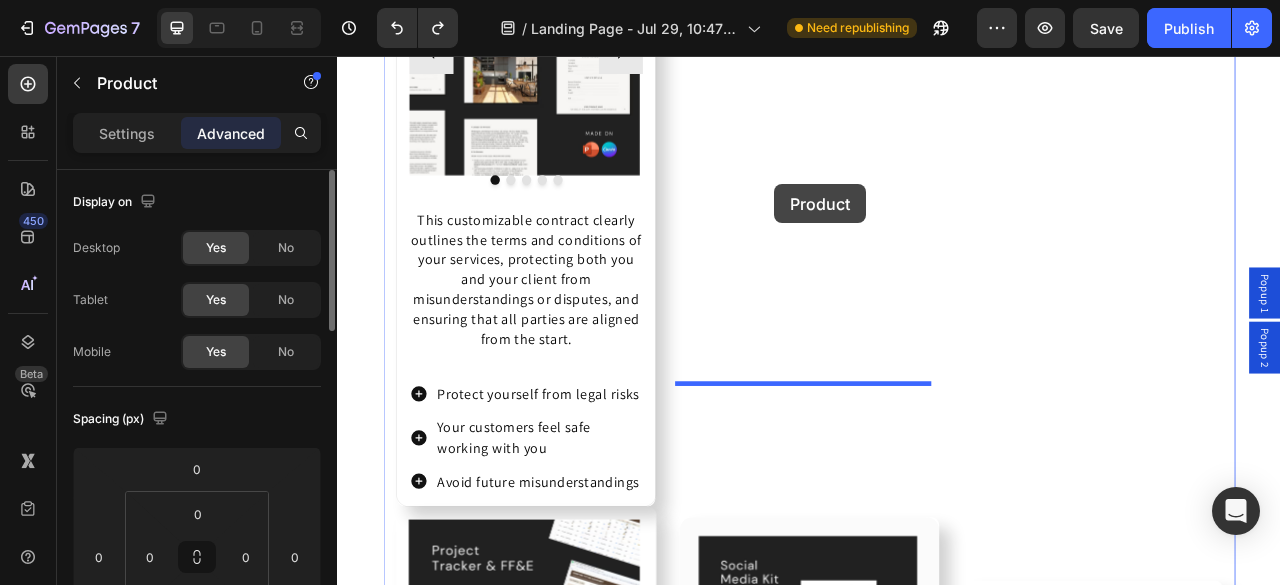 drag, startPoint x: 778, startPoint y: 186, endPoint x: 893, endPoint y: 219, distance: 119.64113 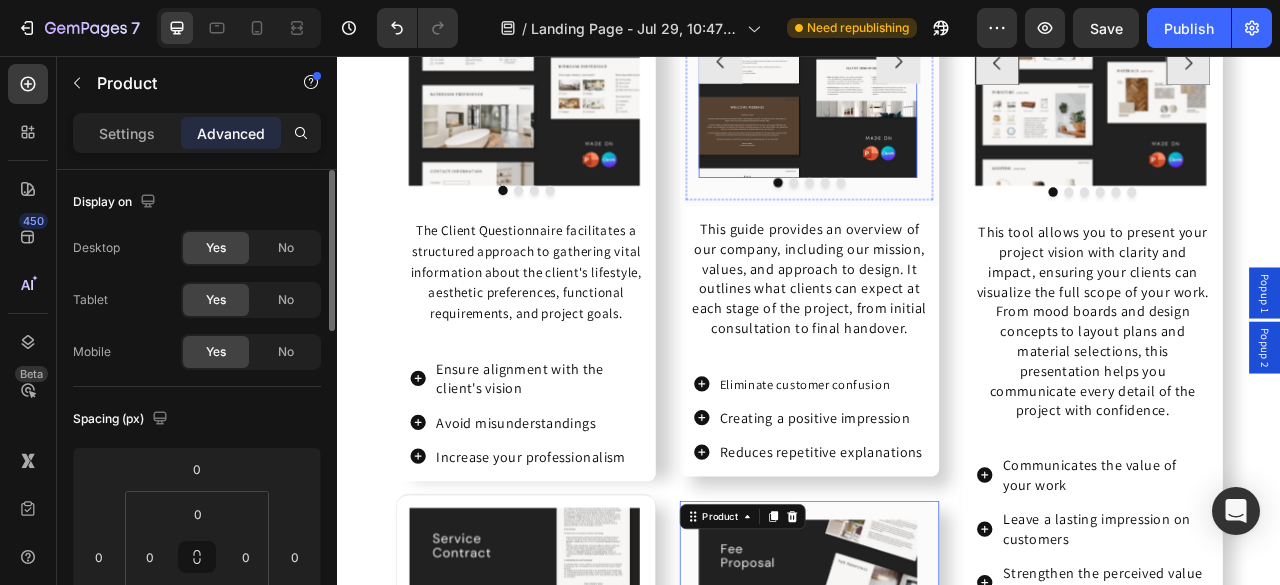 scroll, scrollTop: 6404, scrollLeft: 0, axis: vertical 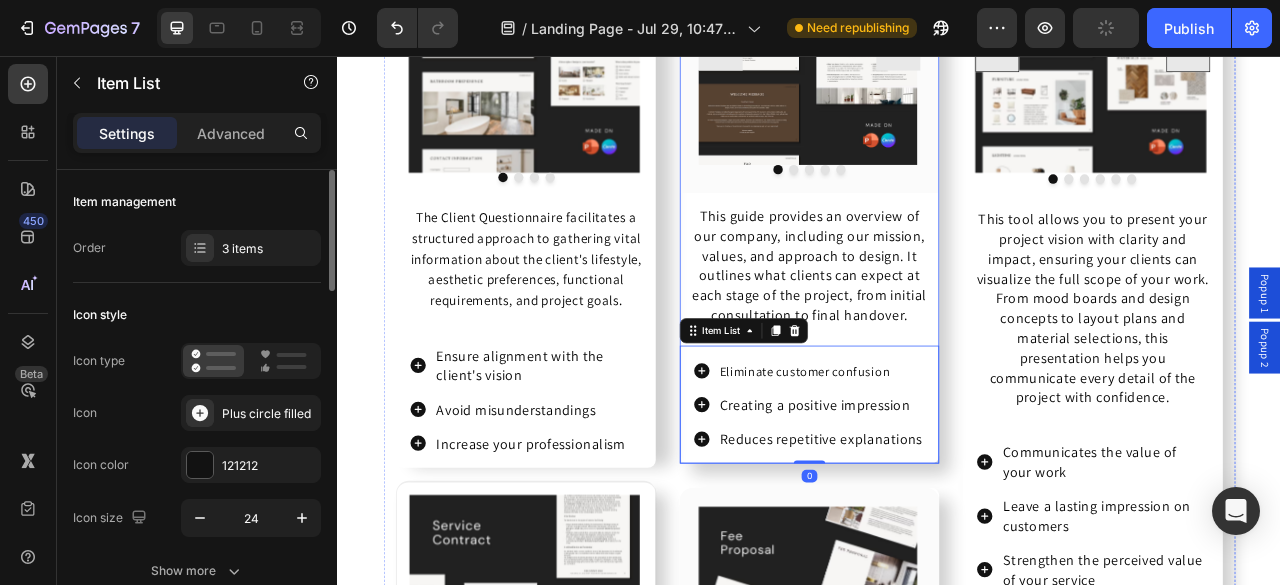 click on "Image Image Image Image Image
Carousel Row This guide provides an overview of our company, including our mission, values, and approach to design. It outlines what clients can expect at each stage of the project, from initial consultation to final handover.  Text Block
Eliminate customer confusion
Creating a positive impression
Reduces repetitive explanations Item List   0" at bounding box center (937, 218) 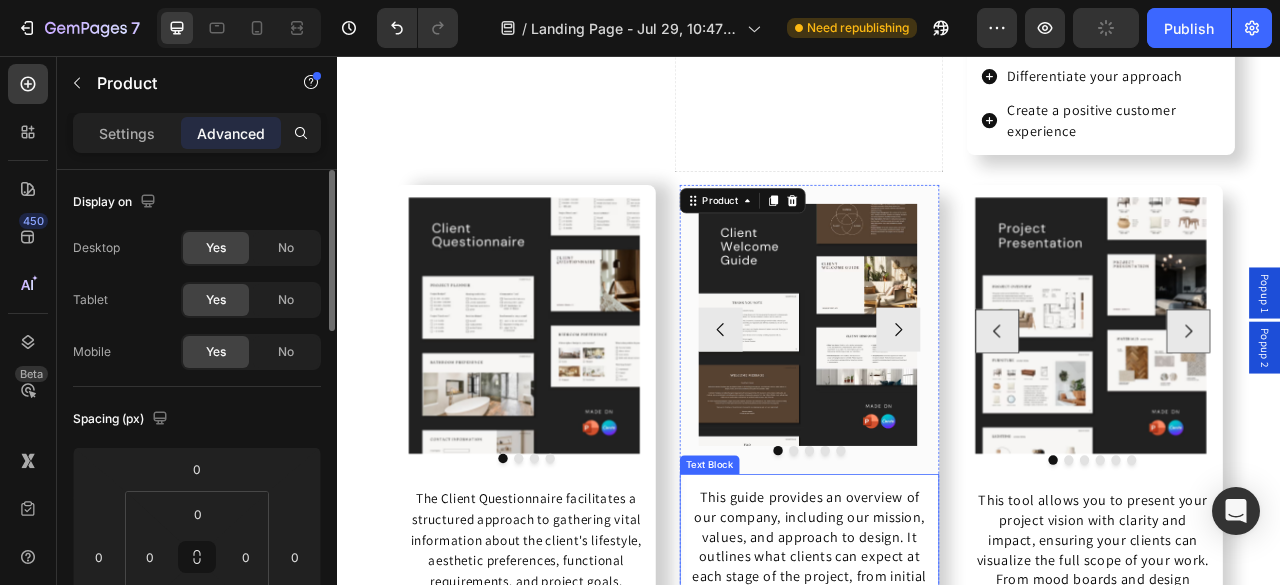 scroll, scrollTop: 6039, scrollLeft: 0, axis: vertical 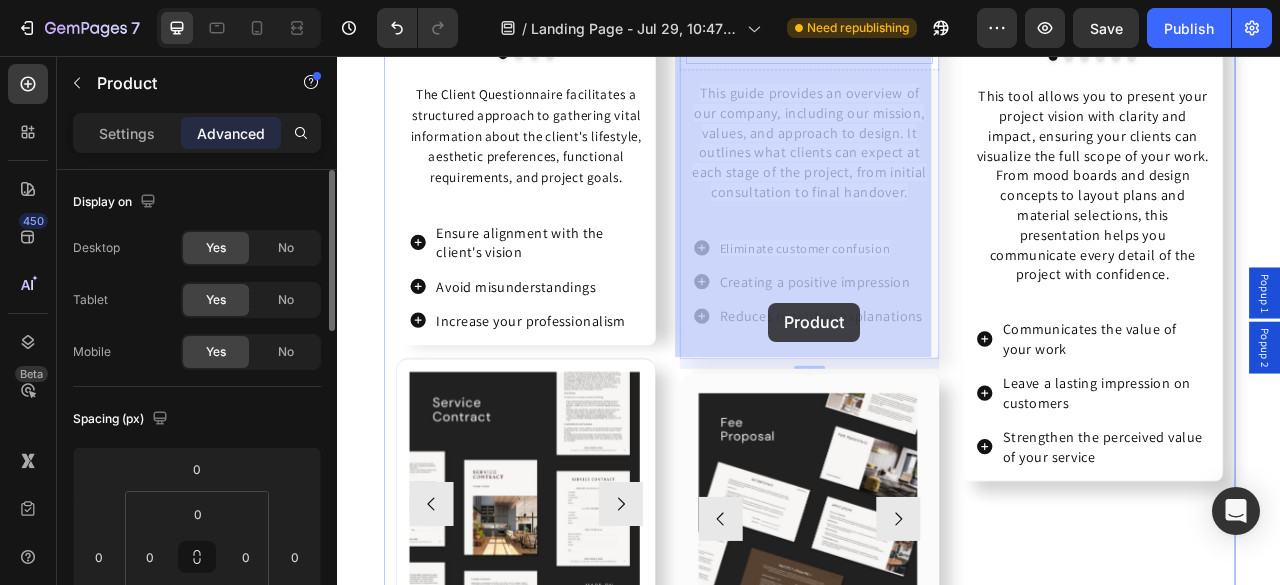 drag, startPoint x: 792, startPoint y: 252, endPoint x: 886, endPoint y: 370, distance: 150.86418 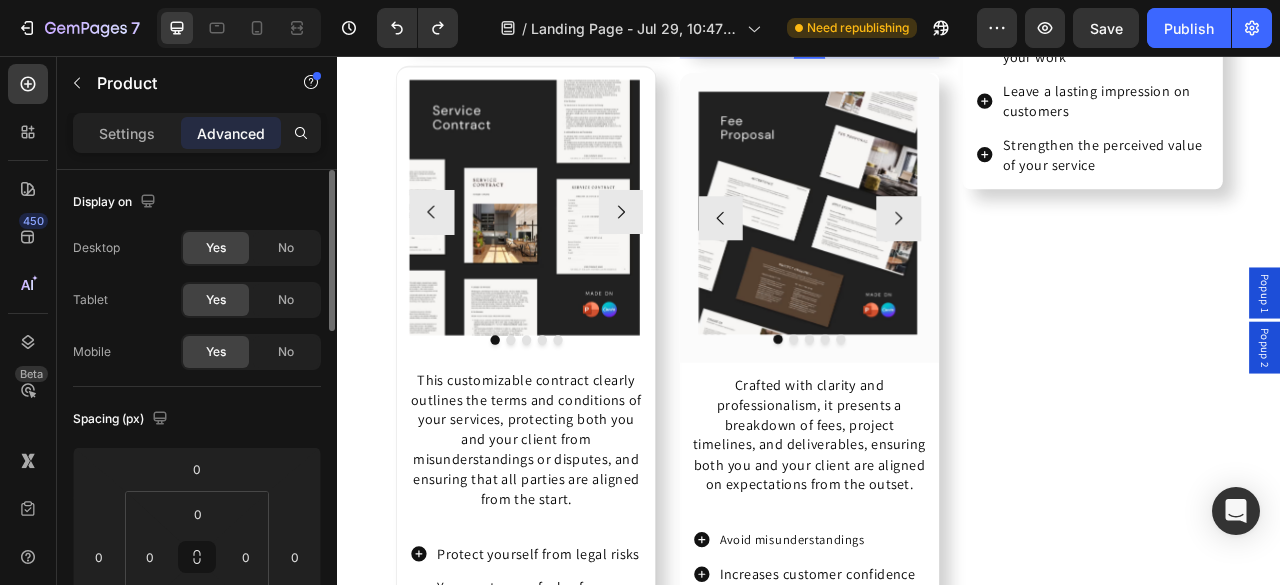 scroll, scrollTop: 6942, scrollLeft: 0, axis: vertical 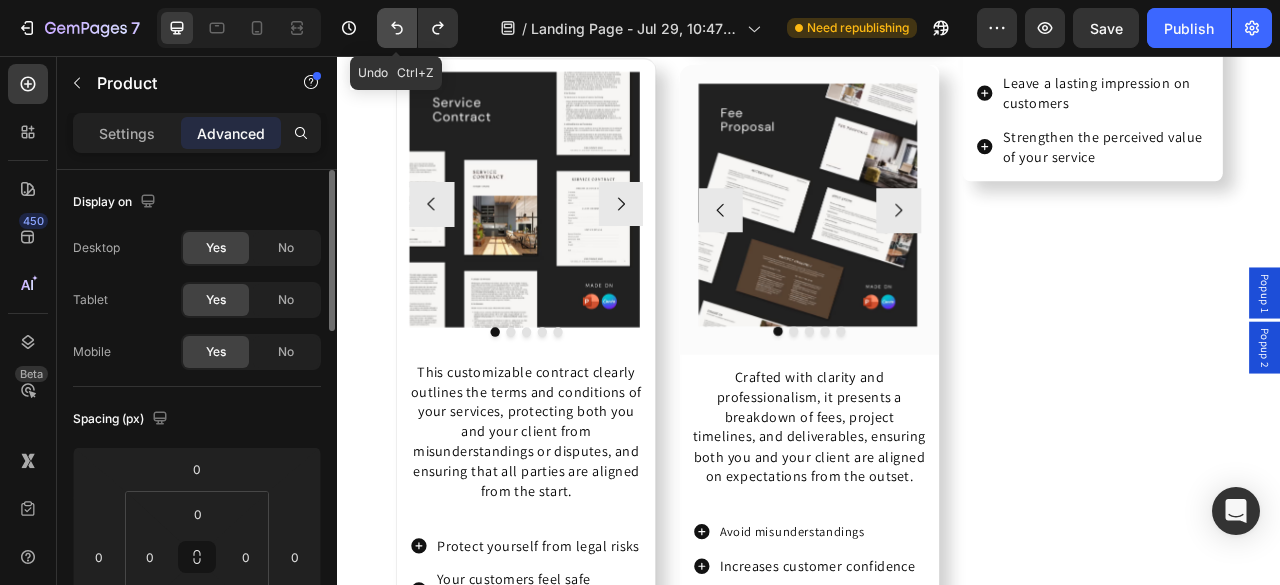 click 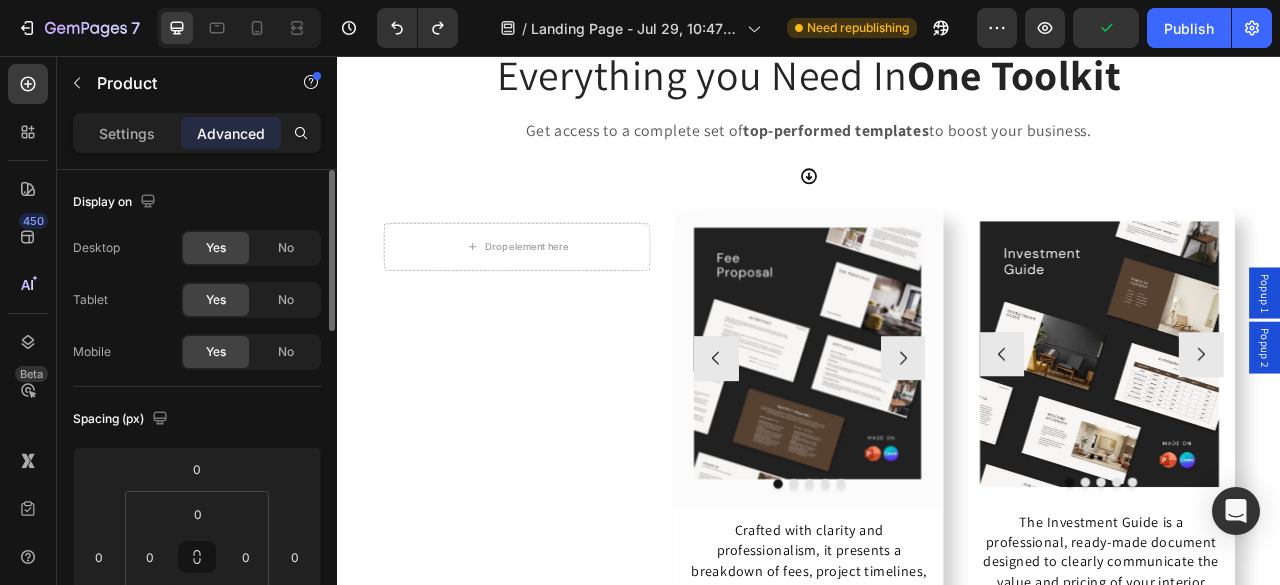 scroll, scrollTop: 5138, scrollLeft: 0, axis: vertical 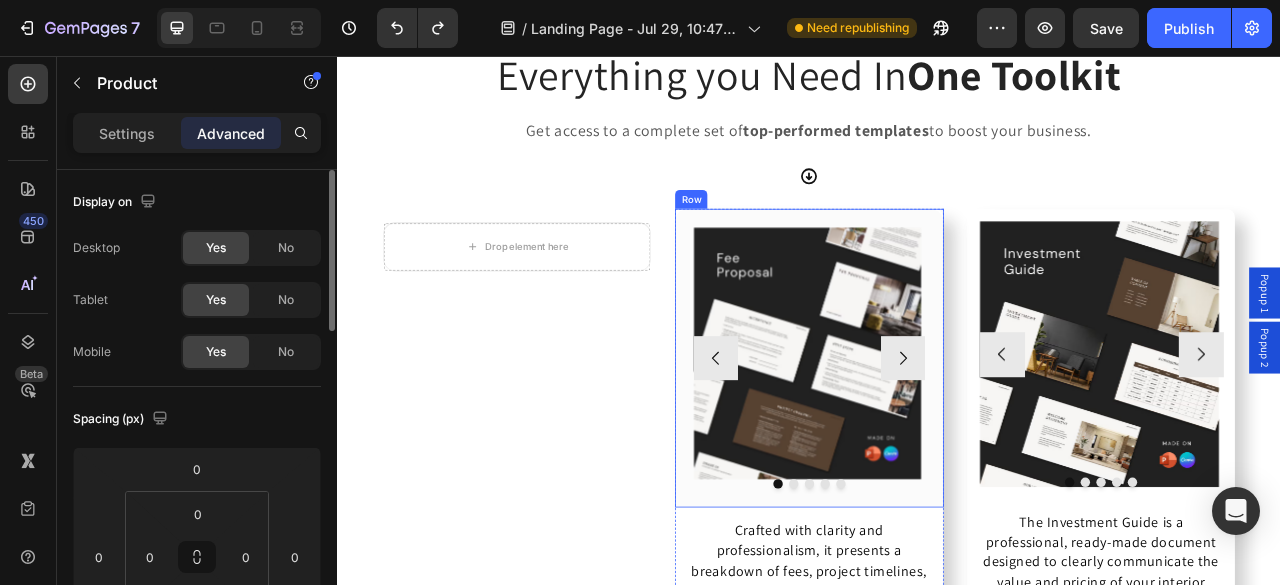click on "Image Image Image Image Image
Carousel Row" at bounding box center [936, 441] 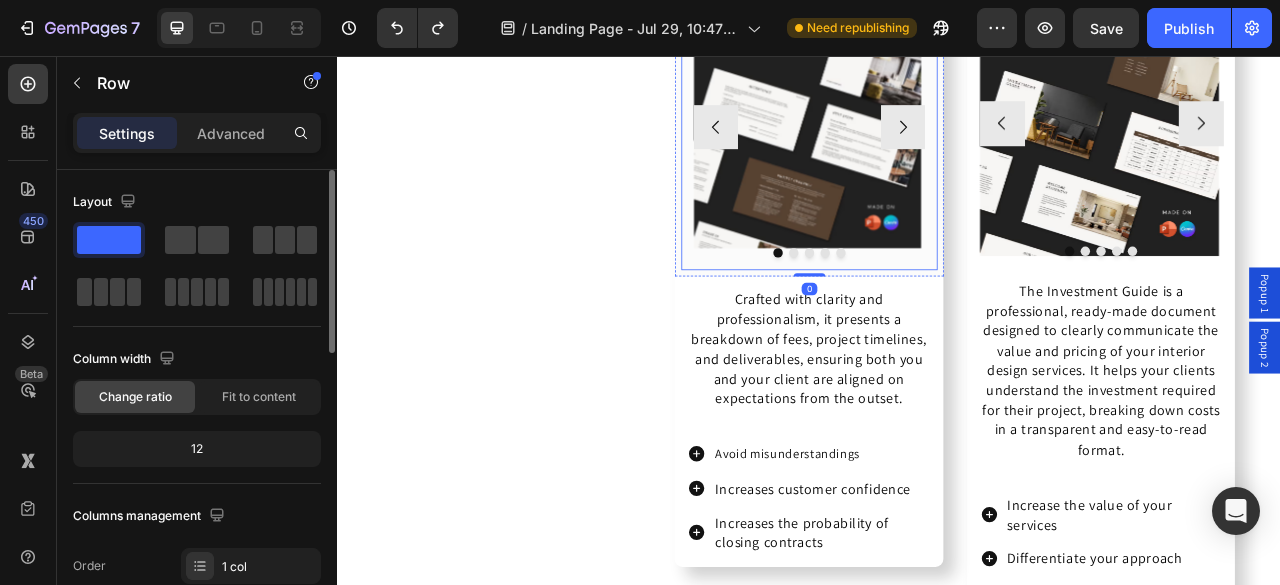 scroll, scrollTop: 5438, scrollLeft: 0, axis: vertical 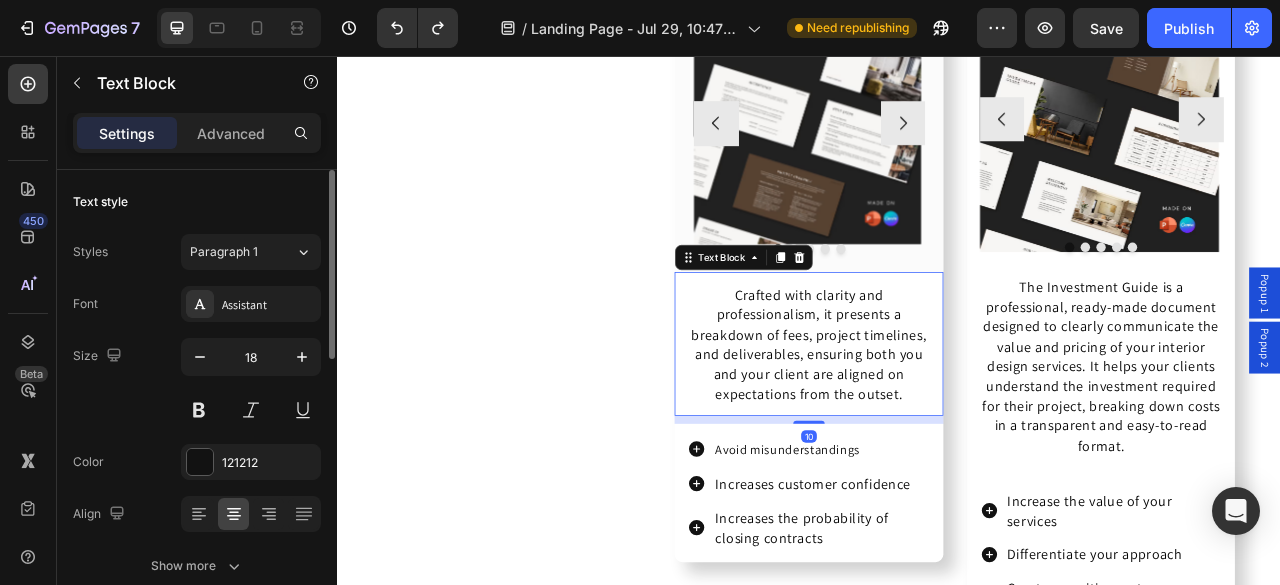click on "Crafted with clarity and professionalism, it presents a breakdown of fees, project timelines, and deliverables, ensuring both you and your client are aligned on expectations from the outset." at bounding box center [936, 422] 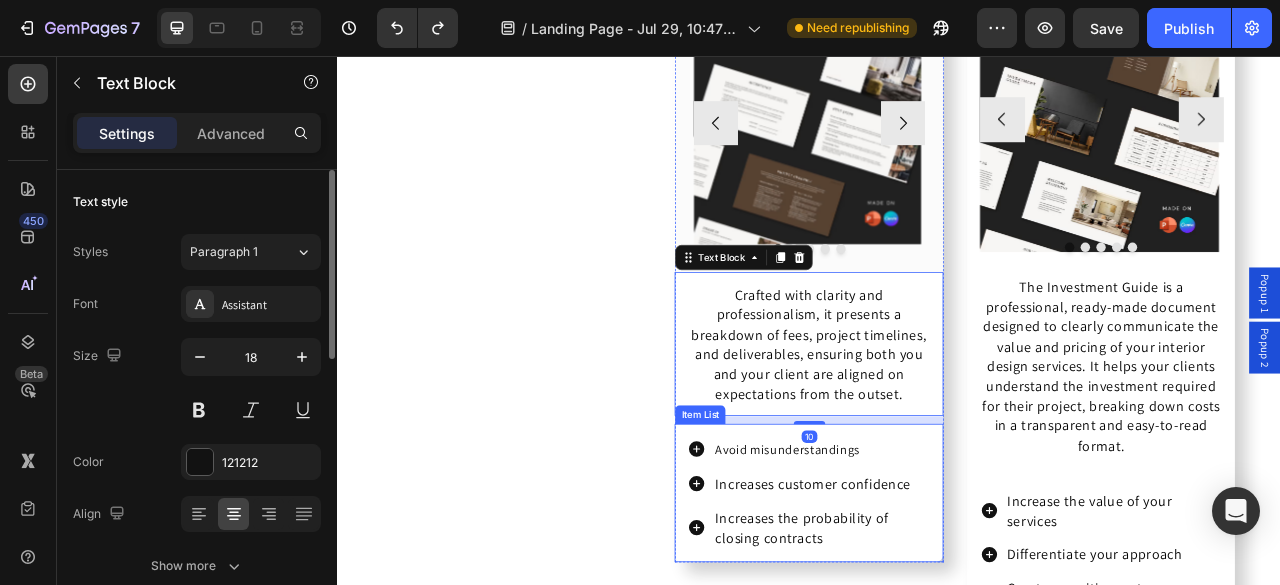 click on "Avoid misunderstandings
Increases customer confidence
Increases the probability of closing contracts" at bounding box center (936, 612) 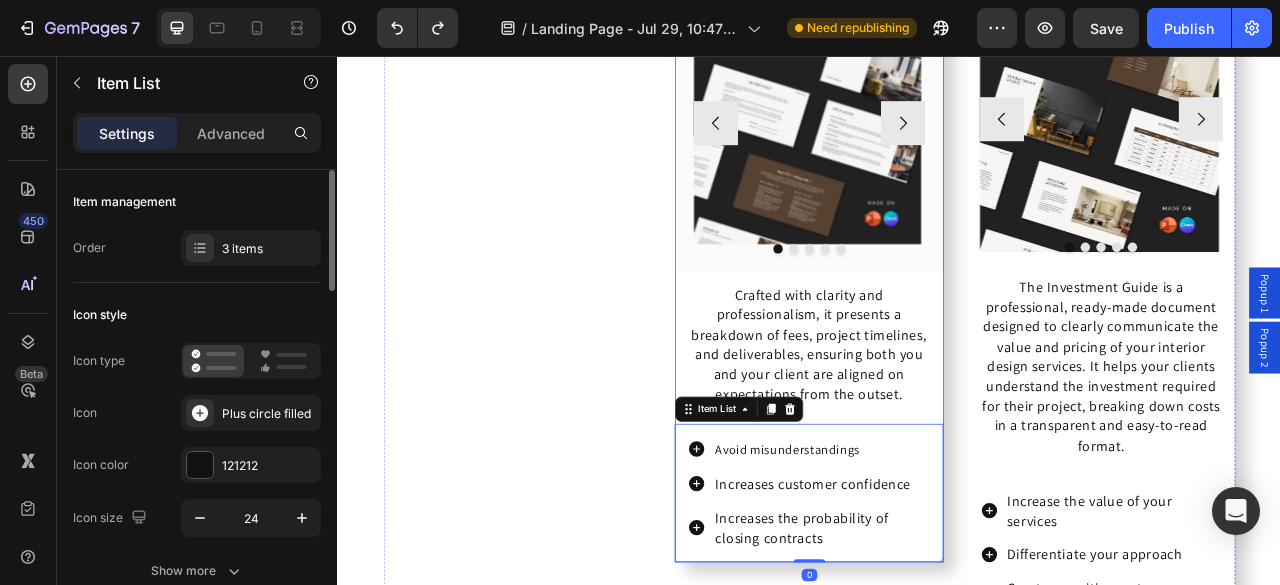click on "Image Image Image Image Image
Carousel Row Crafted with clarity and professionalism, it presents a breakdown of fees, project timelines, and deliverables, ensuring both you and your client are aligned on expectations from the outset. Text Block
Avoid misunderstandings
Increases customer confidence
Increases the probability of closing contracts Item List   0" at bounding box center (936, 325) 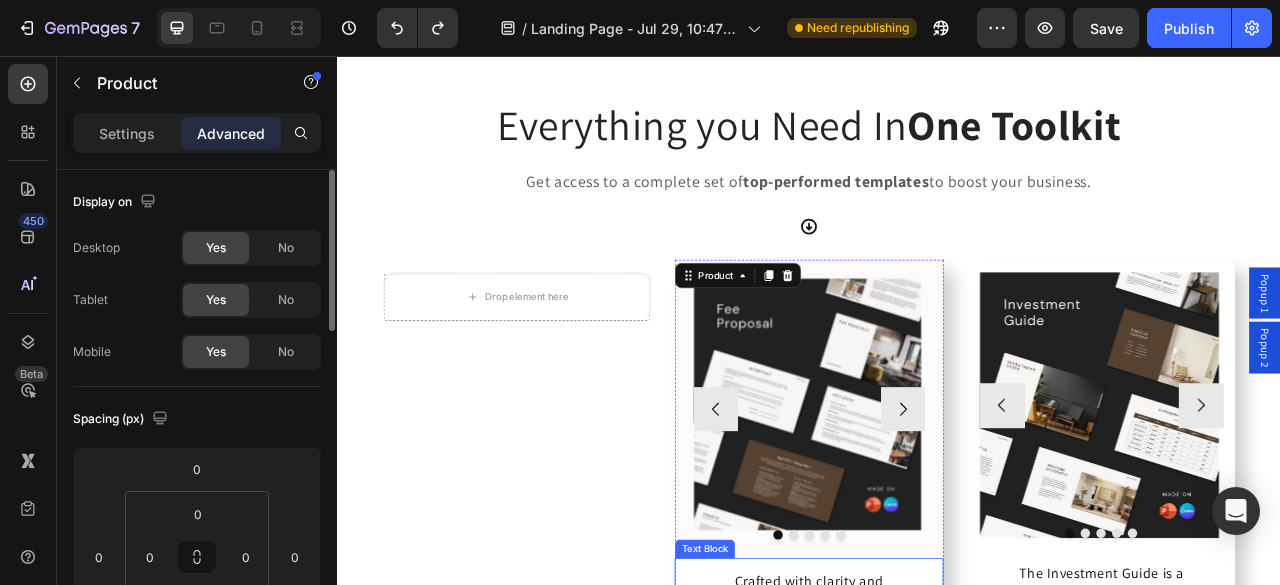 scroll, scrollTop: 5064, scrollLeft: 0, axis: vertical 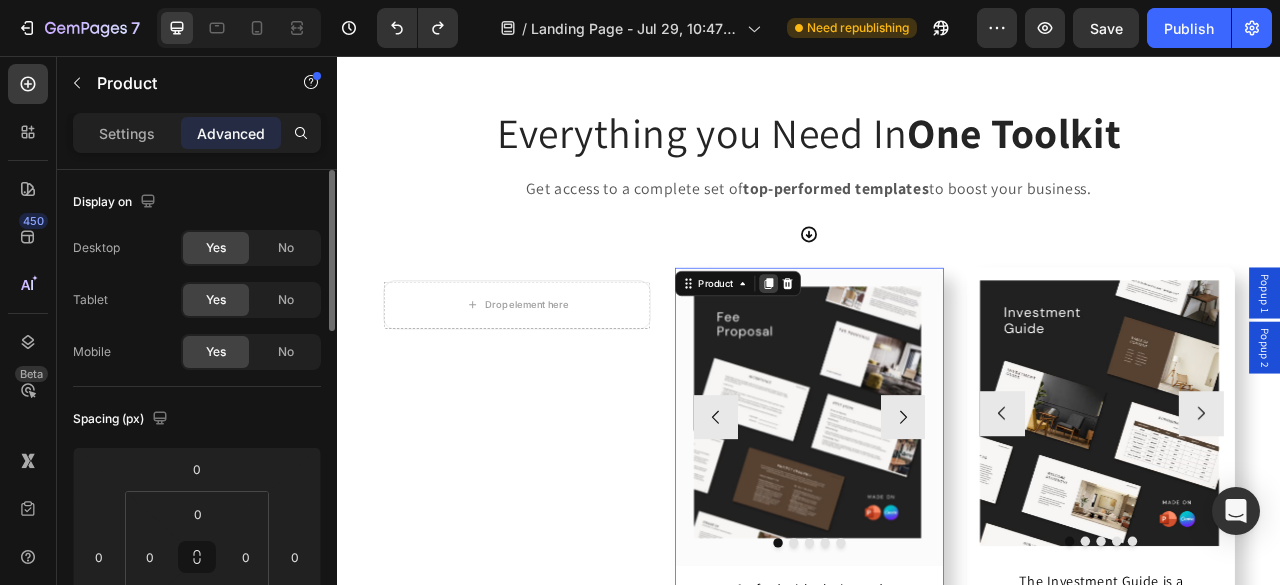 click 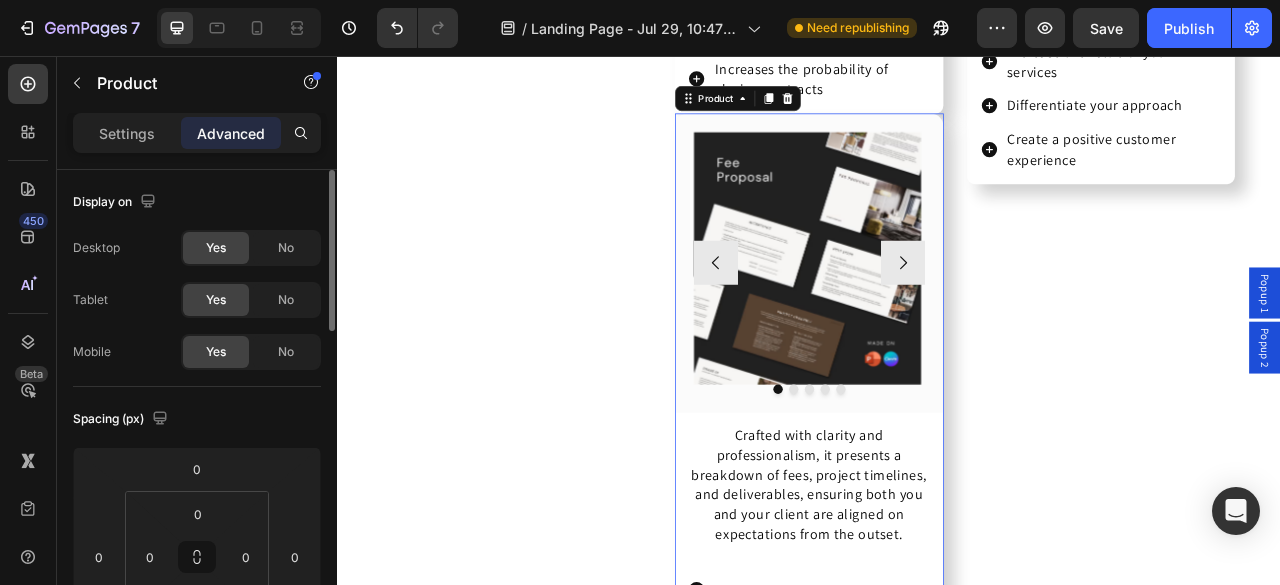scroll, scrollTop: 5978, scrollLeft: 0, axis: vertical 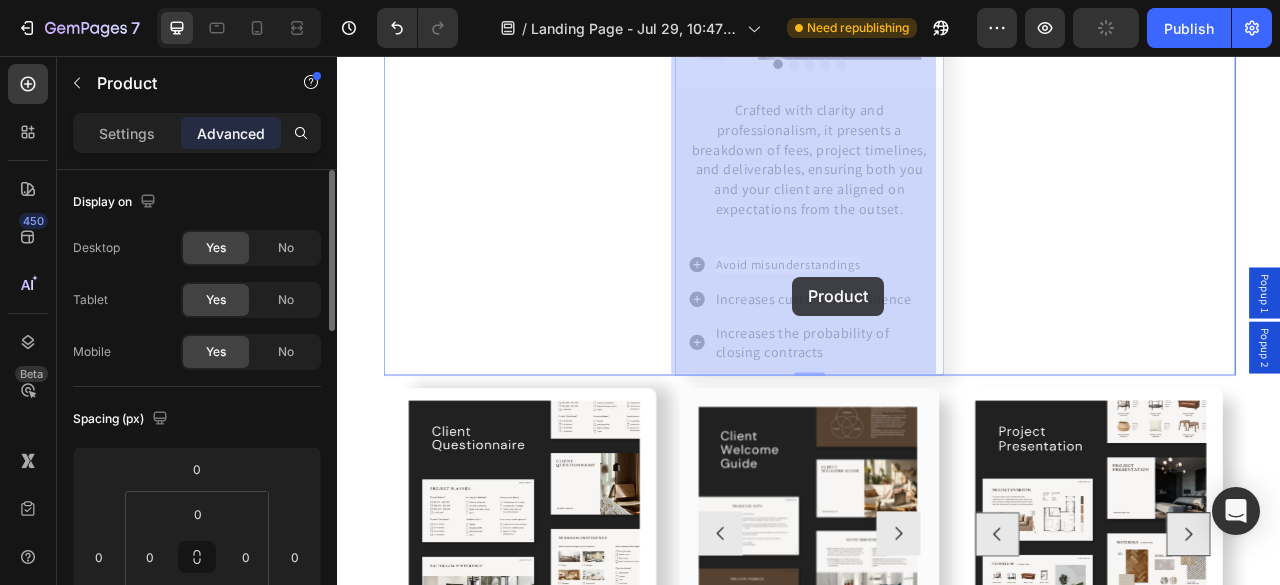 drag, startPoint x: 772, startPoint y: 131, endPoint x: 916, endPoint y: 337, distance: 251.34041 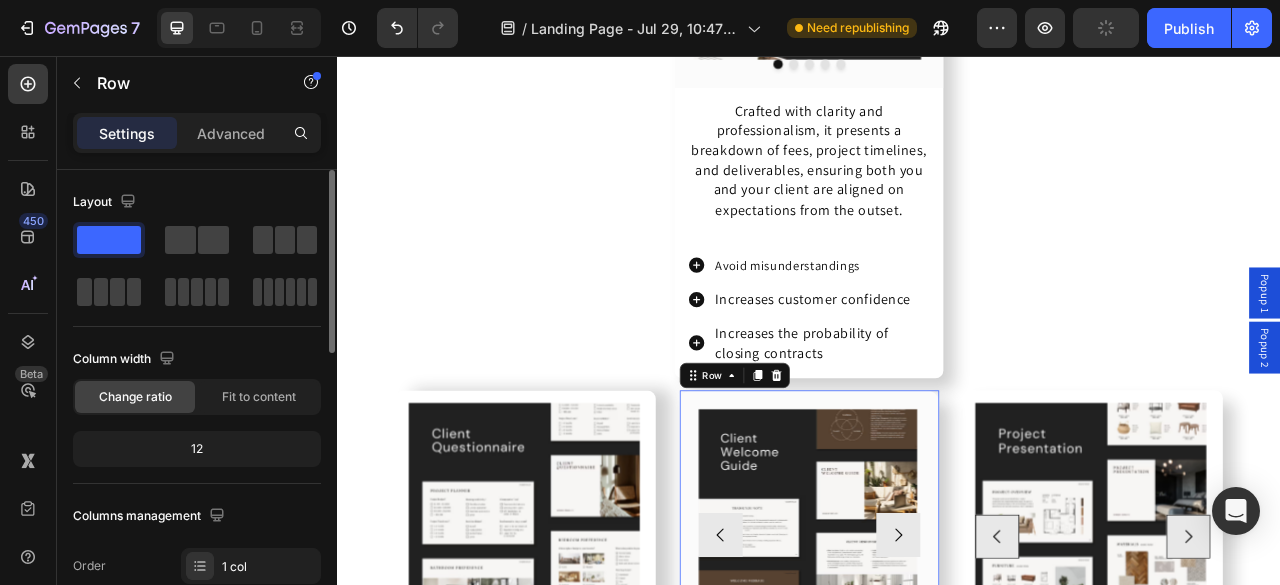 click on "Image Image Image Image Image
Carousel Row   0" at bounding box center (937, 666) 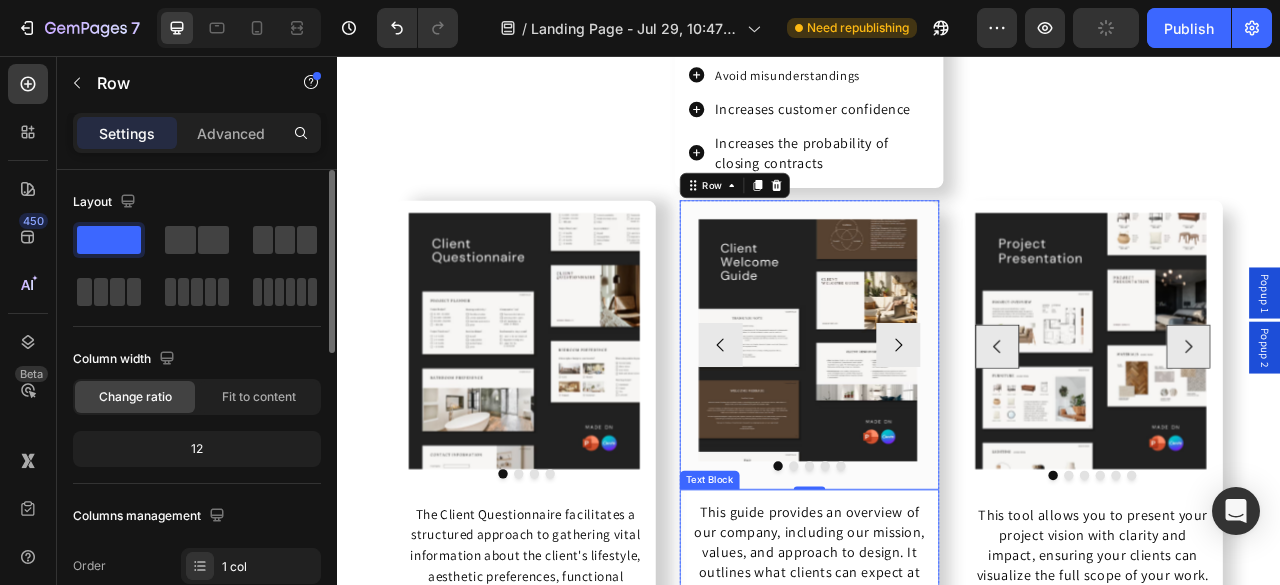 scroll, scrollTop: 6854, scrollLeft: 0, axis: vertical 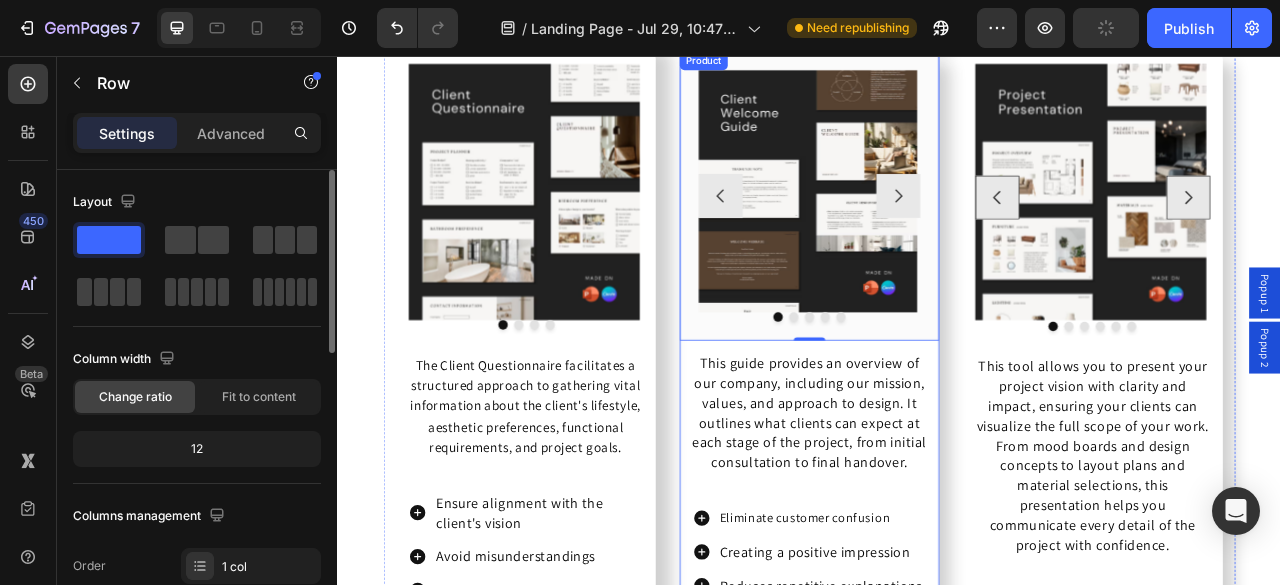 click on "Image Image Image Image Image
Carousel Row   0 This guide provides an overview of our company, including our mission, values, and approach to design. It outlines what clients can expect at each stage of the project, from initial consultation to final handover.  Text Block
Eliminate customer confusion
Creating a positive impression
Reduces repetitive explanations Item List" at bounding box center (937, 406) 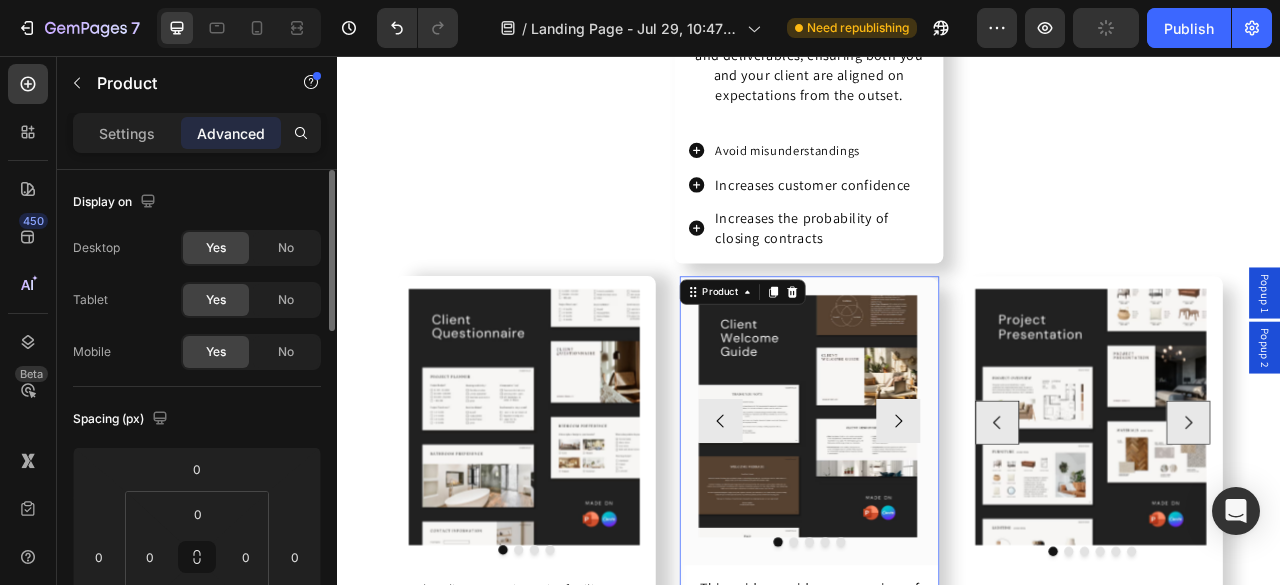 scroll, scrollTop: 6462, scrollLeft: 0, axis: vertical 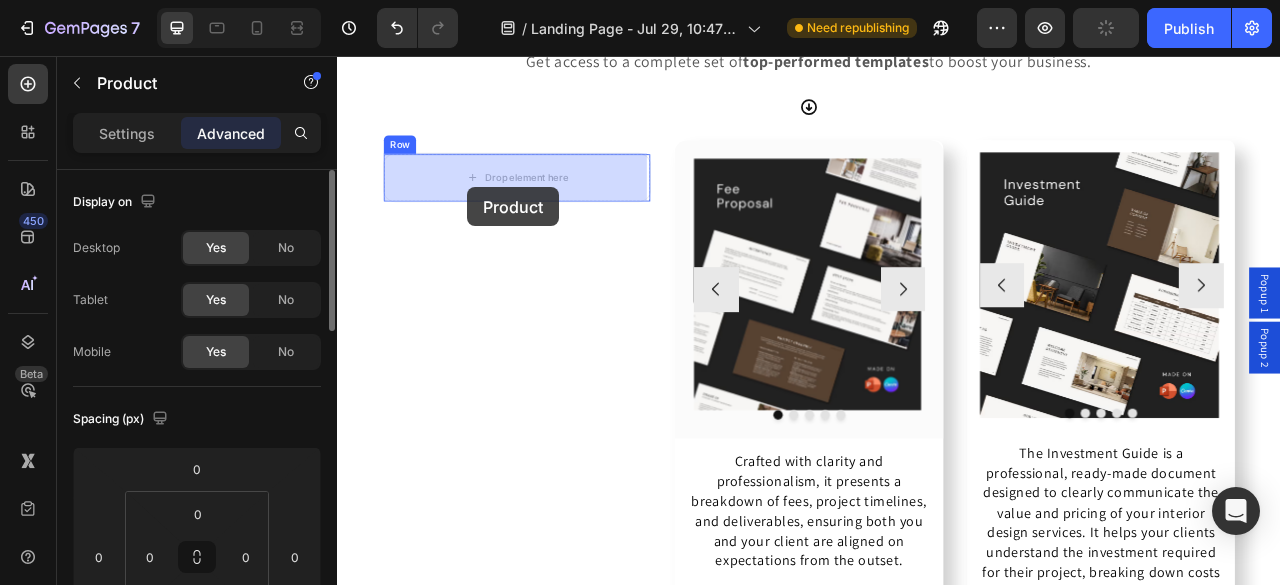 drag, startPoint x: 781, startPoint y: 461, endPoint x: 502, endPoint y: 223, distance: 366.72195 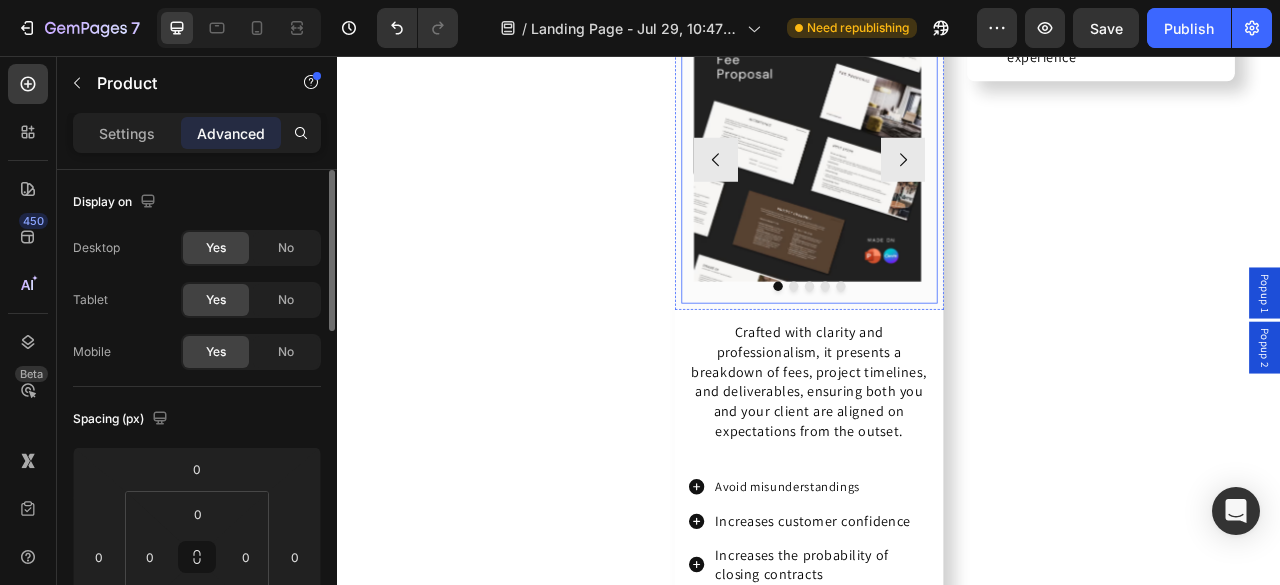 scroll, scrollTop: 6266, scrollLeft: 0, axis: vertical 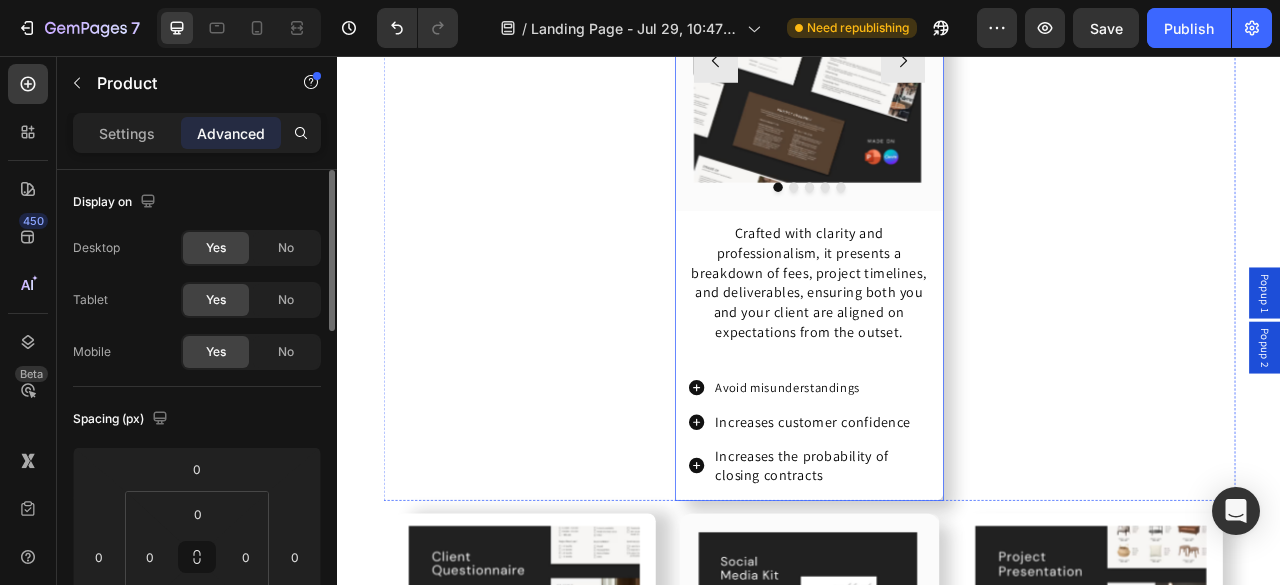 click on "Image Image Image Image Image
Carousel Row Crafted with clarity and professionalism, it presents a breakdown of fees, project timelines, and deliverables, ensuring both you and your client are aligned on expectations from the outset. Text Block
Avoid misunderstandings
Increases customer confidence
Increases the probability of closing contracts Item List" at bounding box center [936, 246] 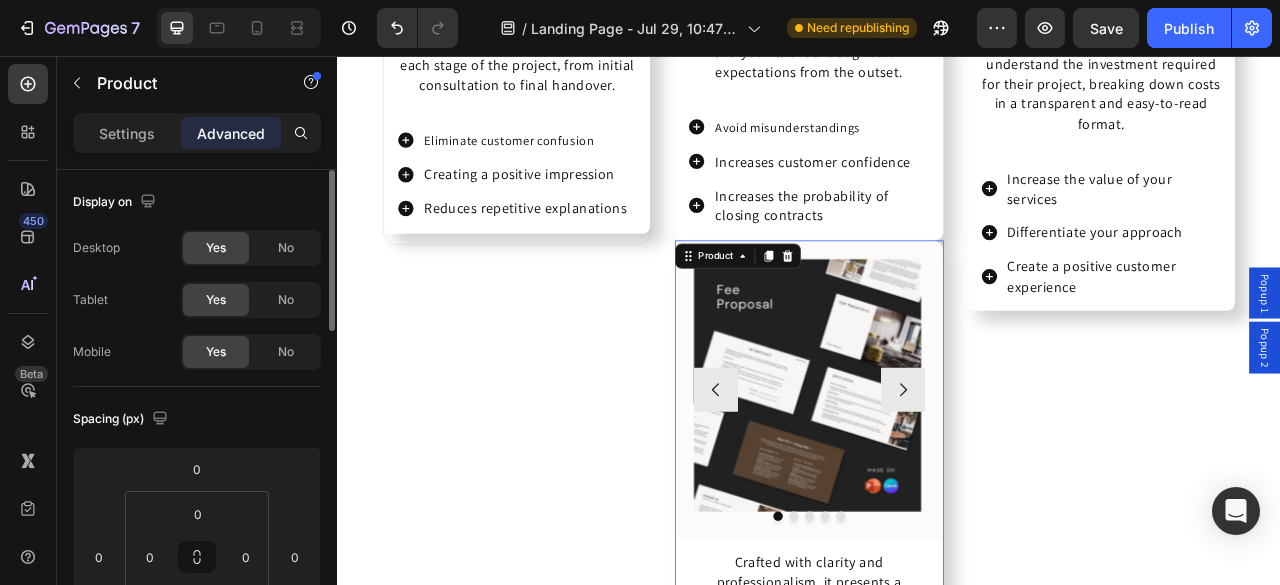 scroll, scrollTop: 5846, scrollLeft: 0, axis: vertical 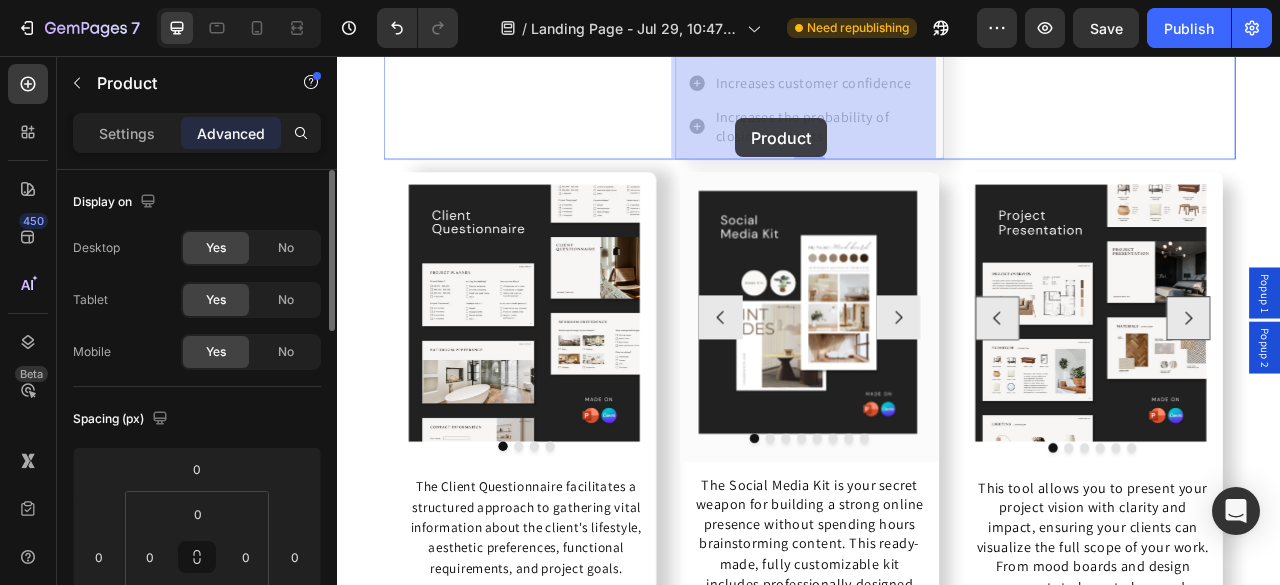 drag, startPoint x: 771, startPoint y: 305, endPoint x: 843, endPoint y: 135, distance: 184.61853 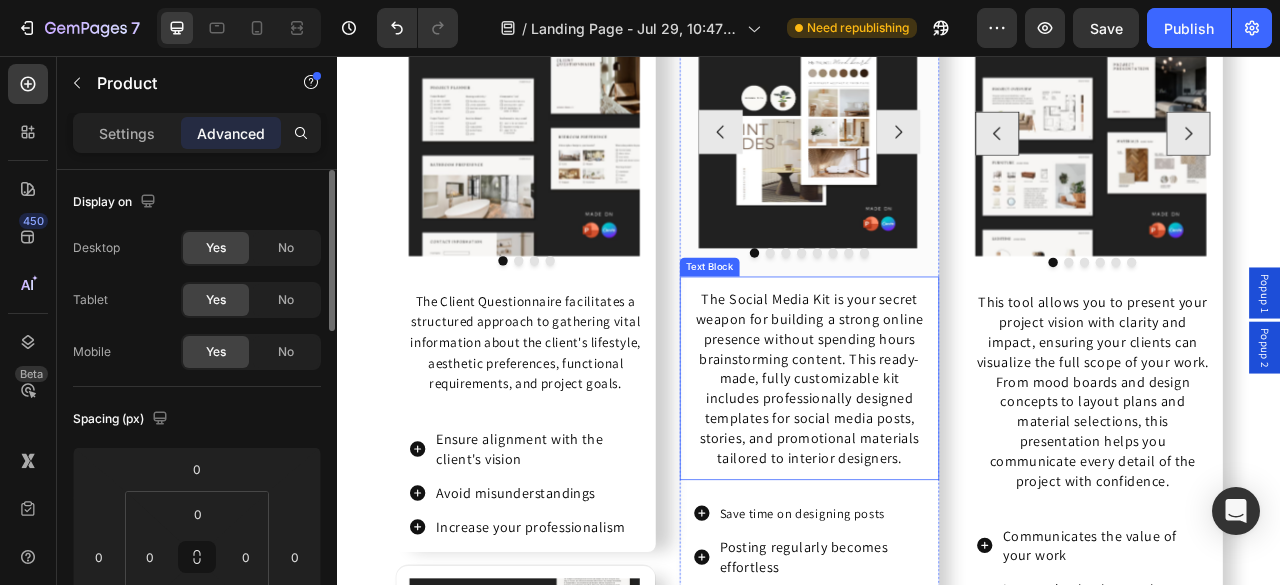 scroll, scrollTop: 6941, scrollLeft: 0, axis: vertical 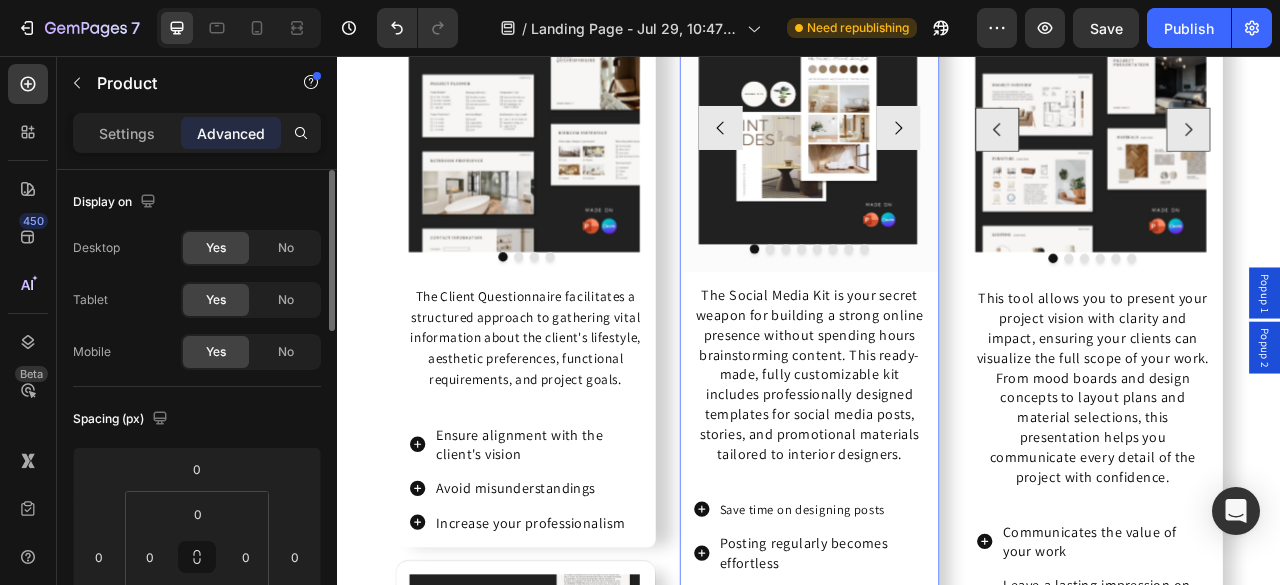 click on "Image Image Image Image Image Image Image Image
Carousel Row The Social Media Kit is your secret weapon for building a strong online presence without spending hours brainstorming content. This ready-made, fully customizable kit includes professionally designed templates for social media posts, stories, and promotional materials tailored to interior designers. Text Block
Save time on designing posts
Posting regularly becomes effortless
Increasing your client base Item List" at bounding box center (937, 369) 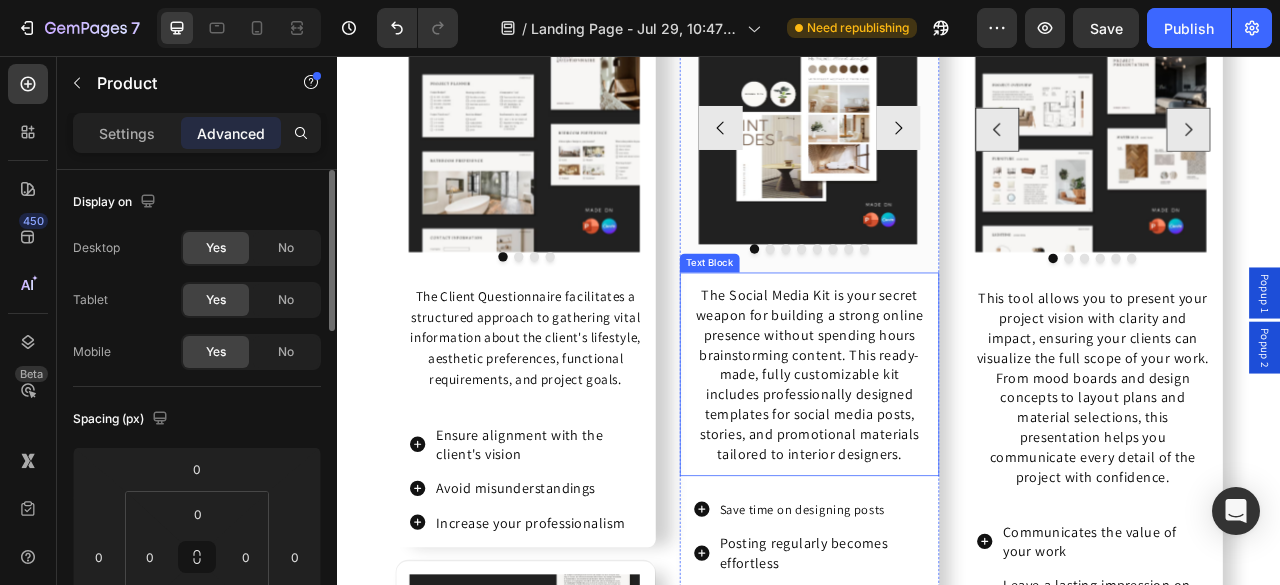 scroll, scrollTop: 6543, scrollLeft: 0, axis: vertical 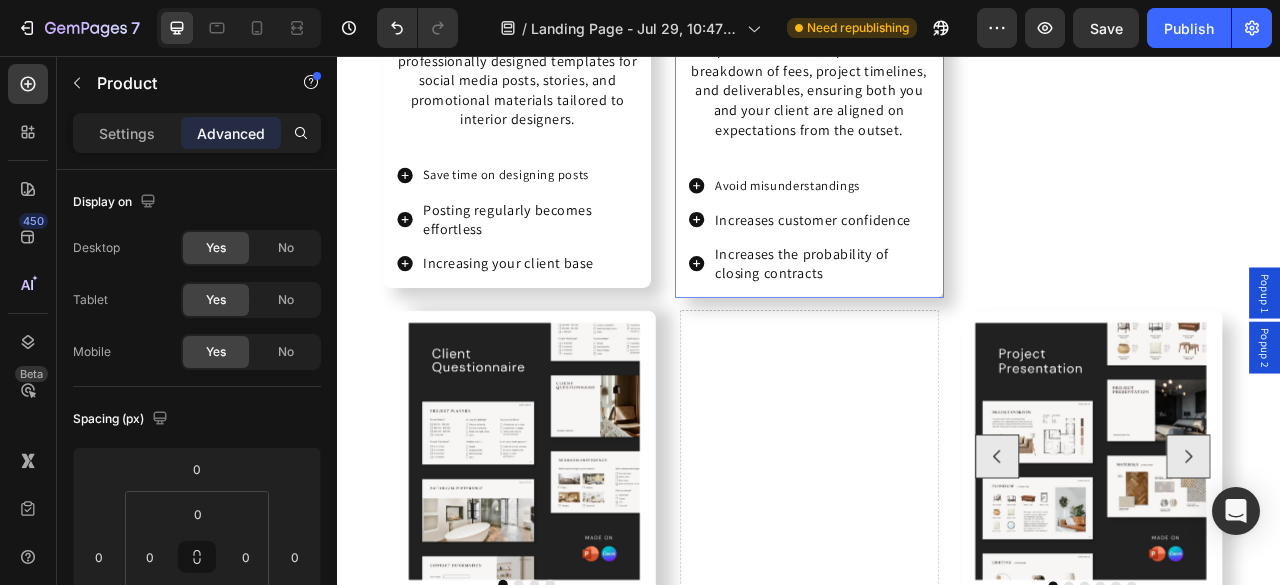 click on "Image Image Image Image Image
Carousel Row Crafted with clarity and professionalism, it presents a breakdown of fees, project timelines, and deliverables, ensuring both you and your client are aligned on expectations from the outset. Text Block
Avoid misunderstandings
Increases customer confidence
Increases the probability of closing contracts Item List" at bounding box center (936, 149) 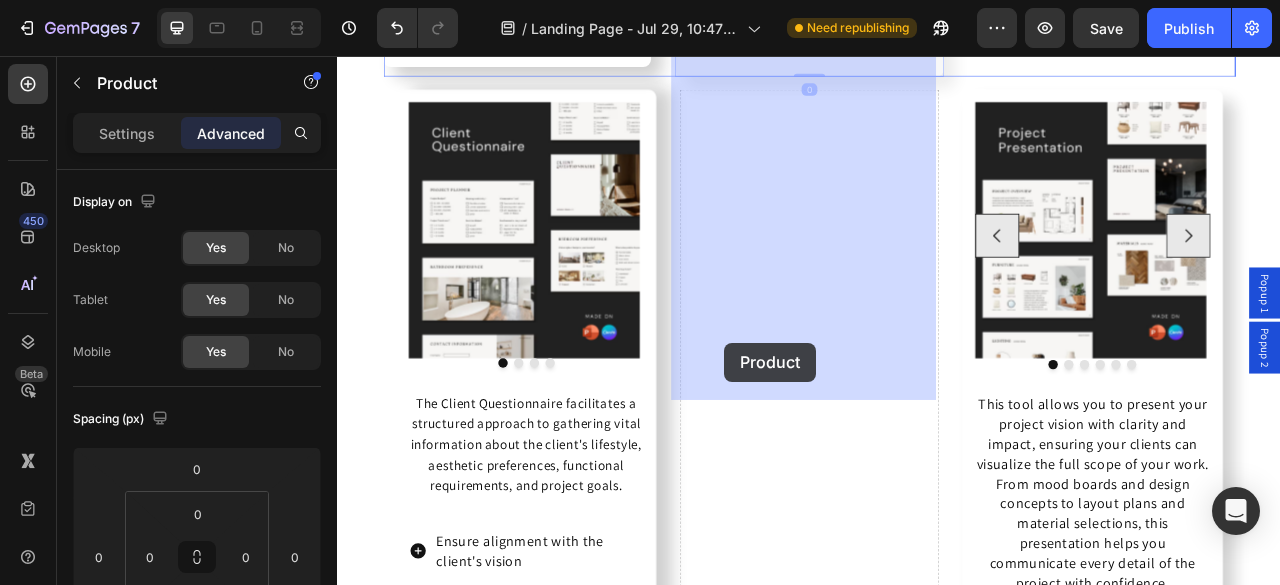 scroll, scrollTop: 6506, scrollLeft: 0, axis: vertical 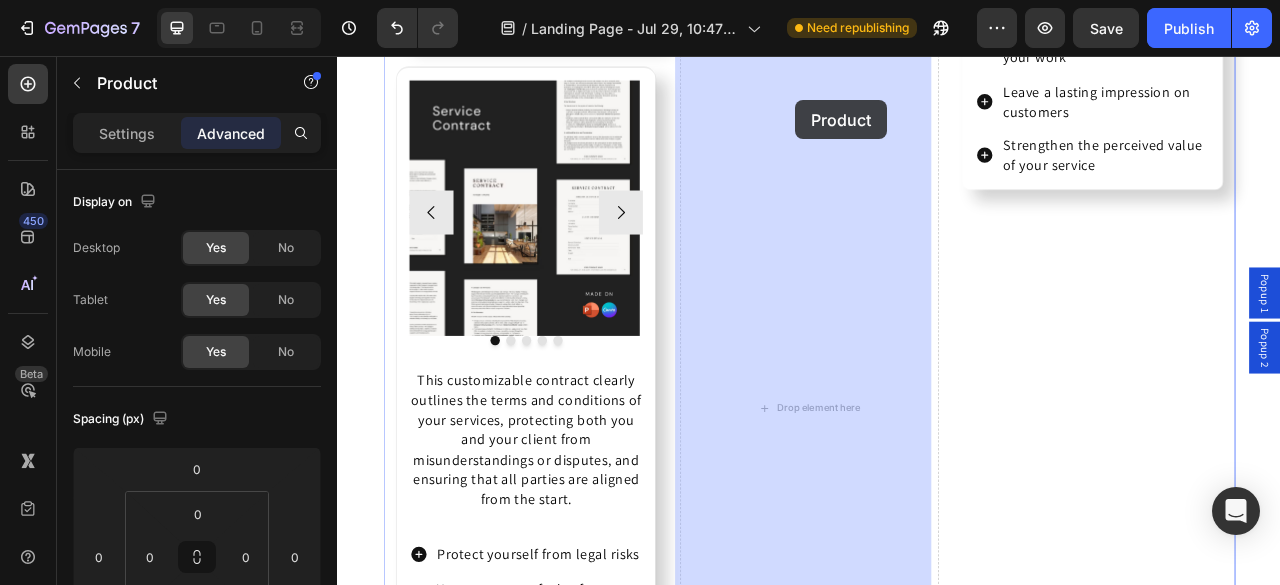 drag, startPoint x: 775, startPoint y: 230, endPoint x: 920, endPoint y: 128, distance: 177.28226 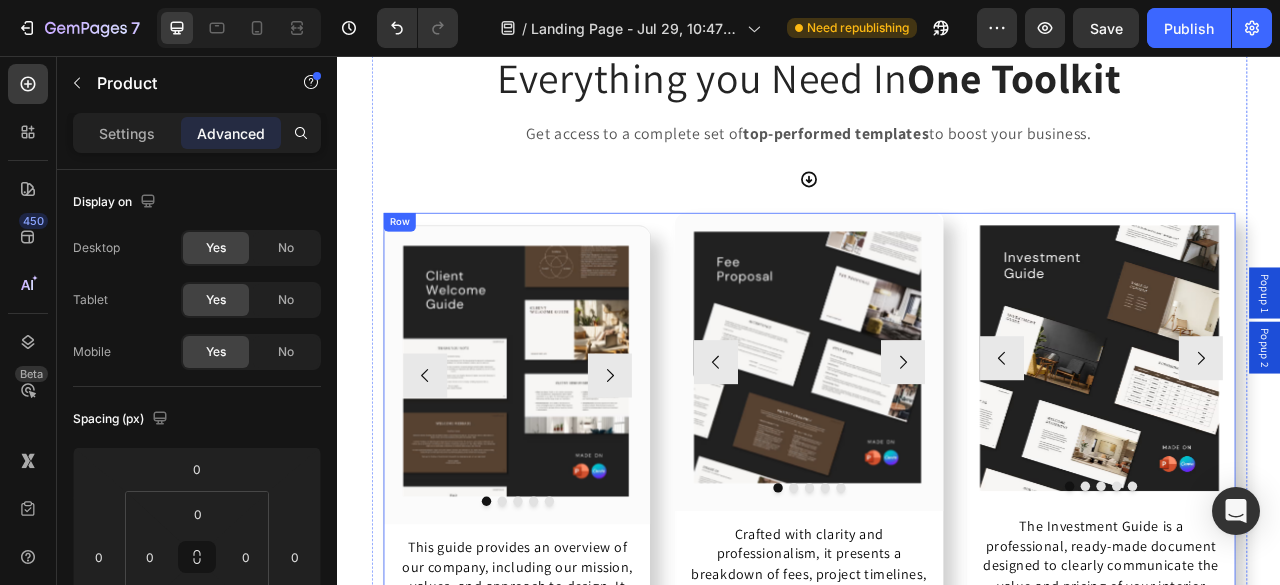 scroll, scrollTop: 5132, scrollLeft: 0, axis: vertical 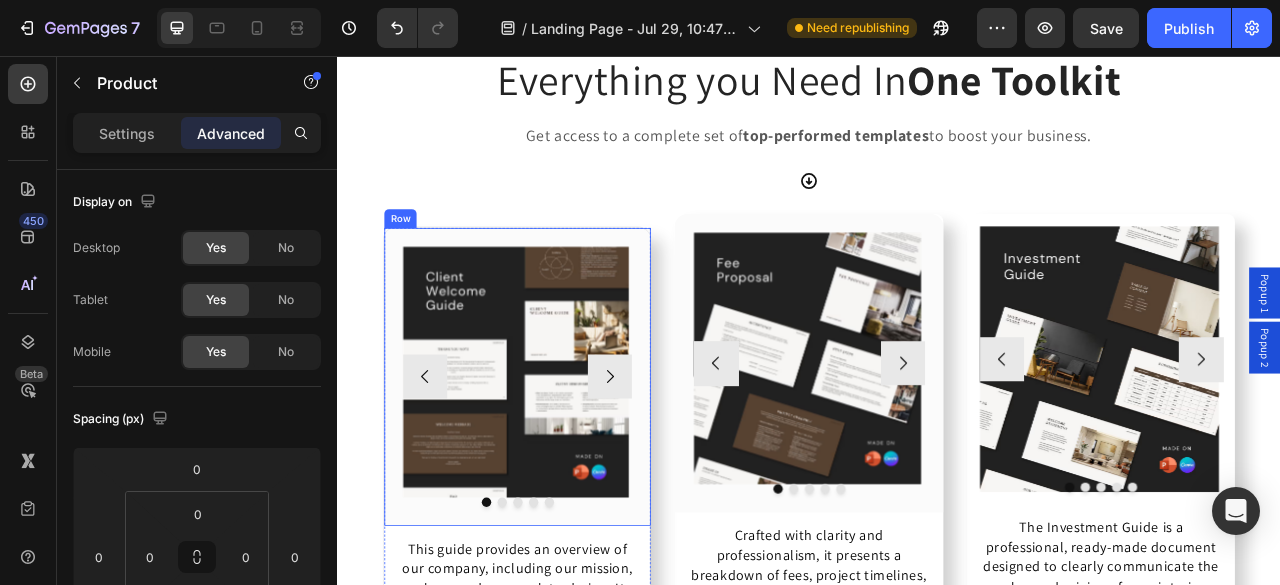 click on "Image Image Image Image Image
Carousel Row" at bounding box center (565, 464) 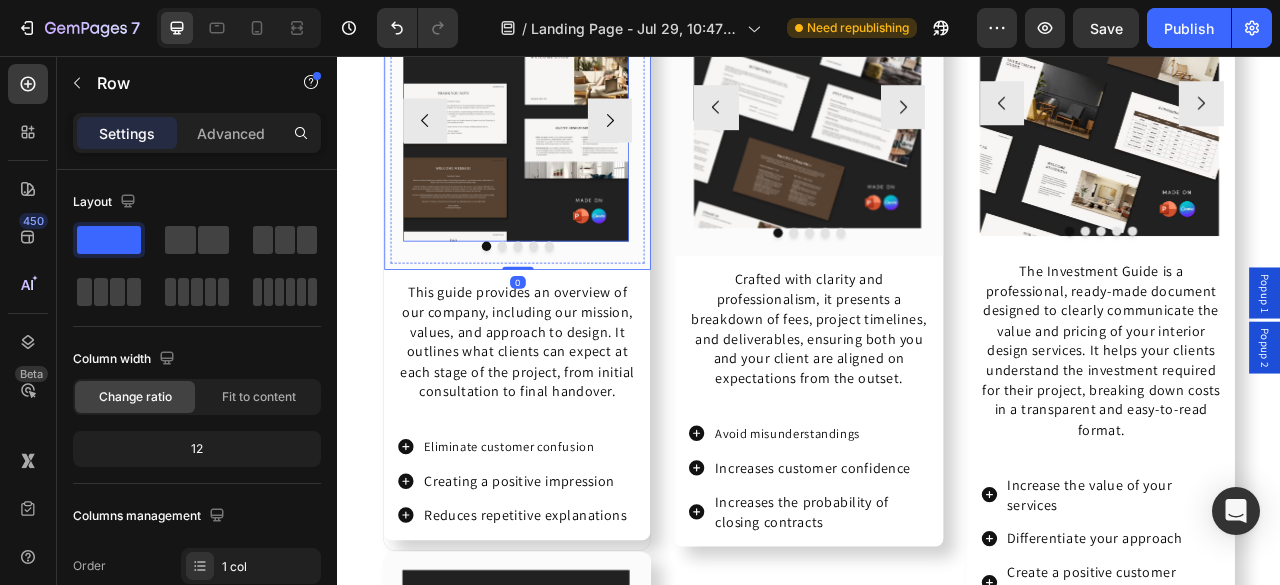 scroll, scrollTop: 5458, scrollLeft: 0, axis: vertical 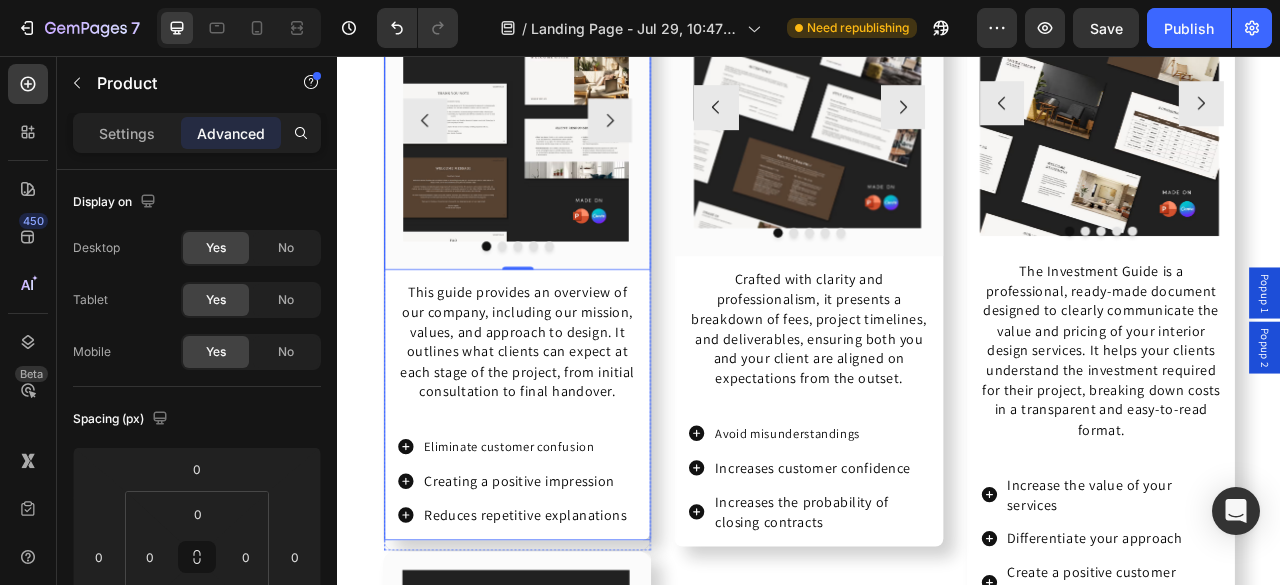 click on "Image Image Image Image Image
Carousel Row   0 This guide provides an overview of our company, including our mission, values, and approach to design. It outlines what clients can expect at each stage of the project, from initial consultation to final handover.  Text Block
Eliminate customer confusion
Creating a positive impression
Reduces repetitive explanations Item List" at bounding box center (565, 310) 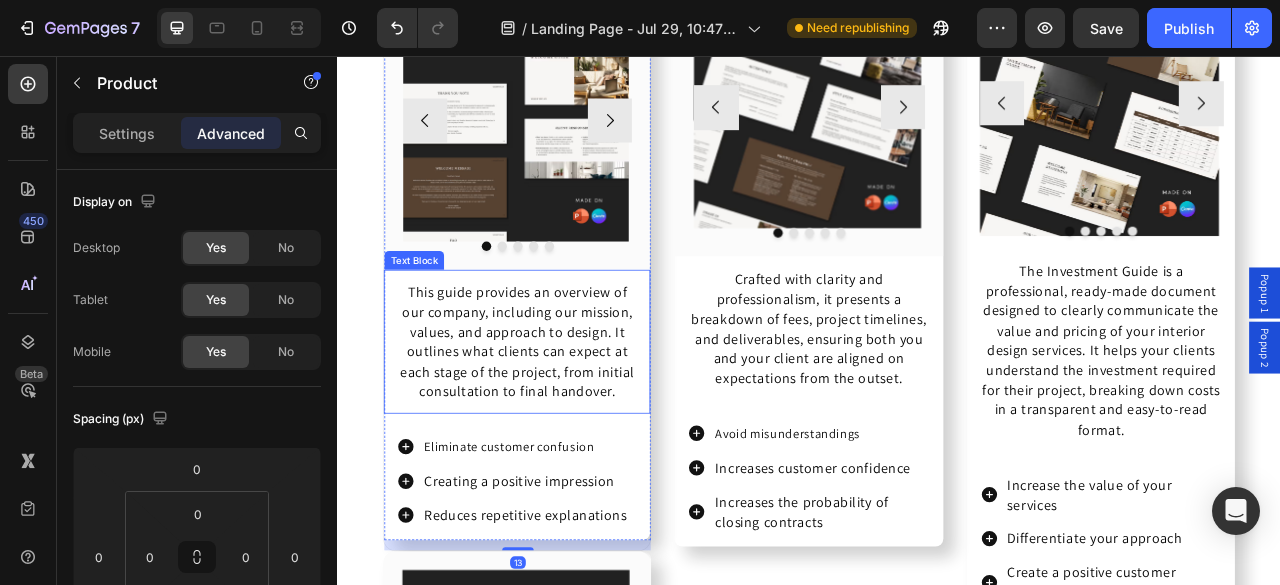 scroll, scrollTop: 5150, scrollLeft: 0, axis: vertical 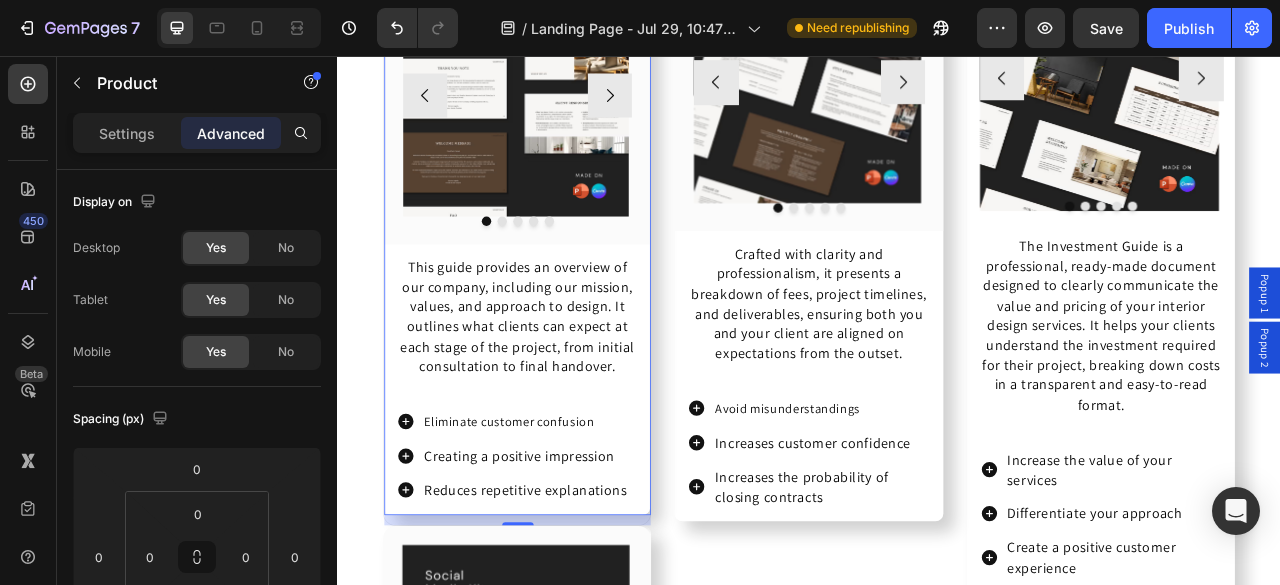 click on "Image Image Image Image Image
Carousel Row This guide provides an overview of our company, including our mission, values, and approach to design. It outlines what clients can expect at each stage of the project, from initial consultation to final handover.  Text Block
Eliminate customer confusion
Creating a positive impression
Reduces repetitive explanations Item List" at bounding box center [565, 278] 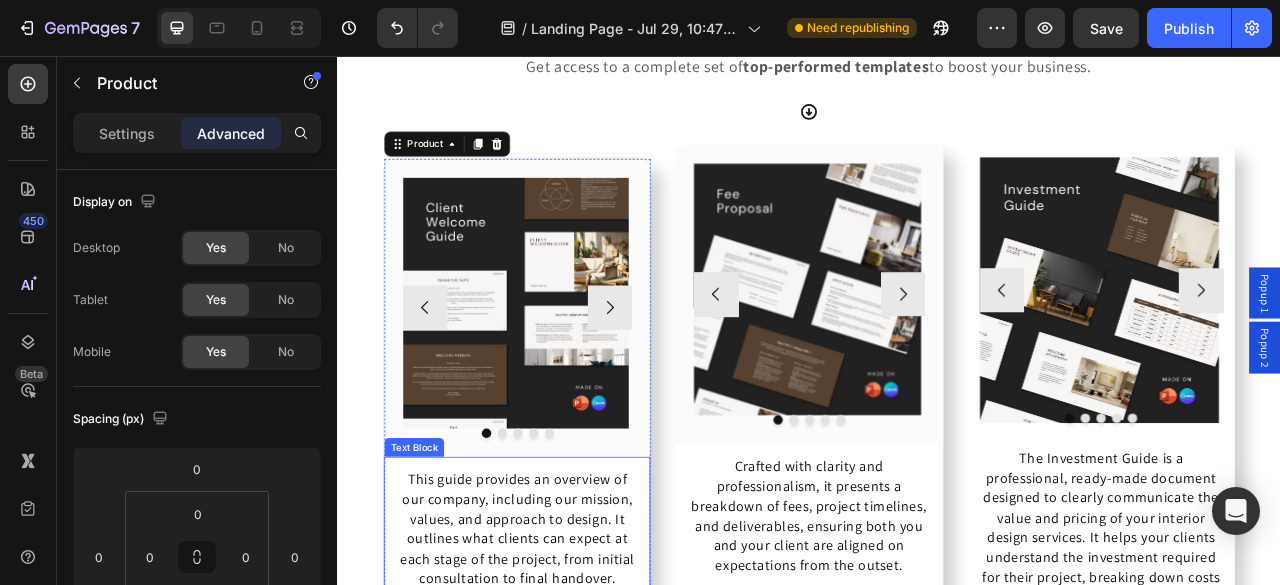 scroll, scrollTop: 5204, scrollLeft: 0, axis: vertical 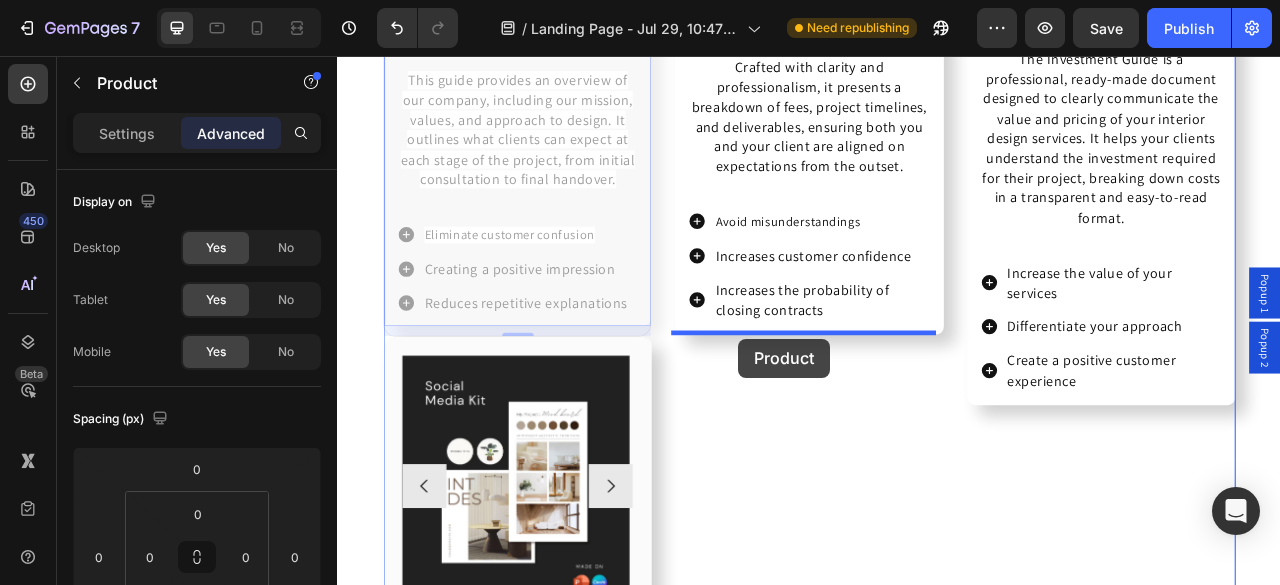 drag, startPoint x: 410, startPoint y: 181, endPoint x: 847, endPoint y: 416, distance: 496.1794 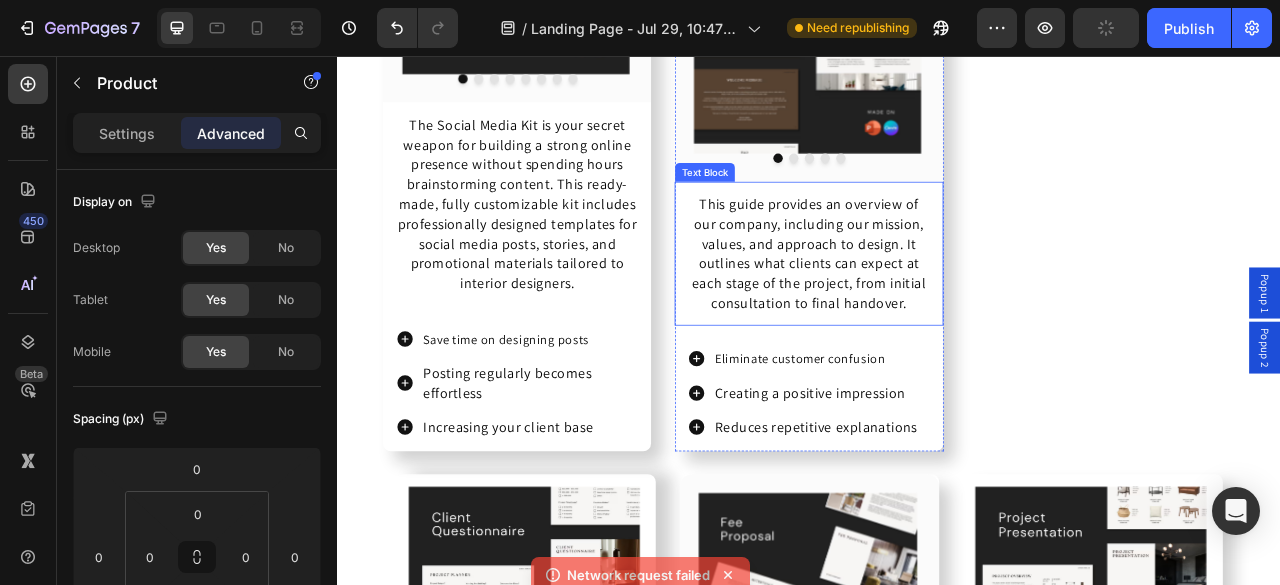 scroll, scrollTop: 6323, scrollLeft: 0, axis: vertical 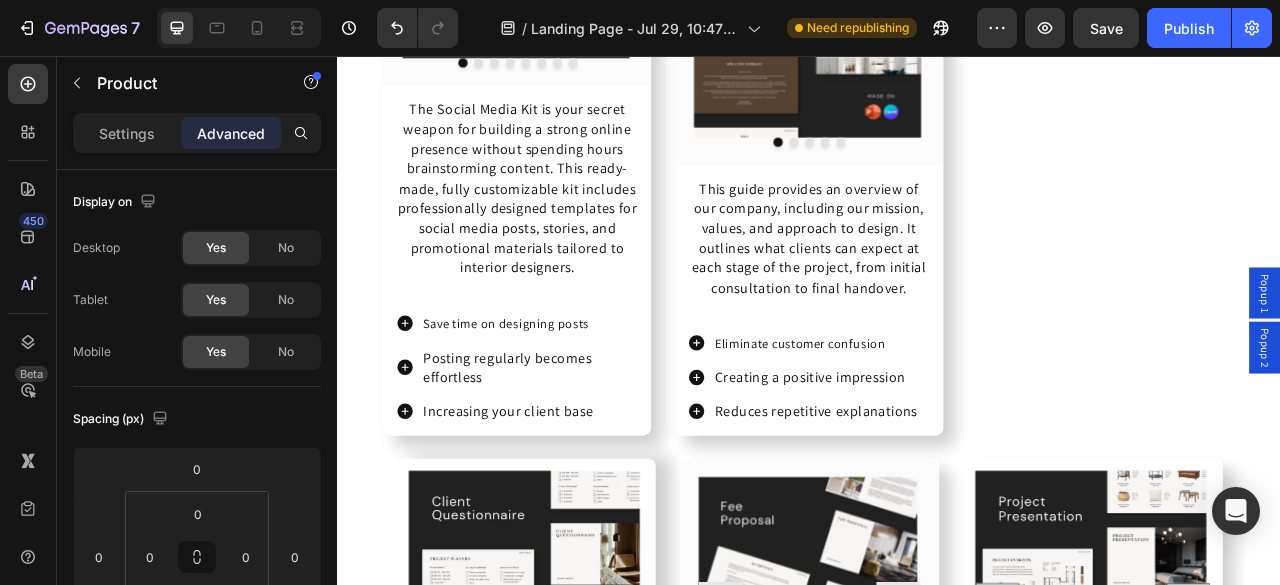 click on "Image Image Image Image Image
Carousel Row This guide provides an overview of our company, including our mission, values, and approach to design. It outlines what clients can expect at each stage of the project, from initial consultation to final handover.  Text Block
Eliminate customer confusion
Creating a positive impression
Reduces repetitive explanations Item List" at bounding box center (936, 177) 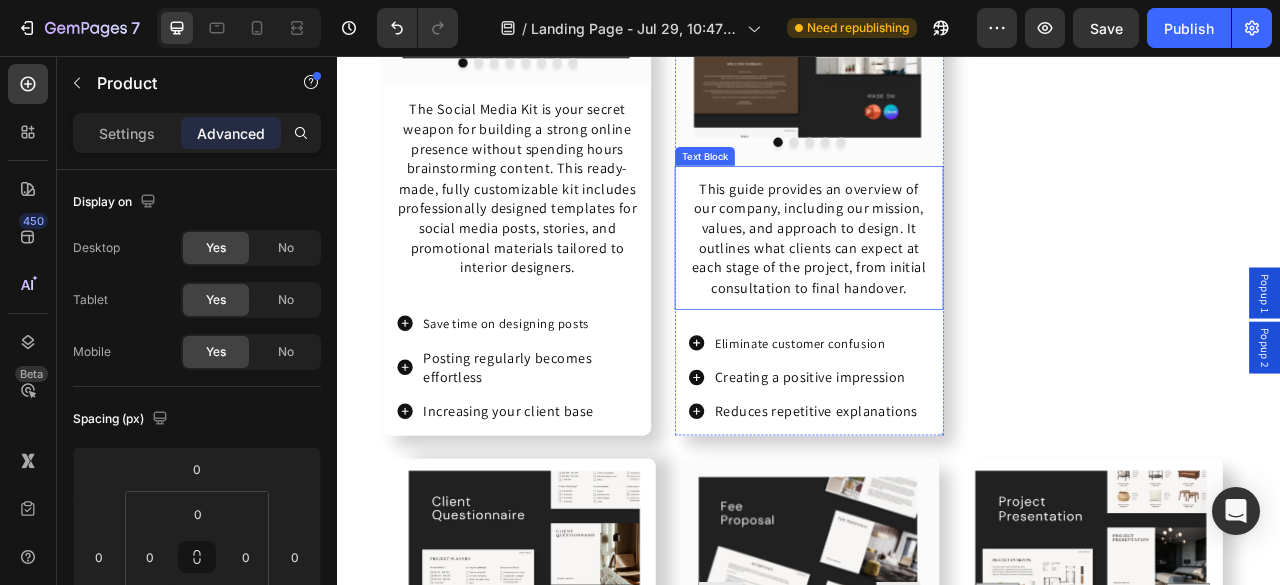 click on "This guide provides an overview of our company, including our mission, values, and approach to design. It outlines what clients can expect at each stage of the project, from initial consultation to final handover." at bounding box center (936, 287) 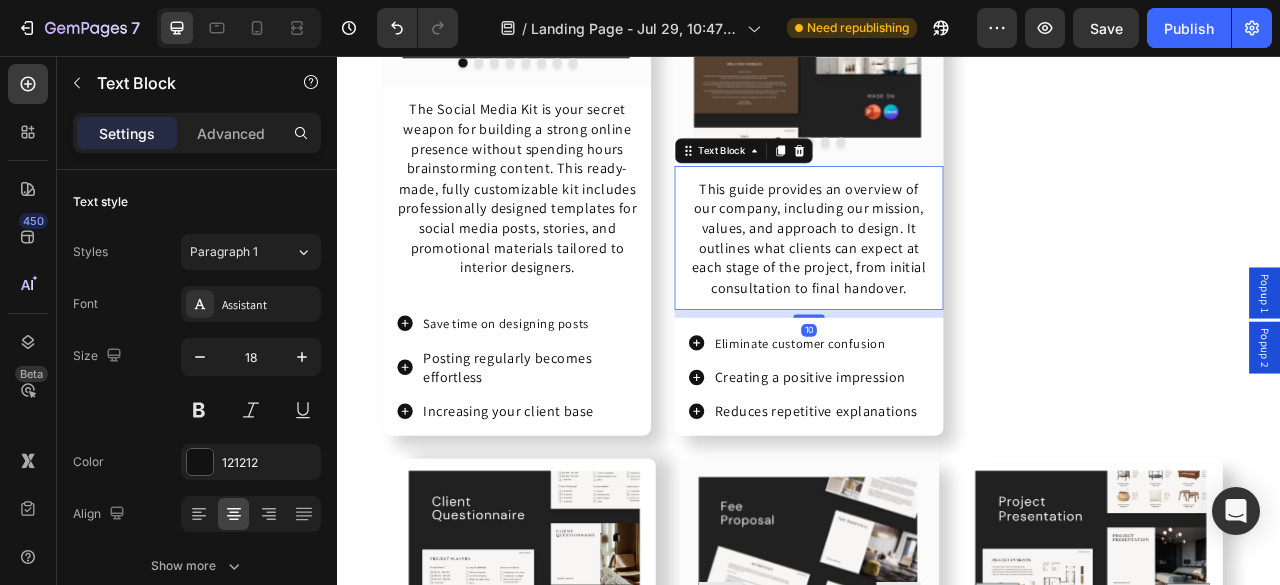 click on "10" at bounding box center [936, 384] 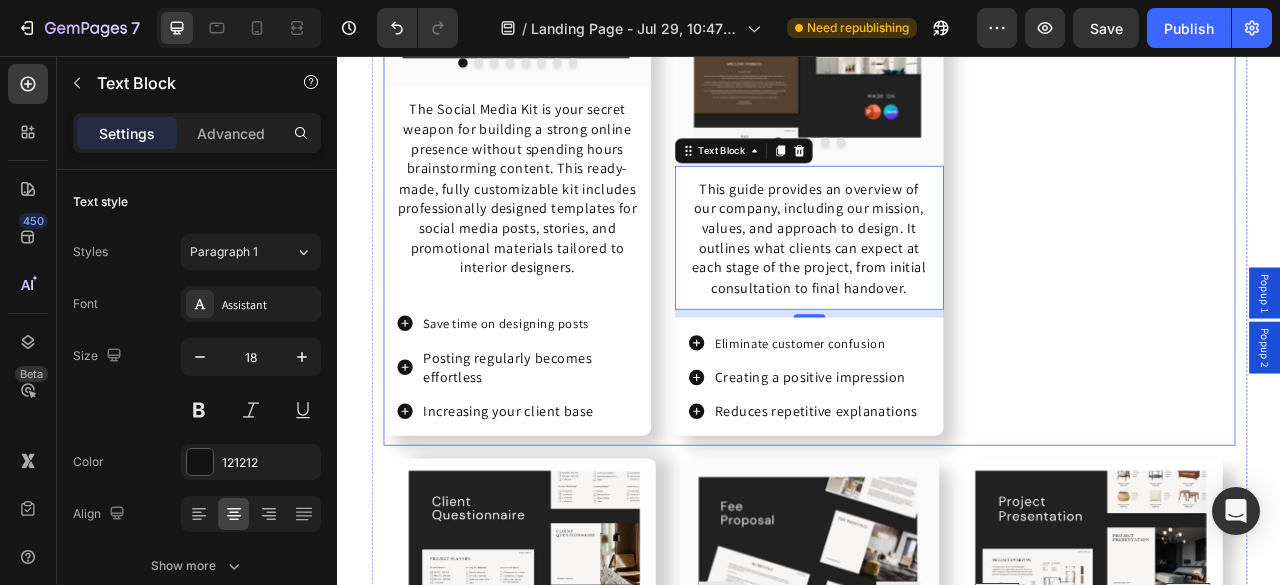 click on "Drop element here Row
Image Image Image Image Image Image Image Image
Carousel Row The Social Media Kit is your secret weapon for building a strong online presence without spending hours brainstorming content. This ready-made, fully customizable kit includes professionally designed templates for social media posts, stories, and promotional materials tailored to interior designers. Text Block
Save time on designing posts
Posting regularly becomes effortless
Increasing your client base Item List Product
Image Image Image Image Image
Carousel Row Crafted with clarity and professionalism, it presents a breakdown of fees, project timelines, and deliverables, ensuring both you and your client are aligned on expectations from the outset. Text Block
Avoid misunderstandings
Increases customer confidence
Increases the probability of closing contracts" at bounding box center (936, -191) 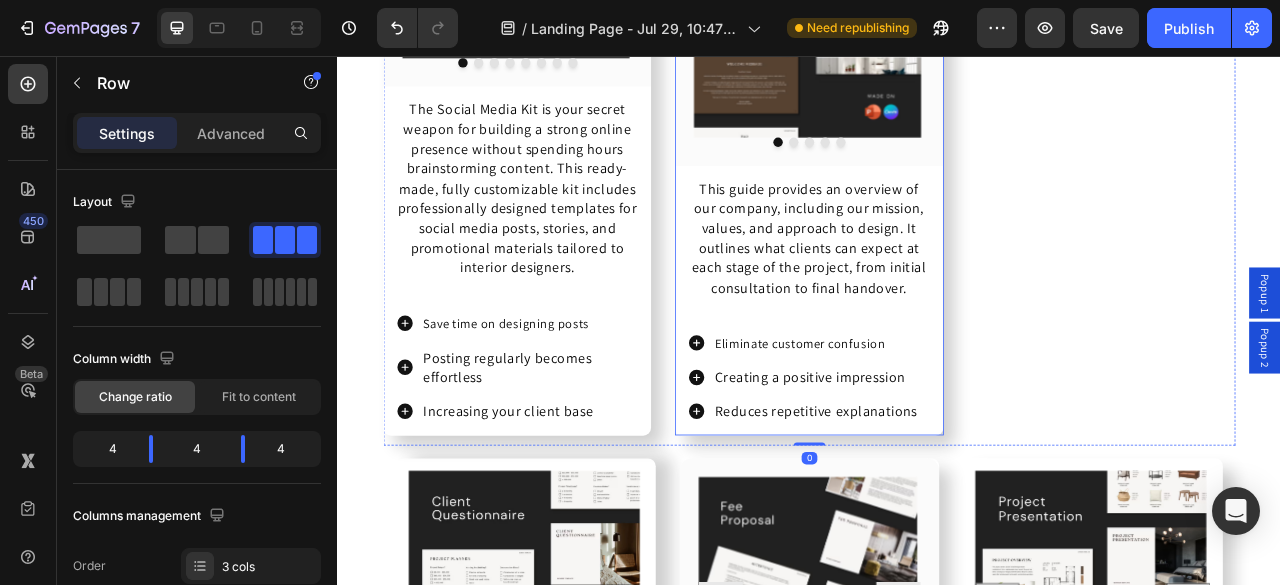 click on "Image Image Image Image Image
Carousel Row This guide provides an overview of our company, including our mission, values, and approach to design. It outlines what clients can expect at each stage of the project, from initial consultation to final handover.  Text Block
Eliminate customer confusion
Creating a positive impression
Reduces repetitive explanations Item List" at bounding box center (936, 177) 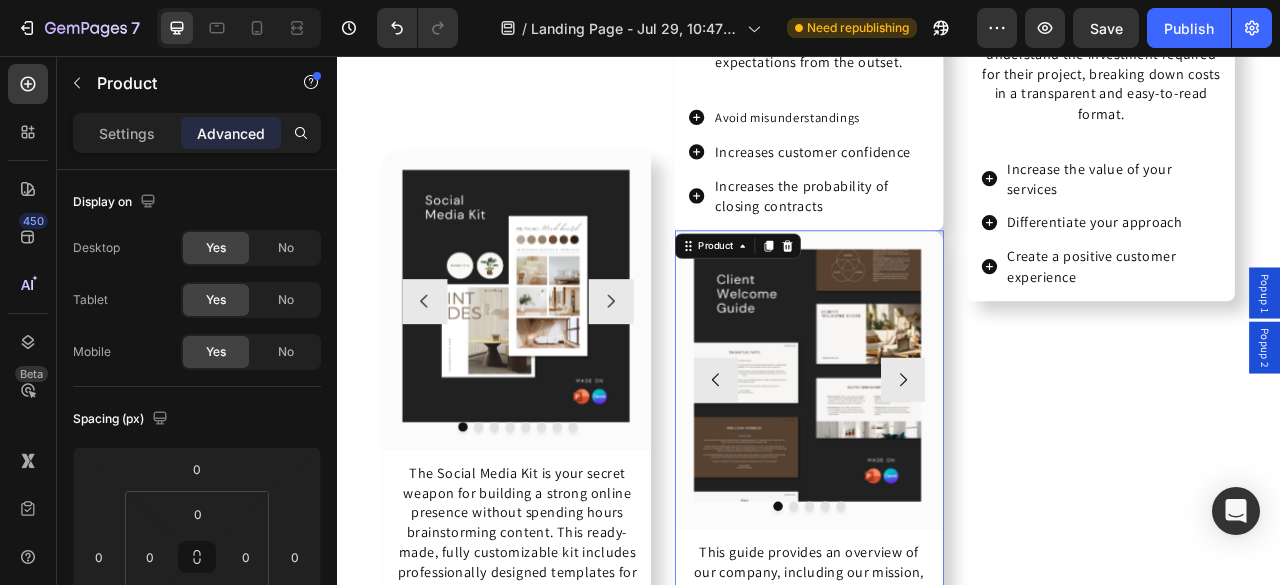 scroll, scrollTop: 5859, scrollLeft: 0, axis: vertical 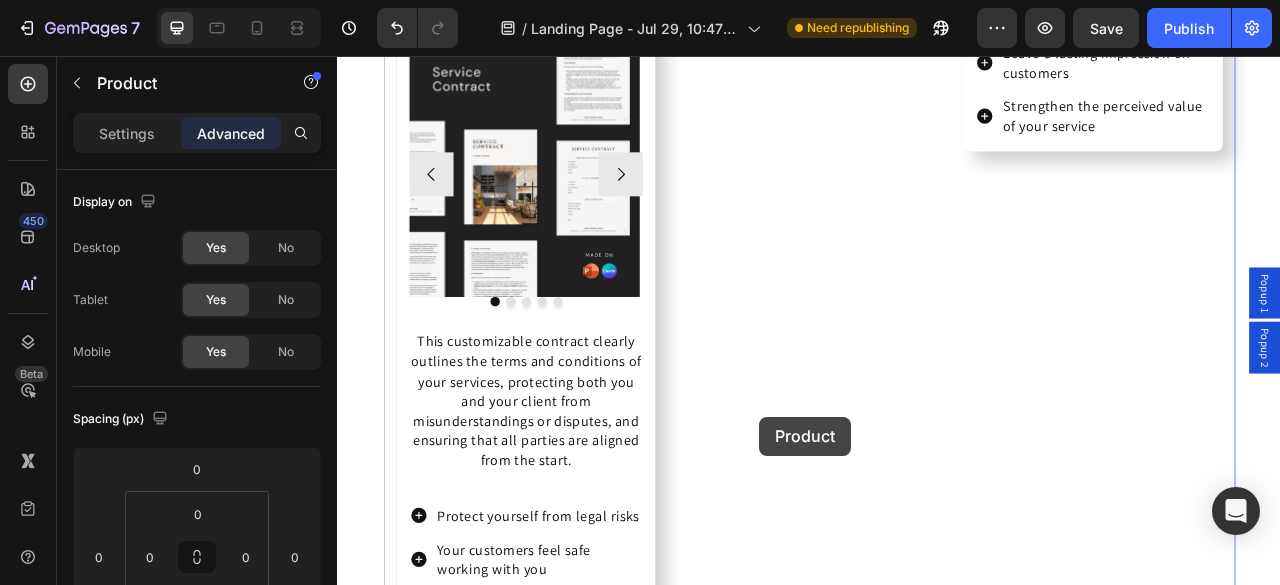 drag, startPoint x: 776, startPoint y: 304, endPoint x: 874, endPoint y: 515, distance: 232.6478 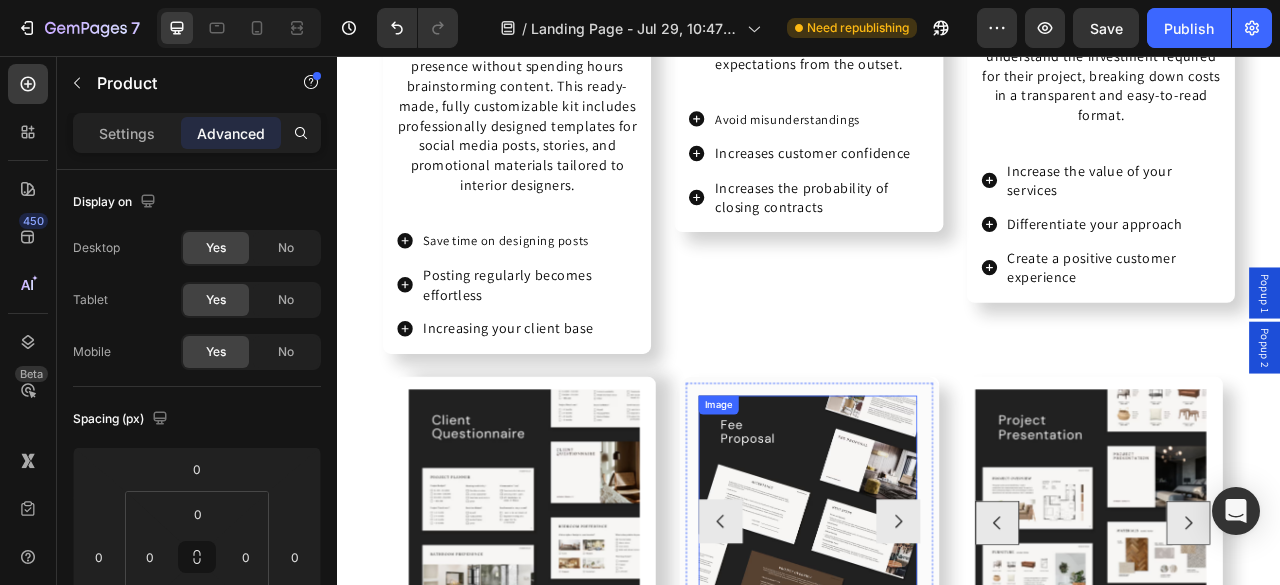 scroll, scrollTop: 5549, scrollLeft: 0, axis: vertical 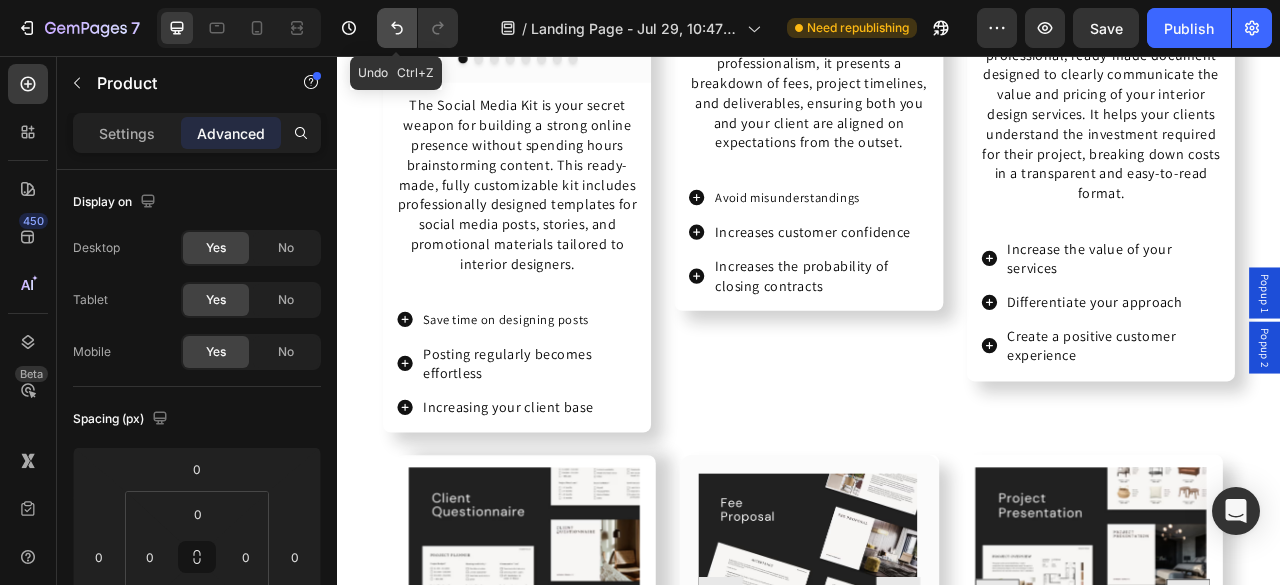 click 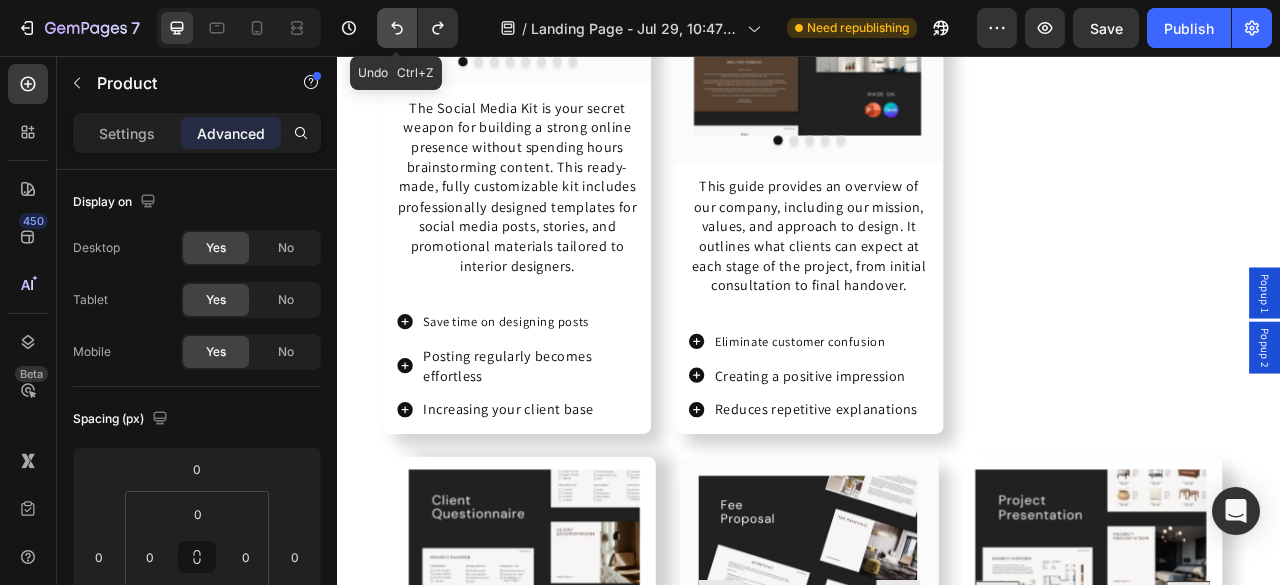 click 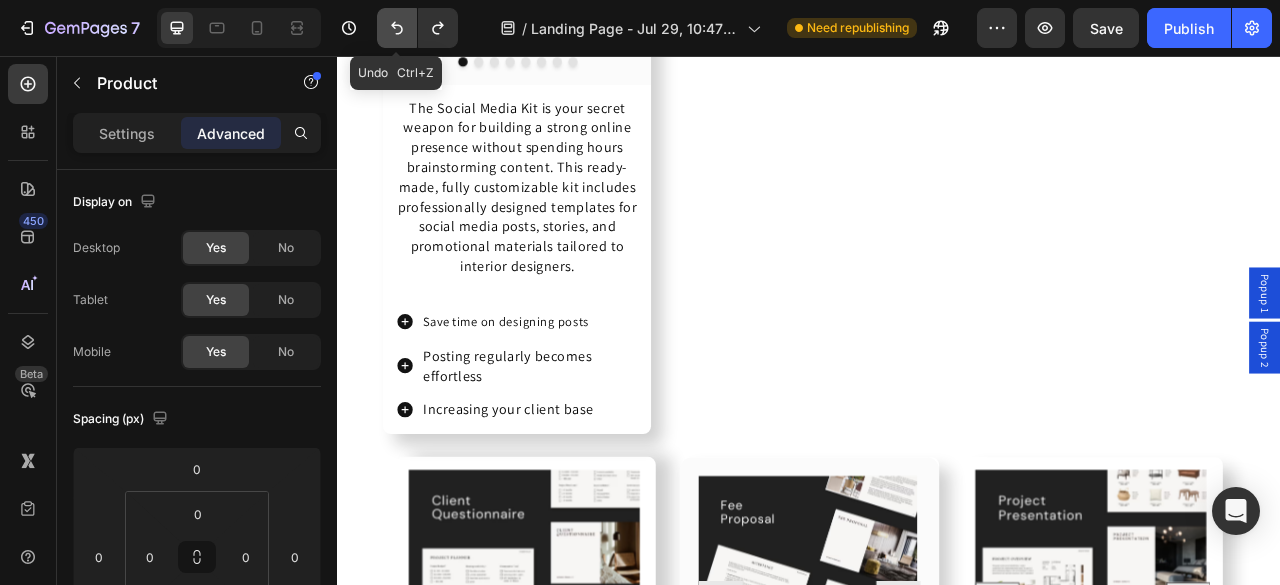 click 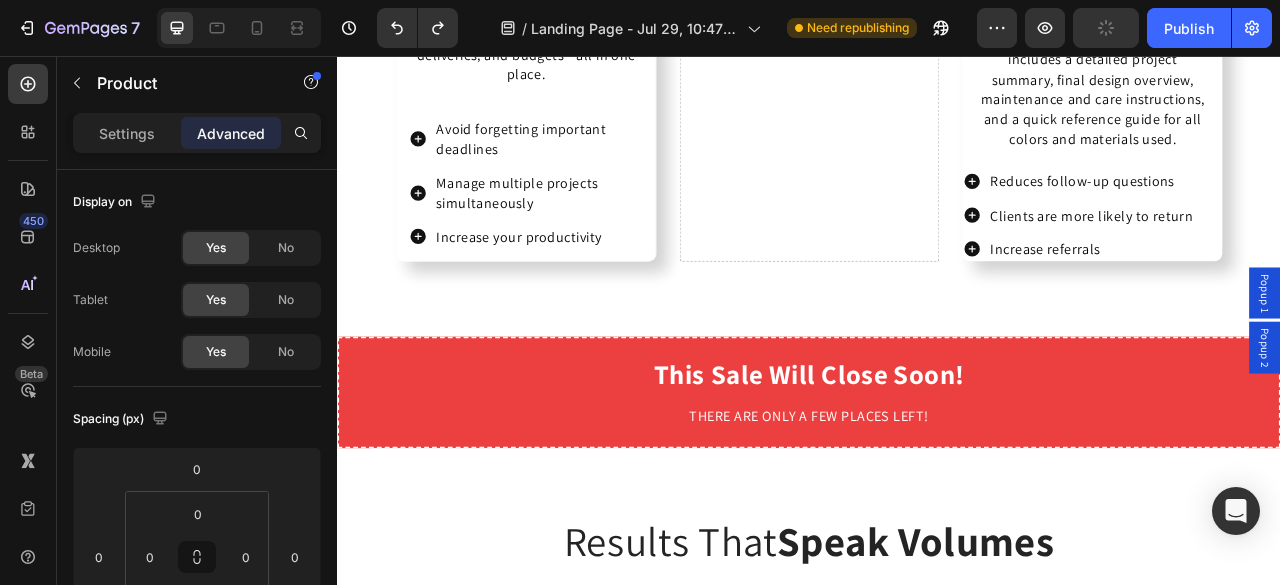 scroll, scrollTop: 9020, scrollLeft: 0, axis: vertical 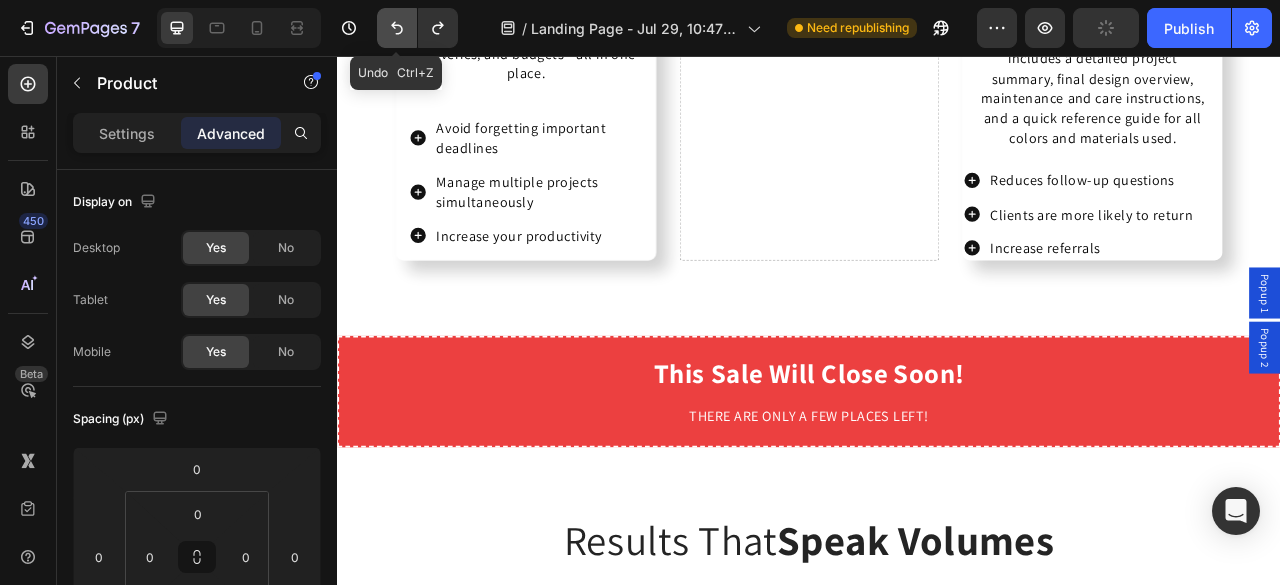 click 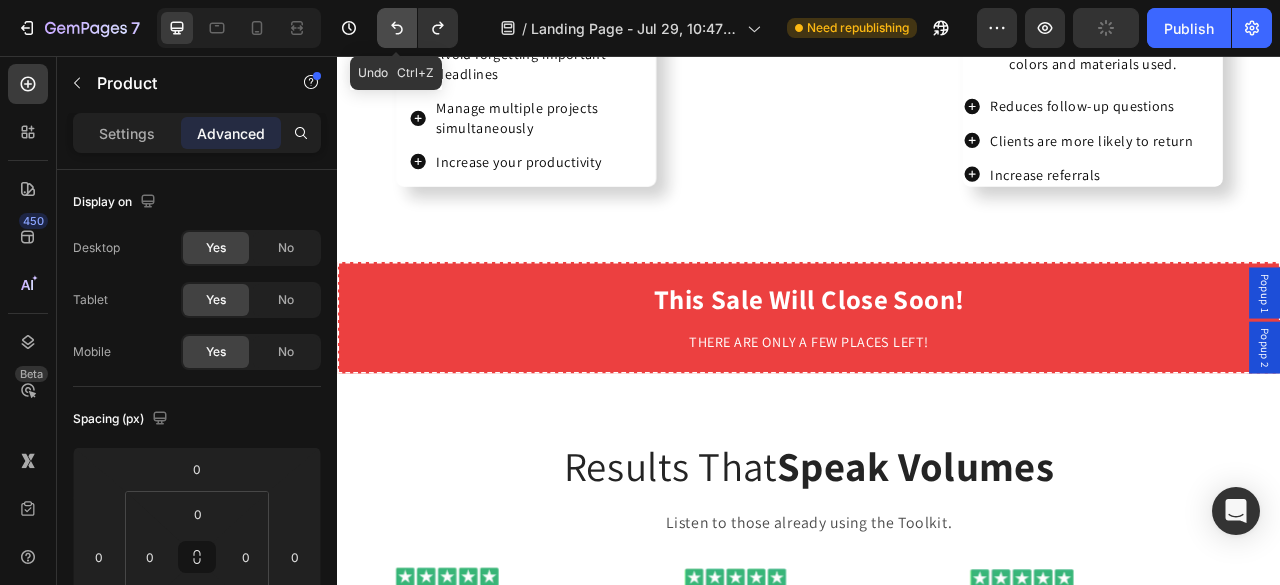 scroll, scrollTop: 8927, scrollLeft: 0, axis: vertical 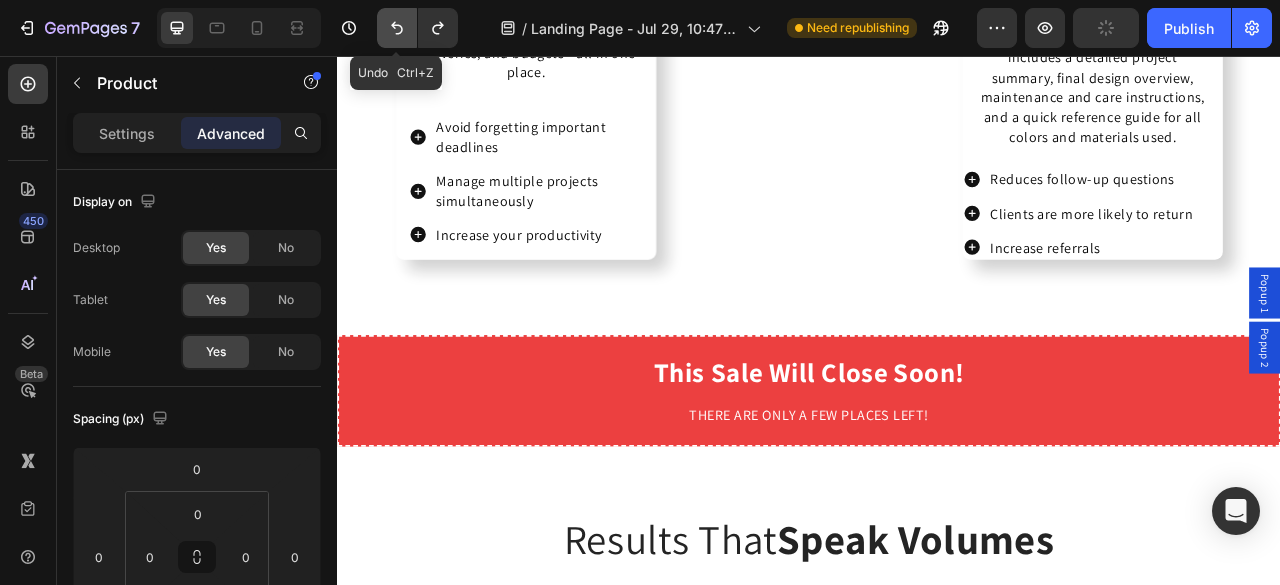 click 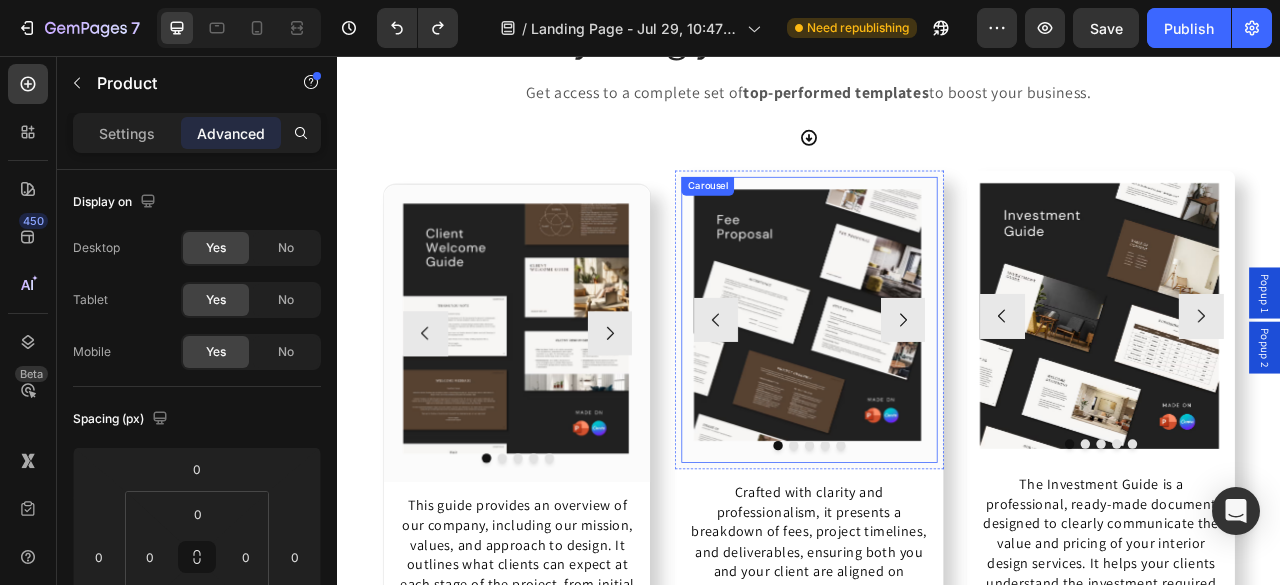 scroll, scrollTop: 5000, scrollLeft: 0, axis: vertical 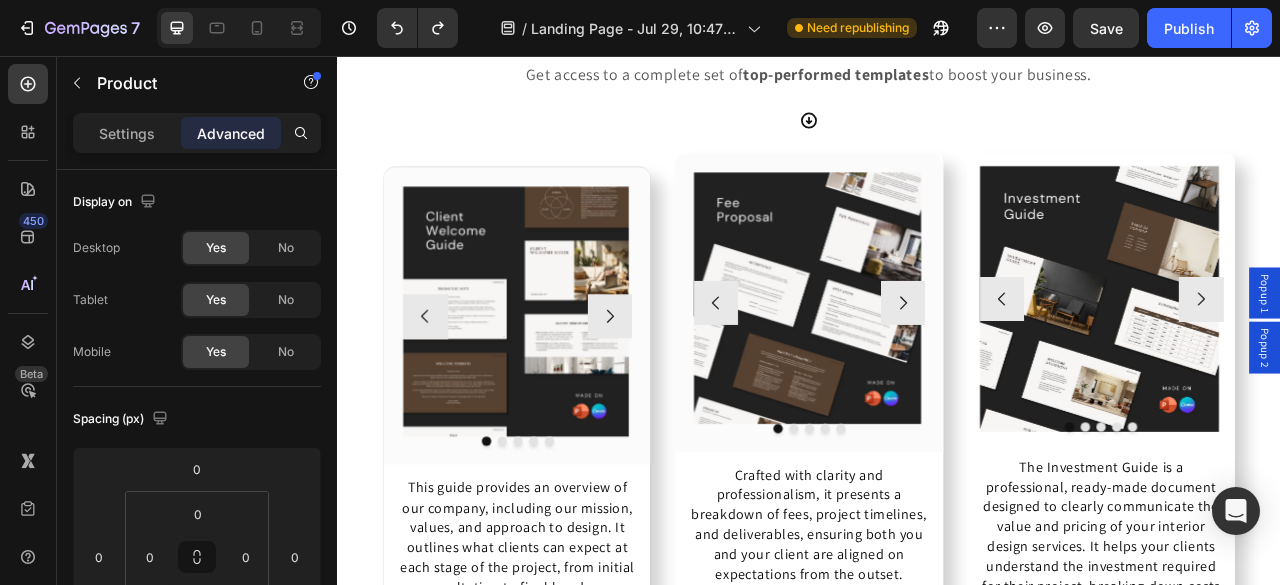 type 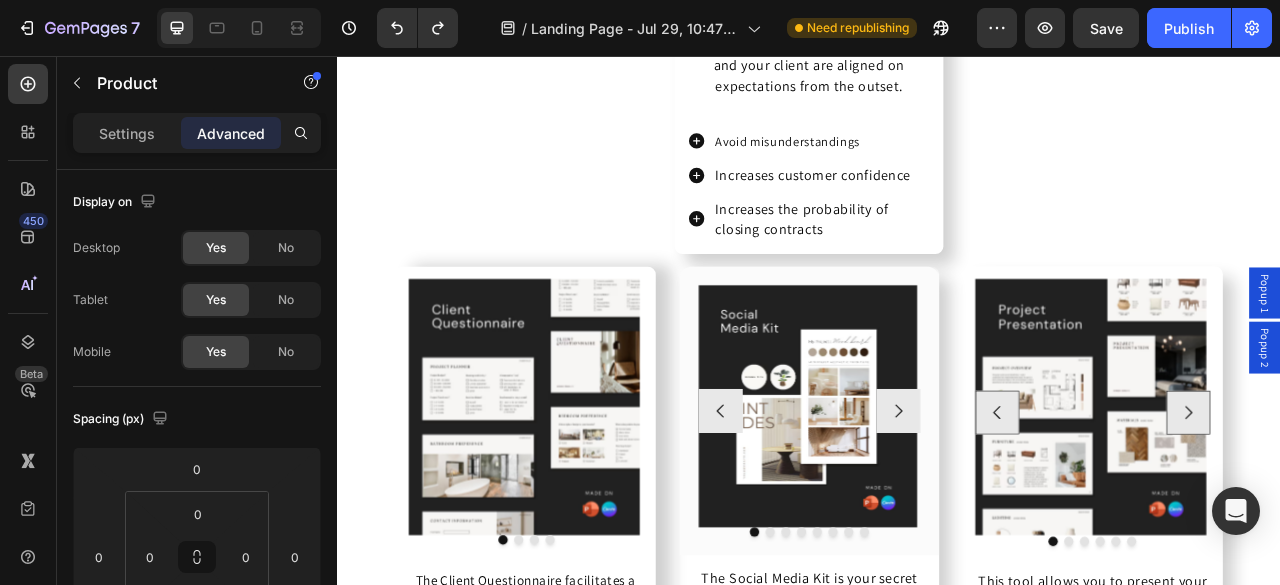 scroll, scrollTop: 6772, scrollLeft: 0, axis: vertical 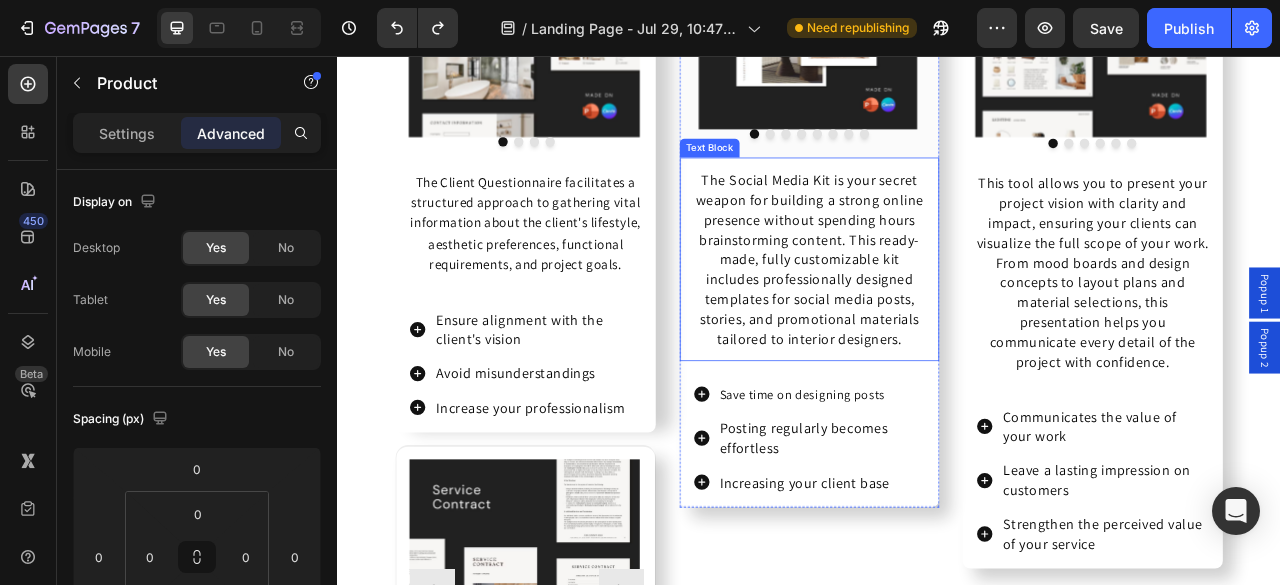 click on "The Social Media Kit is your secret weapon for building a strong online presence without spending hours brainstorming content. This ready-made, fully customizable kit includes professionally designed templates for social media posts, stories, and promotional materials tailored to interior designers." at bounding box center (937, 314) 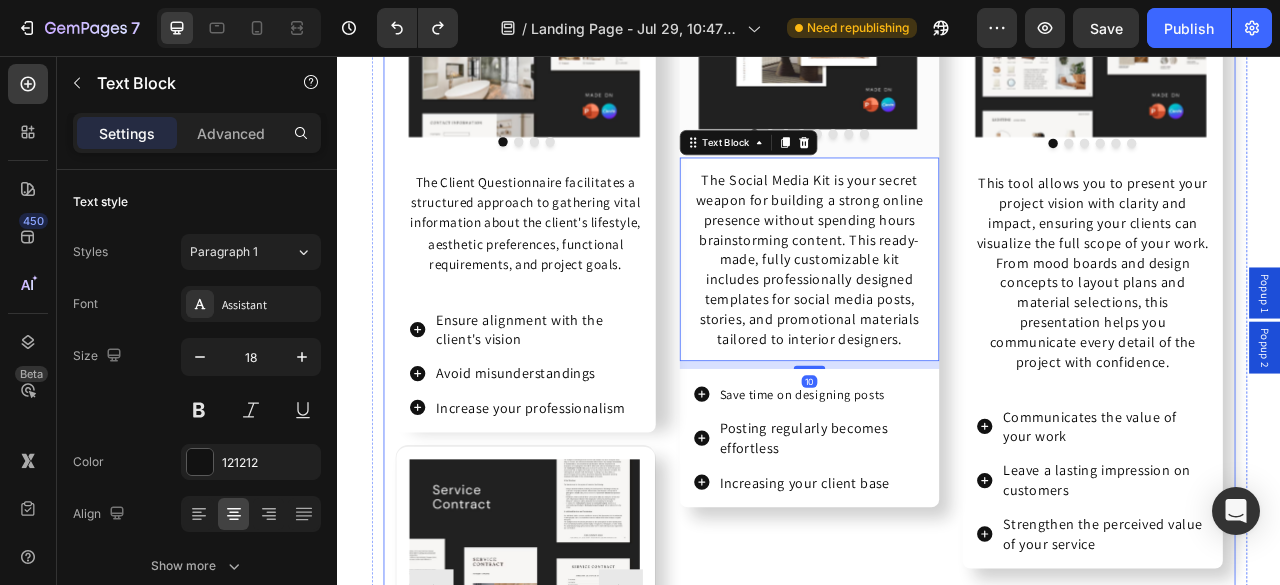 click on "Image Image Image Image Image Image Image Image
Carousel Row The Social Media Kit is your secret weapon for building a strong online presence without spending hours brainstorming content. This ready-made, fully customizable kit includes professionally designed templates for social media posts, stories, and promotional materials tailored to interior designers. Text Block   10
Save time on designing posts
Posting regularly becomes effortless
Increasing your client base Item List Product" at bounding box center (937, 986) 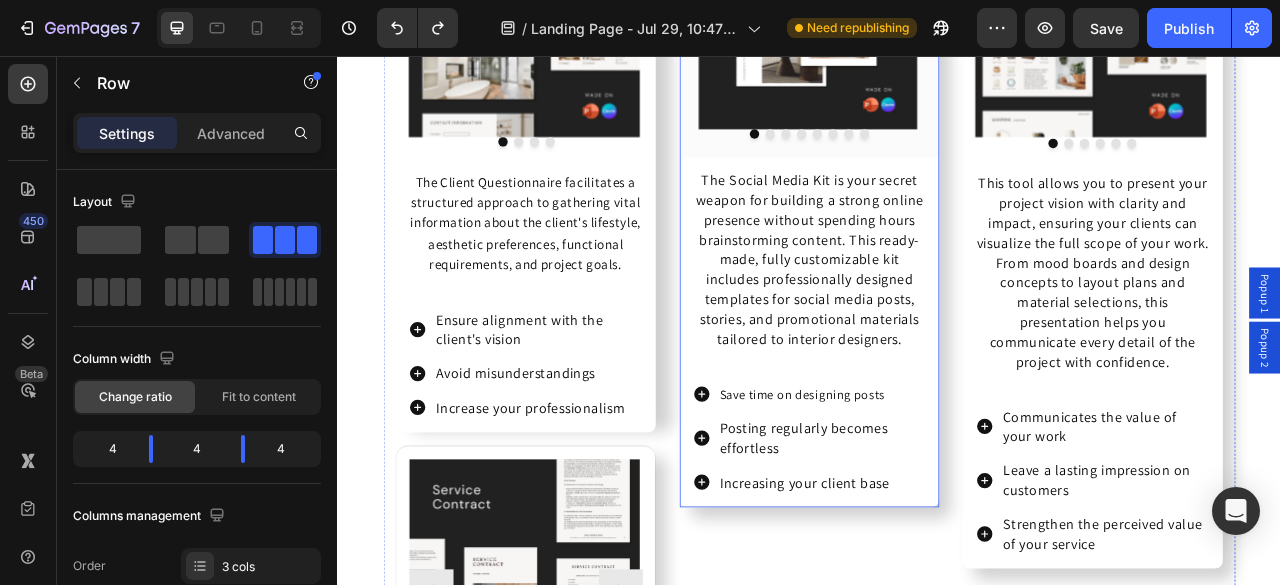 click on "Image Image Image Image Image Image Image Image
Carousel Row The Social Media Kit is your secret weapon for building a strong online presence without spending hours brainstorming content. This ready-made, fully customizable kit includes professionally designed templates for social media posts, stories, and promotional materials tailored to interior designers. Text Block
Save time on designing posts
Posting regularly becomes effortless
Increasing your client base Item List" at bounding box center [937, 223] 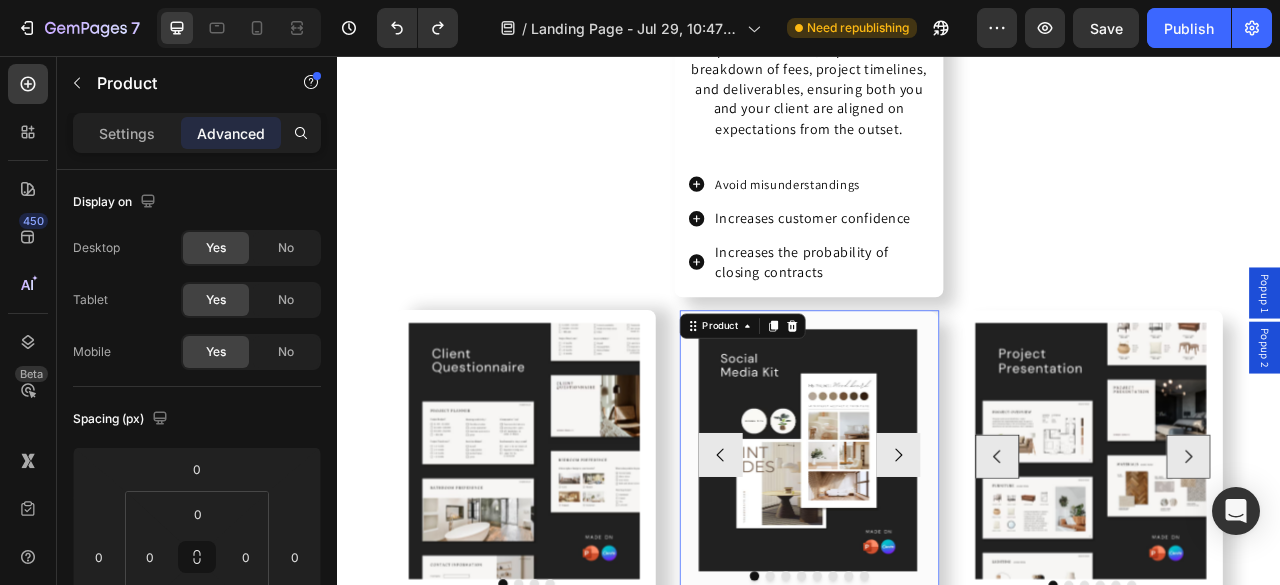 scroll, scrollTop: 6524, scrollLeft: 0, axis: vertical 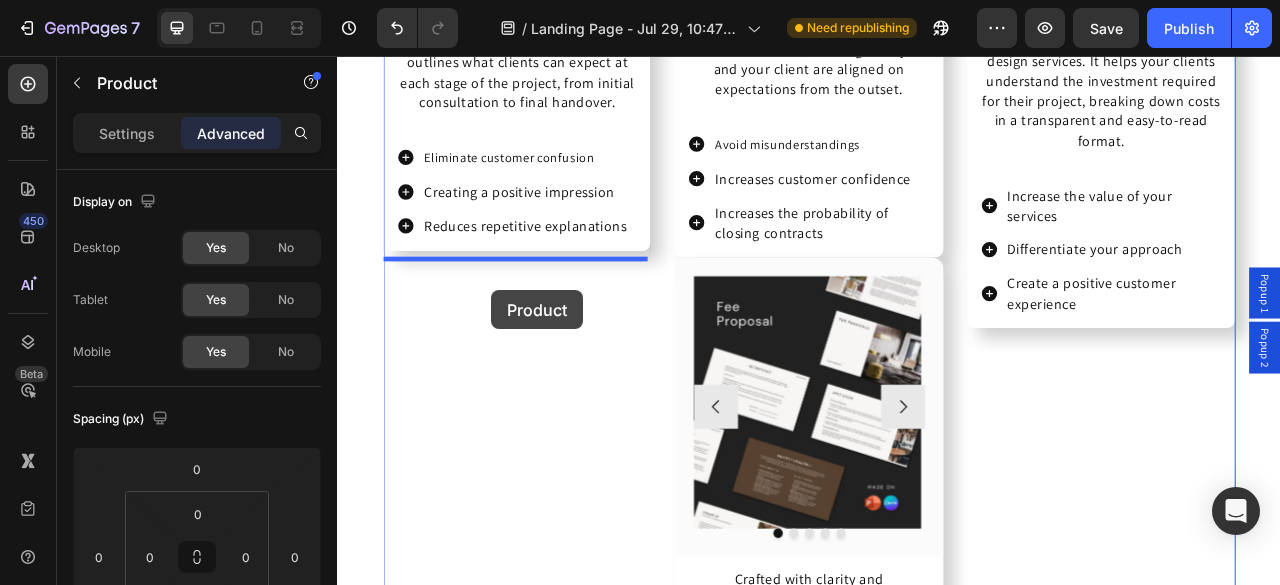drag, startPoint x: 789, startPoint y: 399, endPoint x: 533, endPoint y: 354, distance: 259.925 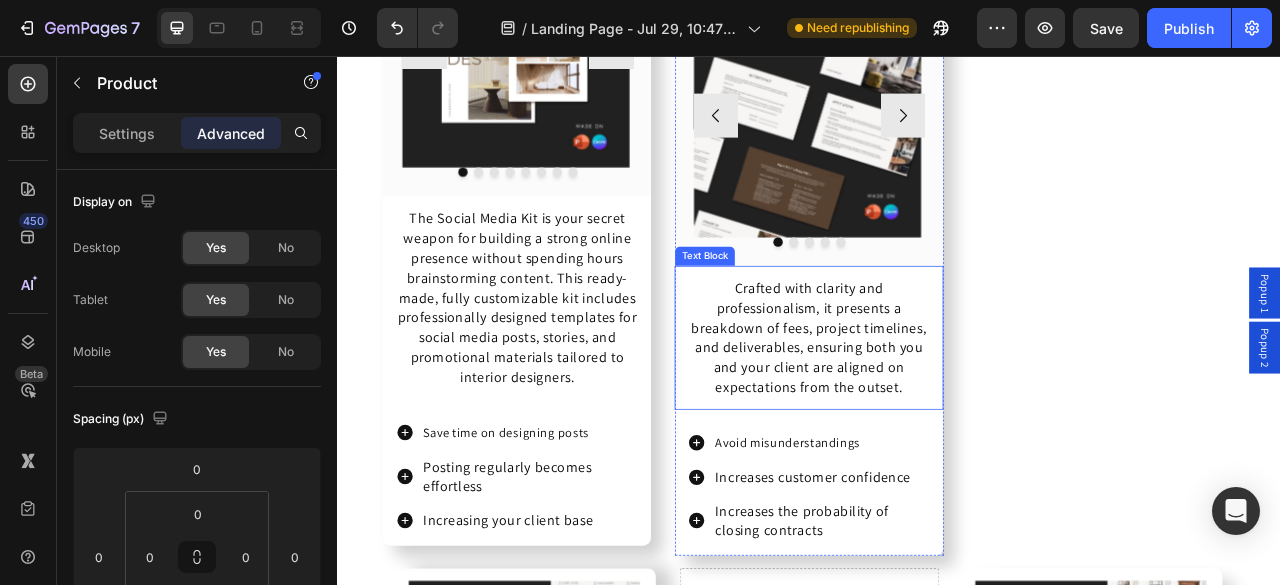 scroll, scrollTop: 6292, scrollLeft: 0, axis: vertical 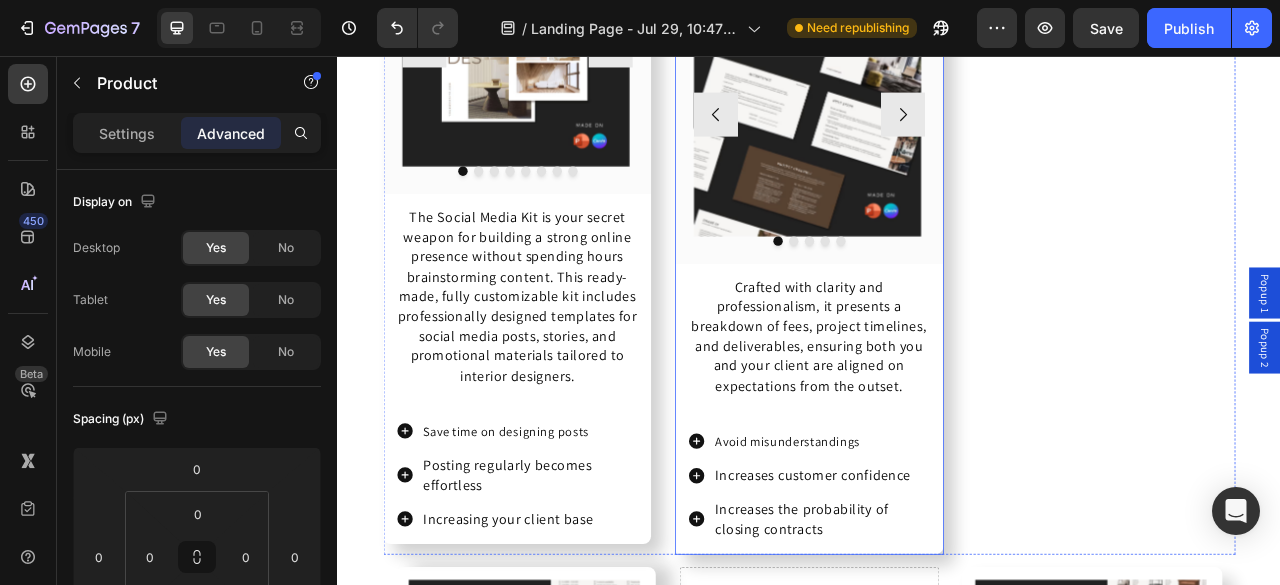 click on "Image Image Image Image Image
Carousel Row Crafted with clarity and professionalism, it presents a breakdown of fees, project timelines, and deliverables, ensuring both you and your client are aligned on expectations from the outset. Text Block
Avoid misunderstandings
Increases customer confidence
Increases the probability of closing contracts Item List" at bounding box center (936, 314) 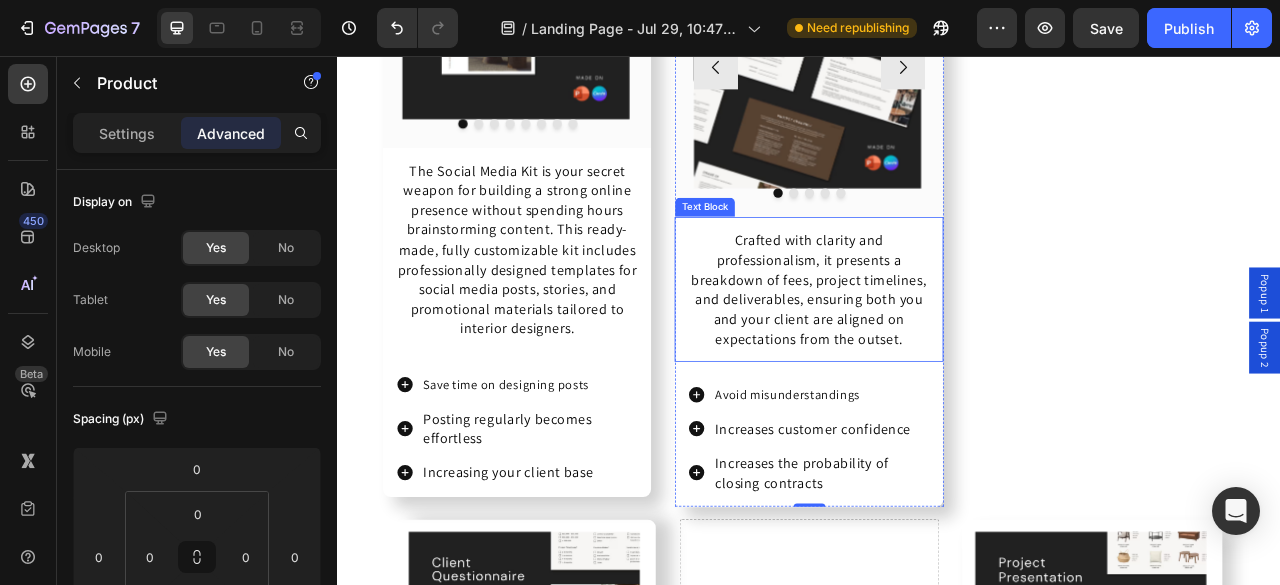 scroll, scrollTop: 6142, scrollLeft: 0, axis: vertical 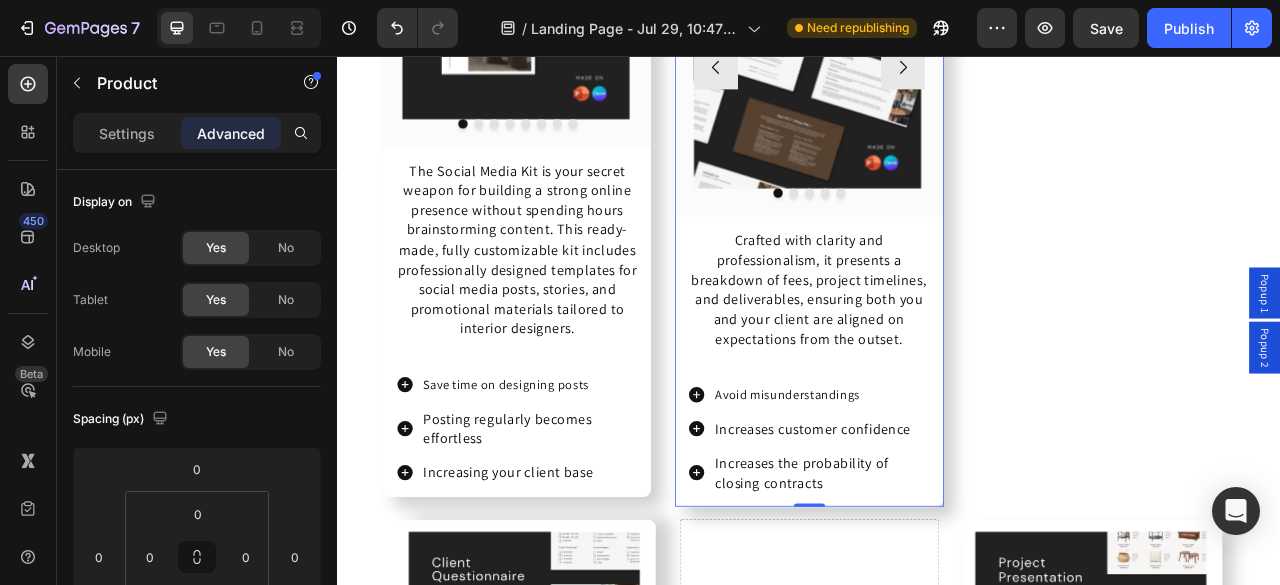 click on "Image Image Image Image Image
Carousel Row Crafted with clarity and professionalism, it presents a breakdown of fees, project timelines, and deliverables, ensuring both you and your client are aligned on expectations from the outset. Text Block
Avoid misunderstandings
Increases customer confidence
Increases the probability of closing contracts Item List" at bounding box center [936, 255] 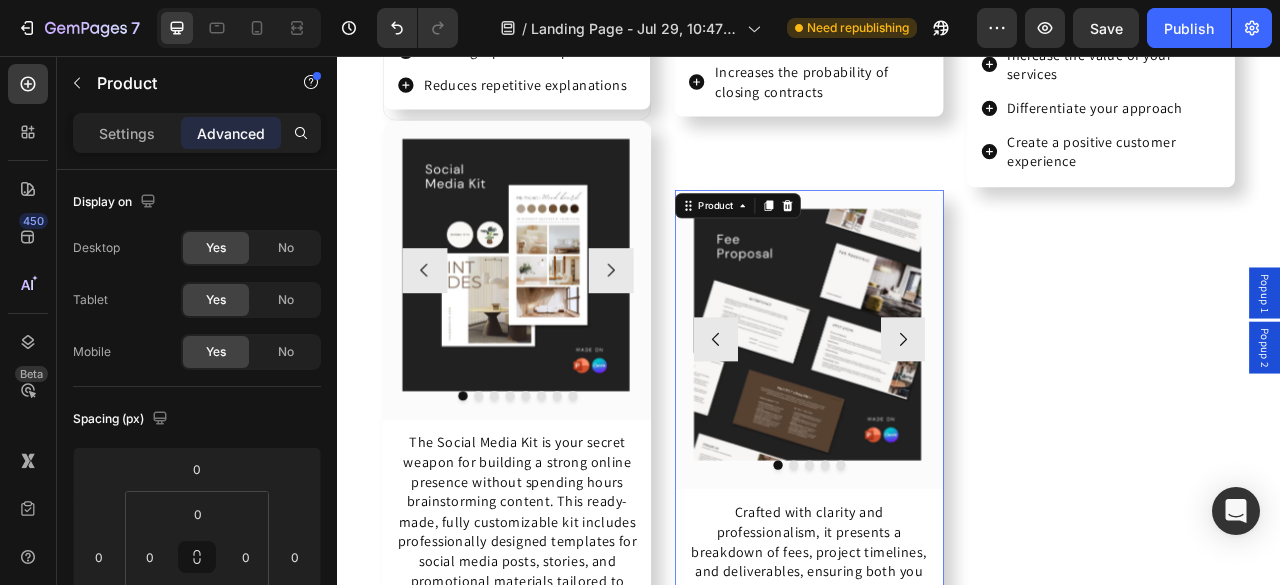 scroll, scrollTop: 5792, scrollLeft: 0, axis: vertical 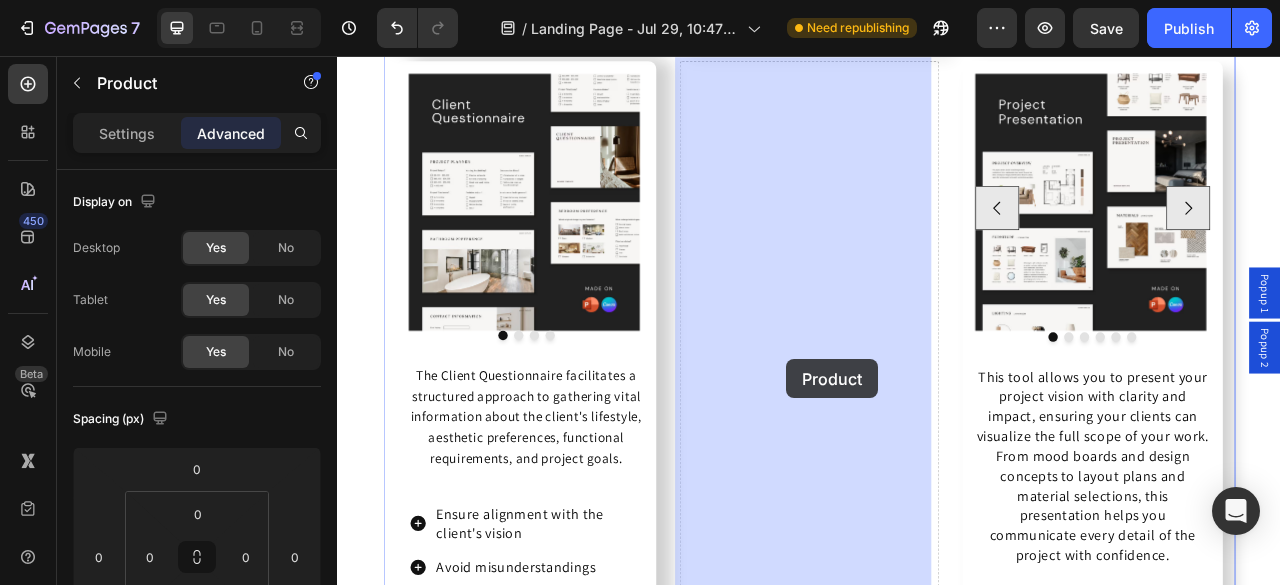 drag, startPoint x: 771, startPoint y: 241, endPoint x: 908, endPoint y: 442, distance: 243.24884 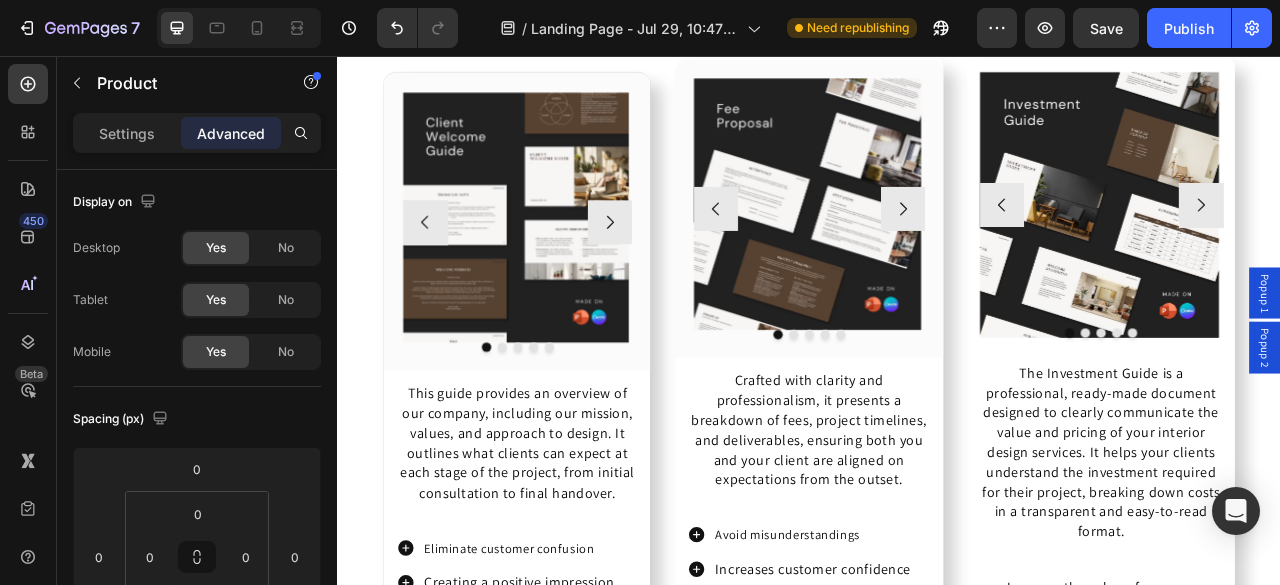 scroll, scrollTop: 5119, scrollLeft: 0, axis: vertical 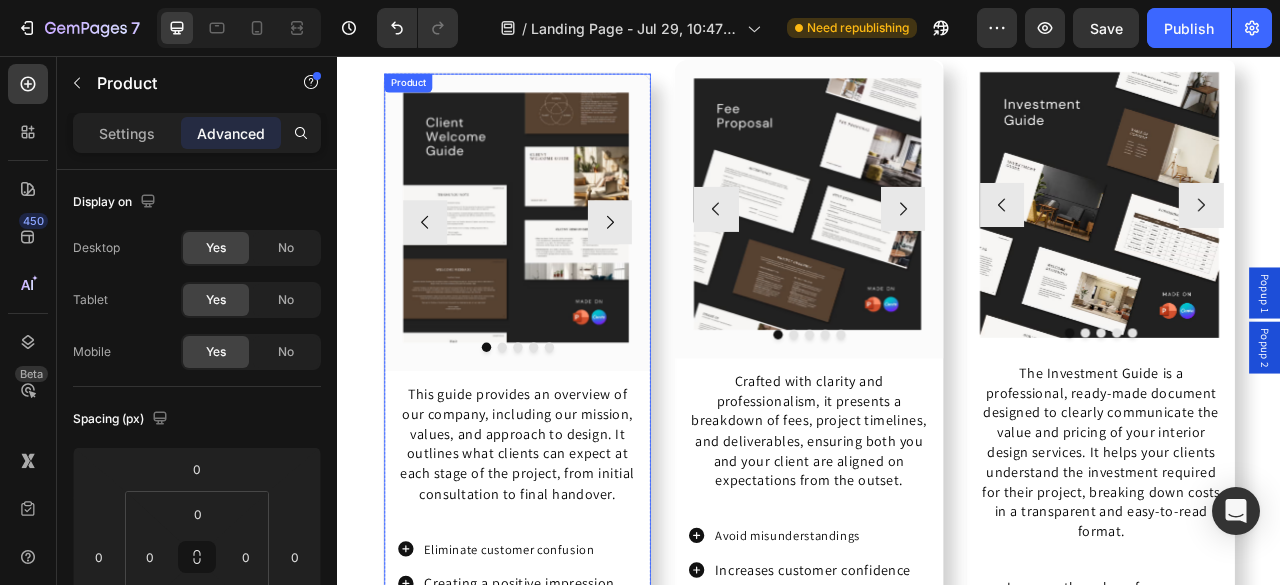 click on "Image Image Image Image Image
Carousel Row This guide provides an overview of our company, including our mission, values, and approach to design. It outlines what clients can expect at each stage of the project, from initial consultation to final handover.  Text Block
Eliminate customer confusion
Creating a positive impression
Reduces repetitive explanations Item List" at bounding box center [565, 440] 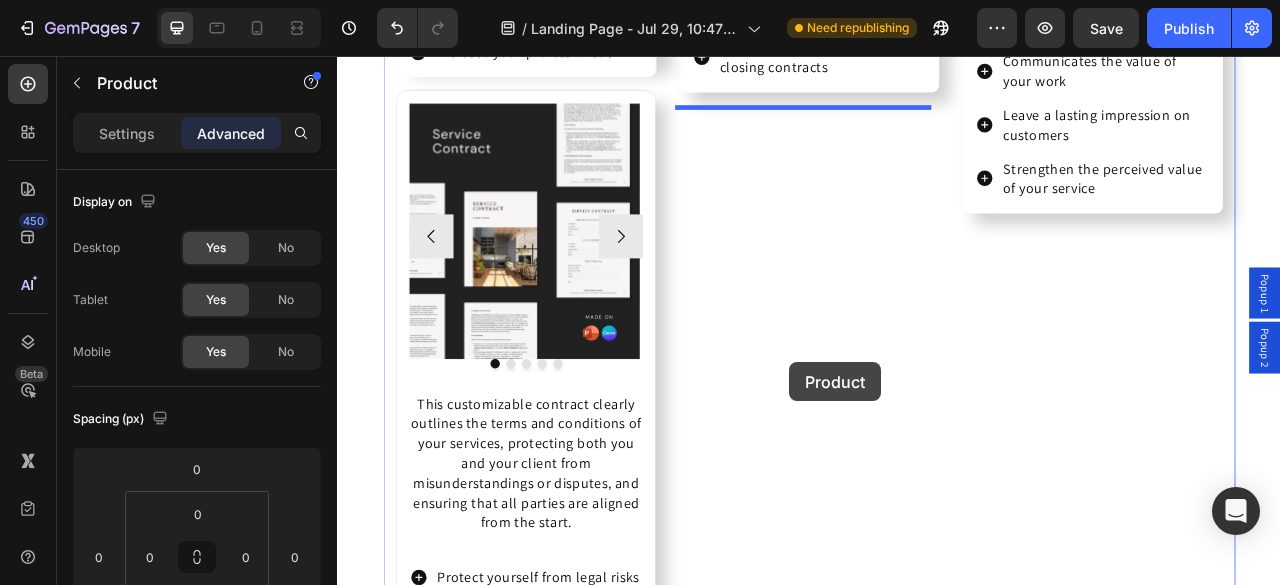 scroll, scrollTop: 7452, scrollLeft: 0, axis: vertical 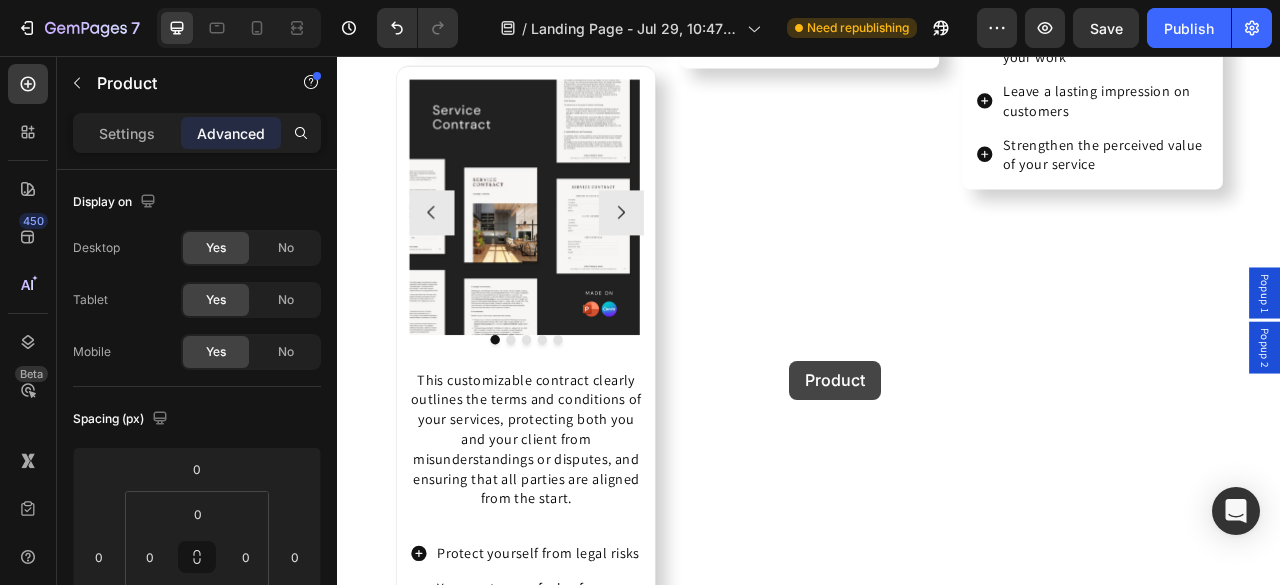 drag, startPoint x: 409, startPoint y: 103, endPoint x: 912, endPoint y: 444, distance: 607.6924 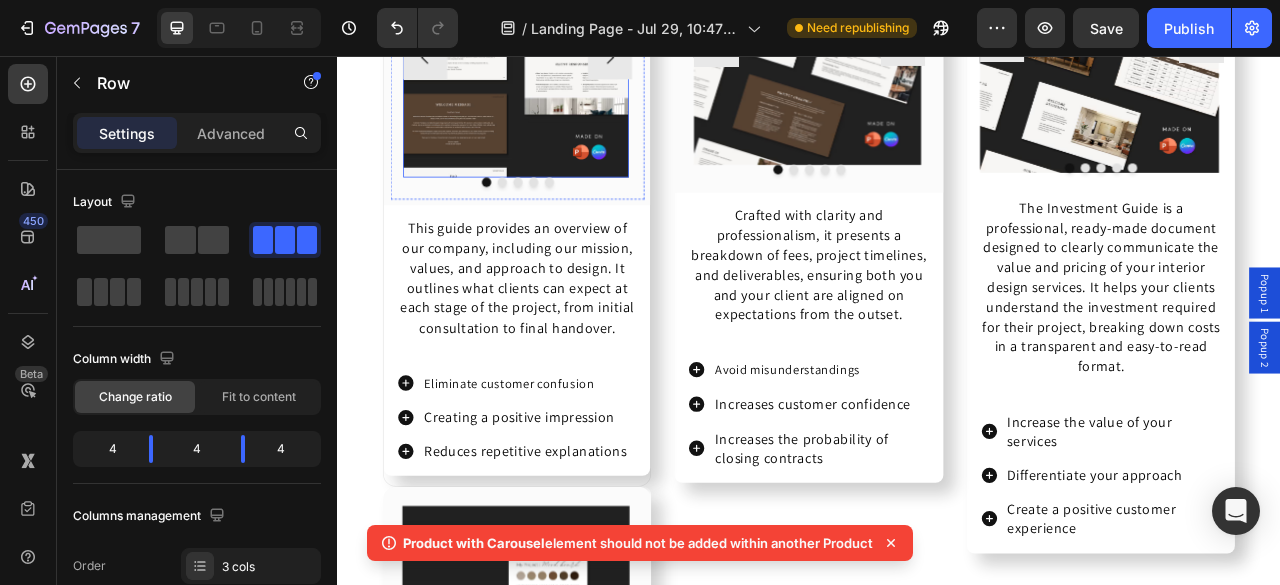 scroll, scrollTop: 5338, scrollLeft: 0, axis: vertical 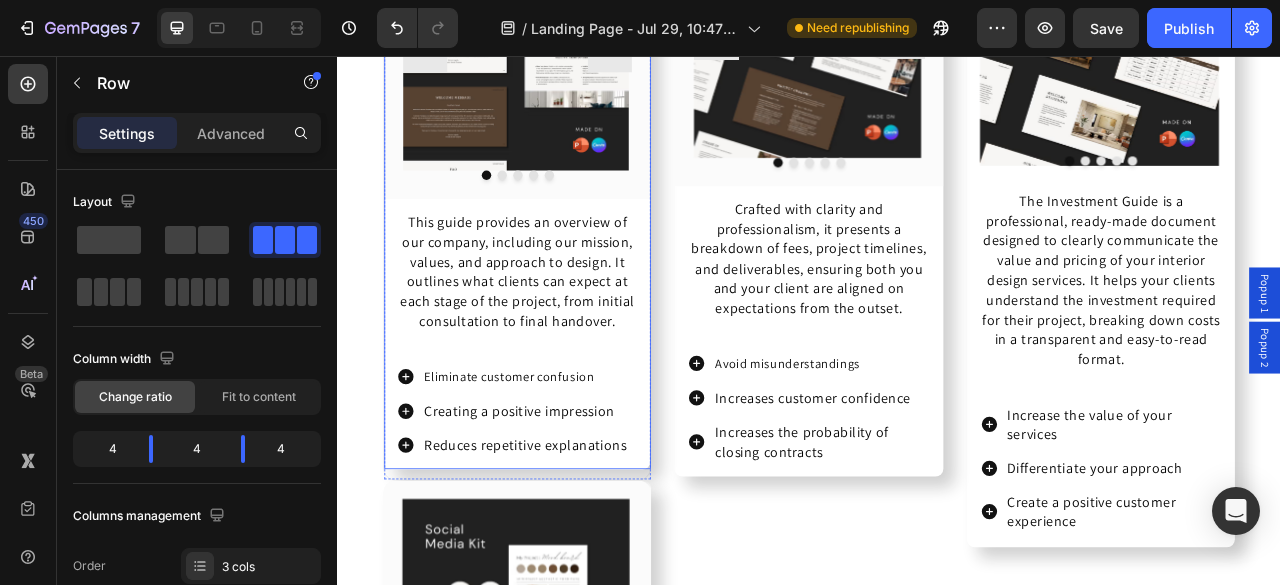 click on "Image Image Image Image Image
Carousel Row This guide provides an overview of our company, including our mission, values, and approach to design. It outlines what clients can expect at each stage of the project, from initial consultation to final handover.  Text Block
Eliminate customer confusion
Creating a positive impression
Reduces repetitive explanations Item List" at bounding box center (565, 221) 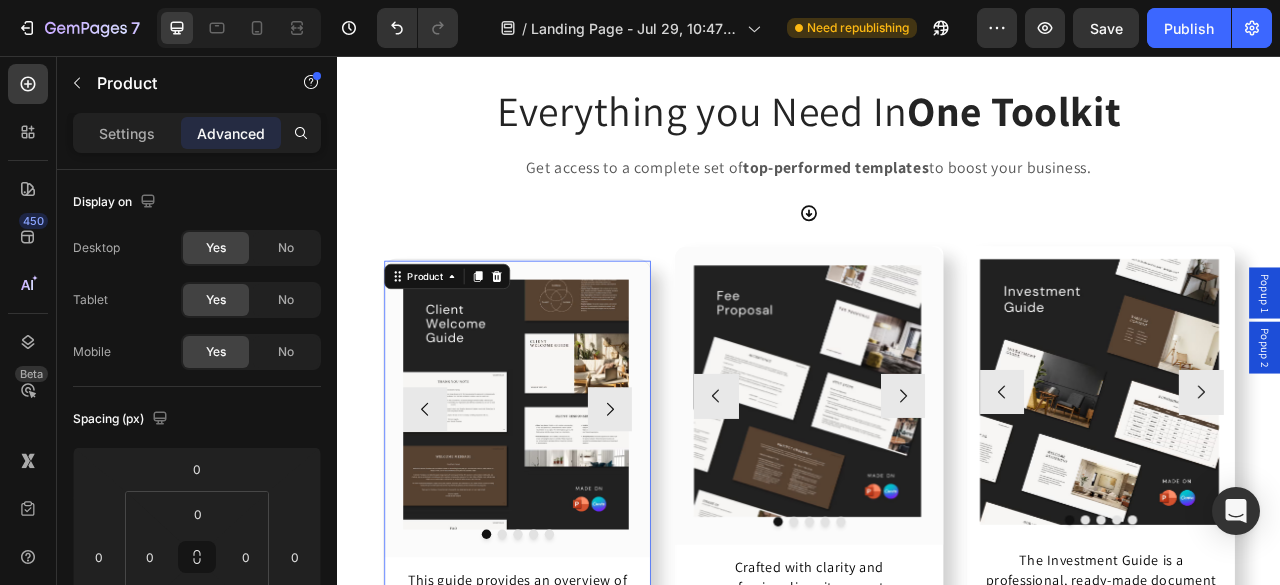 scroll, scrollTop: 4882, scrollLeft: 0, axis: vertical 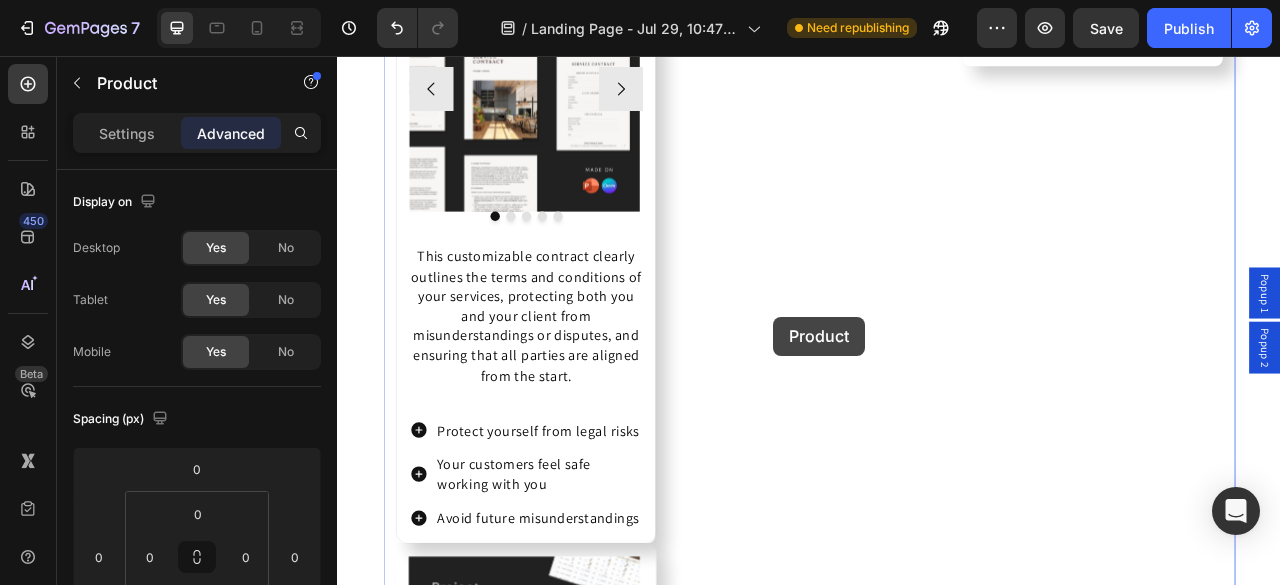 drag, startPoint x: 405, startPoint y: 332, endPoint x: 892, endPoint y: 388, distance: 490.20914 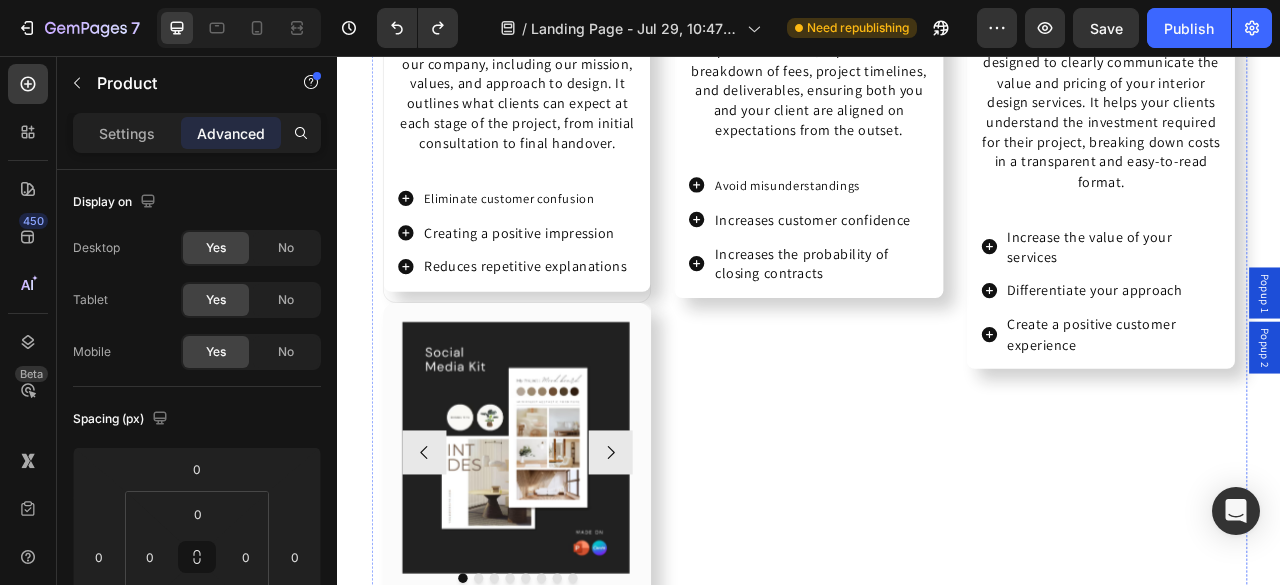 scroll, scrollTop: 5568, scrollLeft: 0, axis: vertical 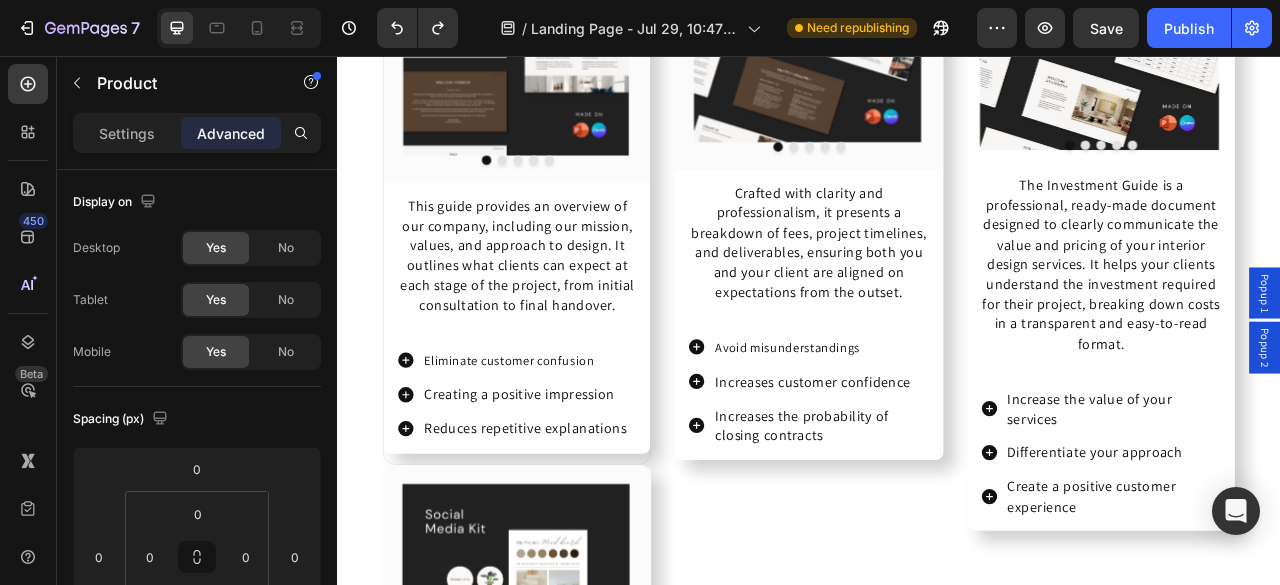 click on "Image Image Image Image Image
Carousel Row This guide provides an overview of our company, including our mission, values, and approach to design. It outlines what clients can expect at each stage of the project, from initial consultation to final handover.  Text Block
Eliminate customer confusion
Creating a positive impression
Reduces repetitive explanations Item List" at bounding box center [565, 200] 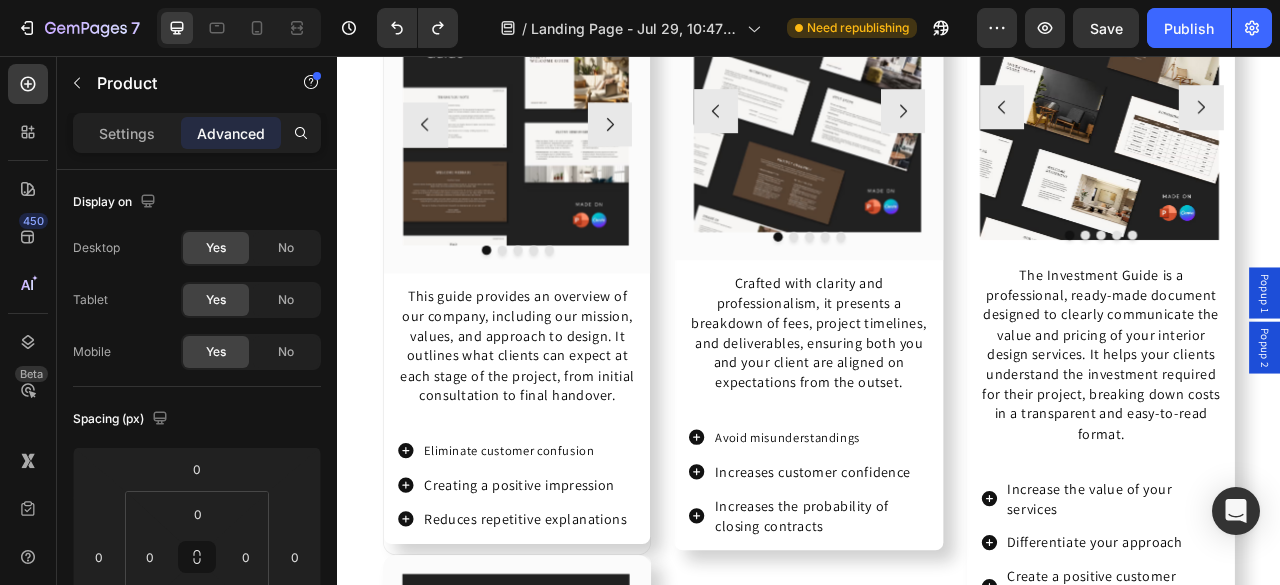scroll, scrollTop: 5452, scrollLeft: 0, axis: vertical 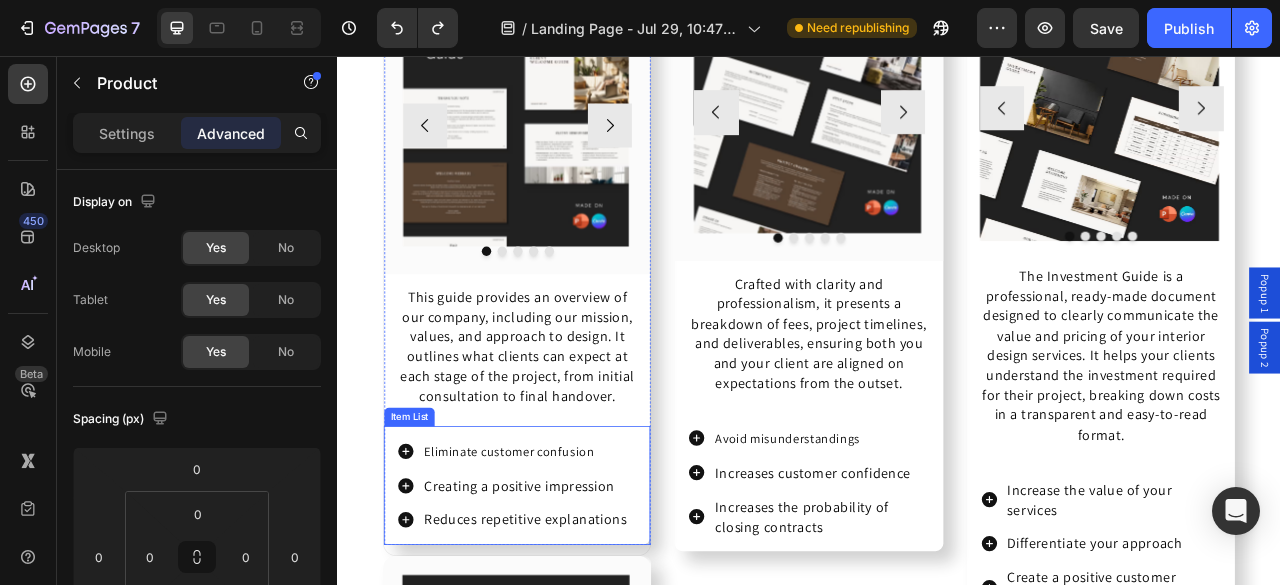 click on "Eliminate customer confusion
Creating a positive impression
Reduces repetitive explanations" at bounding box center (565, 602) 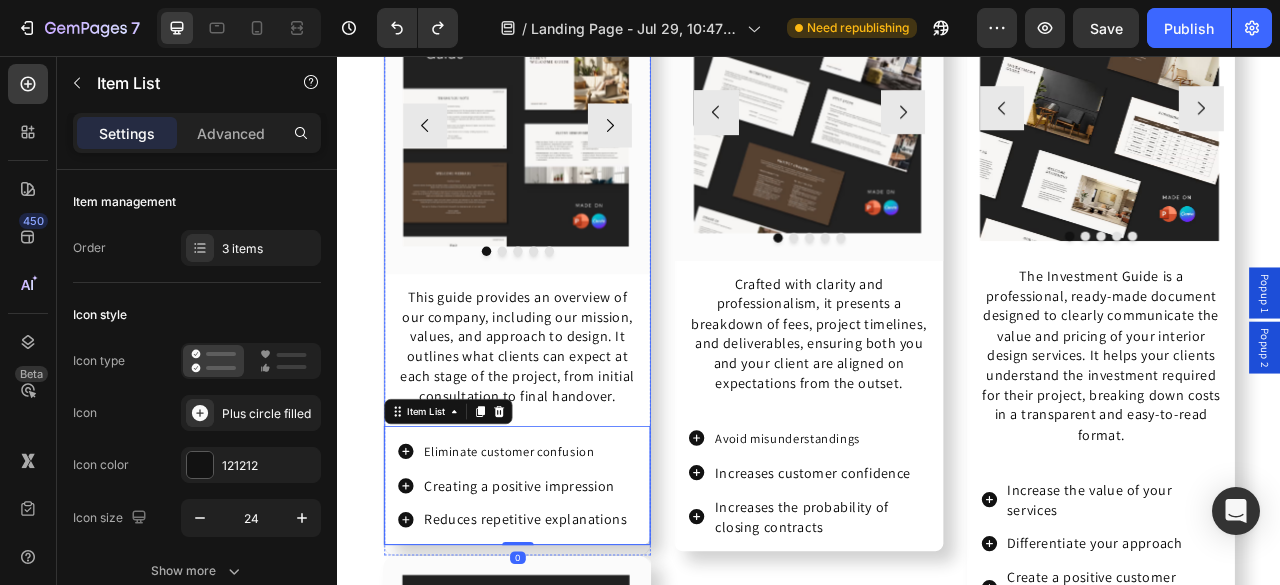 click on "Image Image Image Image Image
Carousel Row This guide provides an overview of our company, including our mission, values, and approach to design. It outlines what clients can expect at each stage of the project, from initial consultation to final handover.  Text Block
Eliminate customer confusion
Creating a positive impression
Reduces repetitive explanations Item List   0" at bounding box center [565, 316] 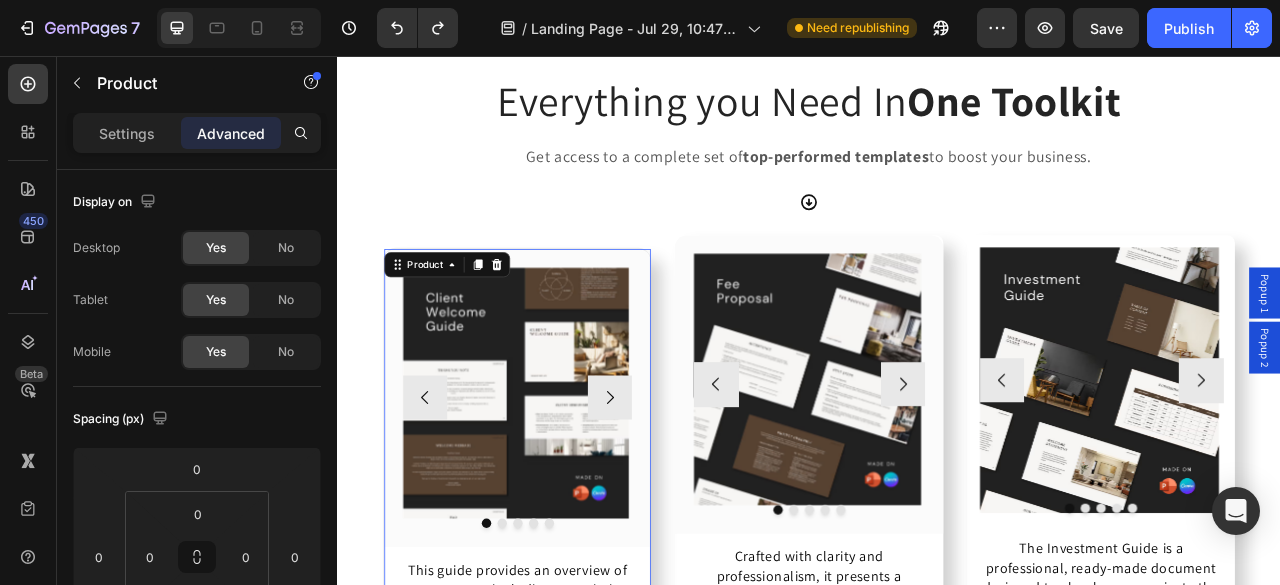 scroll, scrollTop: 5088, scrollLeft: 0, axis: vertical 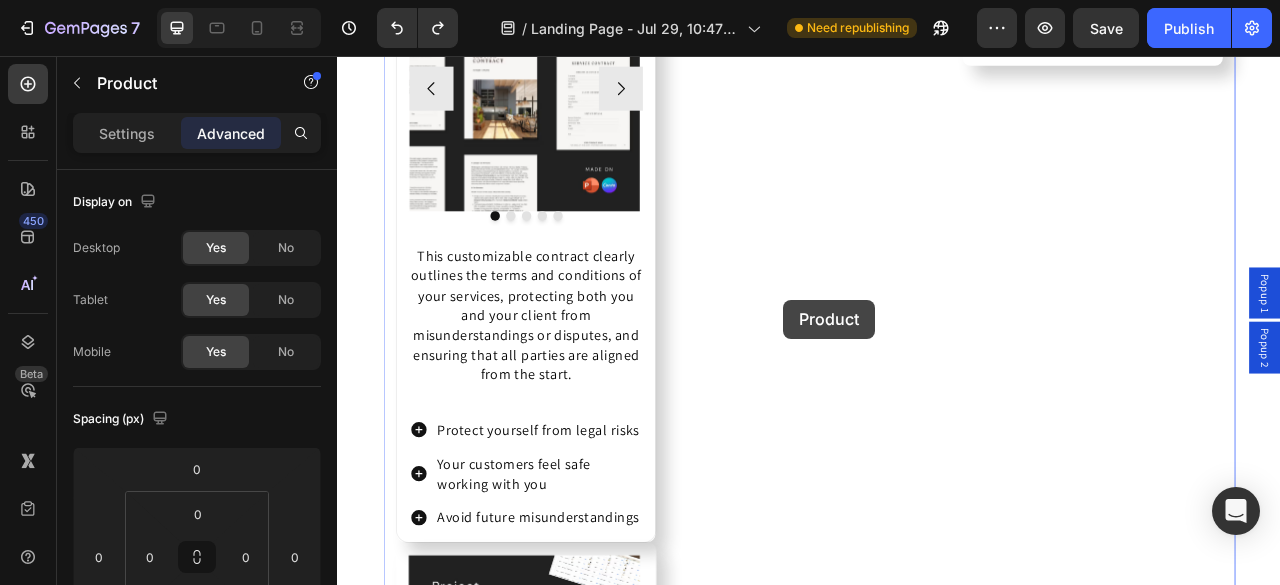 drag, startPoint x: 412, startPoint y: 338, endPoint x: 905, endPoint y: 362, distance: 493.58383 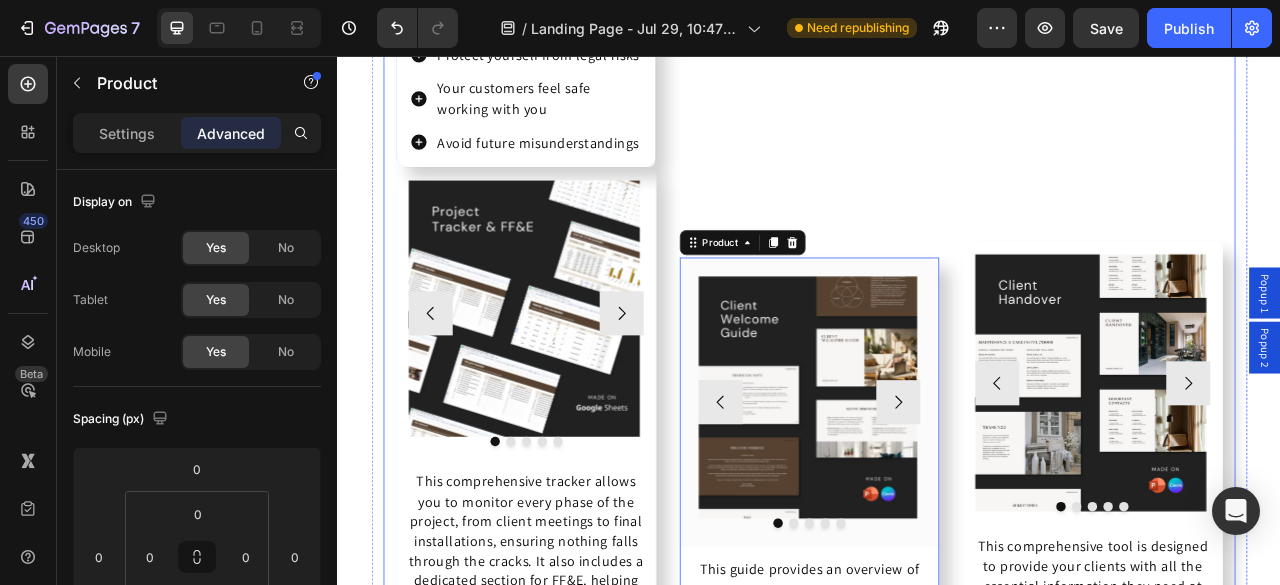 scroll, scrollTop: 7620, scrollLeft: 0, axis: vertical 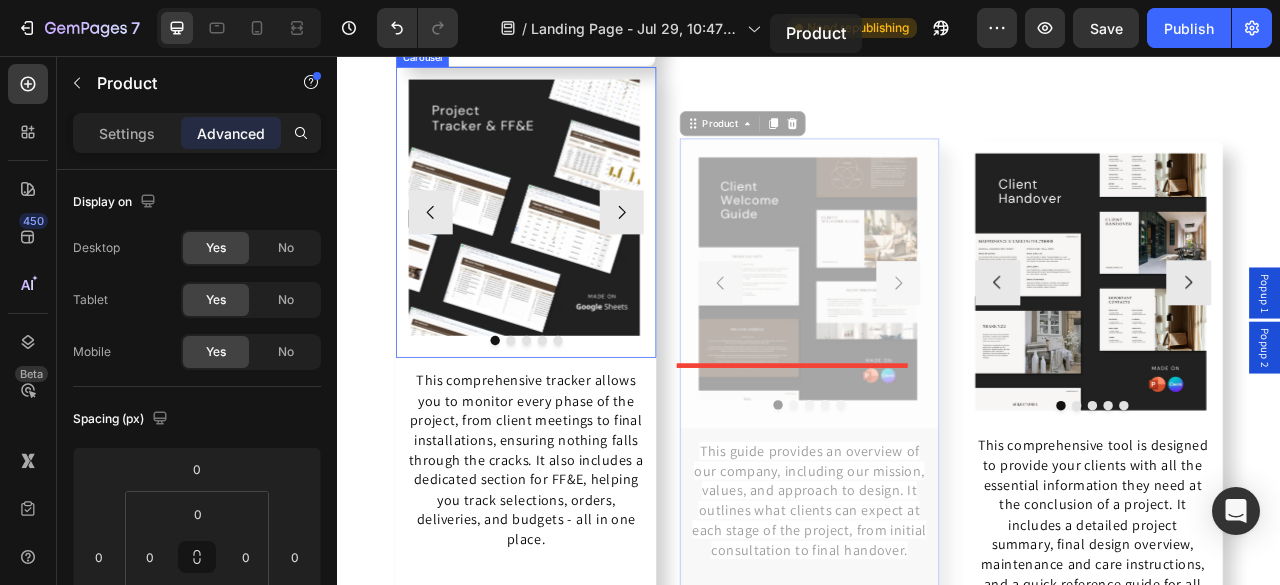 drag, startPoint x: 783, startPoint y: 300, endPoint x: 856, endPoint y: 433, distance: 151.71684 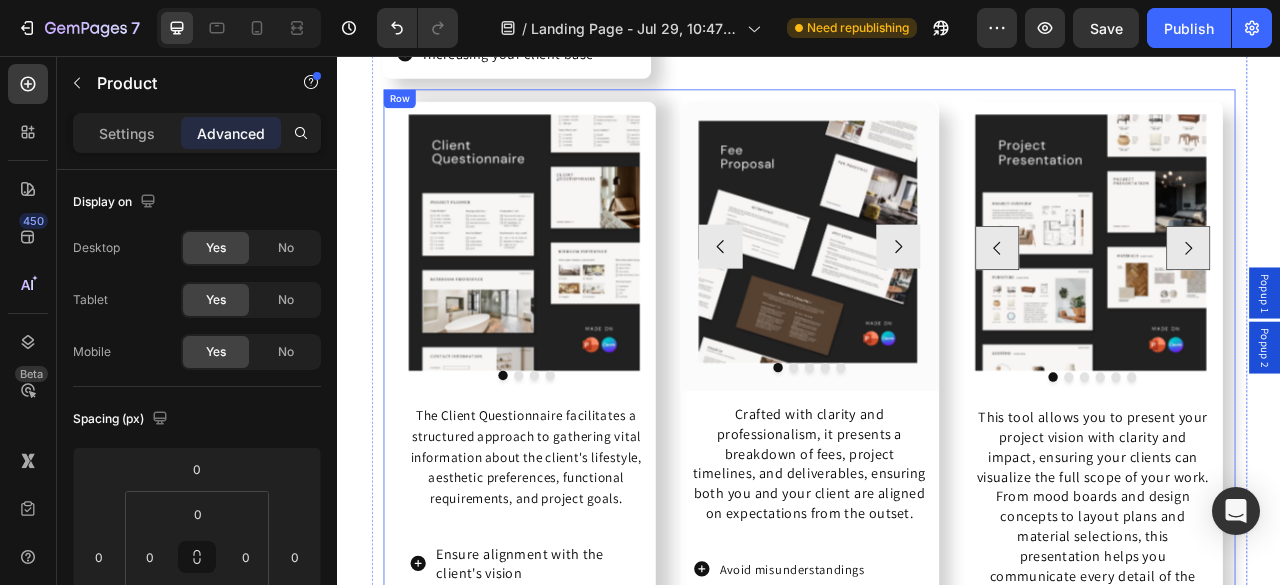 scroll, scrollTop: 6209, scrollLeft: 0, axis: vertical 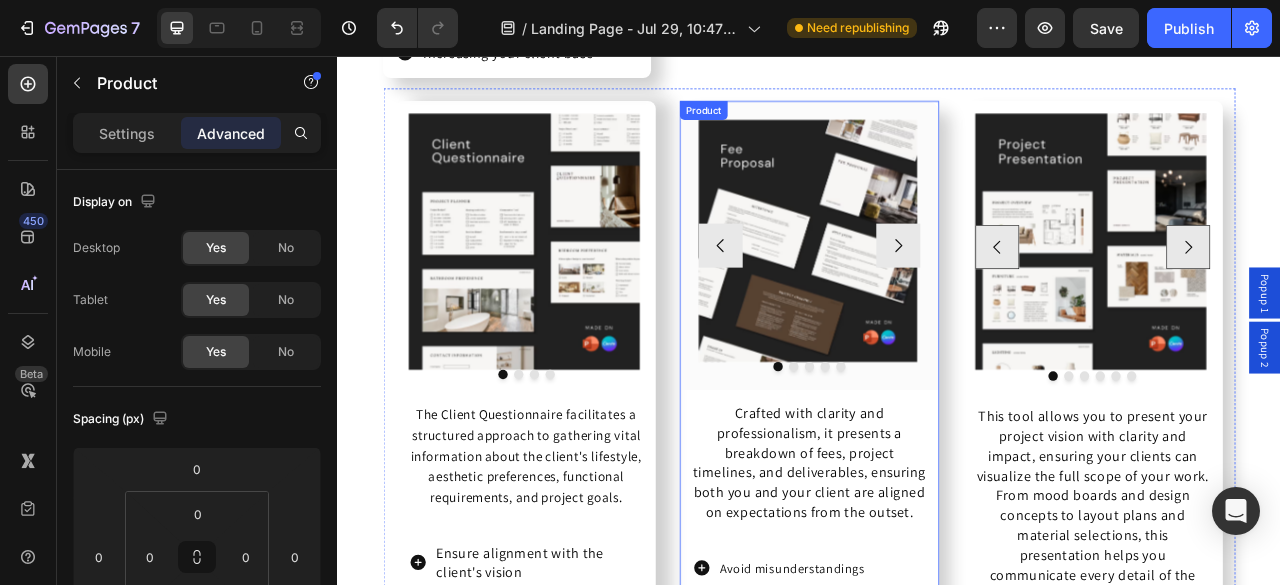 click on "Image Image Image Image Image
Carousel Row Crafted with clarity and professionalism, it presents a breakdown of fees, project timelines, and deliverables, ensuring both you and your client are aligned on expectations from the outset. Text Block
Avoid misunderstandings
Increases customer confidence
Increases the probability of closing contracts Item List" at bounding box center (937, 482) 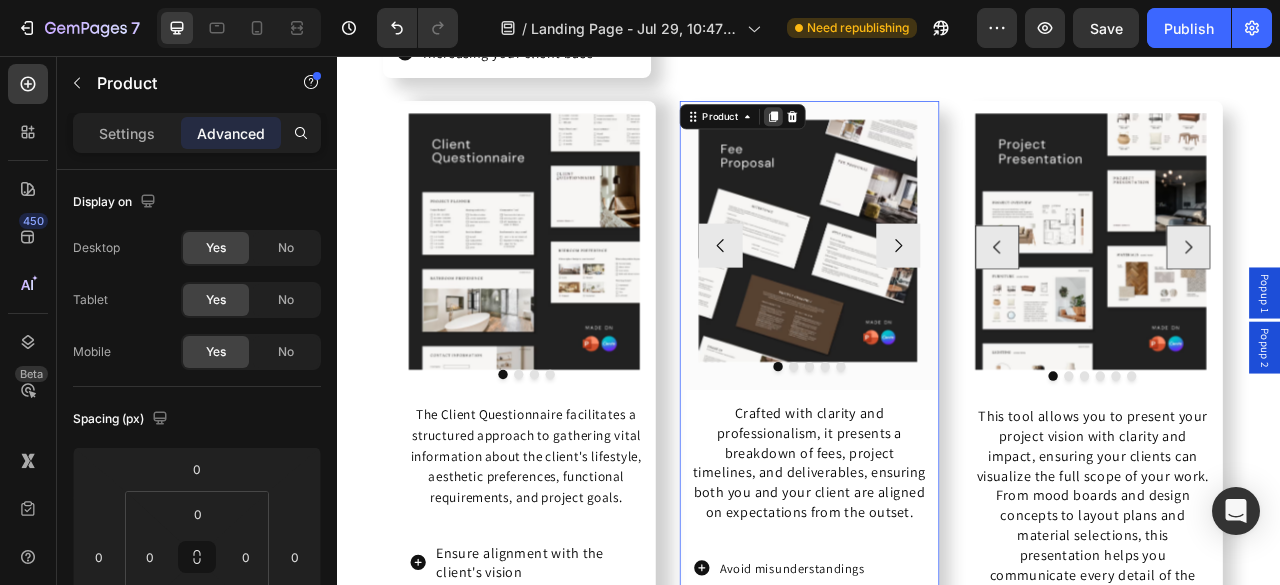 click 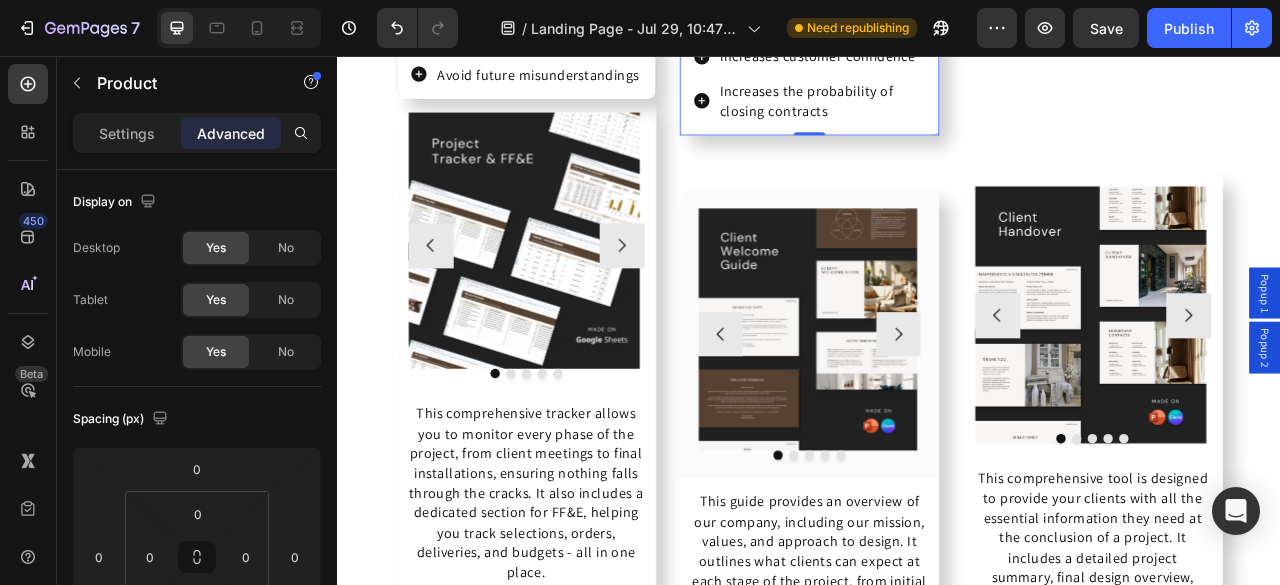 scroll, scrollTop: 7708, scrollLeft: 0, axis: vertical 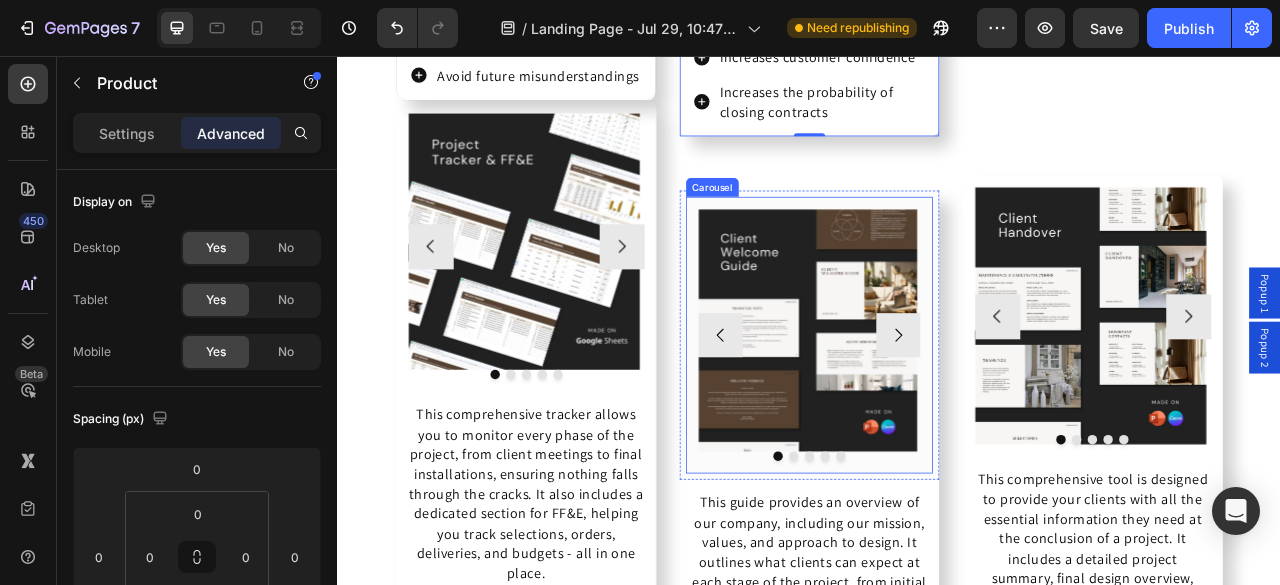 click on "Image" at bounding box center [935, 411] 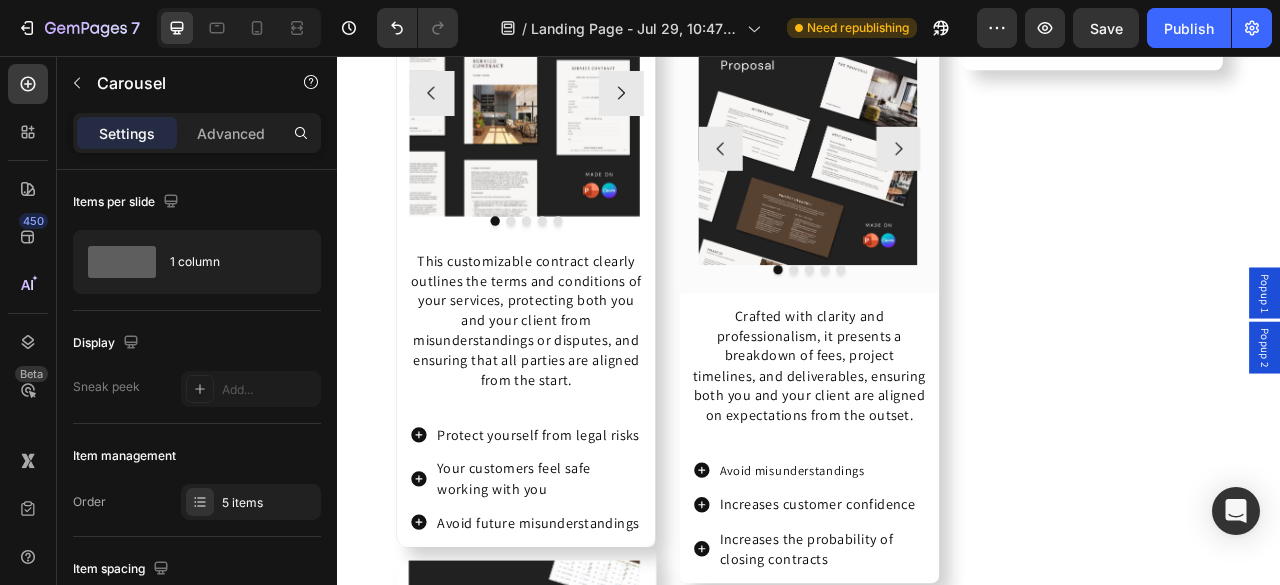 scroll, scrollTop: 7138, scrollLeft: 0, axis: vertical 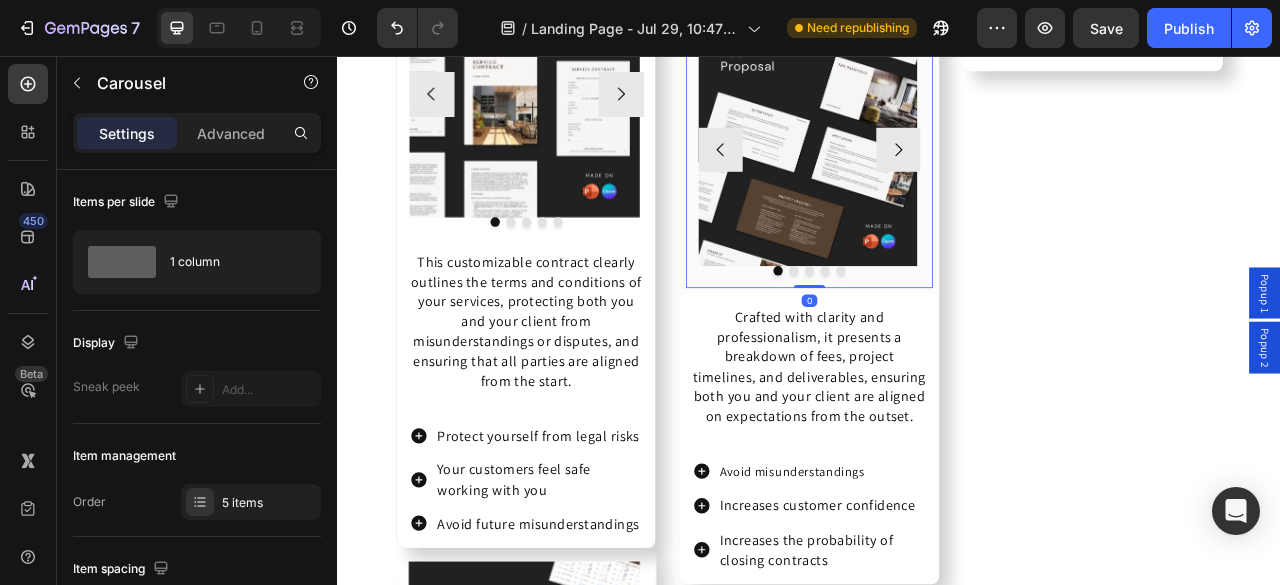 click at bounding box center (937, 329) 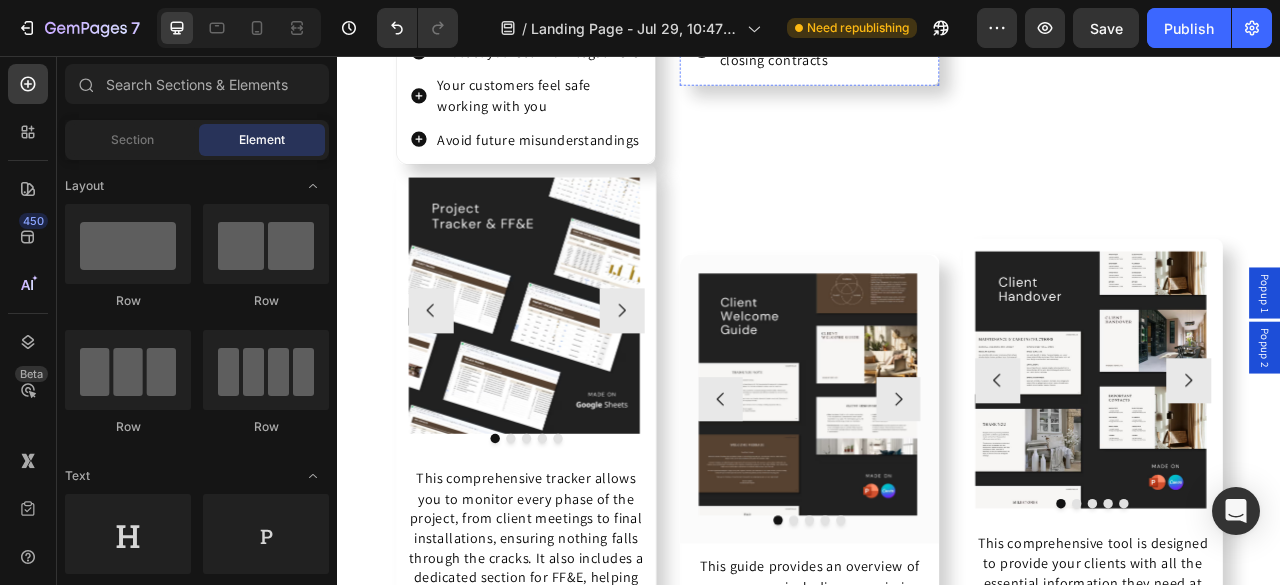 scroll, scrollTop: 7627, scrollLeft: 0, axis: vertical 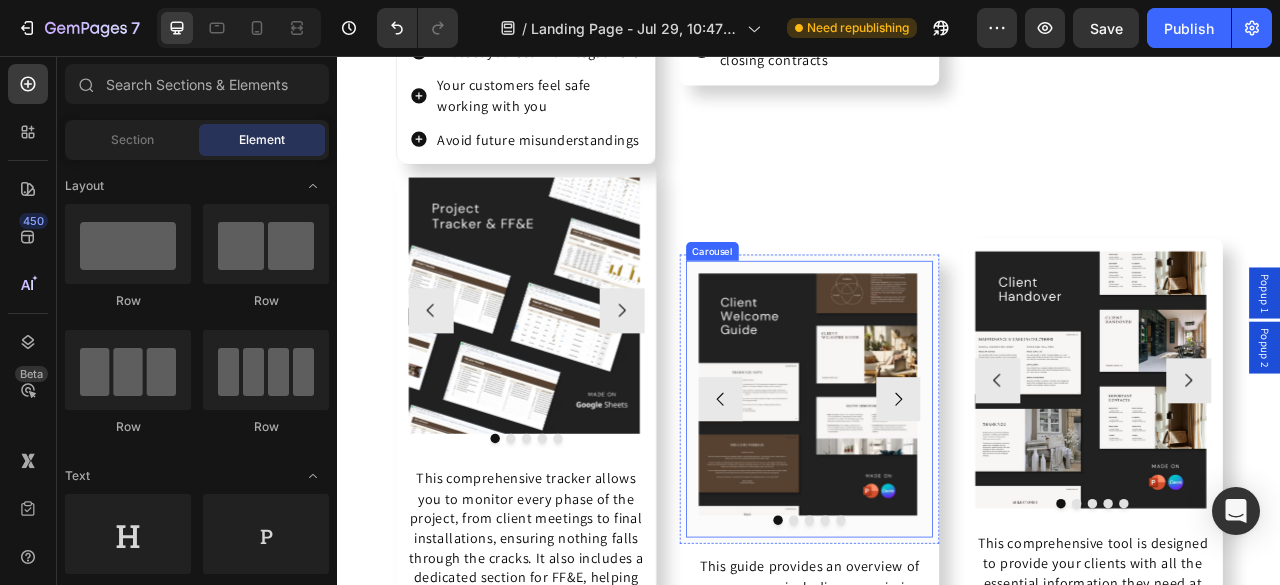click on "Image" at bounding box center [935, 492] 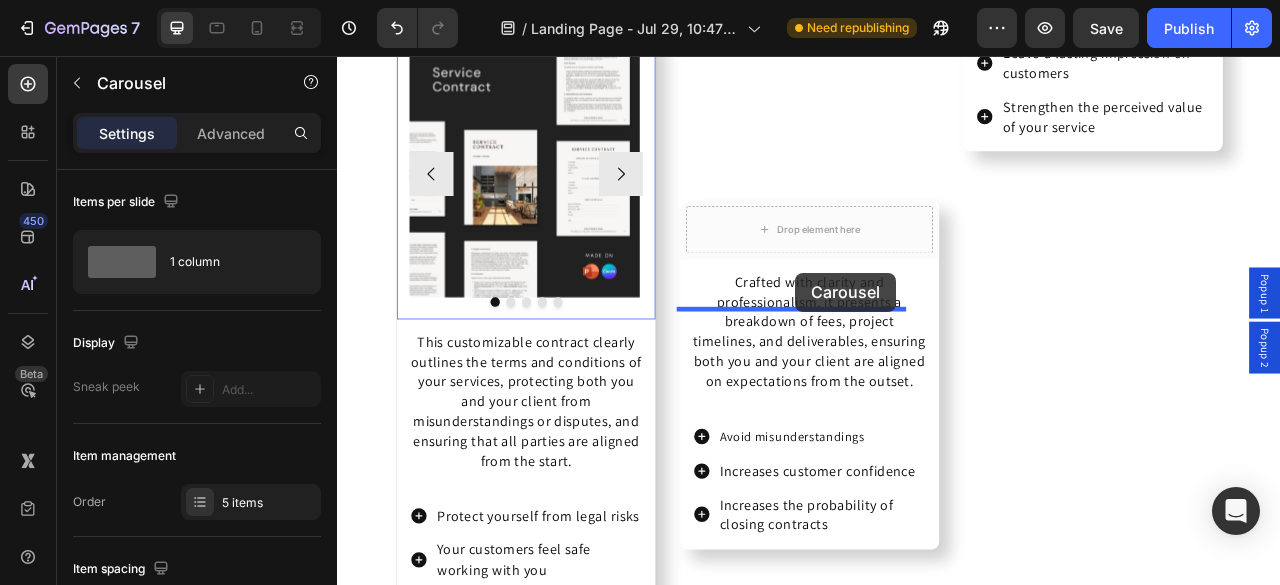 scroll, scrollTop: 7064, scrollLeft: 0, axis: vertical 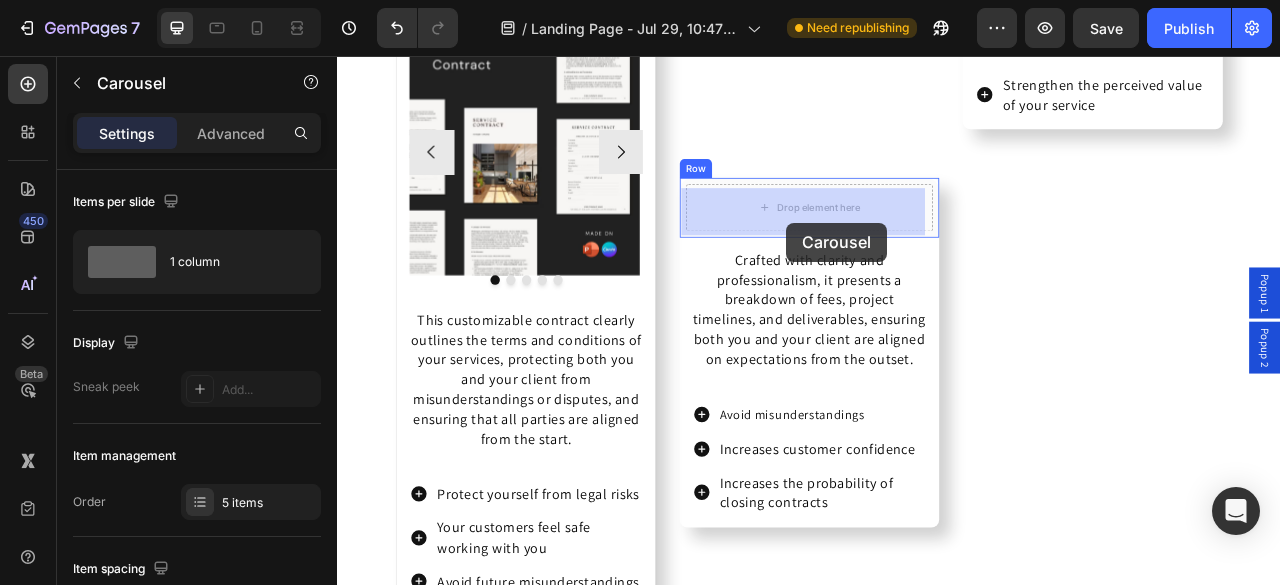 drag, startPoint x: 792, startPoint y: 313, endPoint x: 908, endPoint y: 268, distance: 124.42267 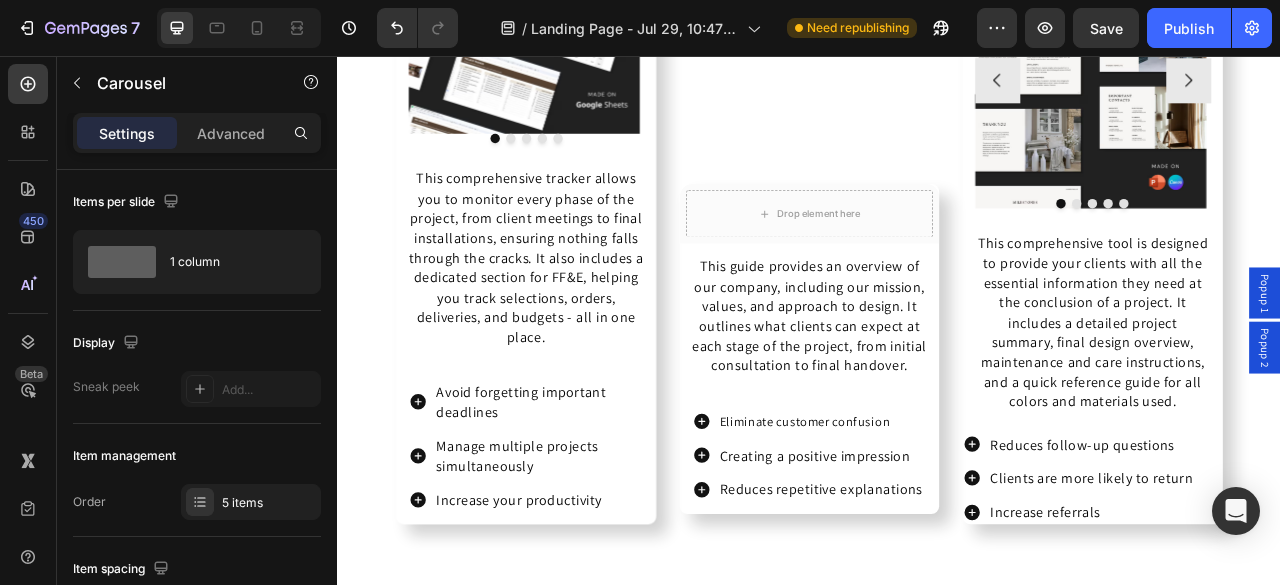 scroll, scrollTop: 8011, scrollLeft: 0, axis: vertical 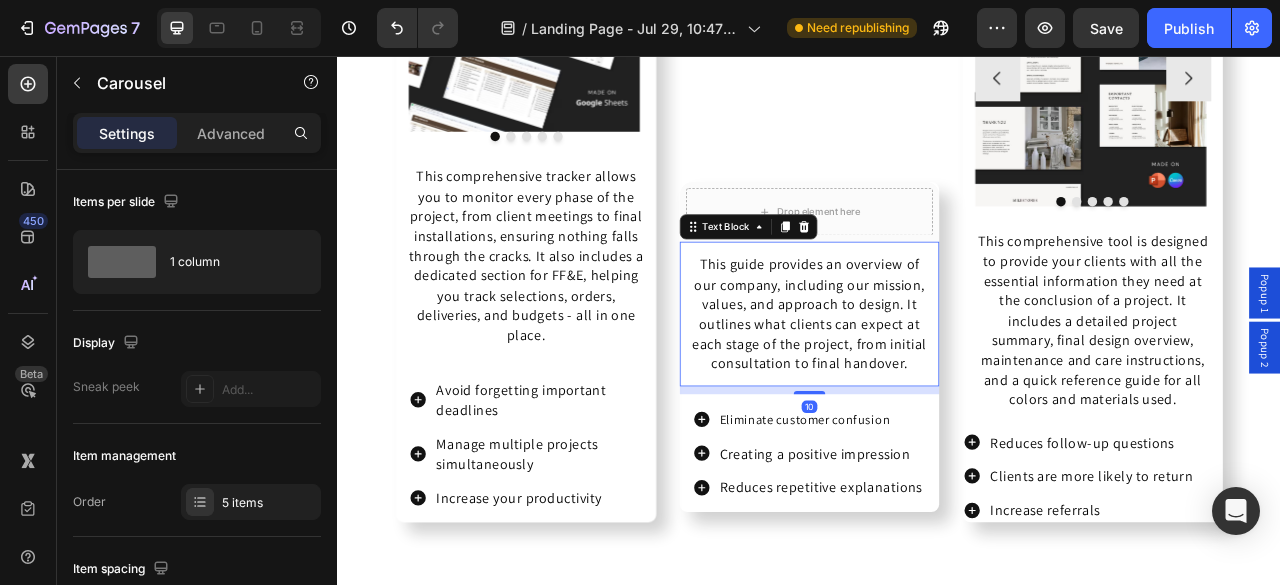 click on "This guide provides an overview of our company, including our mission, values, and approach to design. It outlines what clients can expect at each stage of the project, from initial consultation to final handover." at bounding box center [937, 383] 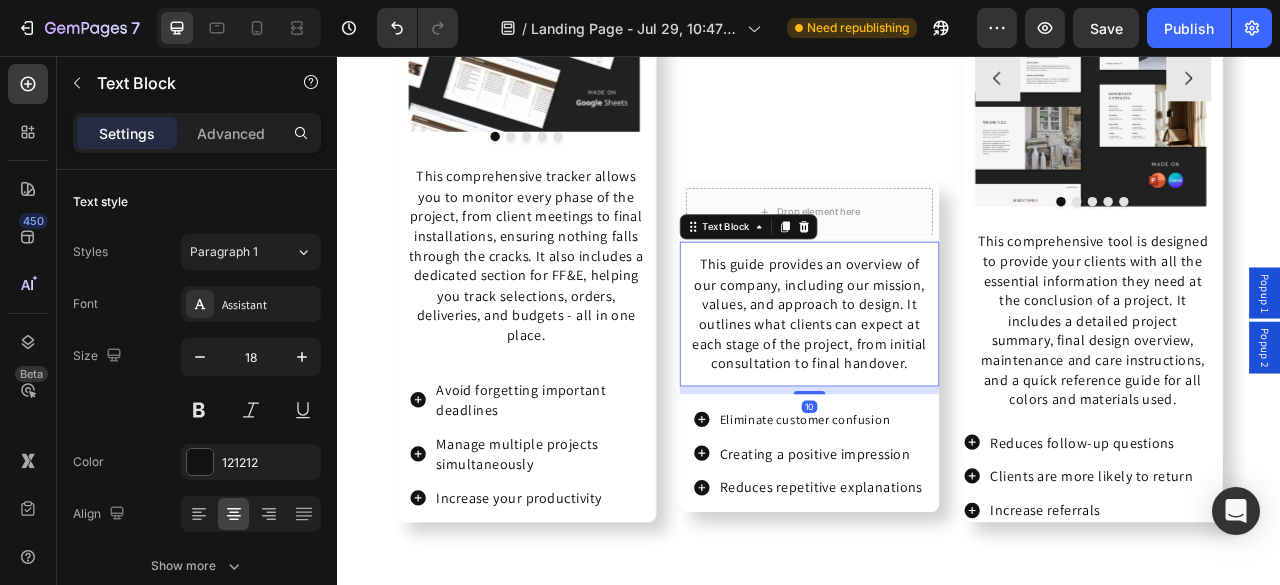 click on "This guide provides an overview of our company, including our mission, values, and approach to design. It outlines what clients can expect at each stage of the project, from initial consultation to final handover." at bounding box center [937, 383] 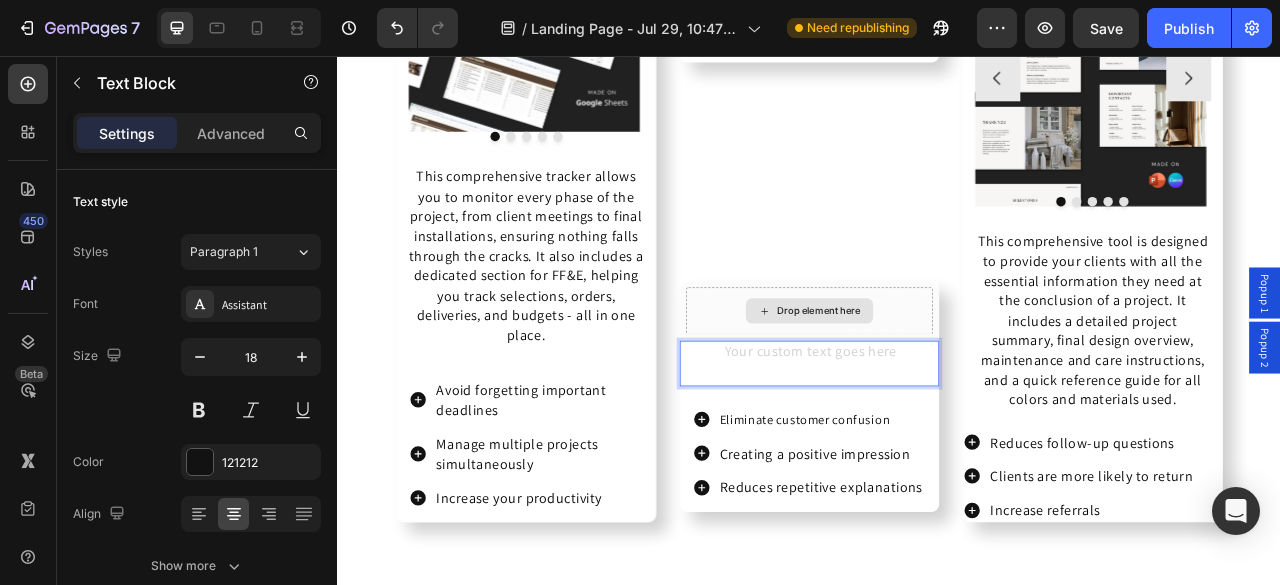 scroll, scrollTop: 7514, scrollLeft: 0, axis: vertical 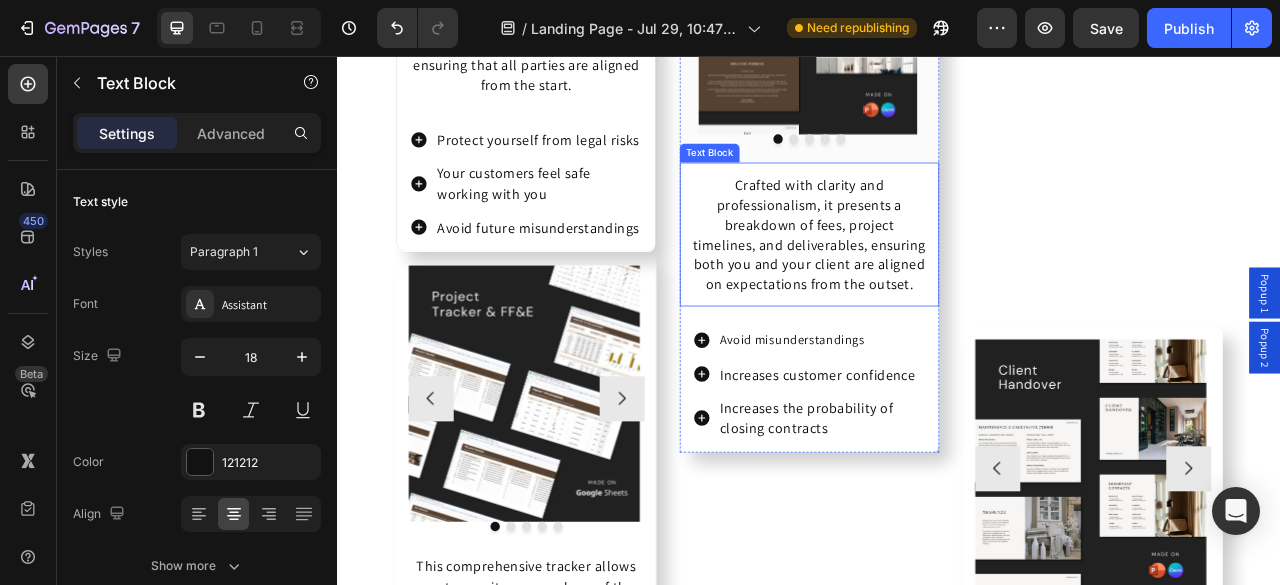 click on "Crafted with clarity and professionalism, it presents a breakdown of fees, project timelines, and deliverables, ensuring both you and your client are aligned on expectations from the outset." at bounding box center [937, 283] 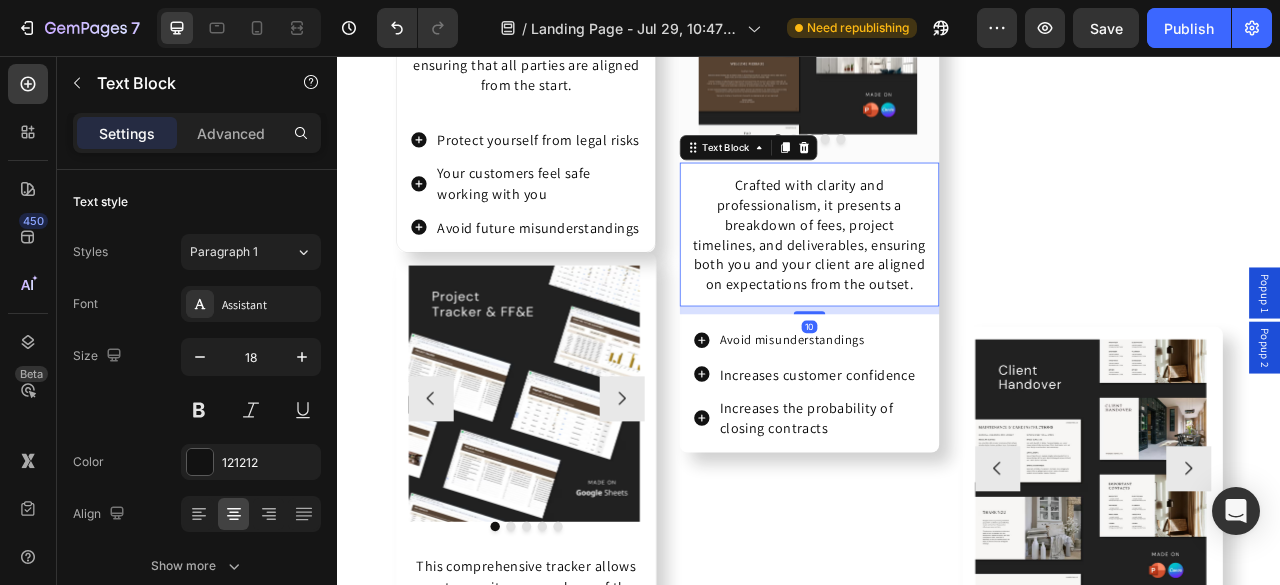click on "Crafted with clarity and professionalism, it presents a breakdown of fees, project timelines, and deliverables, ensuring both you and your client are aligned on expectations from the outset." at bounding box center [937, 283] 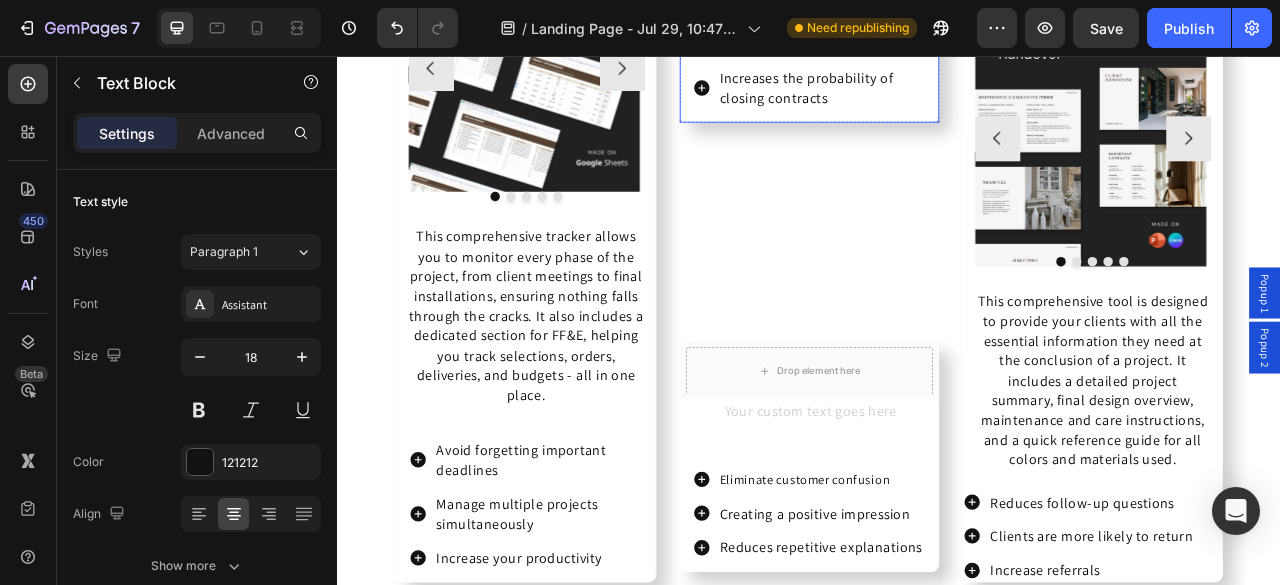 scroll, scrollTop: 7875, scrollLeft: 0, axis: vertical 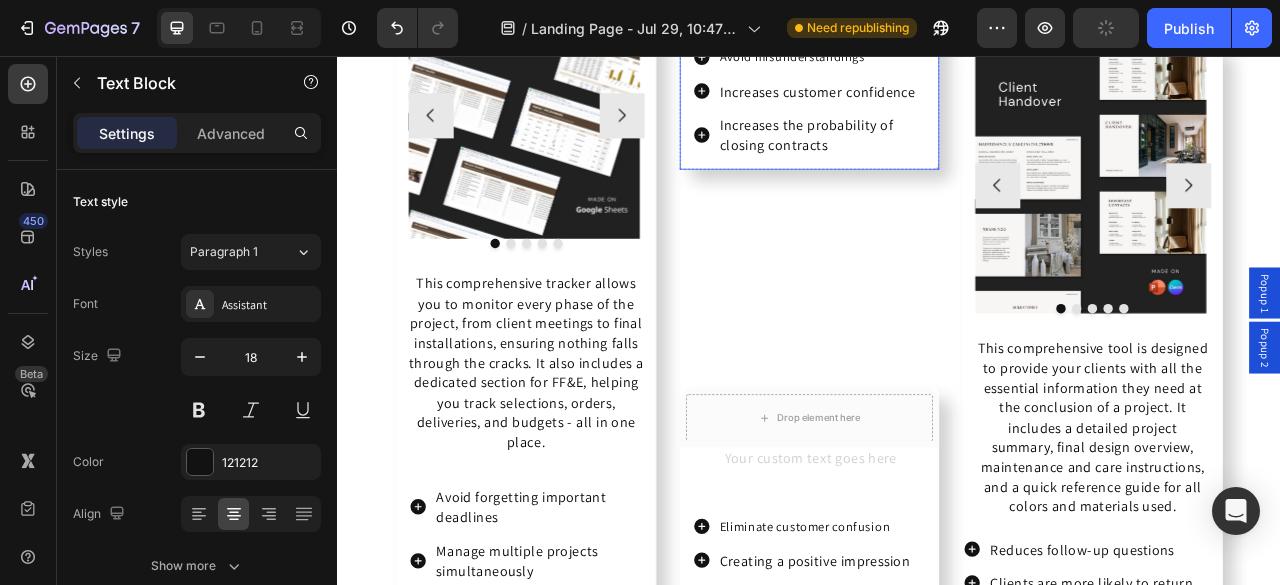 click on "Avoid misunderstandings
Increases customer confidence
Increases the probability of closing contracts" at bounding box center (937, 112) 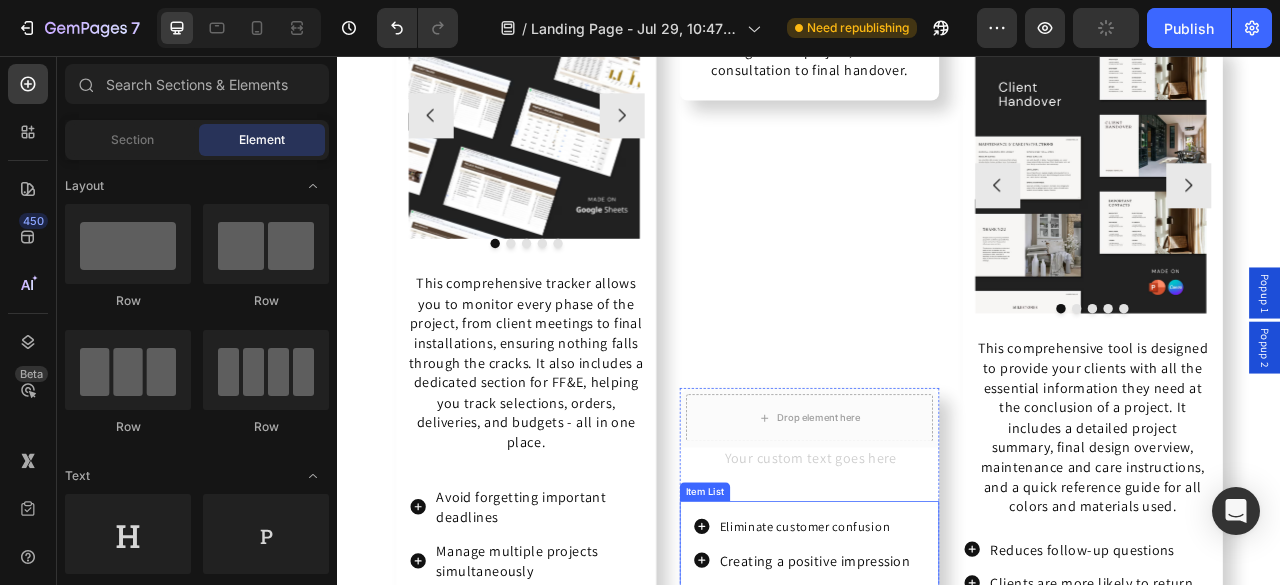 click on "Eliminate customer confusion
Creating a positive impression
Reduces repetitive explanations" at bounding box center [937, 697] 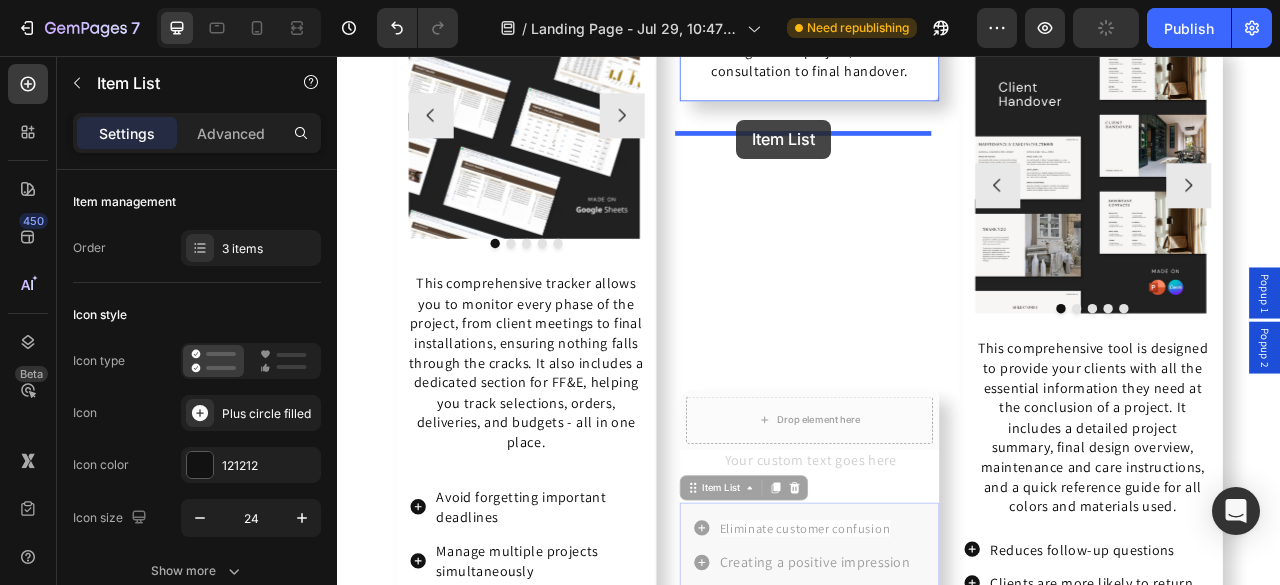 drag, startPoint x: 787, startPoint y: 643, endPoint x: 845, endPoint y: 137, distance: 509.31326 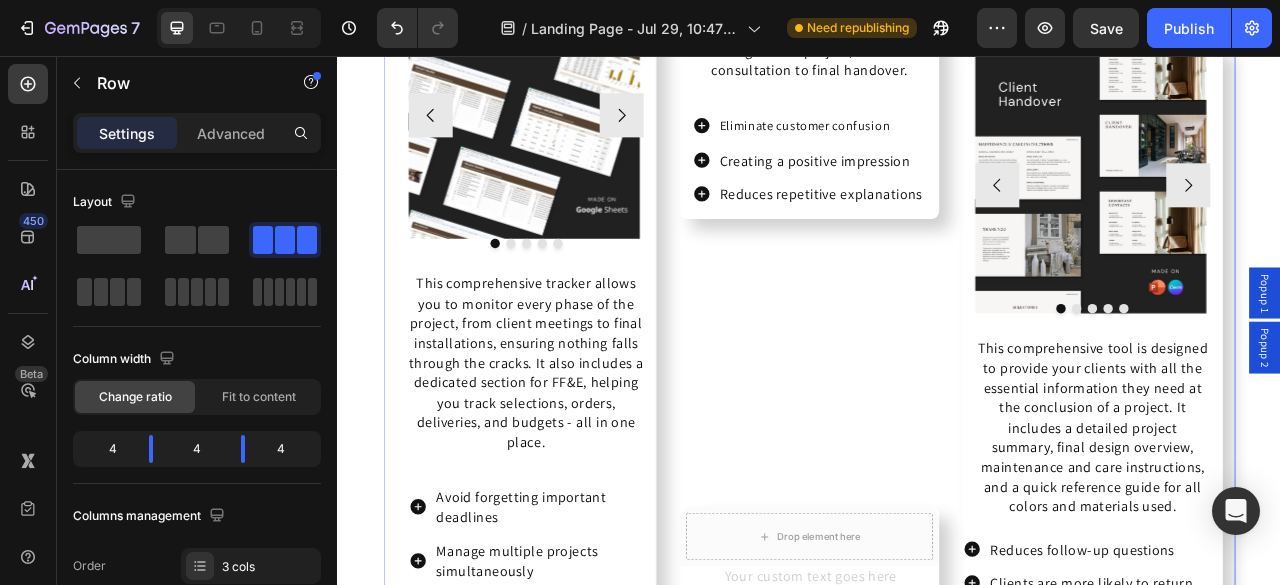 click on "Image Image Image Image Image
Carousel Row Crafted with clarity and professionalism, it presents a breakdown of fees, project timelines, and deliverables, ensuring both you and your client are aligned on expectations from the outset. Text Block
Avoid misunderstandings
Increases customer confidence
Increases the probability of closing contracts Item List Product
Image Image Image Image Image
Carousel Row This guide provides an overview of our company, including our mission, values, and approach to design. It outlines what clients can expect at each stage of the project, from initial consultation to final handover.  Text Block
Eliminate customer confusion
Creating a positive impression
Reduces repetitive explanations Item List Product
Drop element here Row Text Block Product" at bounding box center [937, -384] 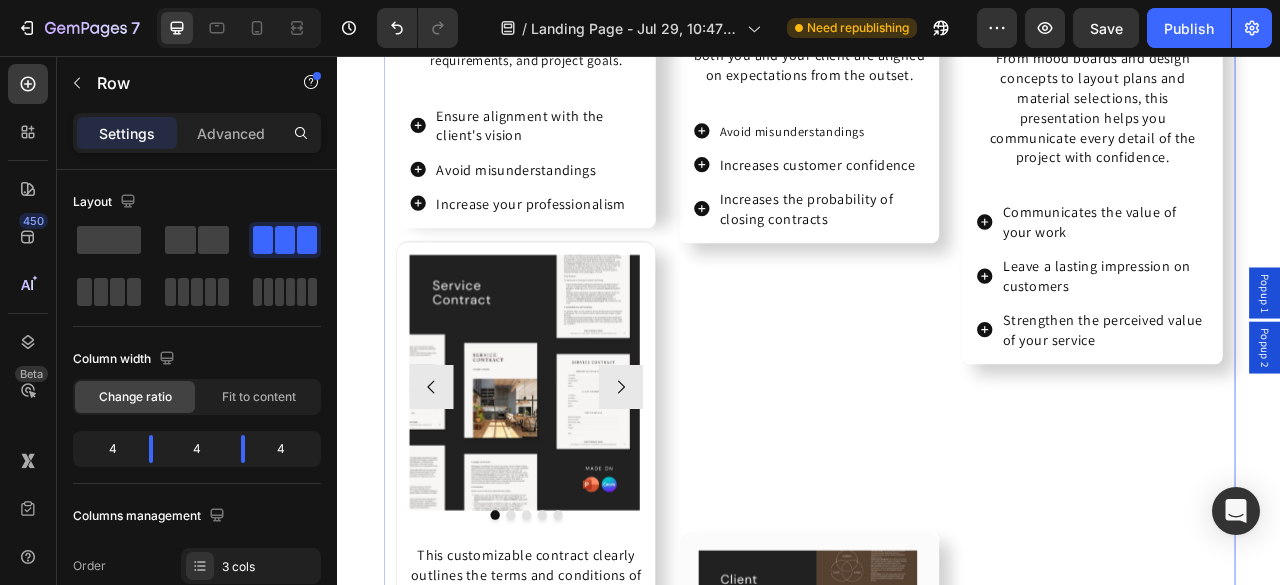 scroll, scrollTop: 6761, scrollLeft: 0, axis: vertical 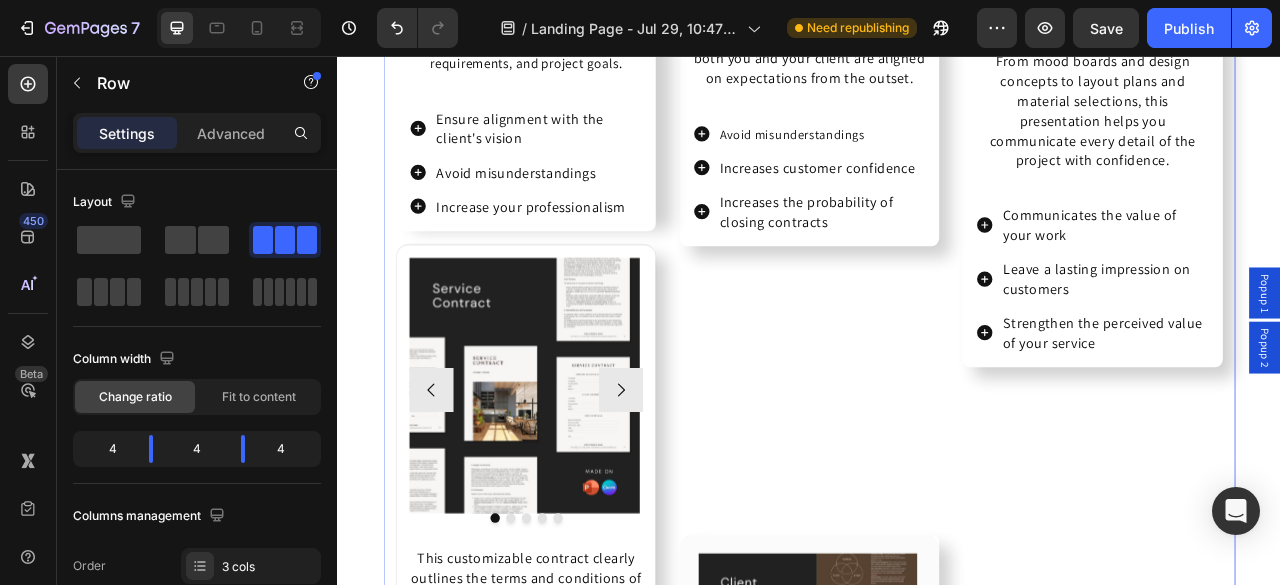 click on "Image Image Image Image Image
Carousel Row Crafted with clarity and professionalism, it presents a breakdown of fees, project timelines, and deliverables, ensuring both you and your client are aligned on expectations from the outset. Text Block
Avoid misunderstandings
Increases customer confidence
Increases the probability of closing contracts Item List Product
Image Image Image Image Image
Carousel Row This guide provides an overview of our company, including our mission, values, and approach to design. It outlines what clients can expect at each stage of the project, from initial consultation to final handover.  Text Block
Eliminate customer confusion
Creating a positive impression
Reduces repetitive explanations Item List Product
Drop element here Row Text Block Product" at bounding box center (937, 730) 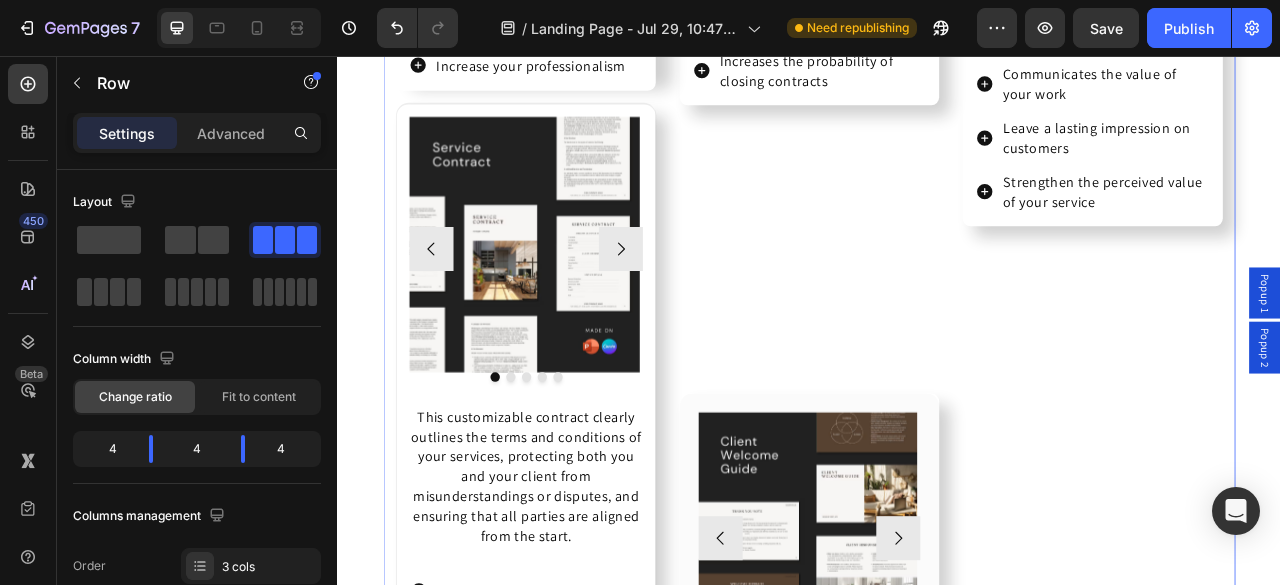 scroll, scrollTop: 6941, scrollLeft: 0, axis: vertical 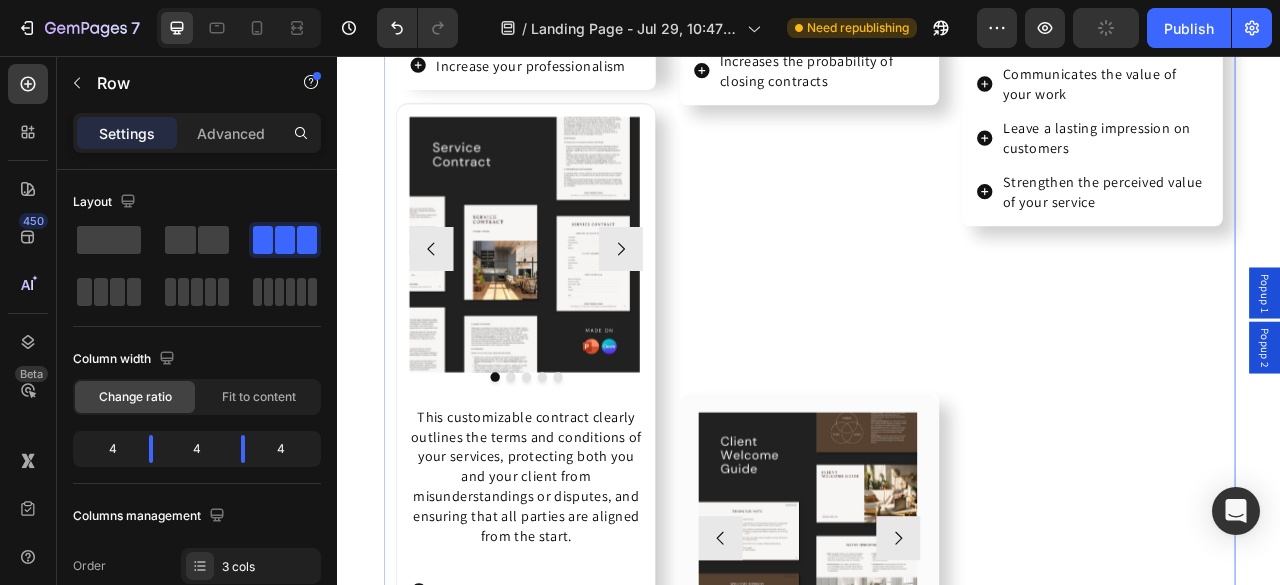 click on "Image Image Image Image Image
Carousel Row Crafted with clarity and professionalism, it presents a breakdown of fees, project timelines, and deliverables, ensuring both you and your client are aligned on expectations from the outset. Text Block
Avoid misunderstandings
Increases customer confidence
Increases the probability of closing contracts Item List Product
Image Image Image Image Image
Carousel Row This guide provides an overview of our company, including our mission, values, and approach to design. It outlines what clients can expect at each stage of the project, from initial consultation to final handover.  Text Block
Eliminate customer confusion
Creating a positive impression
Reduces repetitive explanations Item List Product
Drop element here Row Text Block Product" at bounding box center (937, 550) 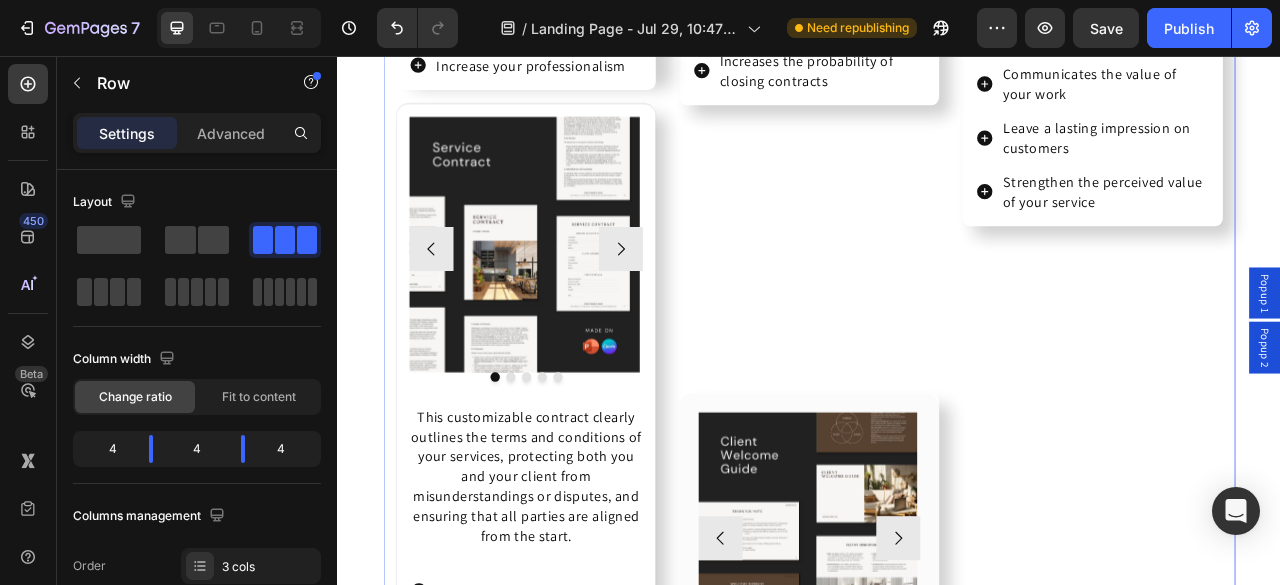 scroll, scrollTop: 6938, scrollLeft: 0, axis: vertical 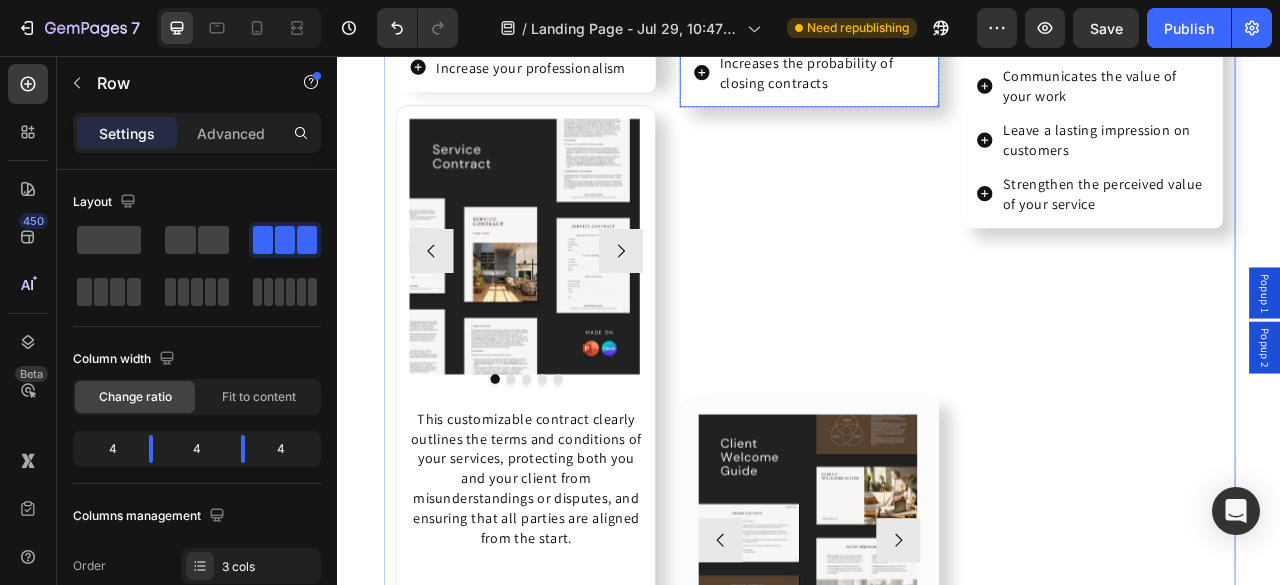 click on "Avoid misunderstandings
Increases customer confidence
Increases the probability of closing contracts" at bounding box center (937, 34) 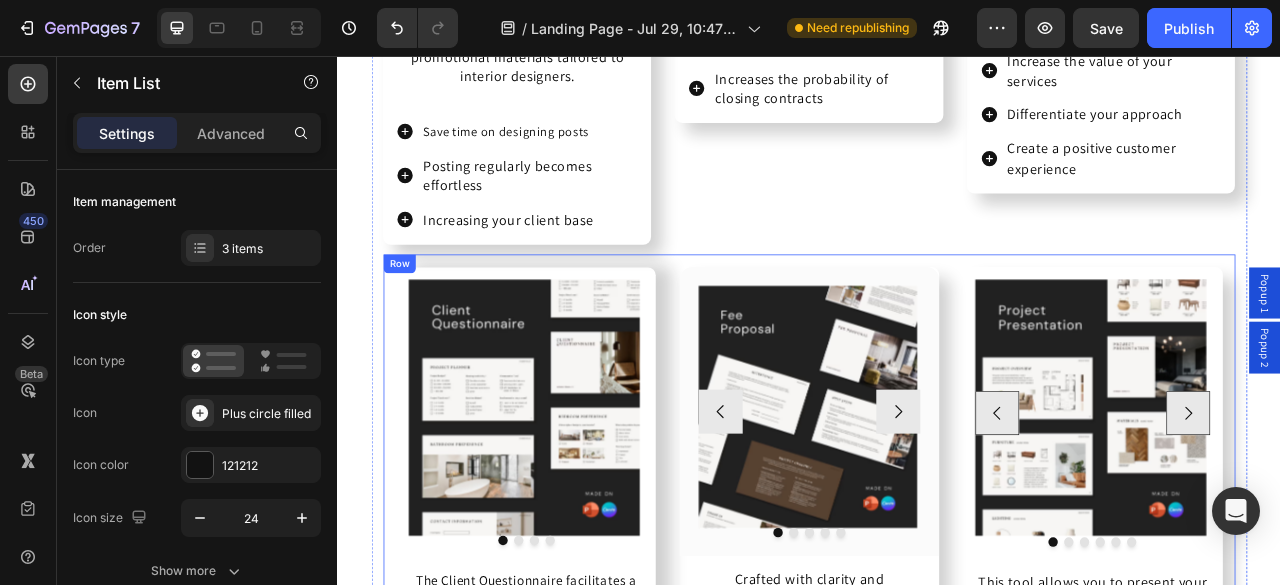 scroll, scrollTop: 5990, scrollLeft: 0, axis: vertical 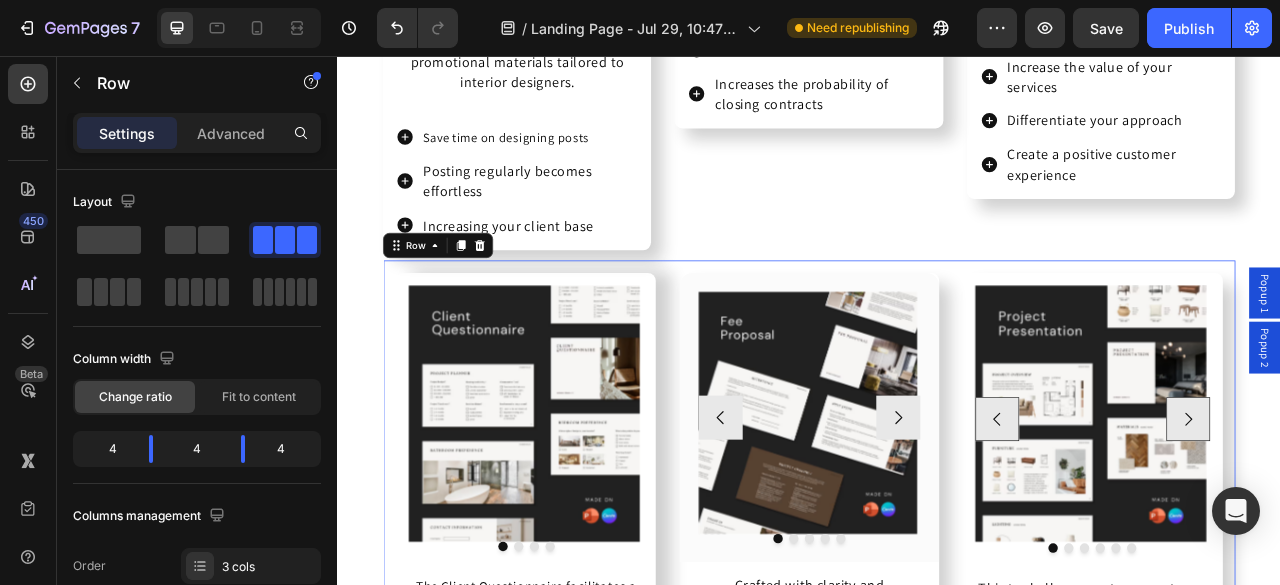 click on "Image
Drop element here
Drop element here
Drop element here Carousel The Client Questionnaire facilitates a structured approach to gathering vital information about the client's lifestyle, aesthetic preferences, functional requirements, and project goals. Text Block
Ensure alignment with the client's vision
Avoid misunderstandings
Increase your professionalism Item List Product
Image Image Image Image Image
Carousel This customizable contract clearly outlines the terms and conditions of your services, protecting both you and your client from misunderstandings or disputes, and ensuring that all parties are aligned from the start. Text Block
Protect yourself from legal risks
Your customers feel safe working with you
Avoid future misunderstandings Item List Product Row
Image Image Image Image Image
Carousel" at bounding box center [936, 1501] 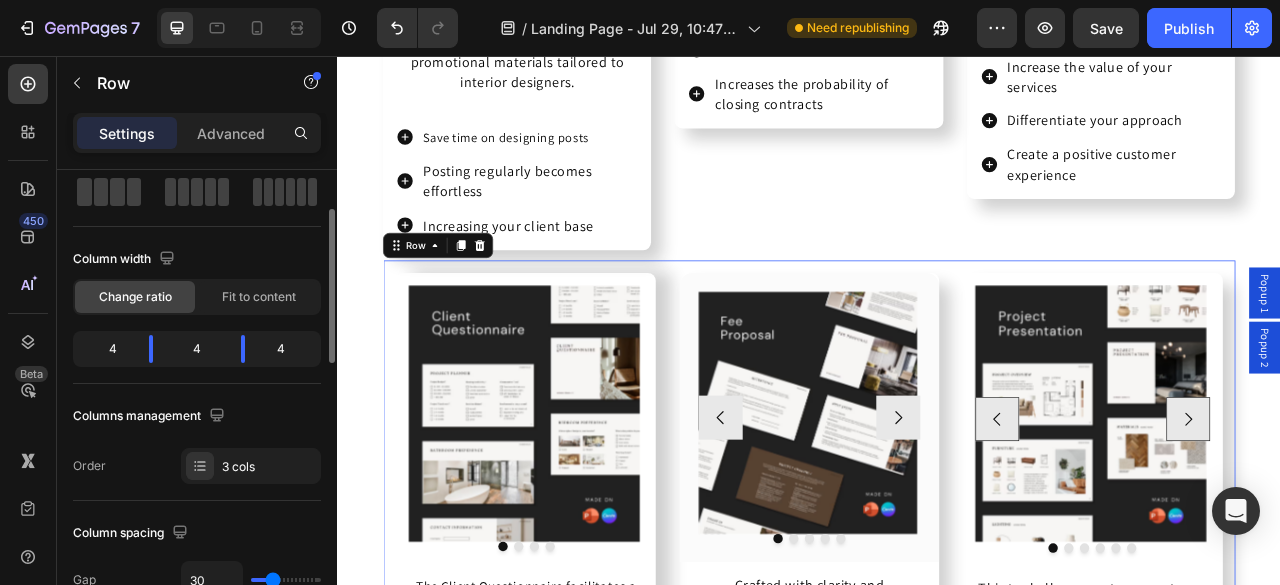 scroll, scrollTop: 105, scrollLeft: 0, axis: vertical 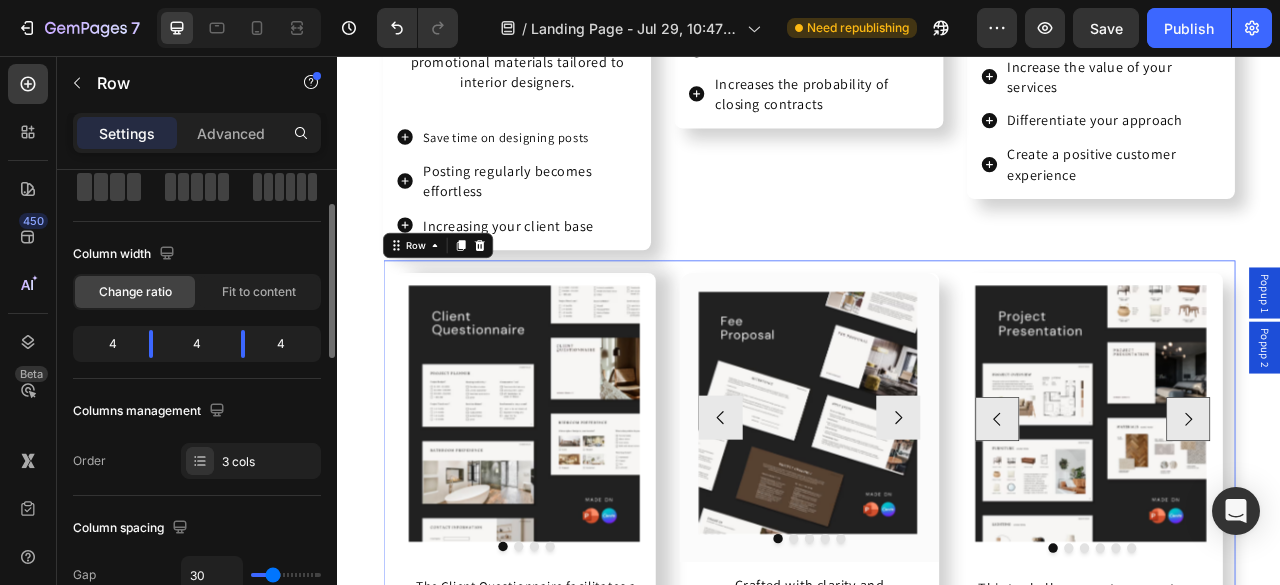 click on "Fit to content" 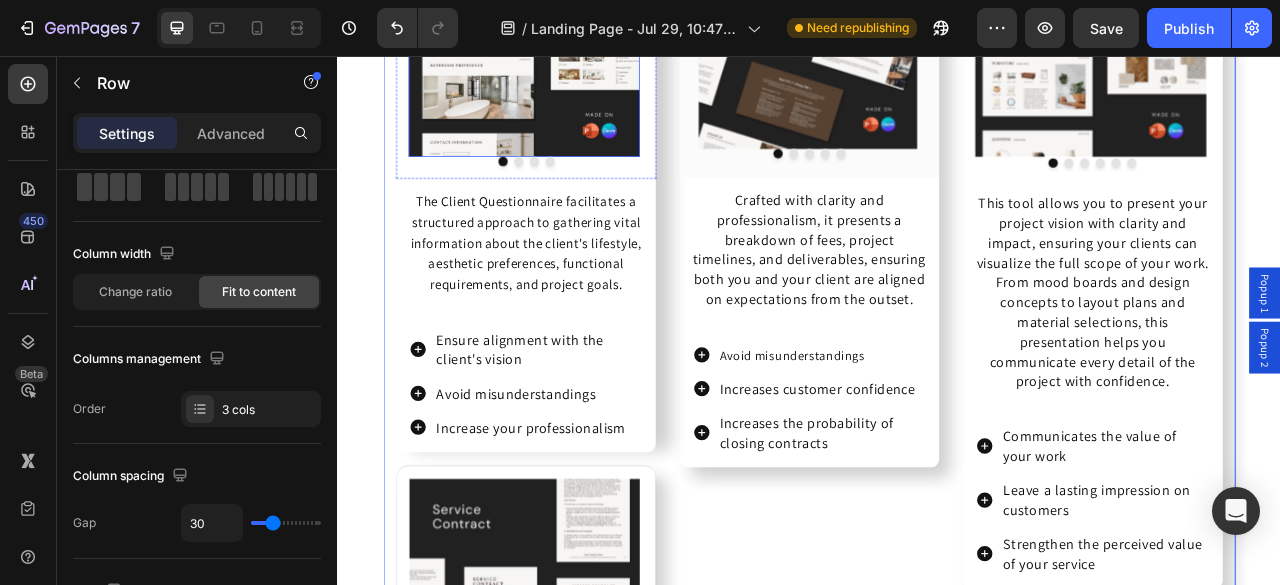 scroll, scrollTop: 6322, scrollLeft: 0, axis: vertical 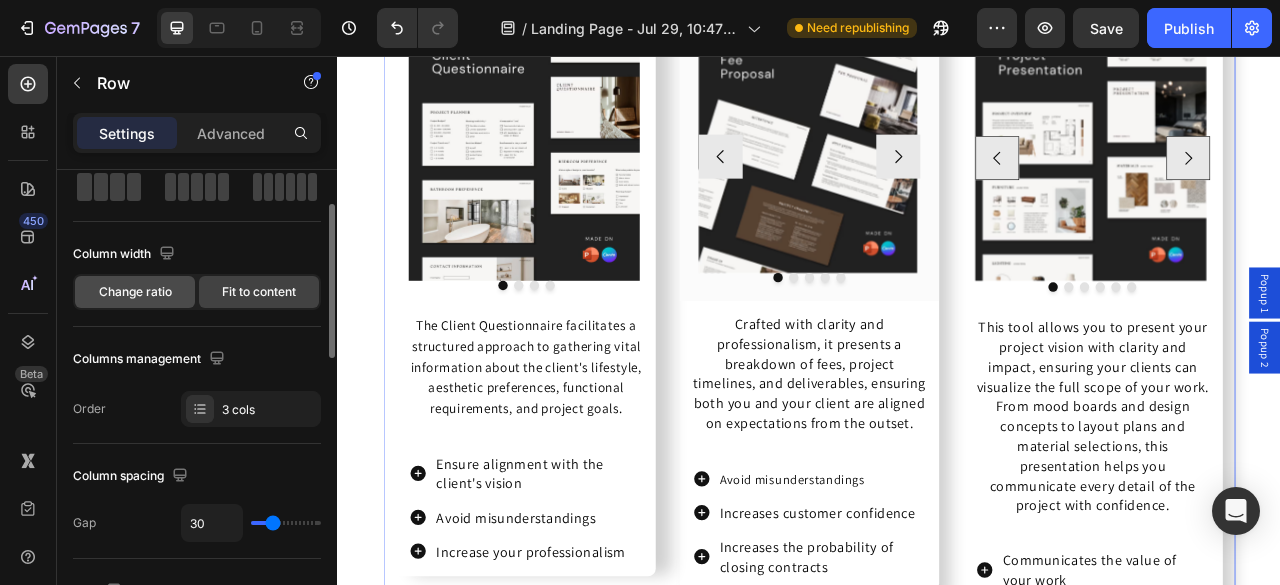 click on "Change ratio" 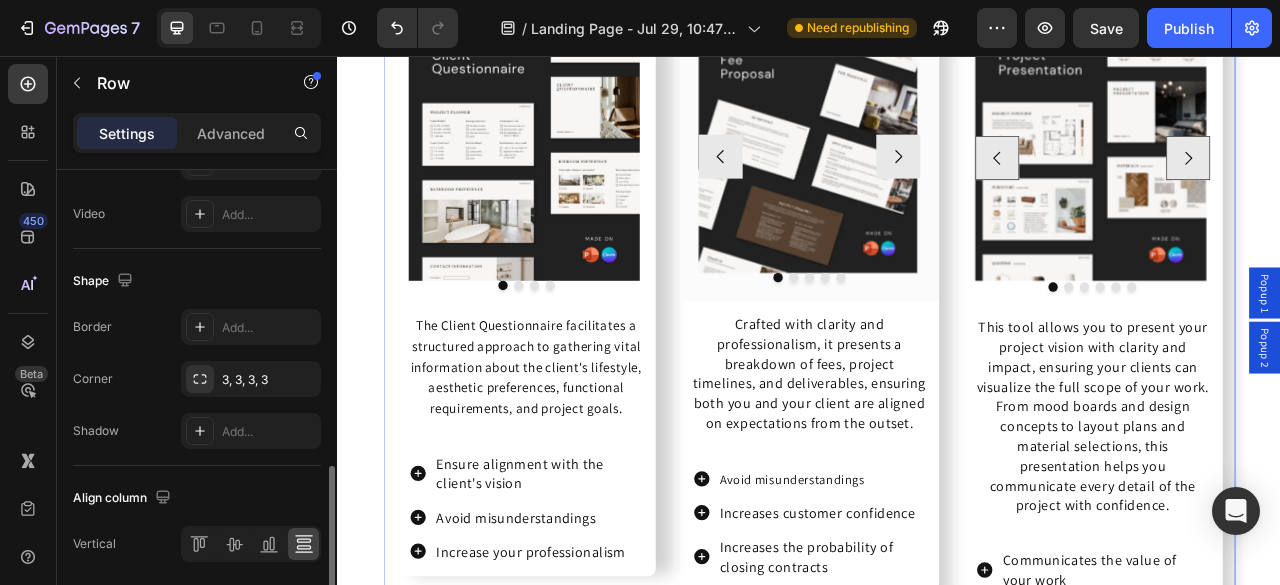 scroll, scrollTop: 972, scrollLeft: 0, axis: vertical 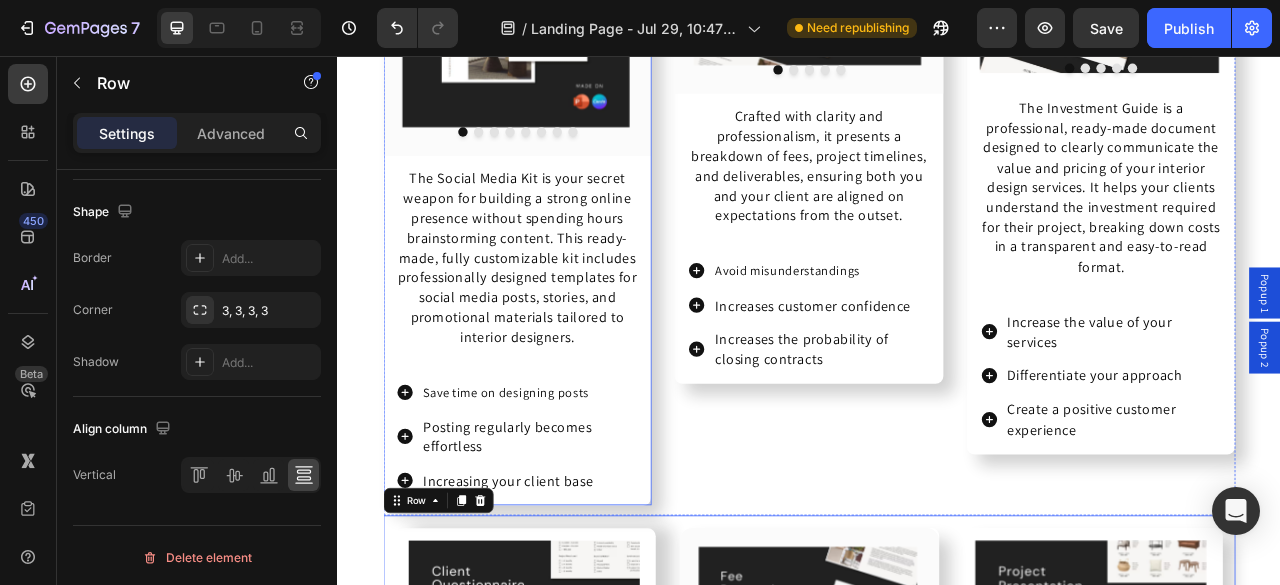 click on "Image Image Image Image Image Image Image Image
Carousel Row The Social Media Kit is your secret weapon for building a strong online presence without spending hours brainstorming content. This ready-made, fully customizable kit includes professionally designed templates for social media posts, stories, and promotional materials tailored to interior designers. Text Block
Save time on designing posts
Posting regularly becomes effortless
Increasing your client base Item List" at bounding box center [565, 215] 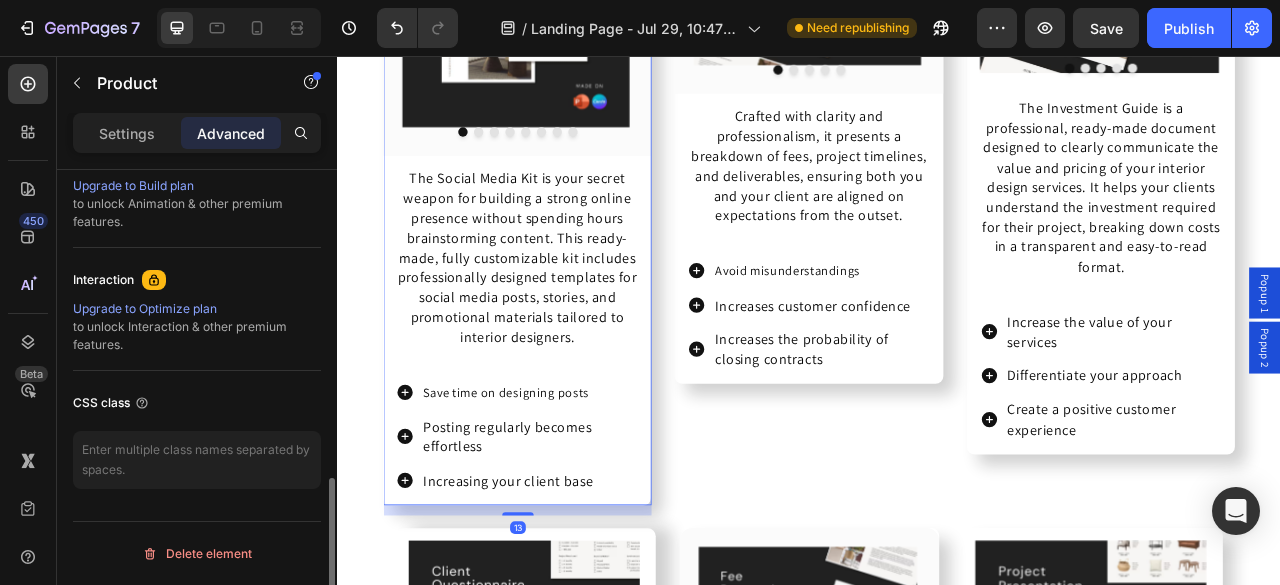 scroll, scrollTop: 0, scrollLeft: 0, axis: both 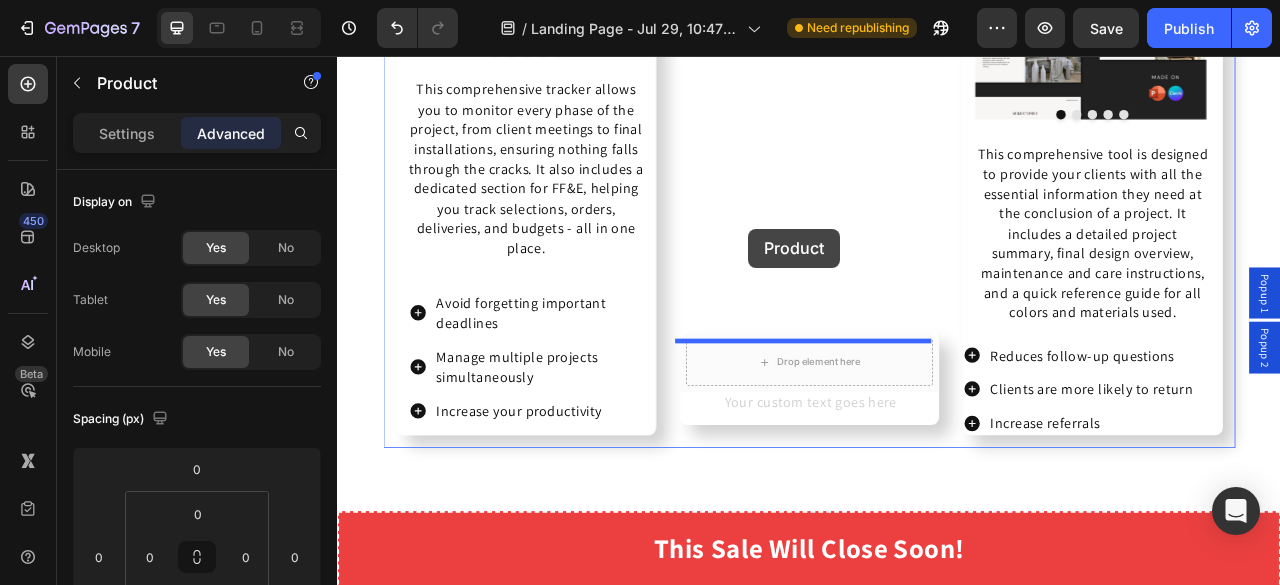 drag, startPoint x: 406, startPoint y: 202, endPoint x: 860, endPoint y: 276, distance: 459.9913 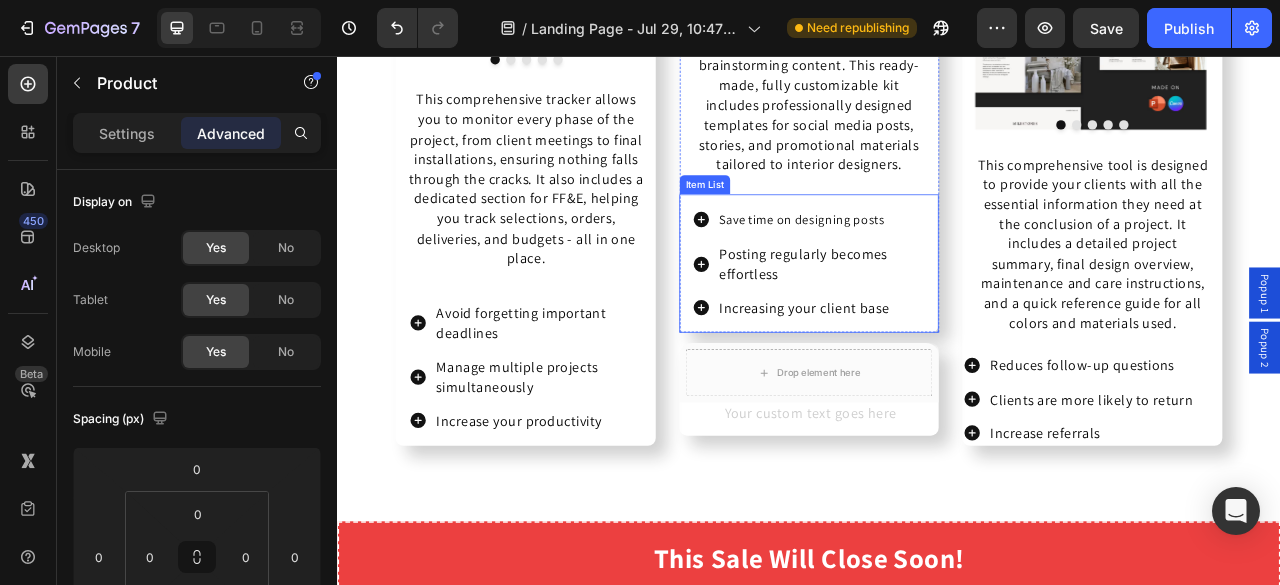 scroll, scrollTop: 8138, scrollLeft: 0, axis: vertical 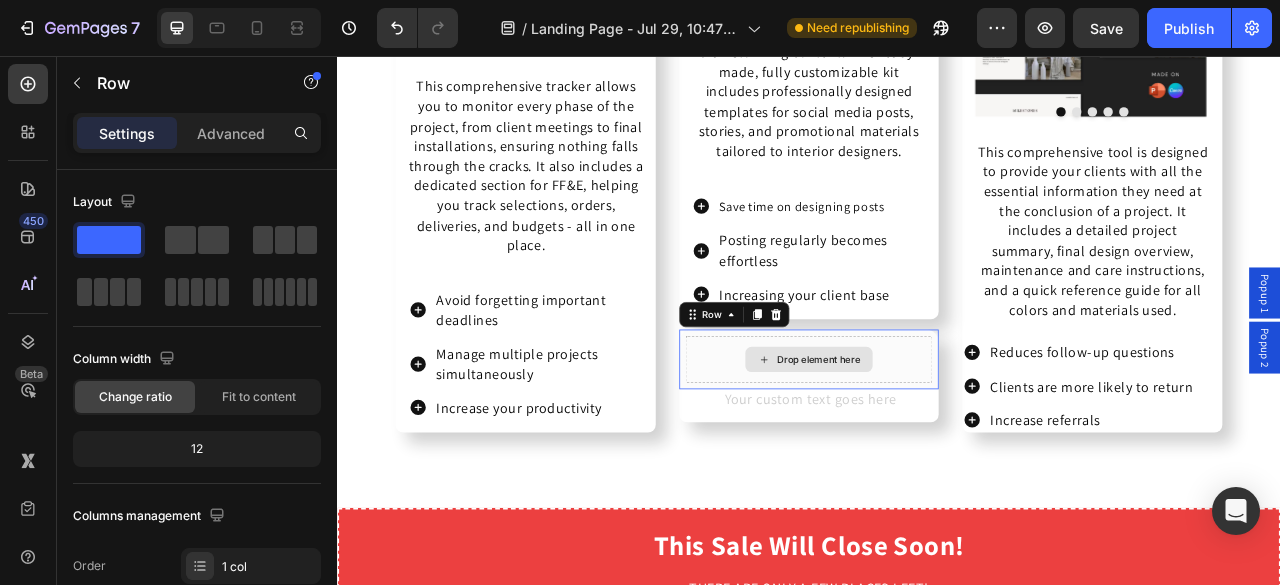 click on "Drop element here" at bounding box center (937, 442) 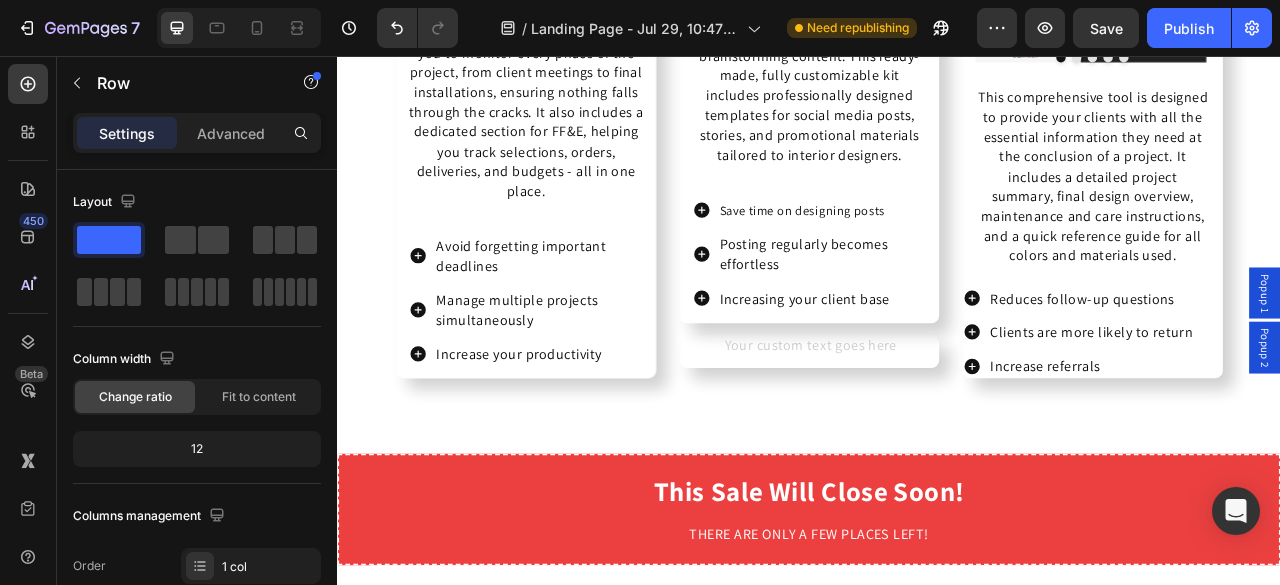 scroll, scrollTop: 8065, scrollLeft: 0, axis: vertical 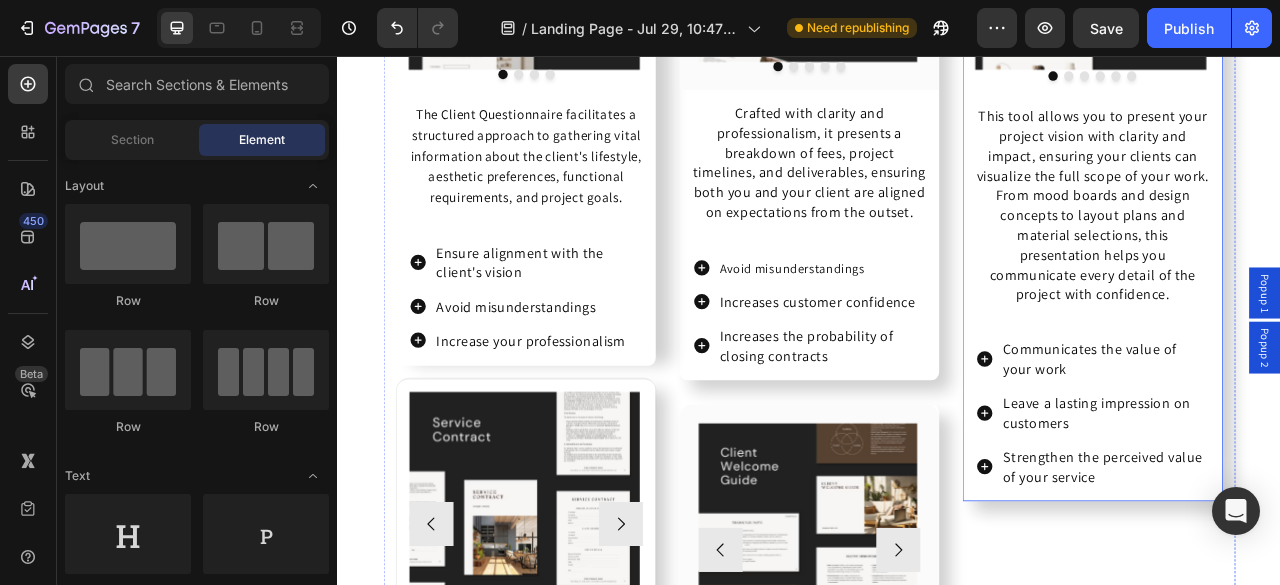 click on "Image Image Image Image Image Image
Carousel This tool allows you to present your project vision with clarity and impact, ensuring your clients can visualize the full scope of your work. From mood boards and design concepts to layout plans and material selections, this presentation helps you communicate every detail of the project with confidence. Text Block
Communicates the value of your work
Leave a lasting impression on customers
Strengthen the perceived value of your service Item List" at bounding box center (1297, 178) 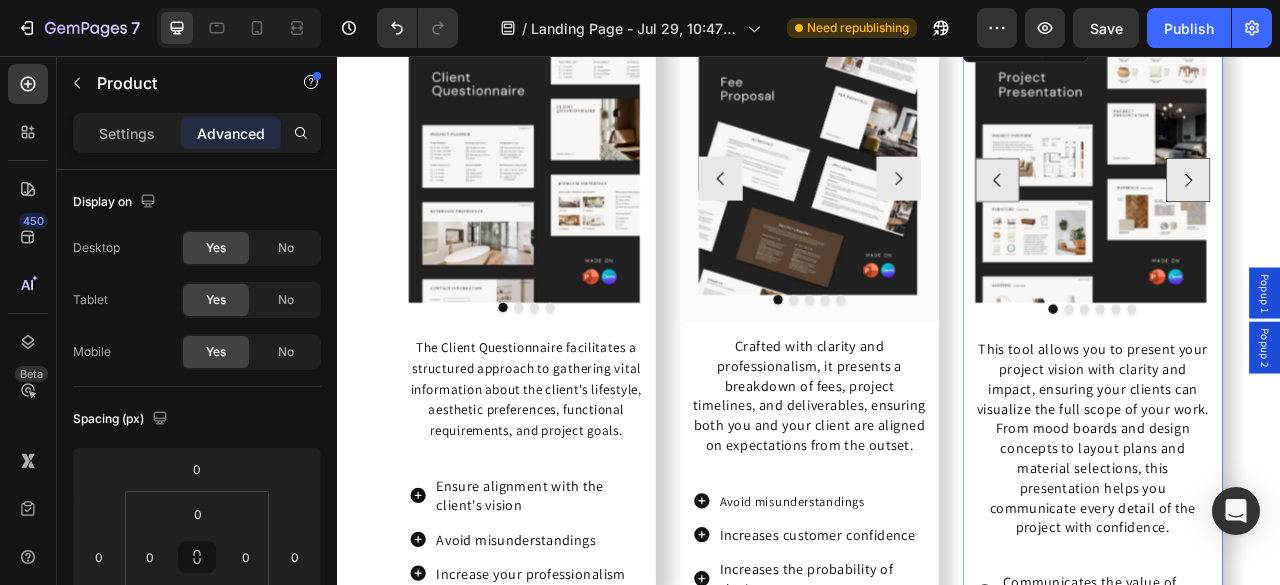 scroll, scrollTop: 6198, scrollLeft: 0, axis: vertical 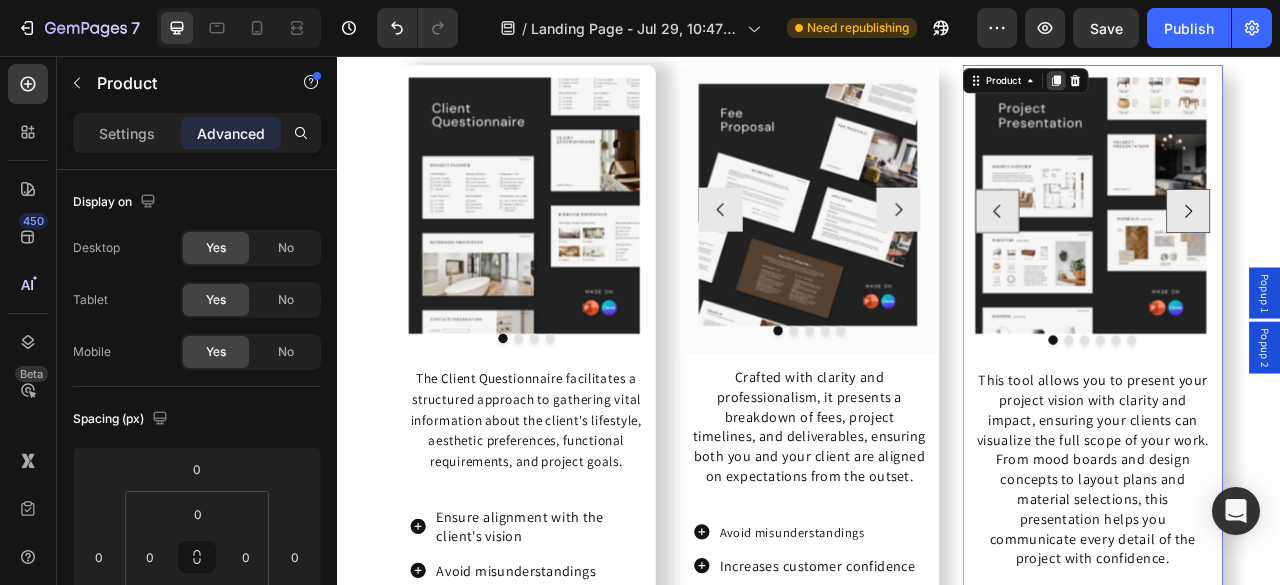 click 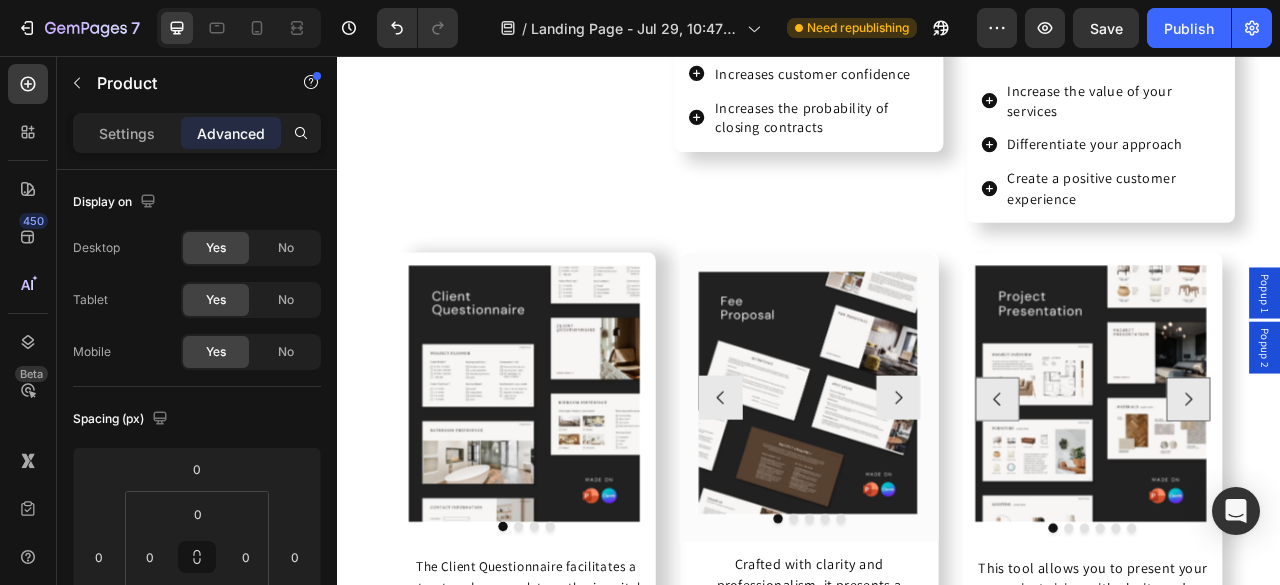 scroll, scrollTop: 5963, scrollLeft: 0, axis: vertical 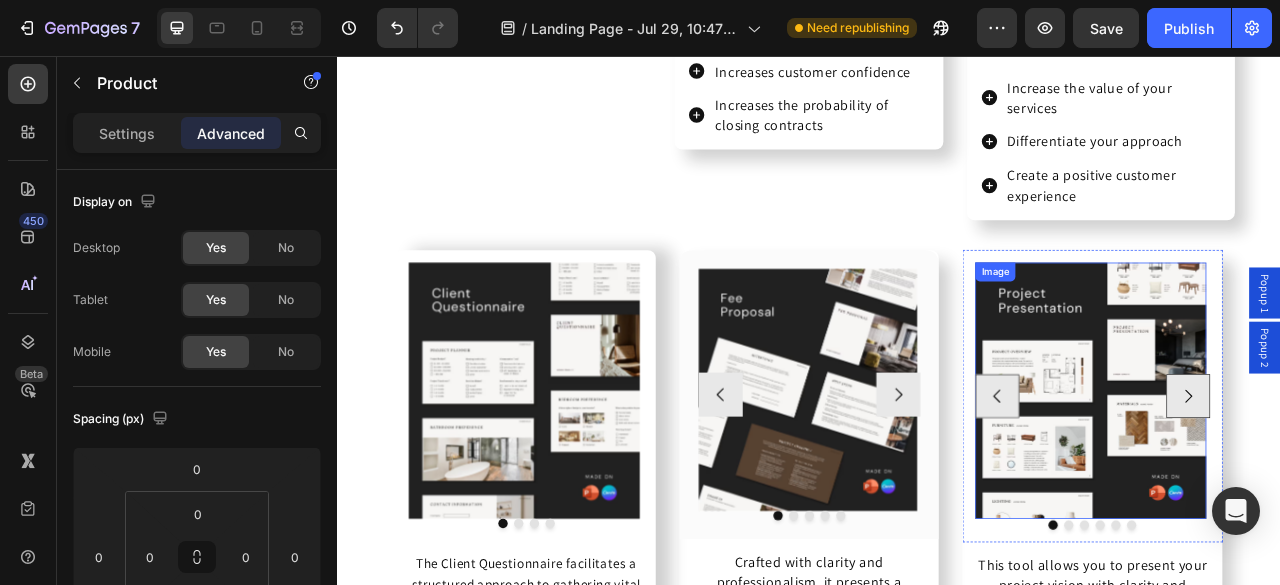 click at bounding box center [1295, 482] 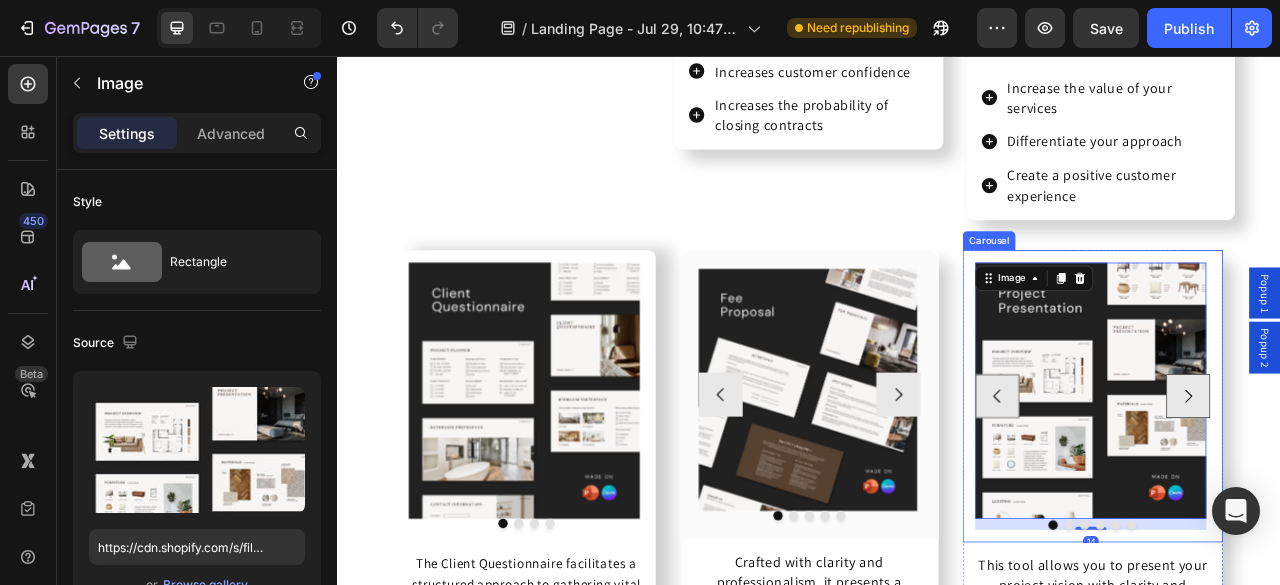 click at bounding box center [1297, 653] 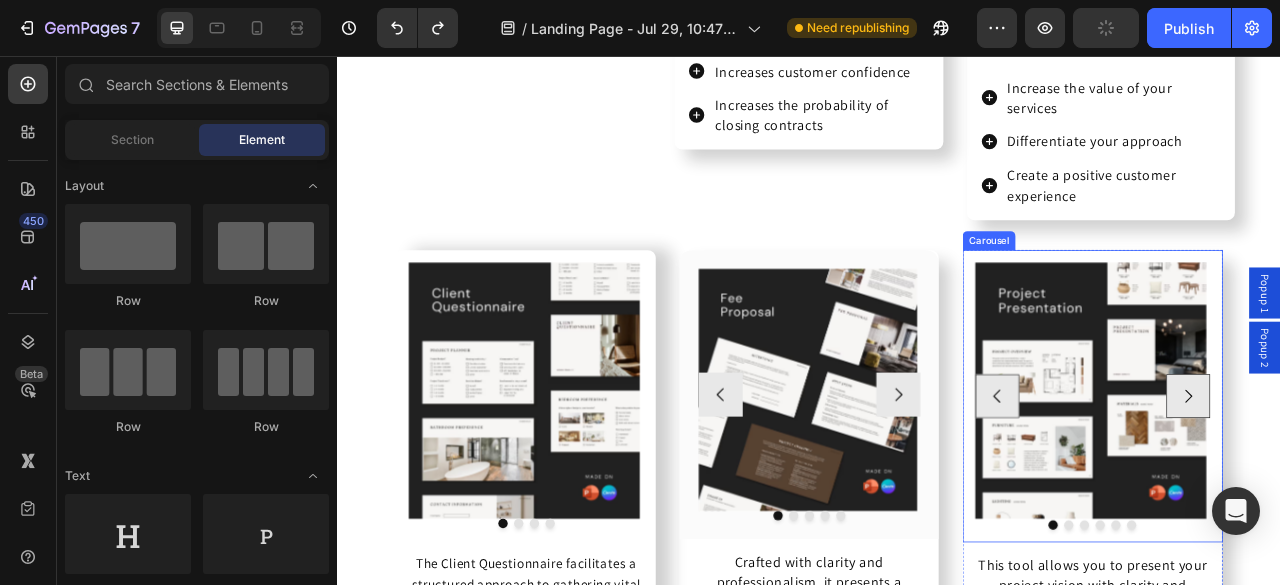 click on "Image" at bounding box center [1295, 489] 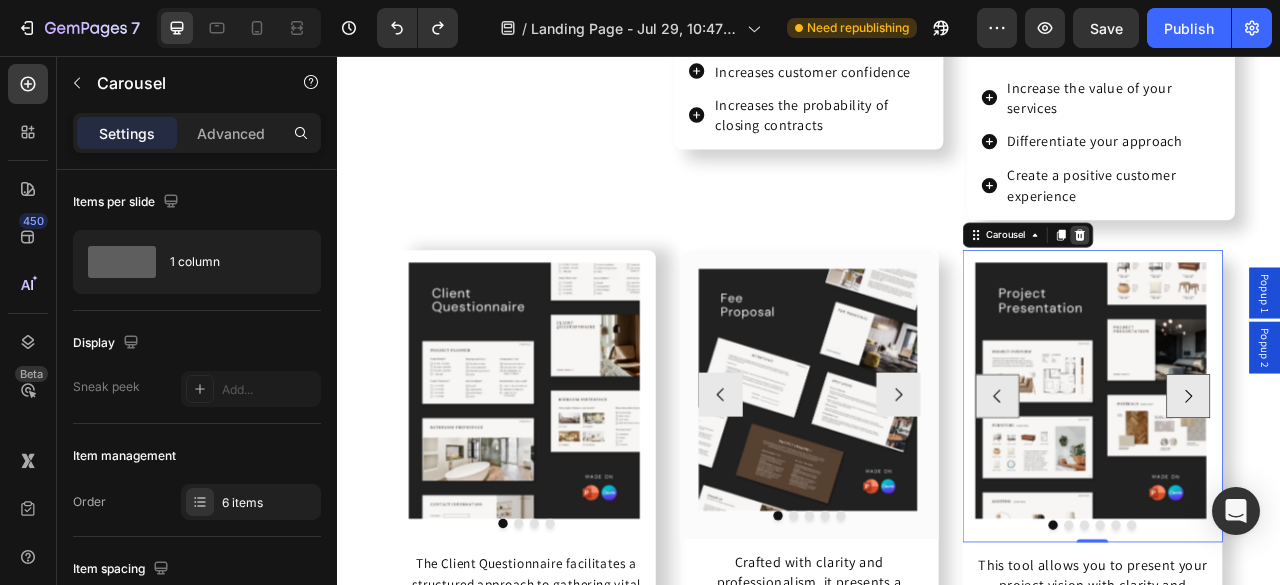 click 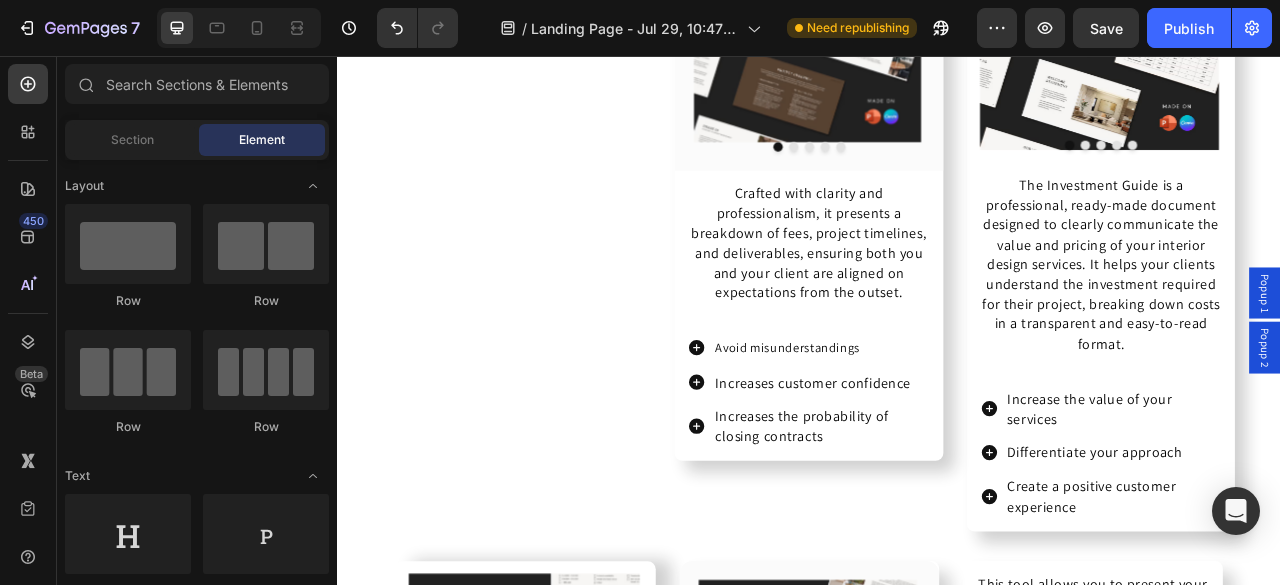 scroll, scrollTop: 5445, scrollLeft: 0, axis: vertical 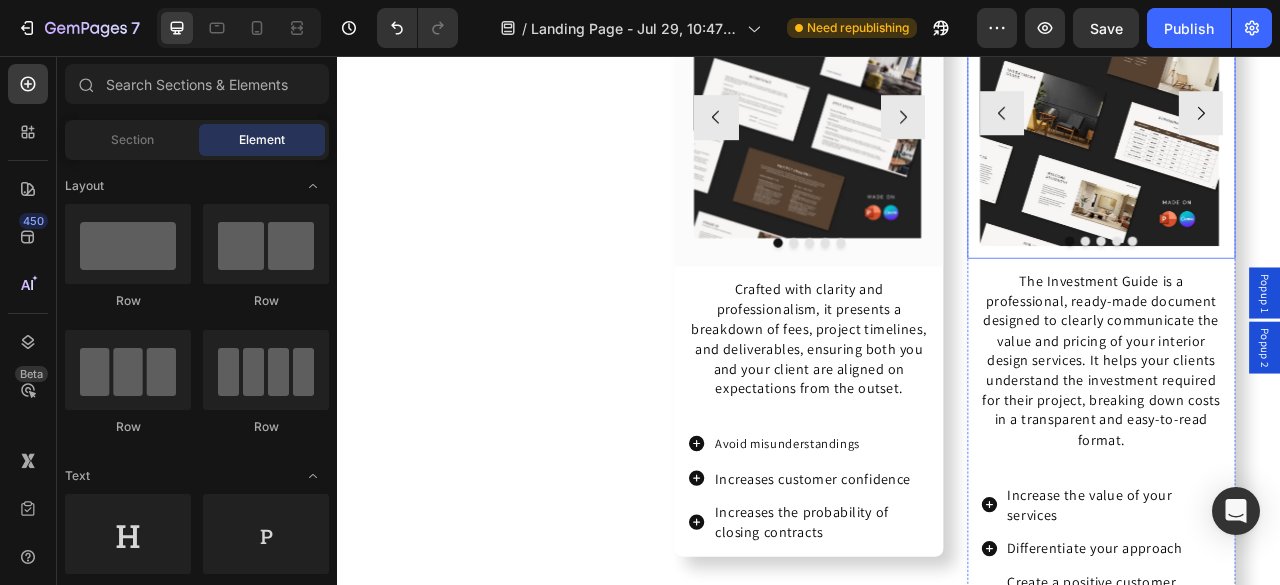 click on "Image" at bounding box center (1306, 129) 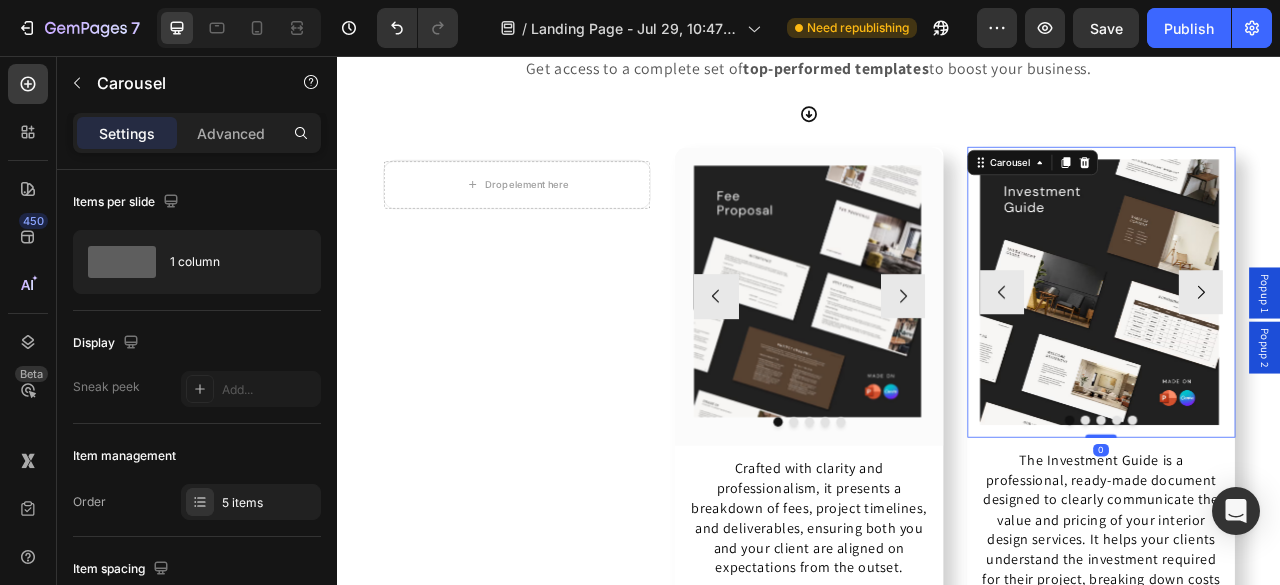 scroll, scrollTop: 5215, scrollLeft: 0, axis: vertical 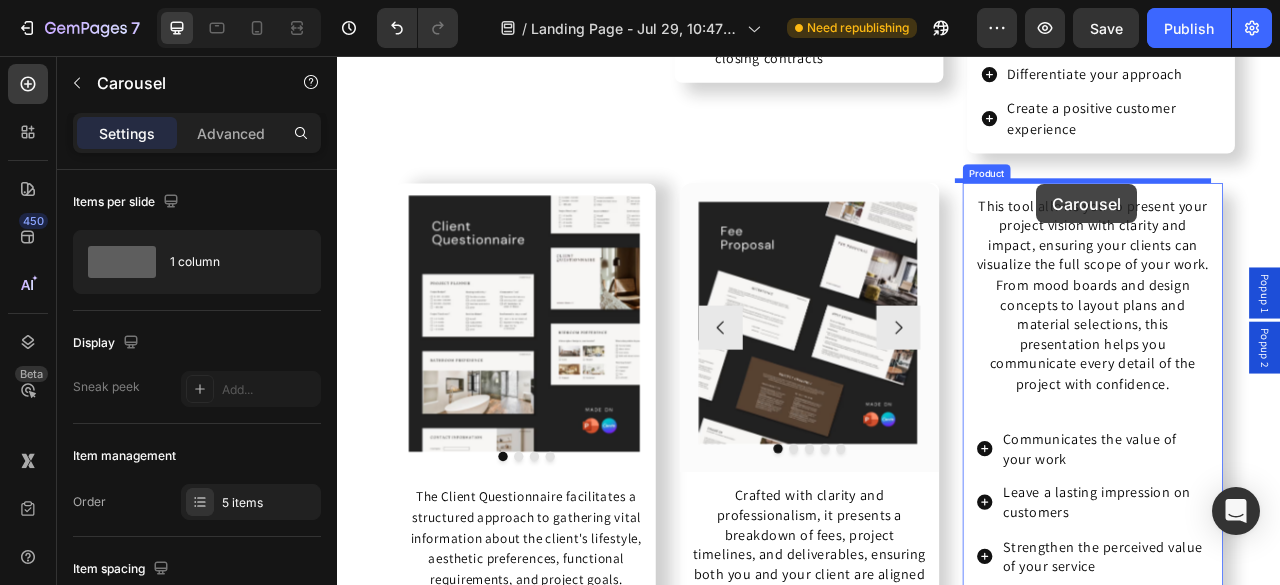 drag, startPoint x: 1144, startPoint y: 198, endPoint x: 1227, endPoint y: 219, distance: 85.61542 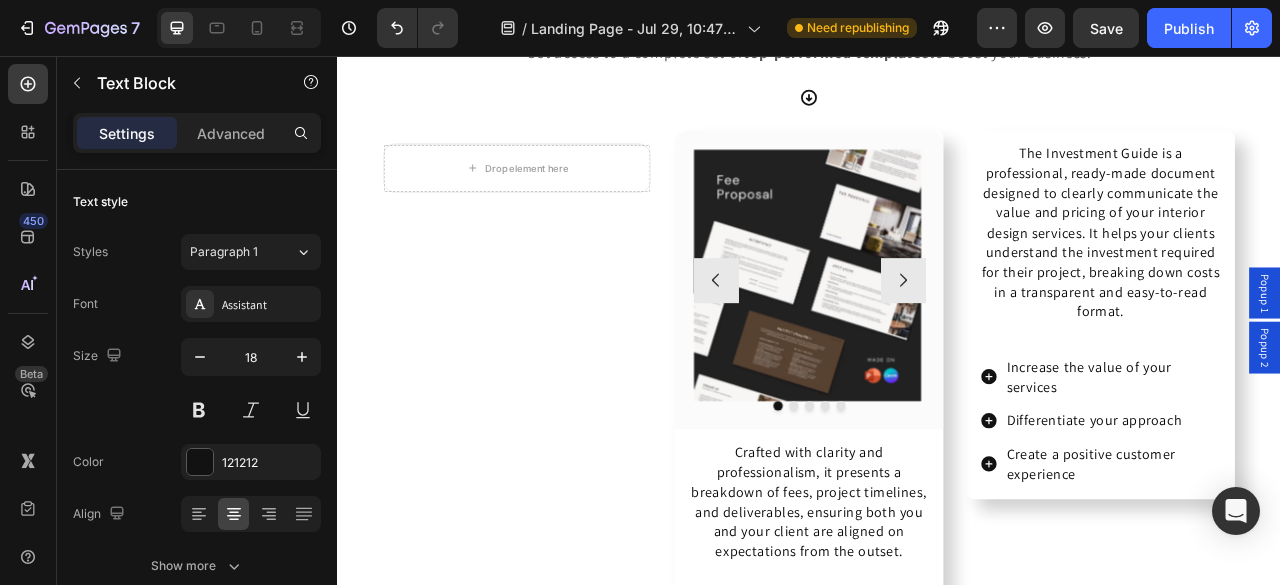 scroll, scrollTop: 5186, scrollLeft: 0, axis: vertical 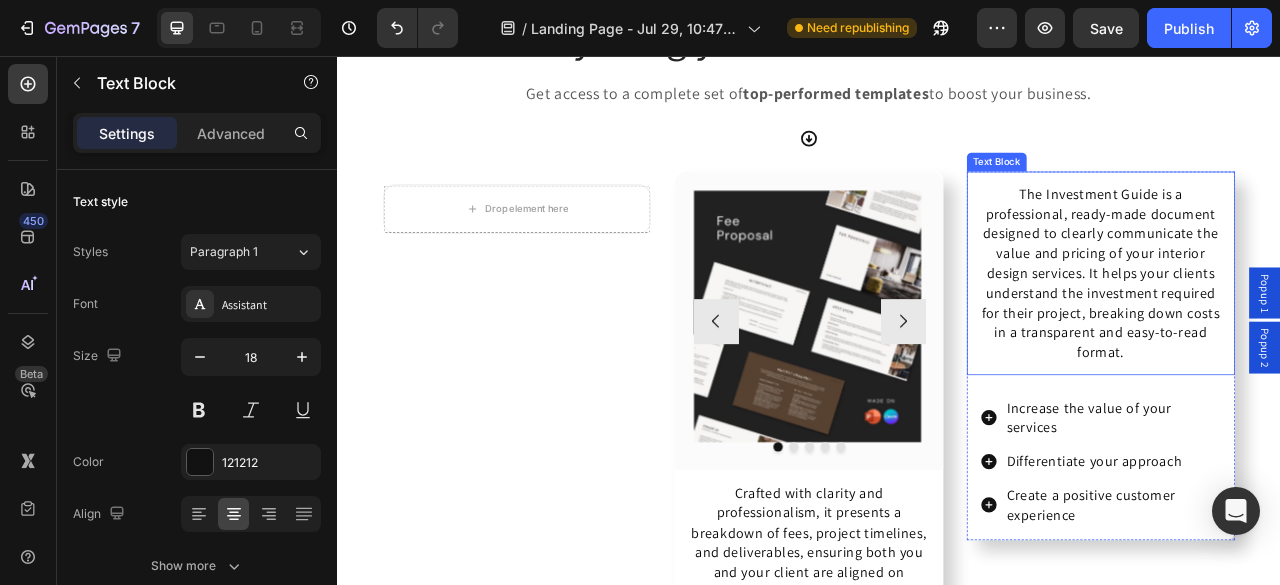 click on "The Investment Guide is a professional, ready-made document designed to clearly communicate the value and pricing of your interior design services. It helps your clients understand the investment required for their project, breaking down costs in a transparent and easy-to-read format." at bounding box center (1308, 332) 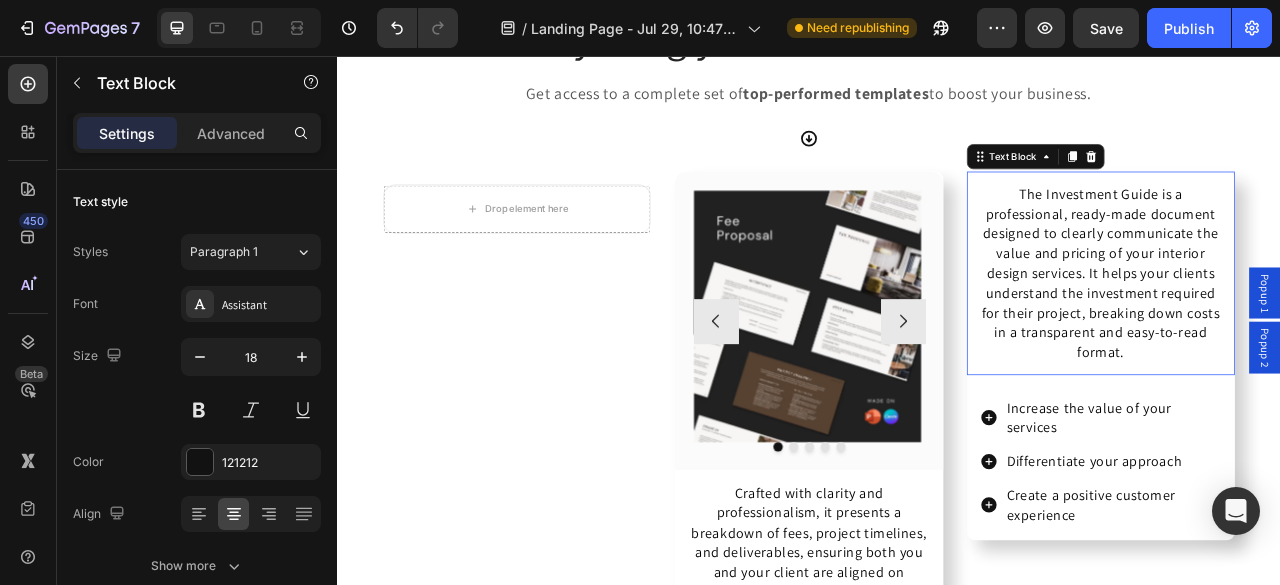 click on "The Investment Guide is a professional, ready-made document designed to clearly communicate the value and pricing of your interior design services. It helps your clients understand the investment required for their project, breaking down costs in a transparent and easy-to-read format." at bounding box center [1308, 332] 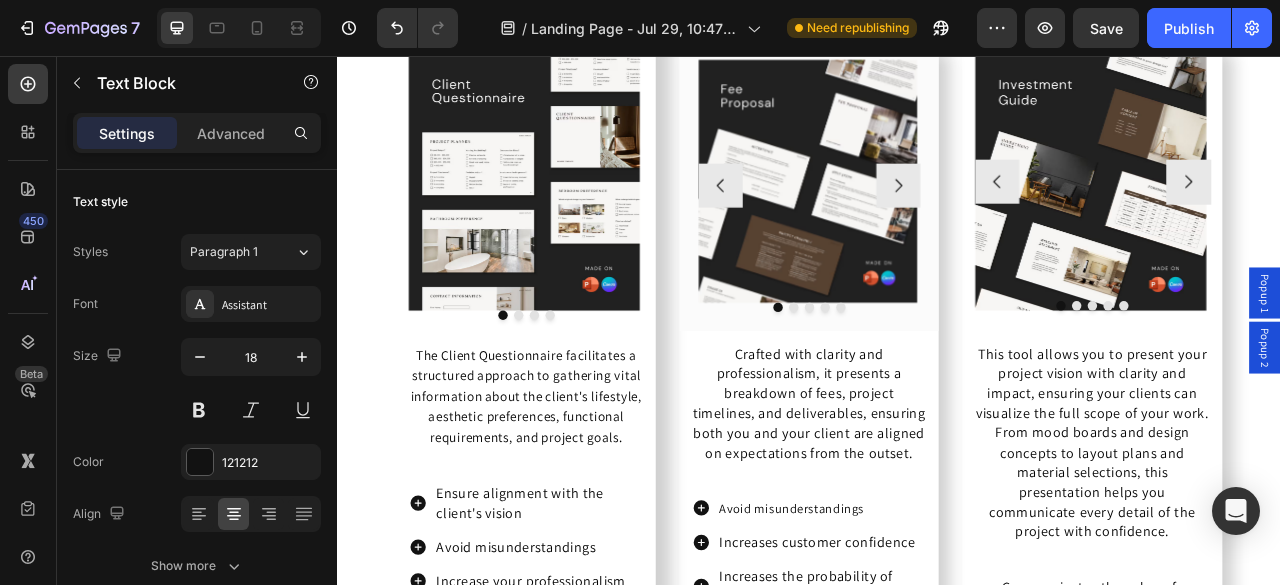 scroll, scrollTop: 6183, scrollLeft: 0, axis: vertical 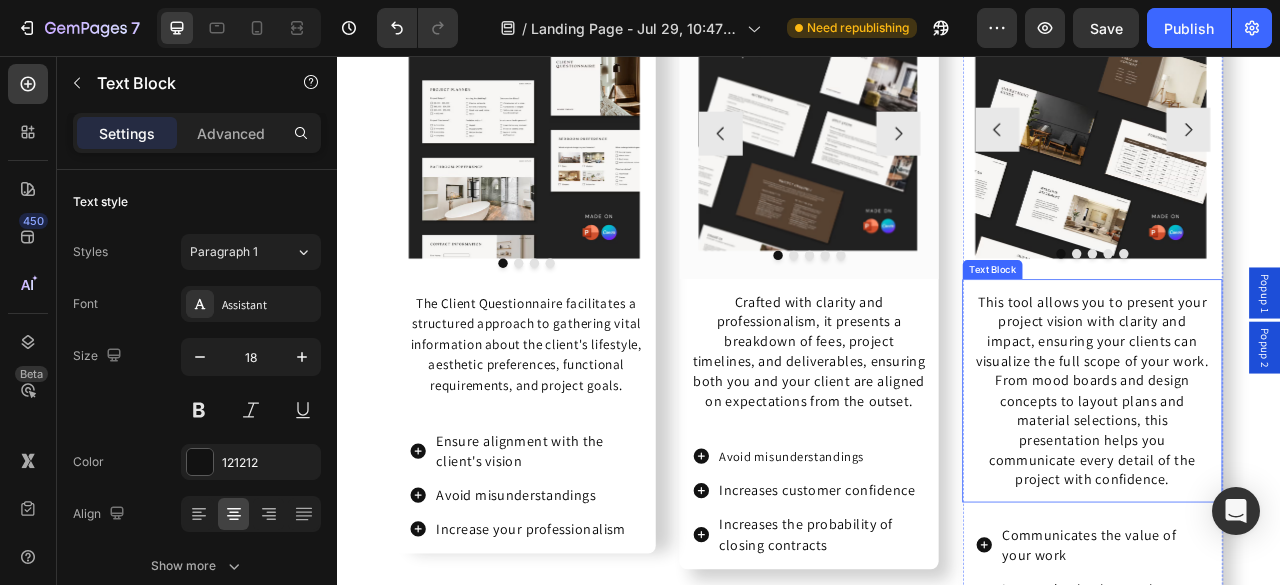 click on "This tool allows you to present your project vision with clarity and impact, ensuring your clients can visualize the full scope of your work. From mood boards and design concepts to layout plans and material selections, this presentation helps you communicate every detail of the project with confidence." at bounding box center [1298, 482] 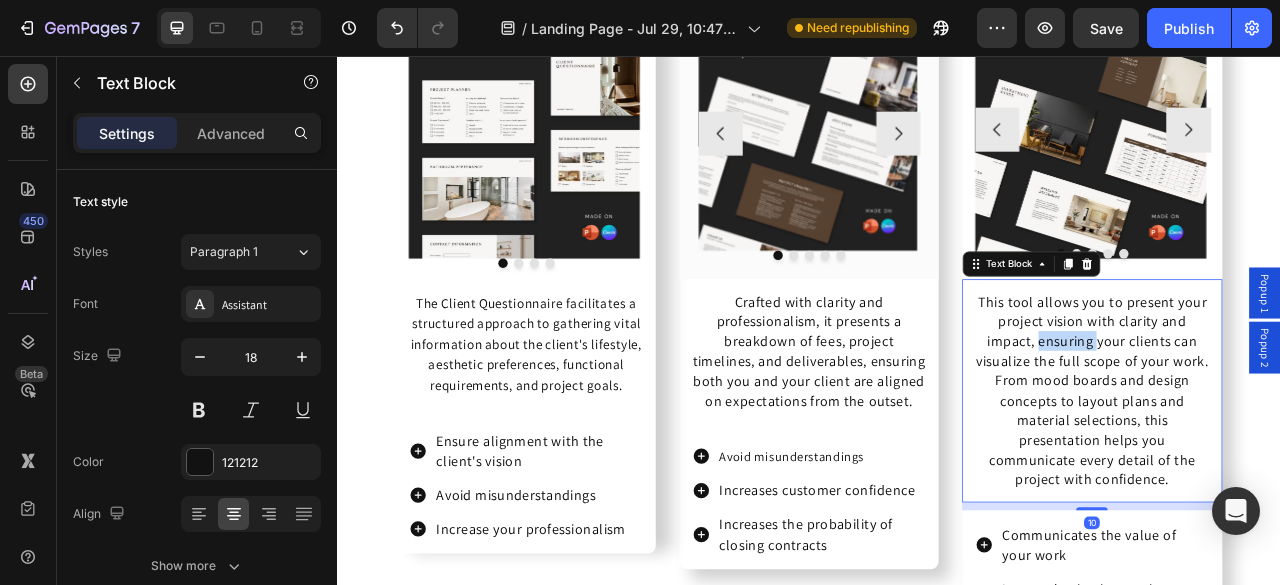 click on "This tool allows you to present your project vision with clarity and impact, ensuring your clients can visualize the full scope of your work. From mood boards and design concepts to layout plans and material selections, this presentation helps you communicate every detail of the project with confidence." at bounding box center [1298, 482] 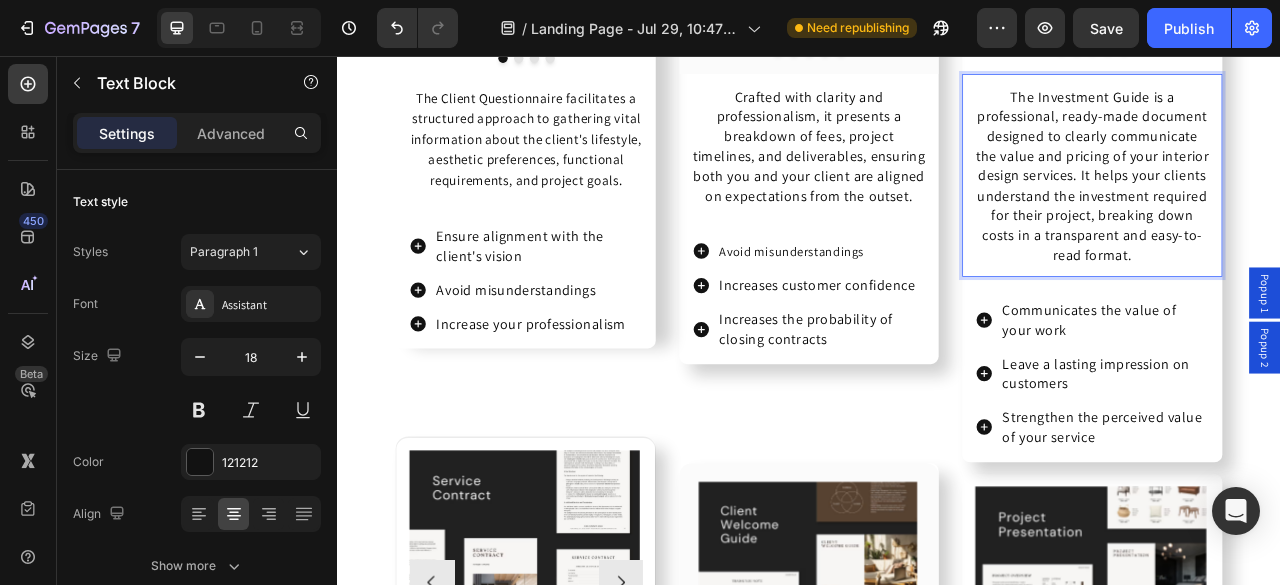 scroll, scrollTop: 6499, scrollLeft: 0, axis: vertical 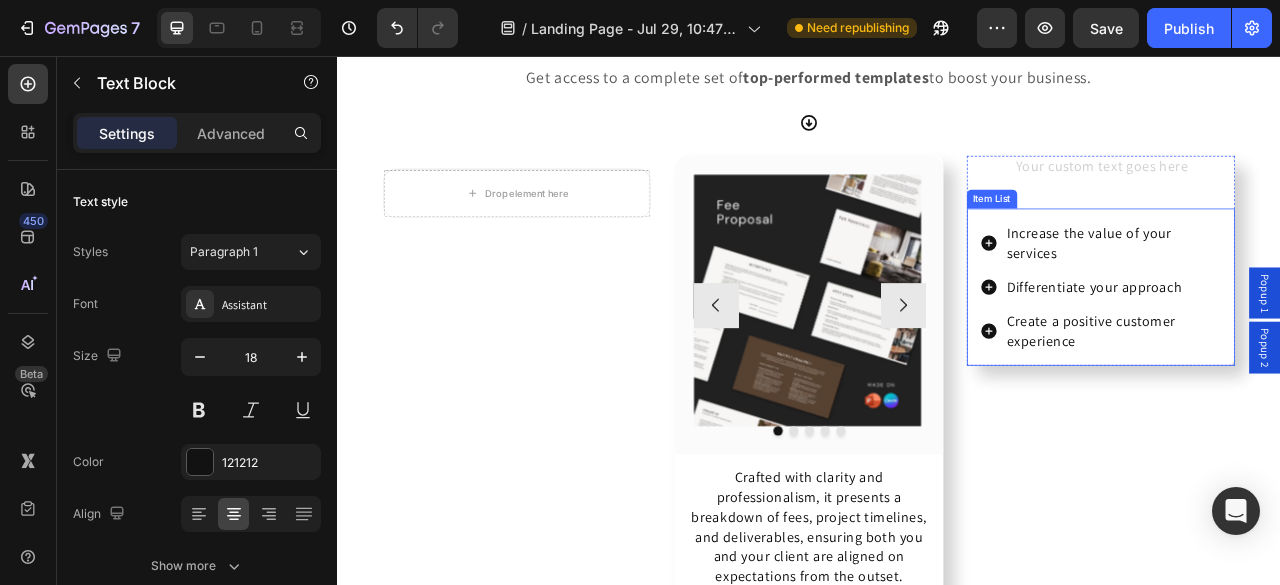 click on "Increase the value of your services
Differentiate your approach
Create a positive customer experience" at bounding box center (1308, 350) 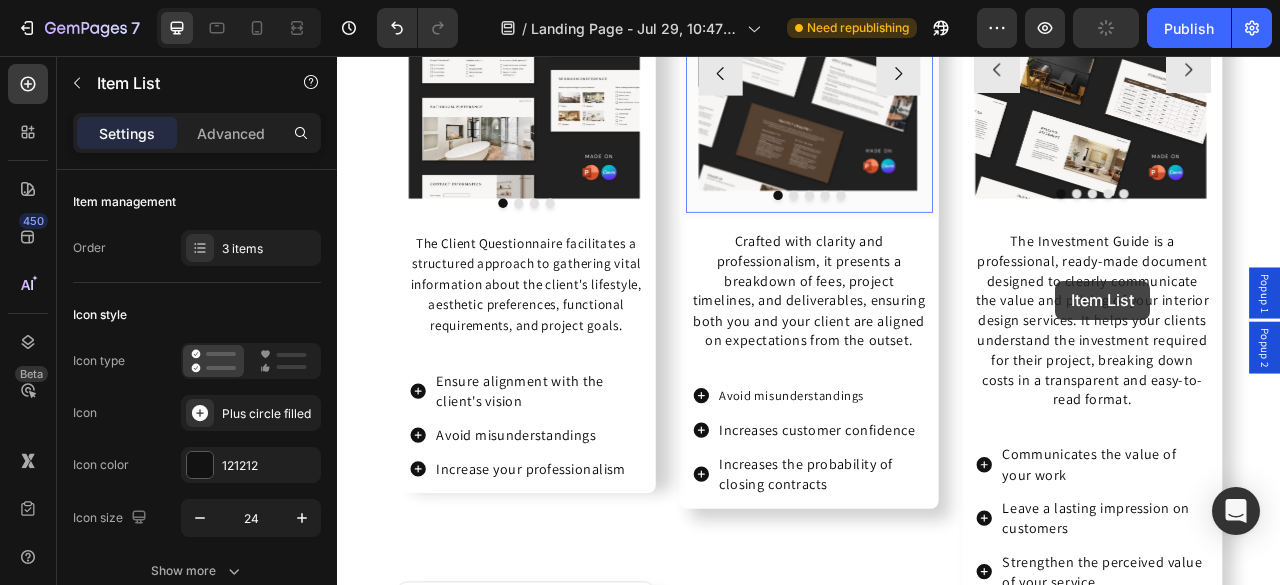 scroll, scrollTop: 6396, scrollLeft: 0, axis: vertical 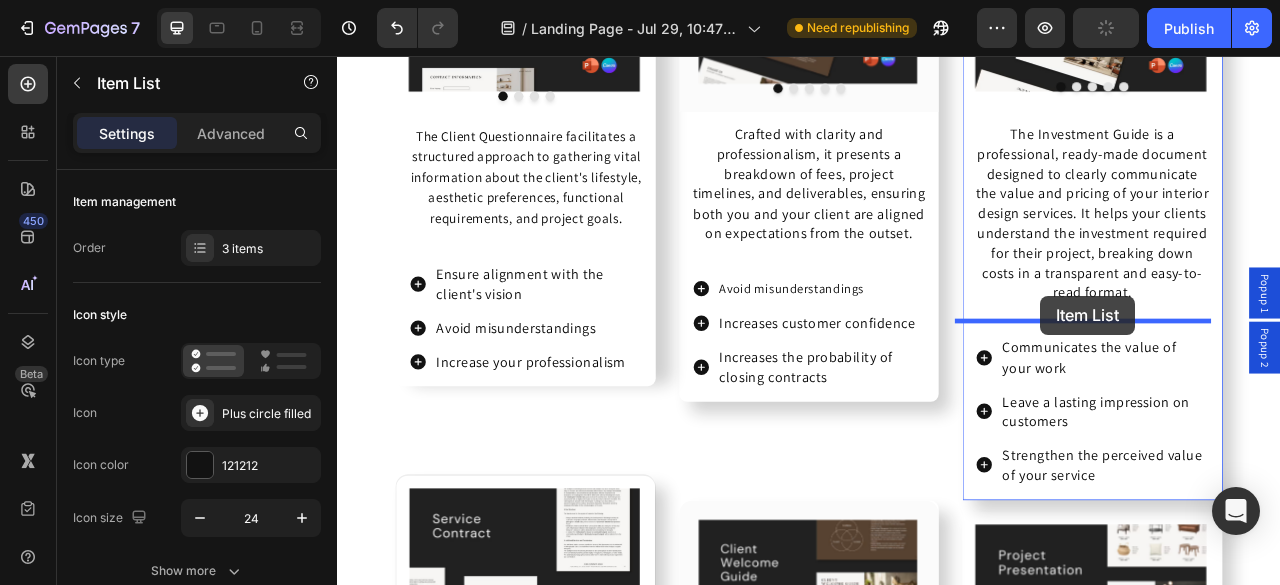 drag, startPoint x: 1144, startPoint y: 229, endPoint x: 1231, endPoint y: 361, distance: 158.09175 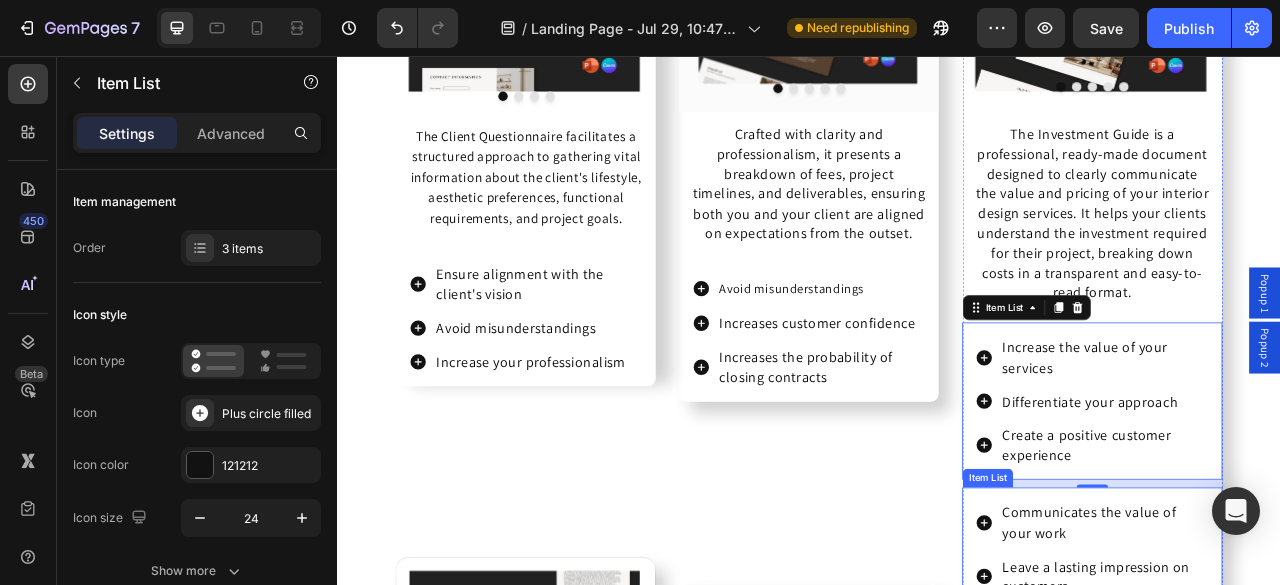 click on "Communicates the value of your work
Leave a lasting impression on customers
Strengthen the perceived value of your service" at bounding box center [1297, 717] 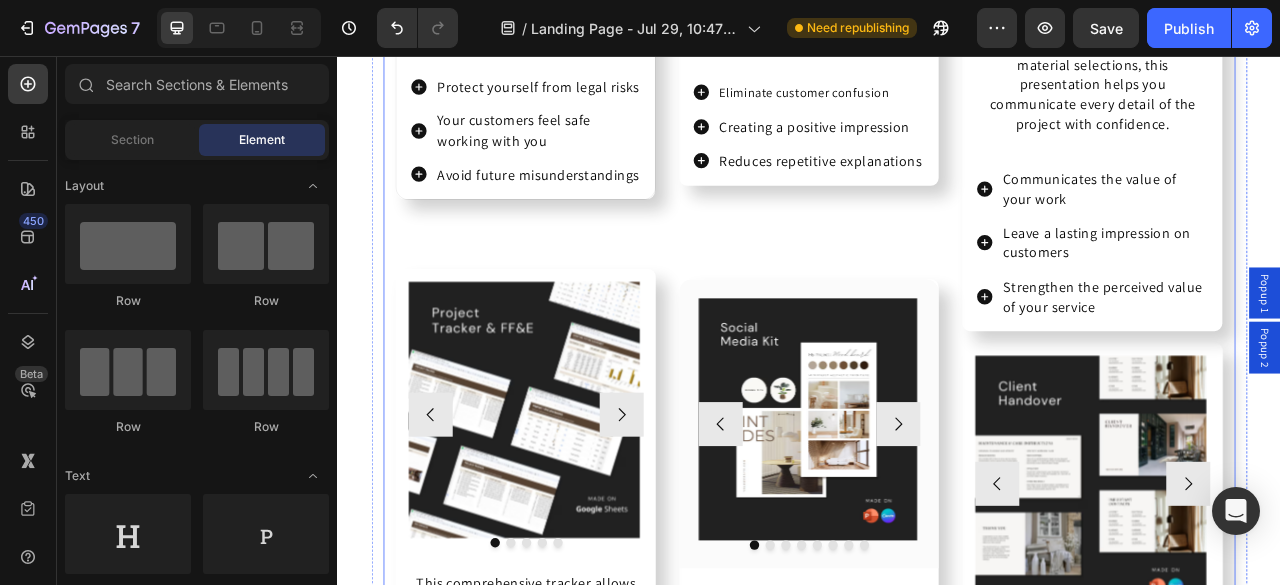 scroll, scrollTop: 7370, scrollLeft: 0, axis: vertical 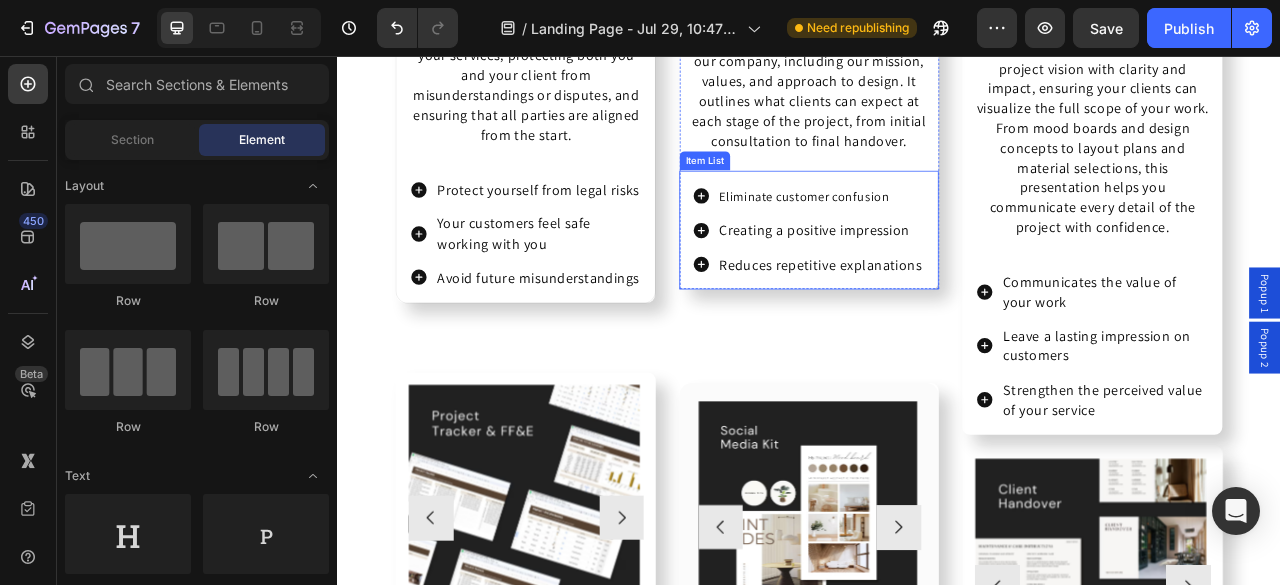 click on "Eliminate customer confusion
Creating a positive impression
Reduces repetitive explanations" at bounding box center [937, 277] 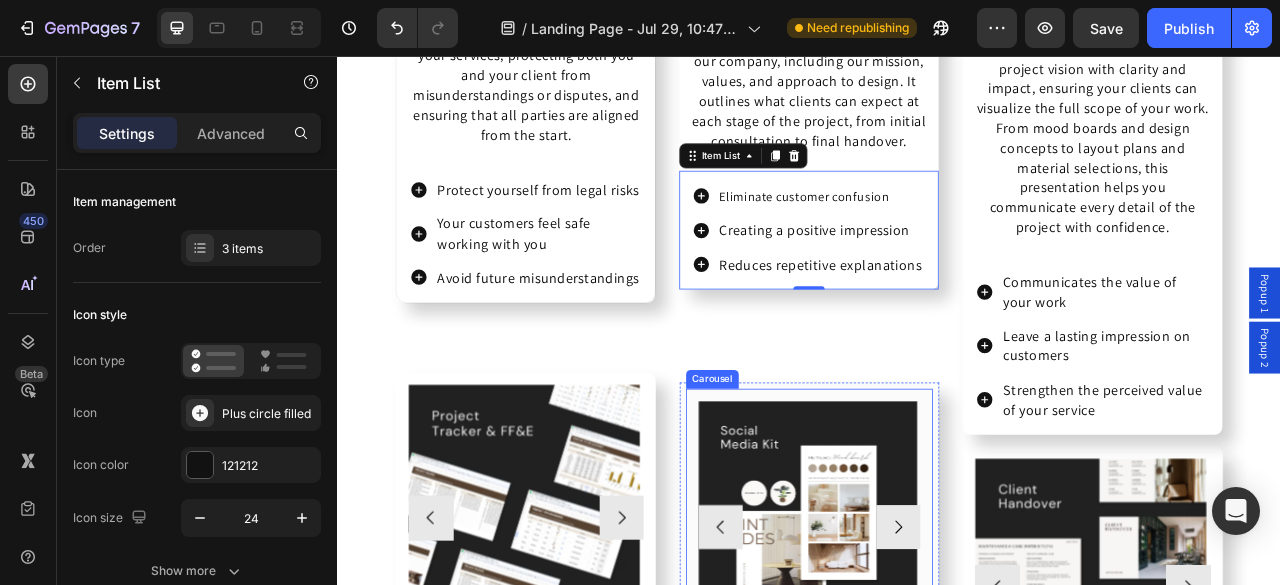 click on "Image" at bounding box center (935, 656) 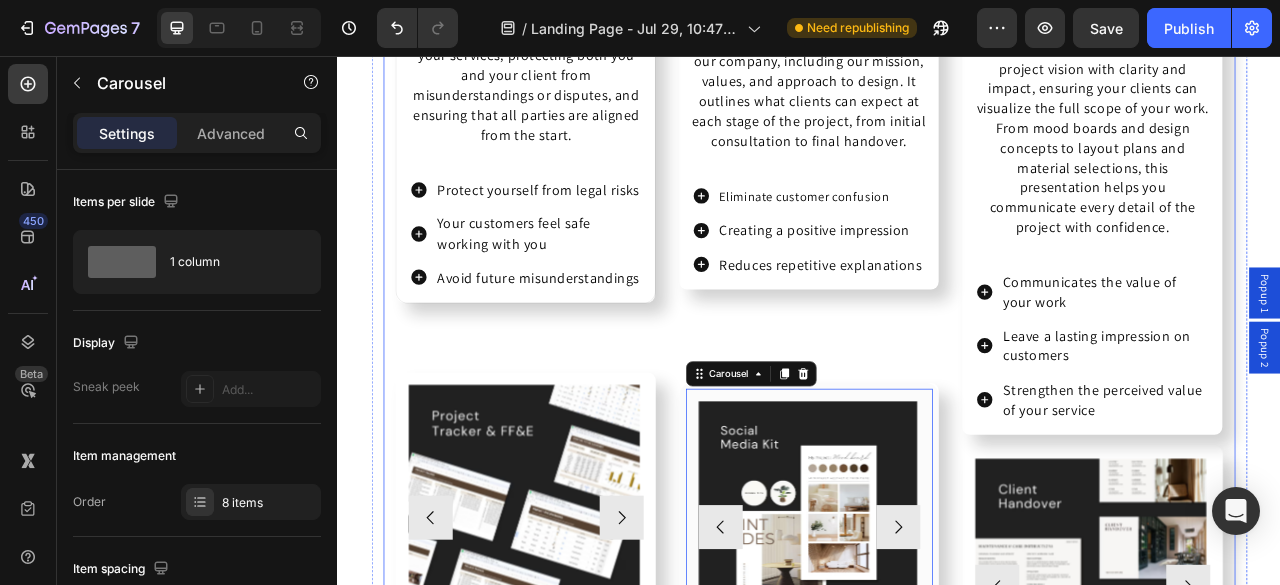 click on "Image
Drop element here
Drop element here
Drop element here Carousel The Client Questionnaire facilitates a structured approach to gathering vital information about the client's lifestyle, aesthetic preferences, functional requirements, and project goals. Text Block
Ensure alignment with the client's vision
Avoid misunderstandings
Increase your professionalism Item List Product
Image Image Image Image Image
Carousel This customizable contract clearly outlines the terms and conditions of your services, protecting both you and your client from misunderstandings or disputes, and ensuring that all parties are aligned from the start. Text Block
Protect yourself from legal risks
Your customers feel safe working with you
Avoid future misunderstandings Item List Product Row
Image Image Image Image Image
Carousel" at bounding box center (576, 41) 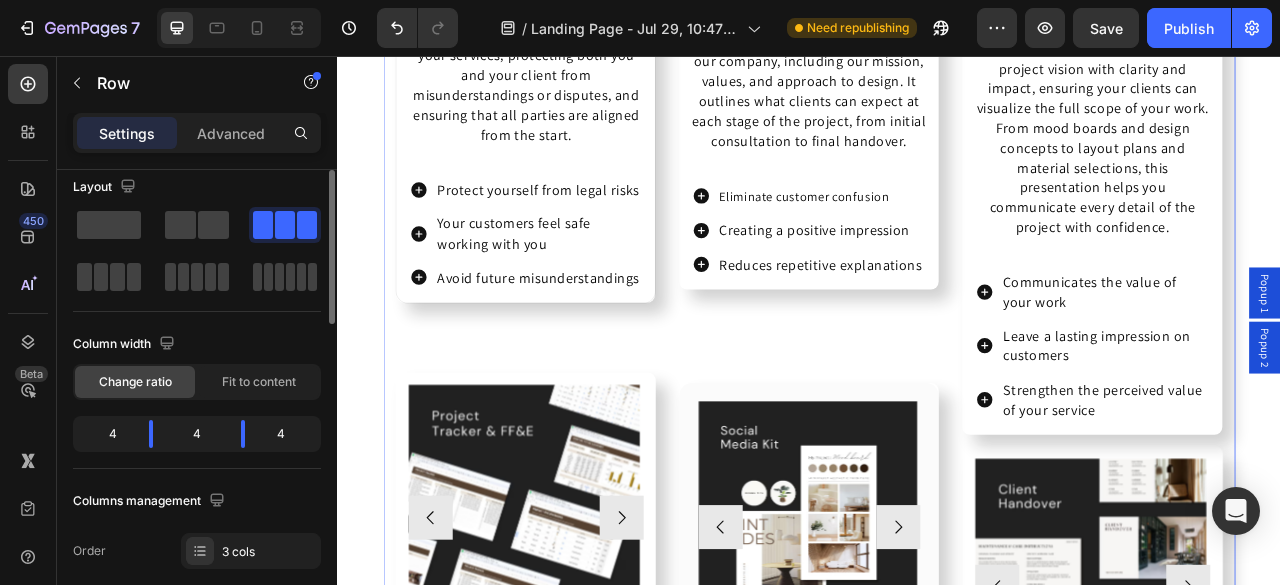 scroll, scrollTop: 16, scrollLeft: 0, axis: vertical 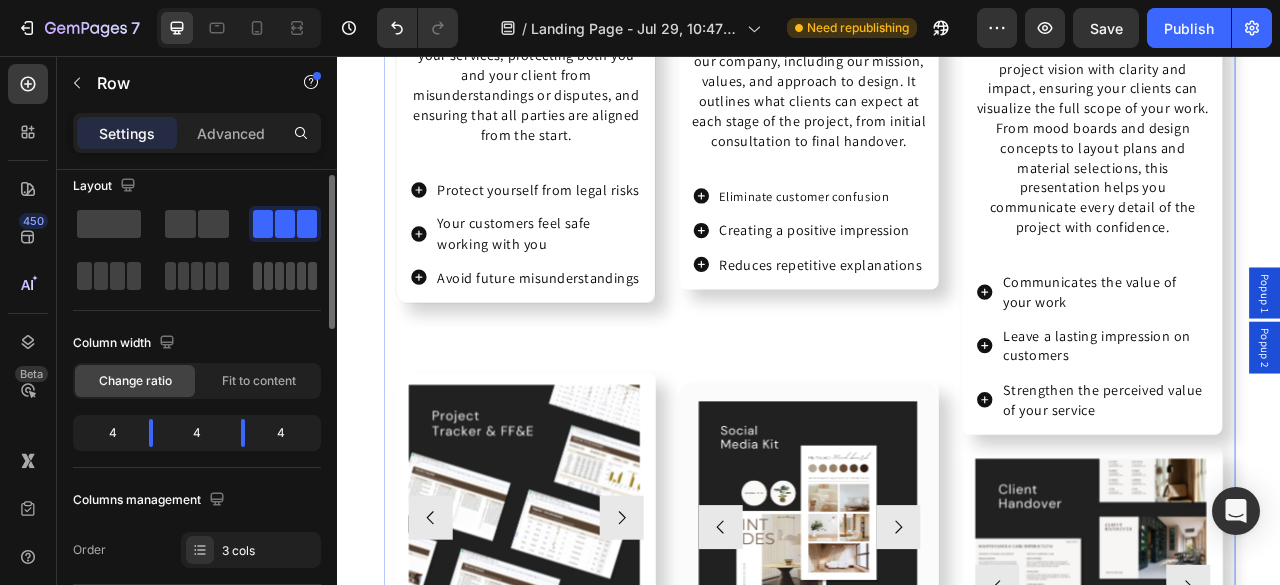 click 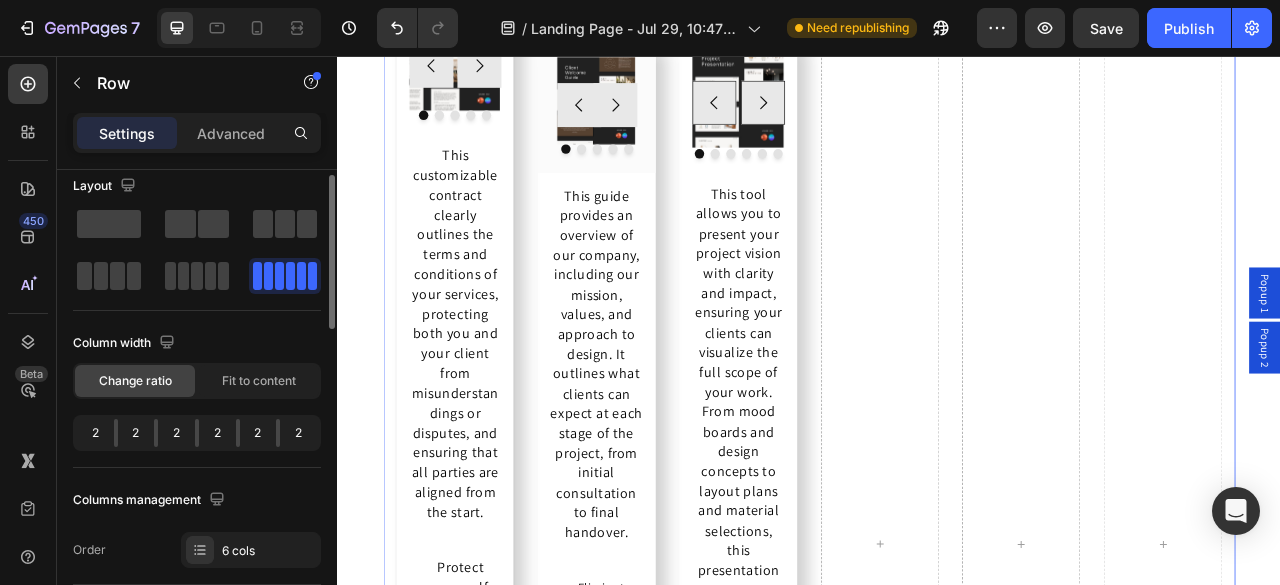 scroll, scrollTop: 7516, scrollLeft: 0, axis: vertical 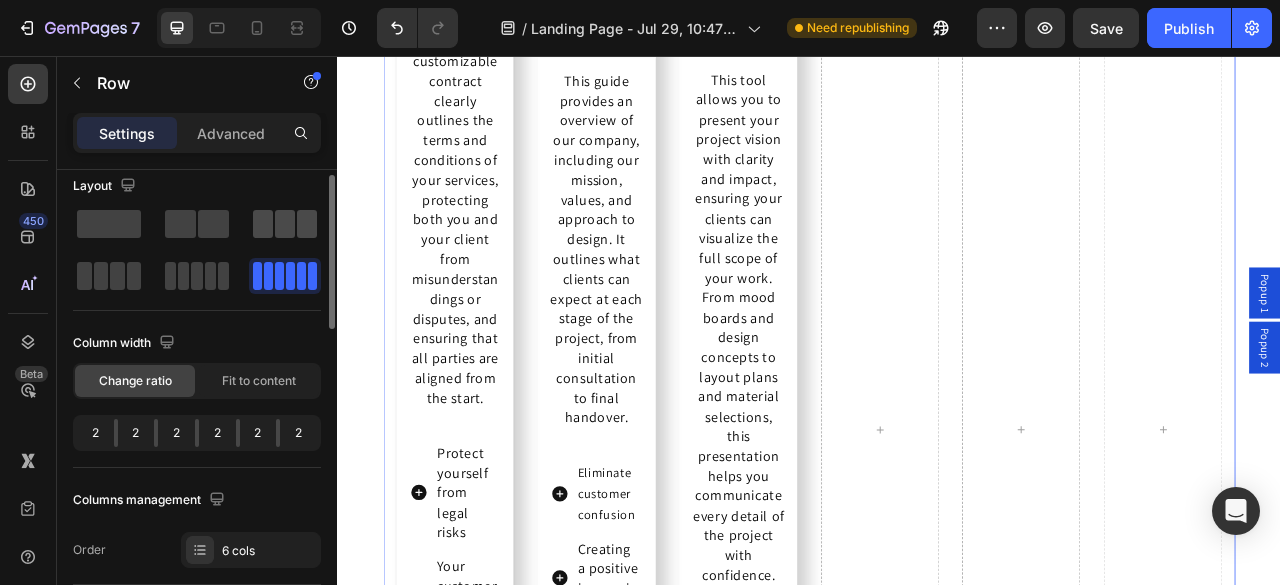 click 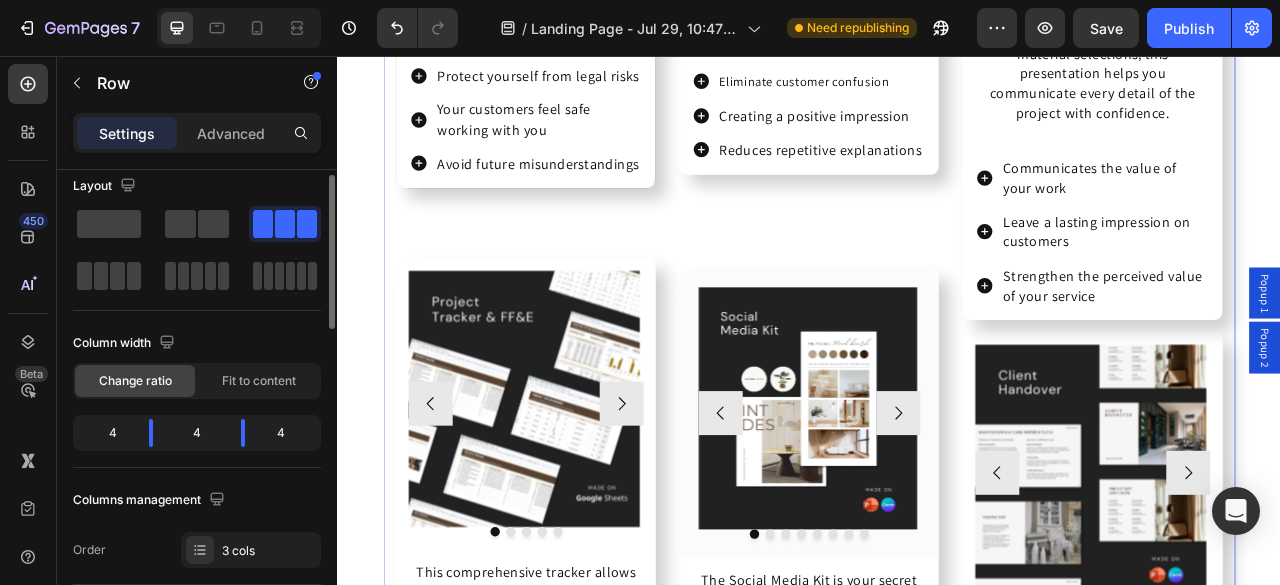 scroll, scrollTop: 7370, scrollLeft: 0, axis: vertical 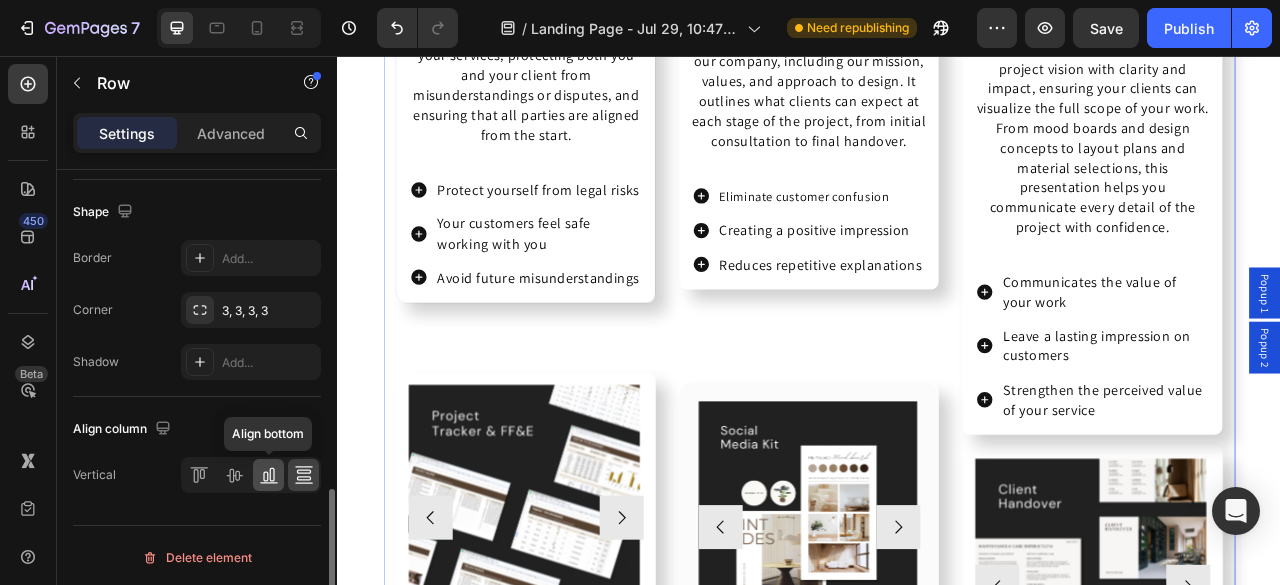 click 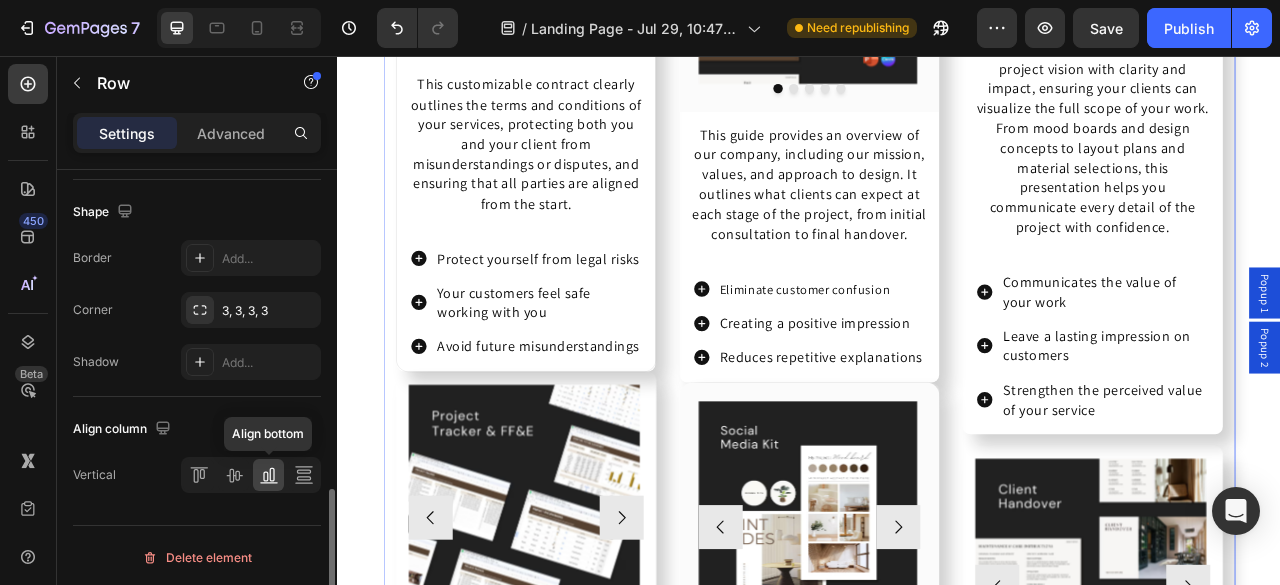 scroll, scrollTop: 972, scrollLeft: 0, axis: vertical 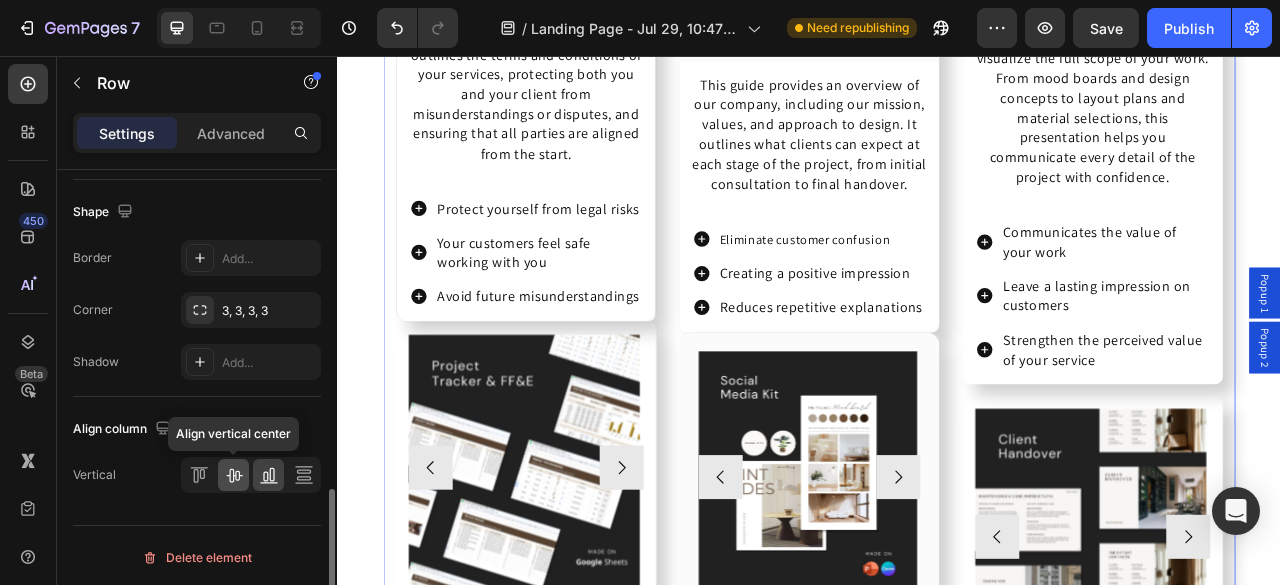 click 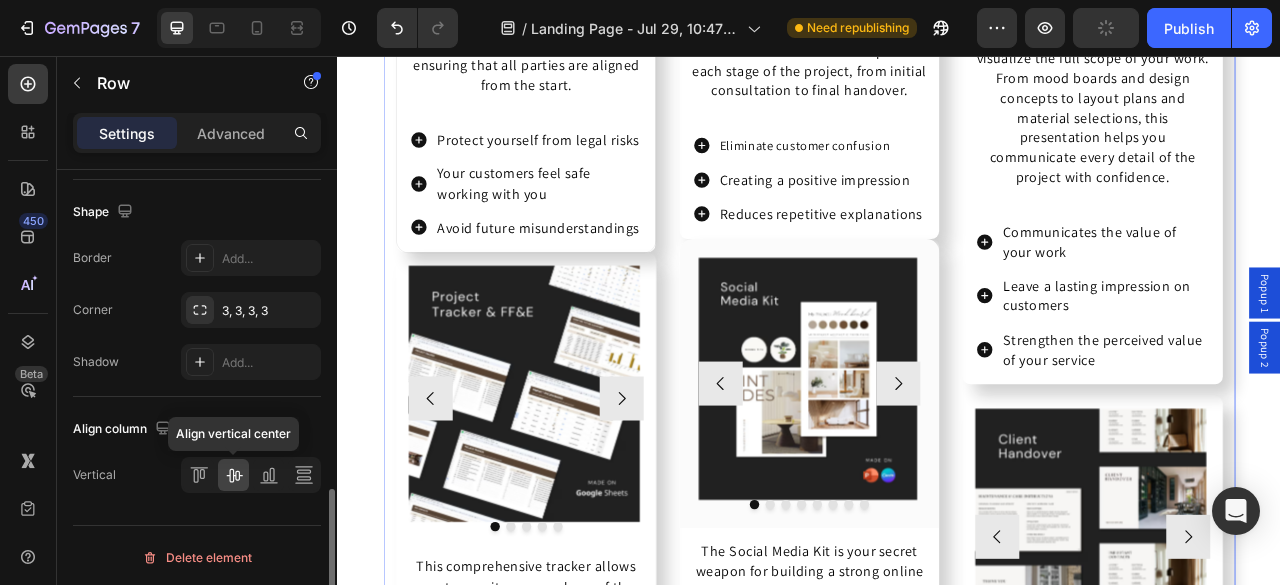 scroll, scrollTop: 7370, scrollLeft: 0, axis: vertical 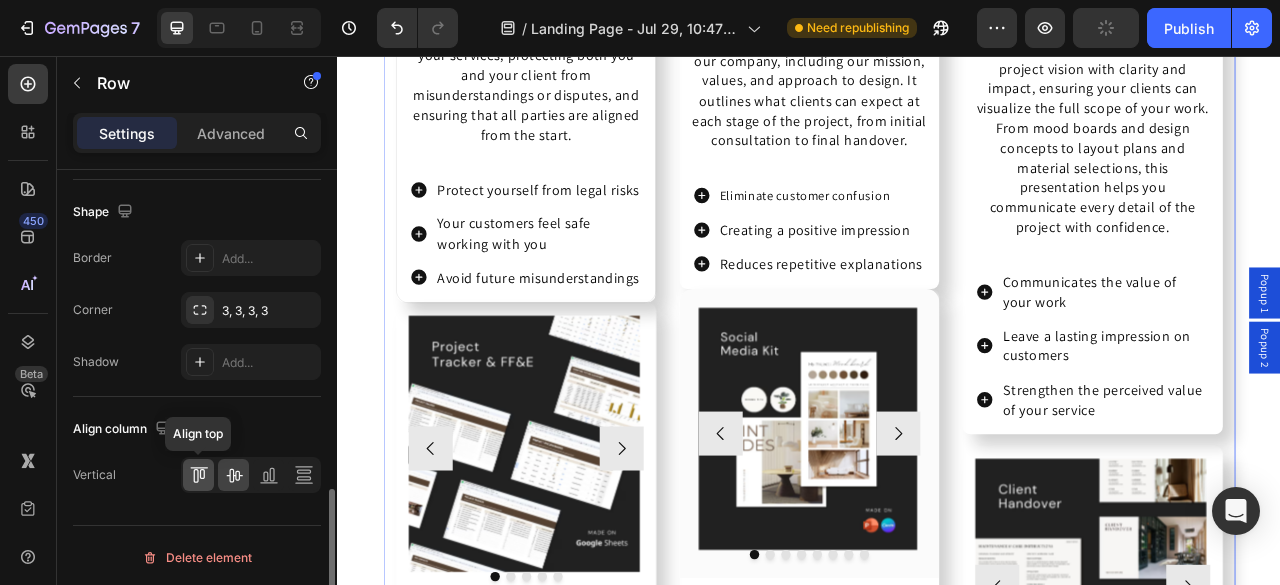 click 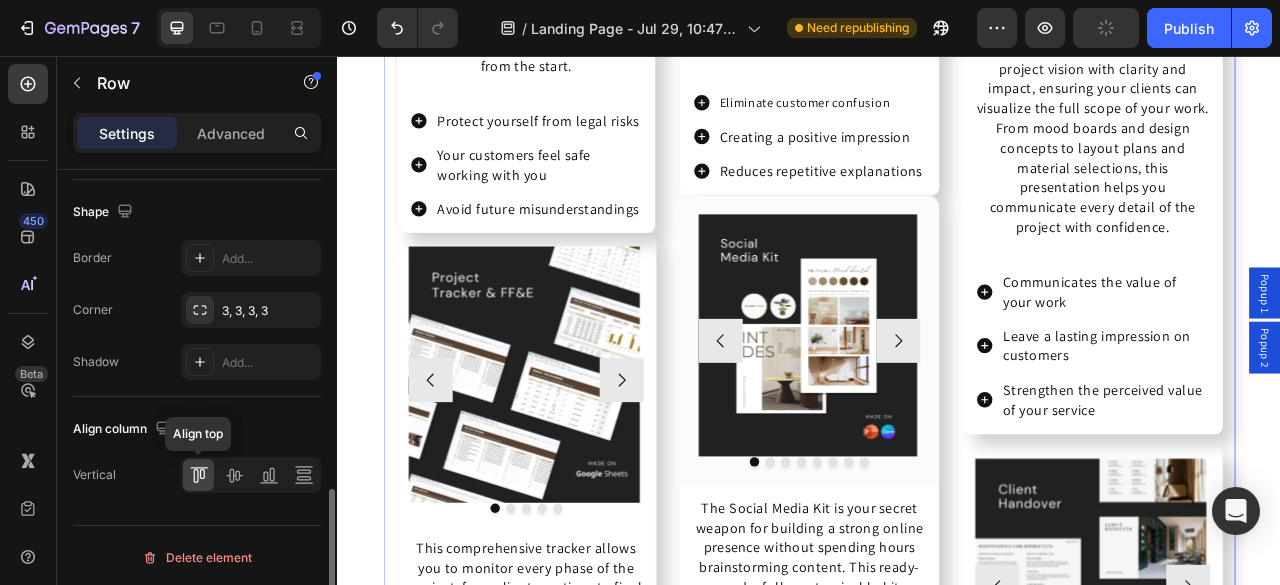 scroll, scrollTop: 7304, scrollLeft: 0, axis: vertical 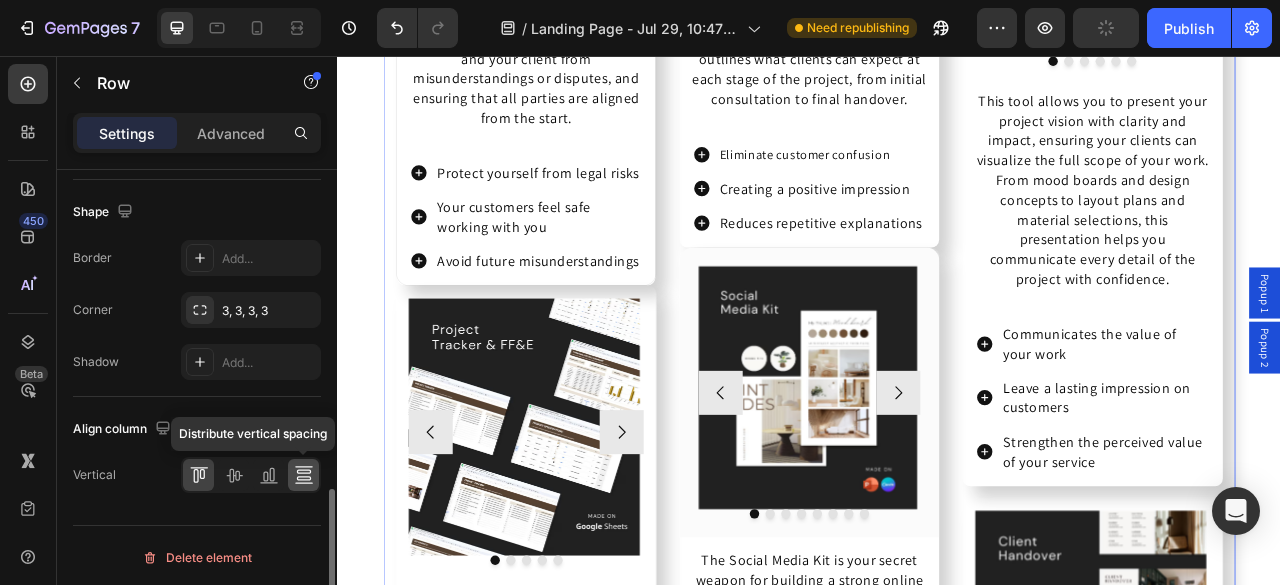 click 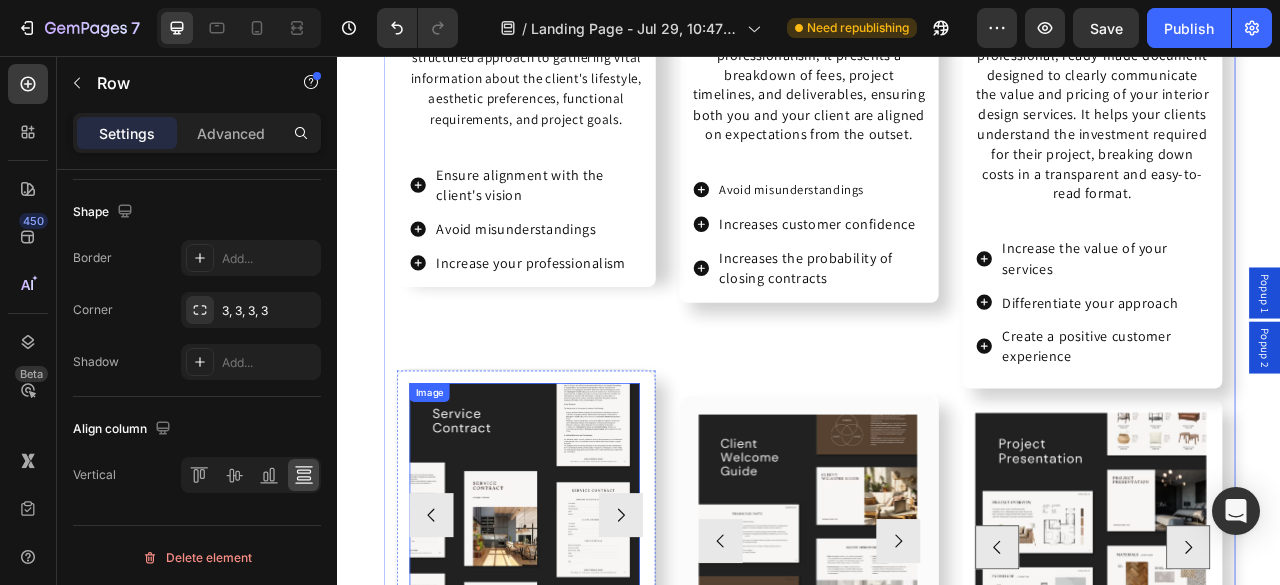 scroll, scrollTop: 6520, scrollLeft: 0, axis: vertical 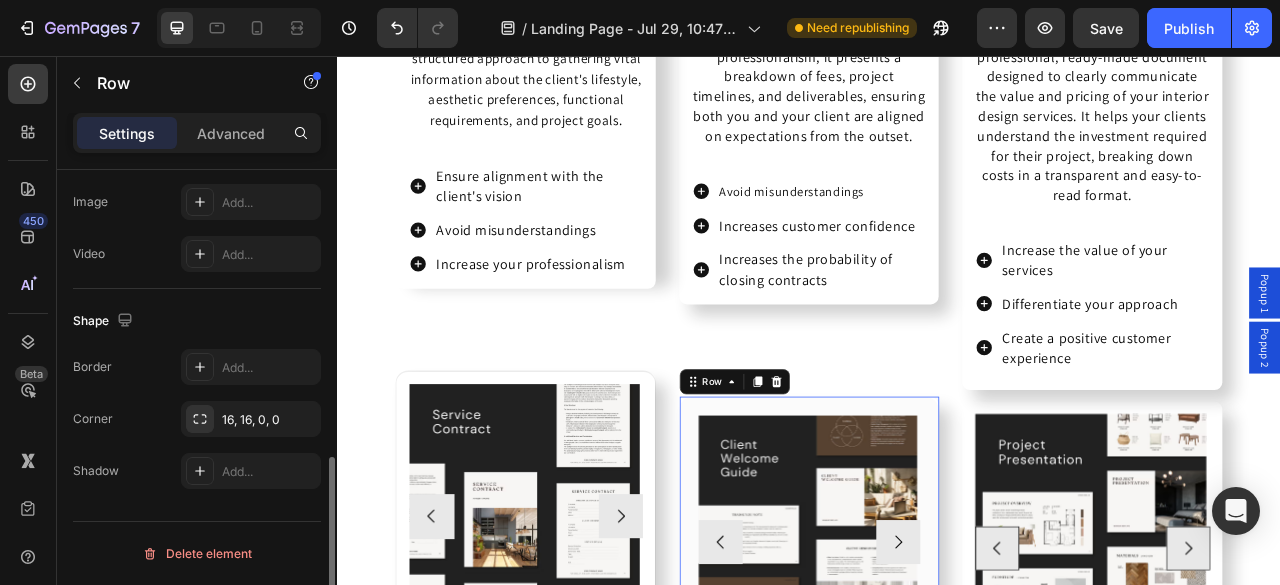click on "Image Image Image Image Image
Carousel Row   0" at bounding box center (937, 674) 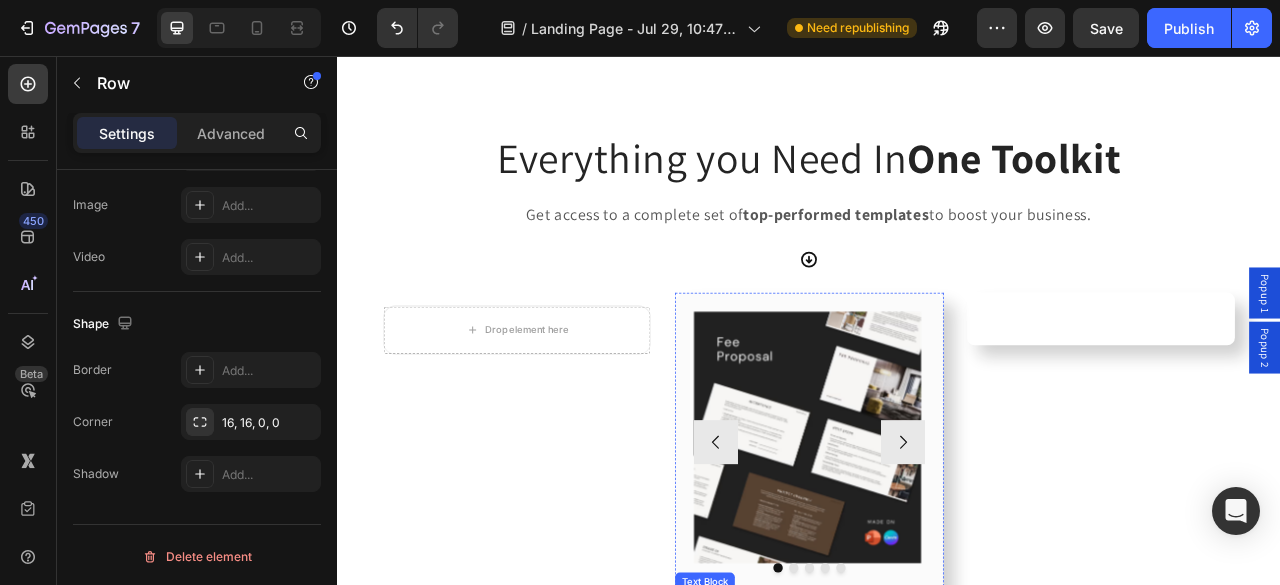 scroll, scrollTop: 5028, scrollLeft: 0, axis: vertical 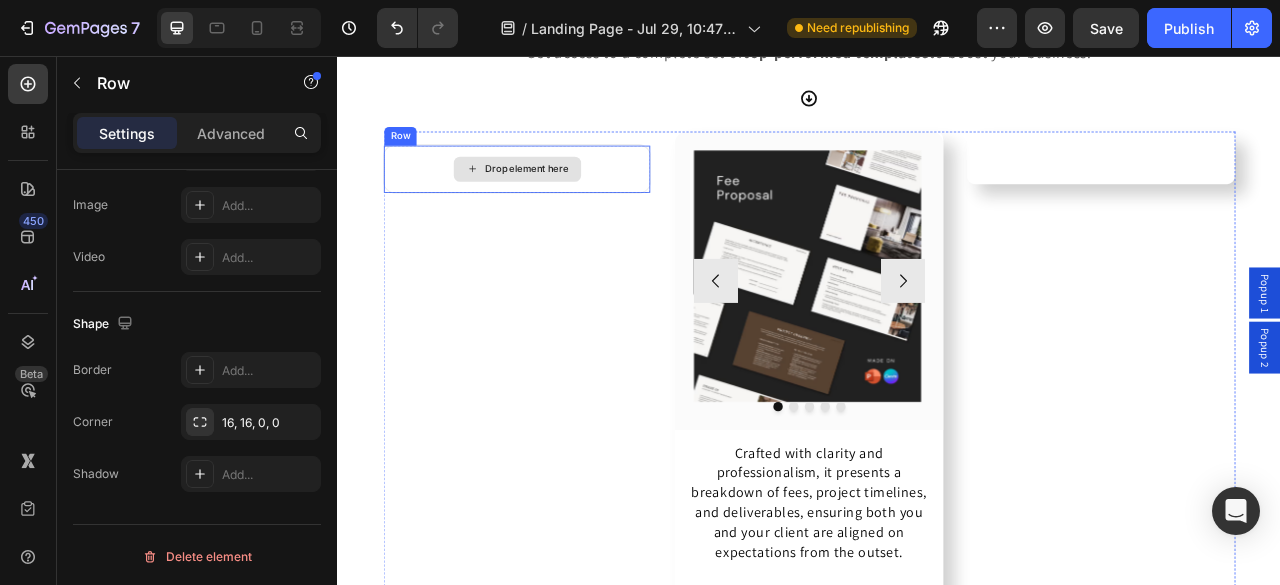 click on "Drop element here" at bounding box center [565, 200] 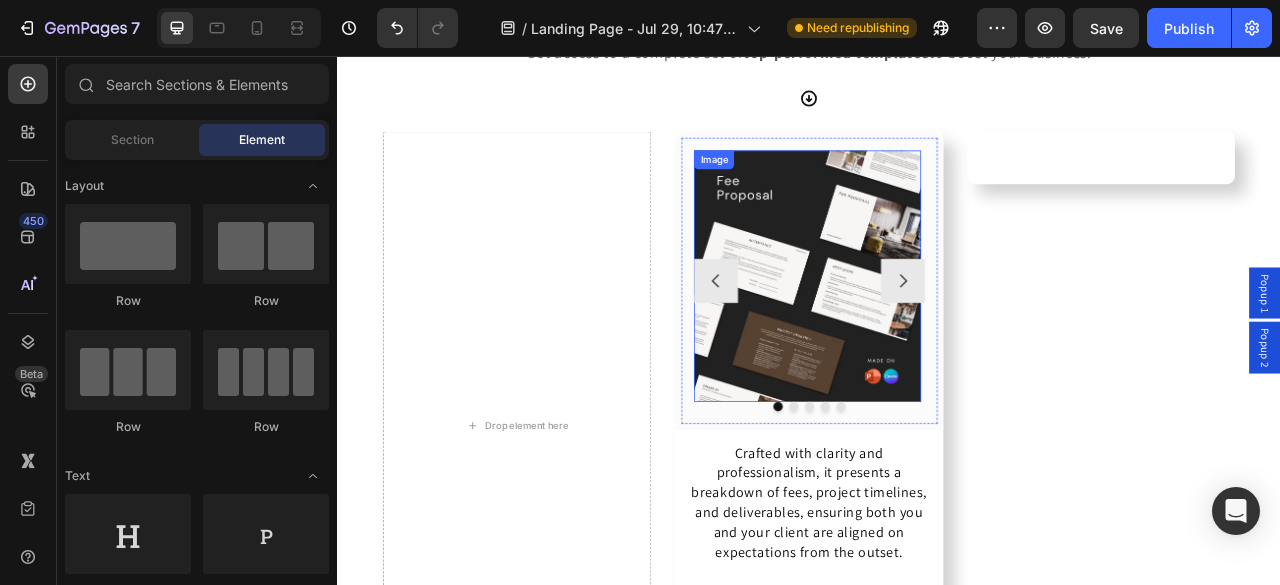 scroll, scrollTop: 5370, scrollLeft: 0, axis: vertical 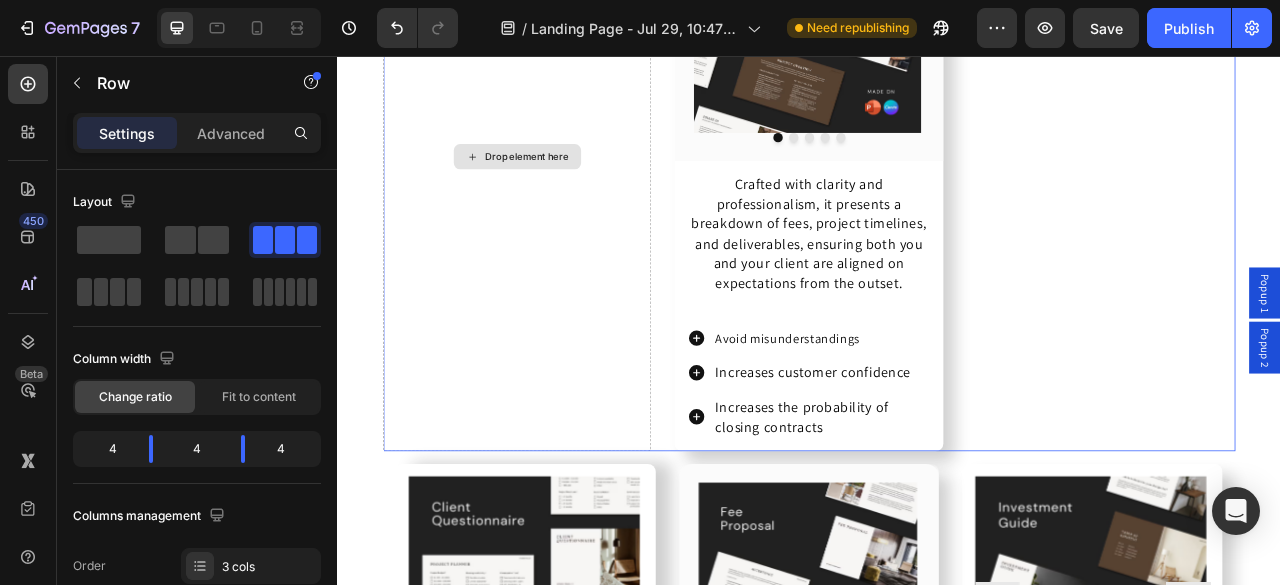 click on "Drop element here" at bounding box center (565, 184) 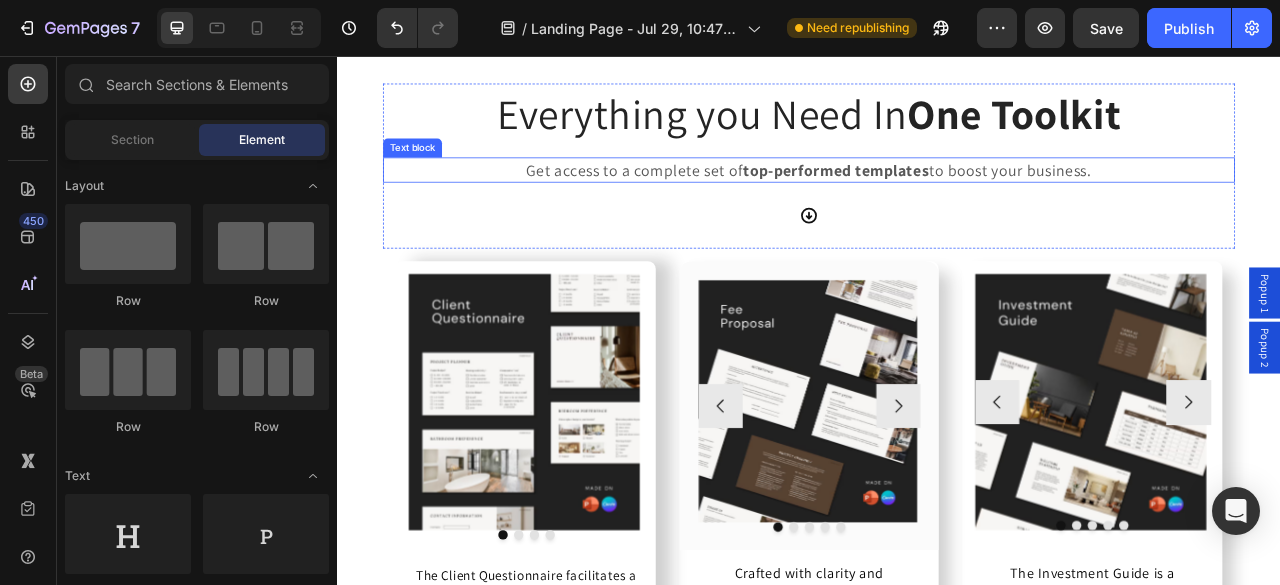 scroll, scrollTop: 5094, scrollLeft: 0, axis: vertical 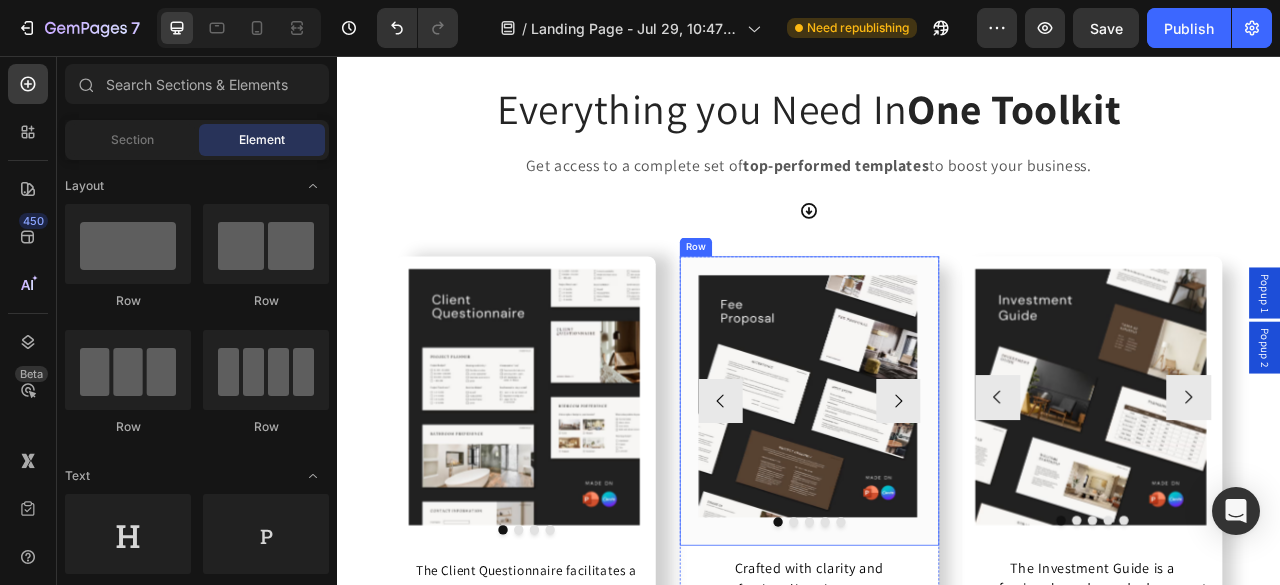 click on "Image Image Image Image Image
Carousel Row" at bounding box center [937, 495] 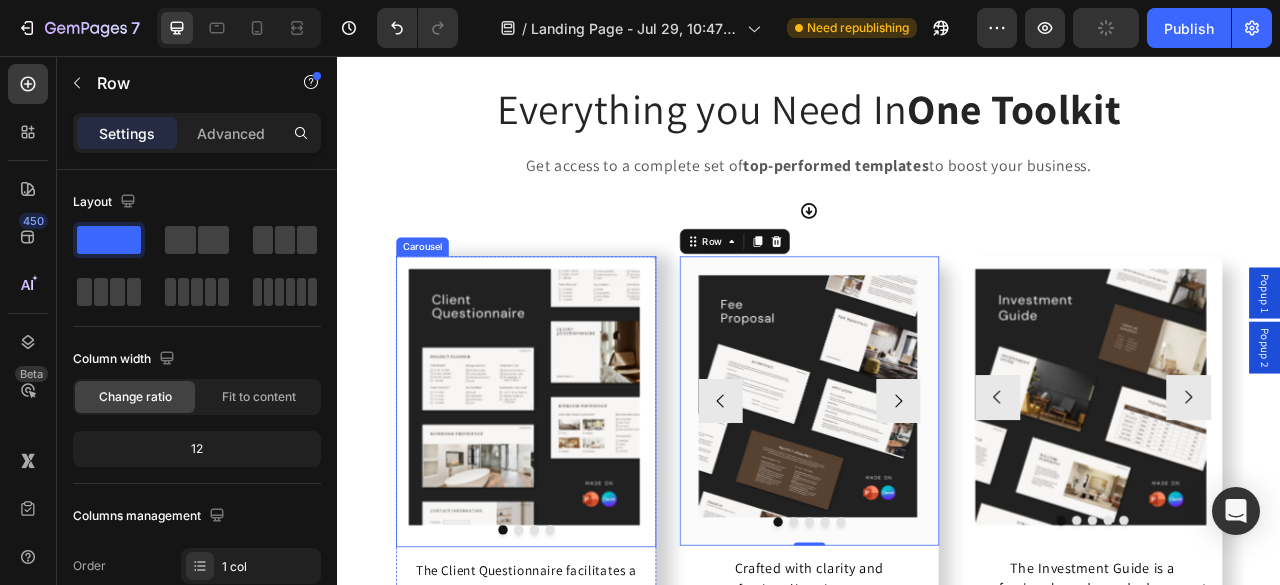click on "Image" at bounding box center (574, 496) 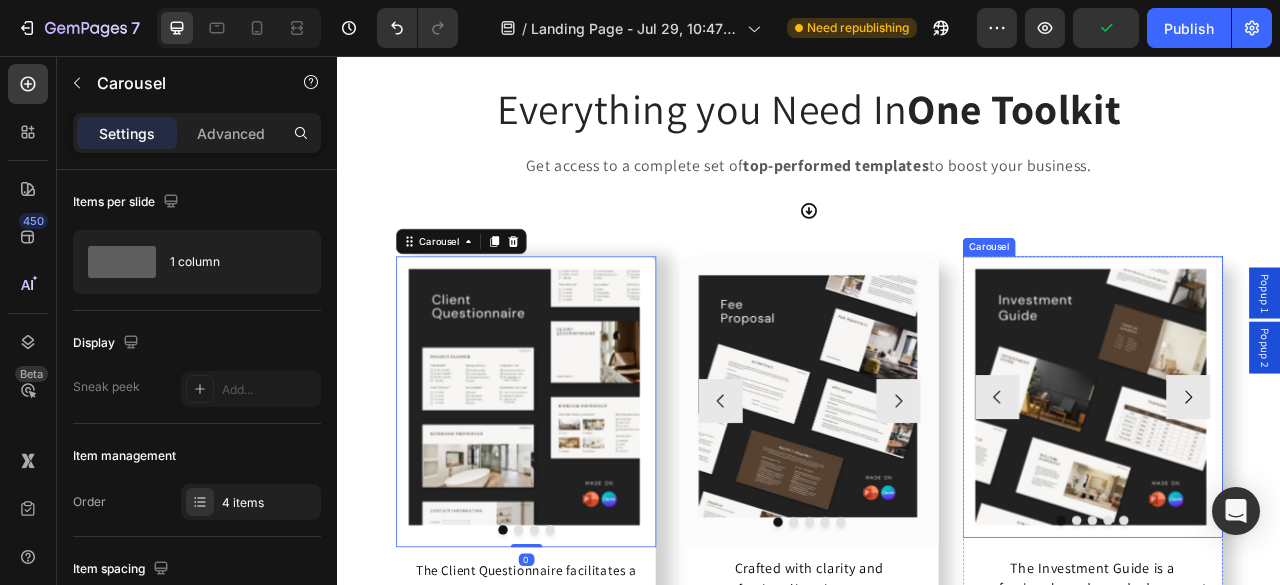 click on "Image" at bounding box center (1295, 490) 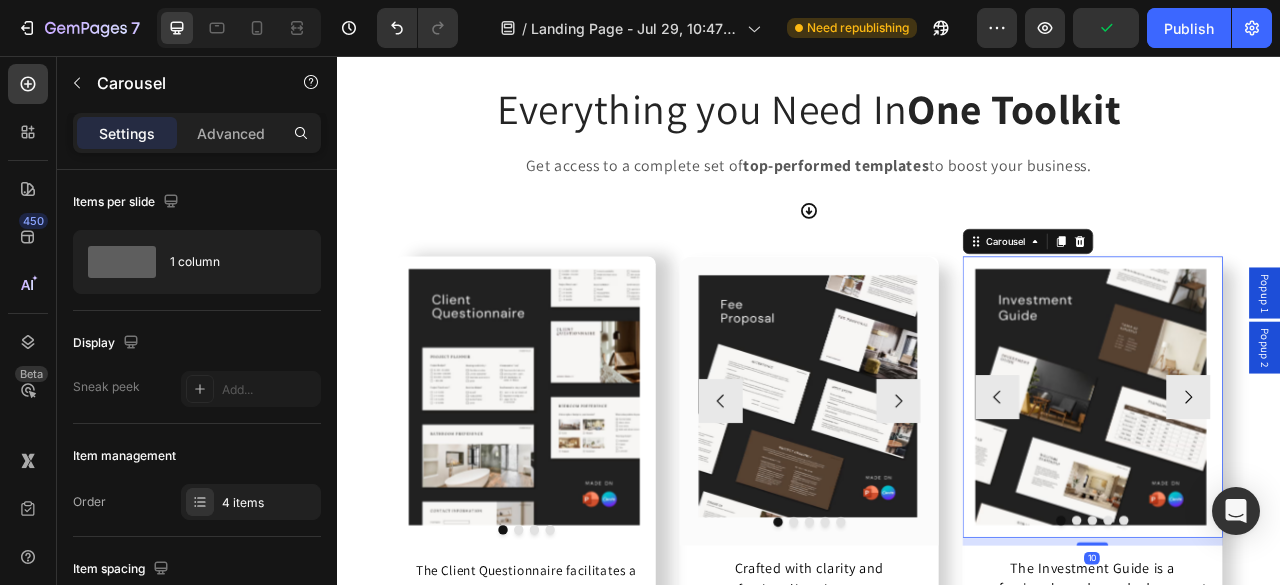 scroll, scrollTop: 745, scrollLeft: 0, axis: vertical 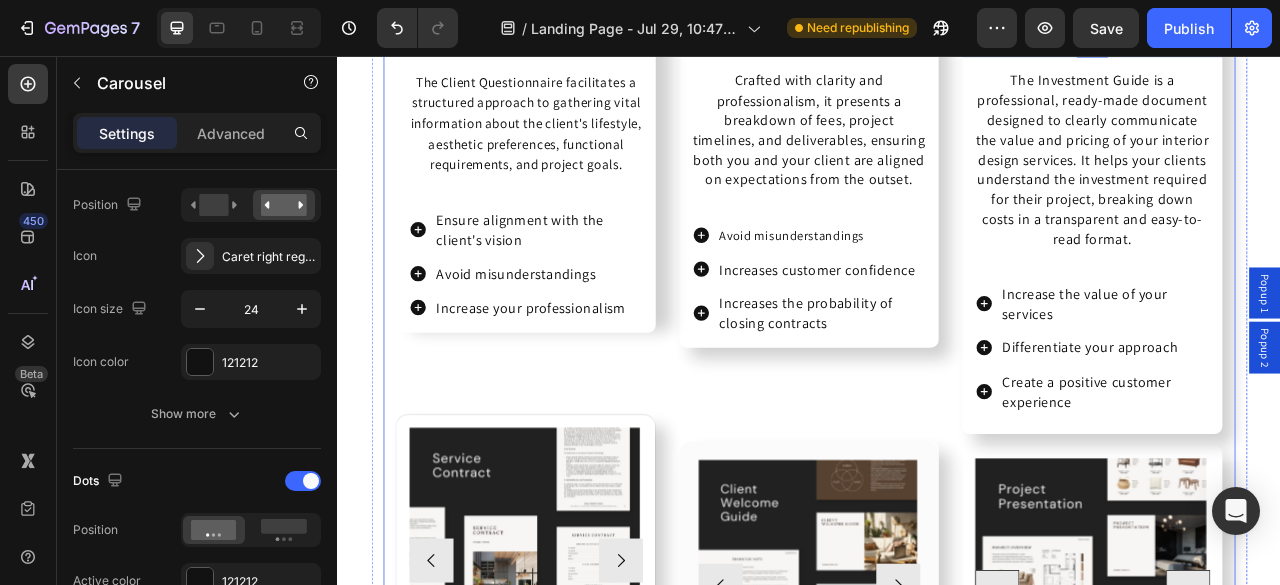 click on "Image
Drop element here
Drop element here
Drop element here Carousel The Client Questionnaire facilitates a structured approach to gathering vital information about the client's lifestyle, aesthetic preferences, functional requirements, and project goals. Text Block
Ensure alignment with the client's vision
Avoid misunderstandings
Increase your professionalism Item List Product
Image Image Image Image Image
Carousel This customizable contract clearly outlines the terms and conditions of your services, protecting both you and your client from misunderstandings or disputes, and ensuring that all parties are aligned from the start. Text Block
Protect yourself from legal risks
Your customers feel safe working with you
Avoid future misunderstandings Item List Product Row
Image Image Image Image Image
Carousel" at bounding box center (576, 947) 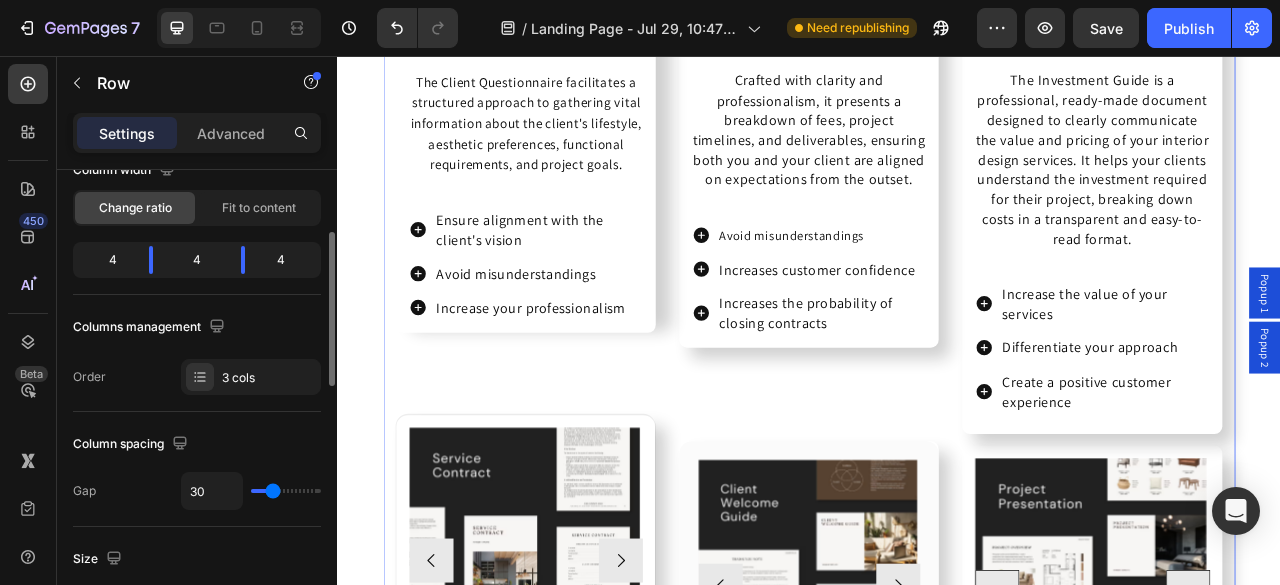 scroll, scrollTop: 190, scrollLeft: 0, axis: vertical 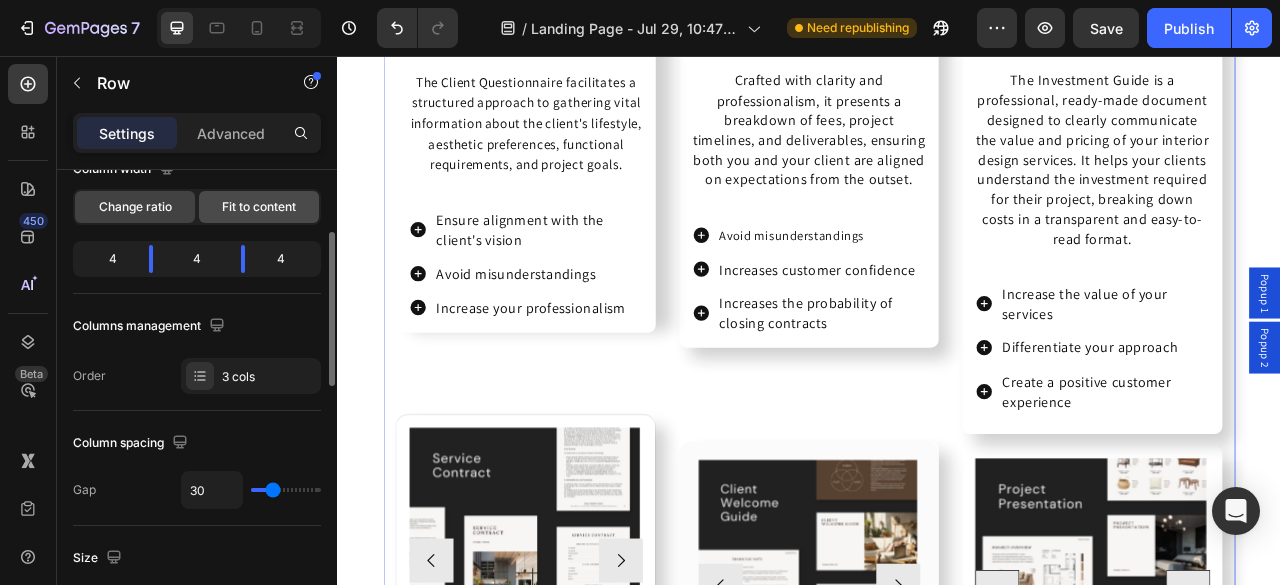 click on "Fit to content" 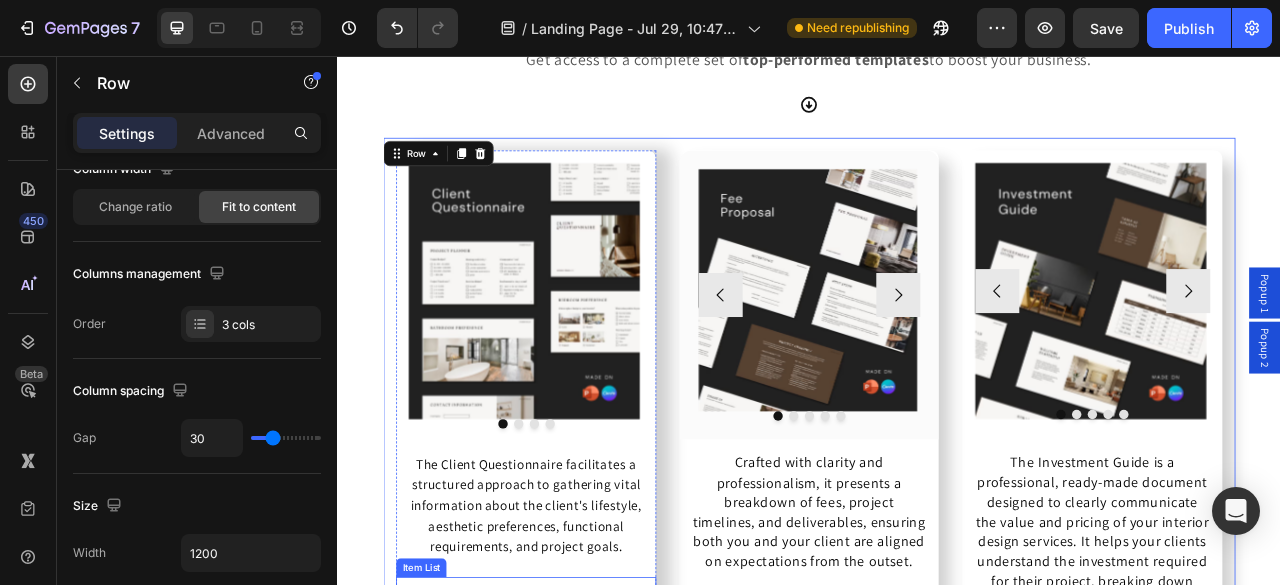 scroll, scrollTop: 5197, scrollLeft: 0, axis: vertical 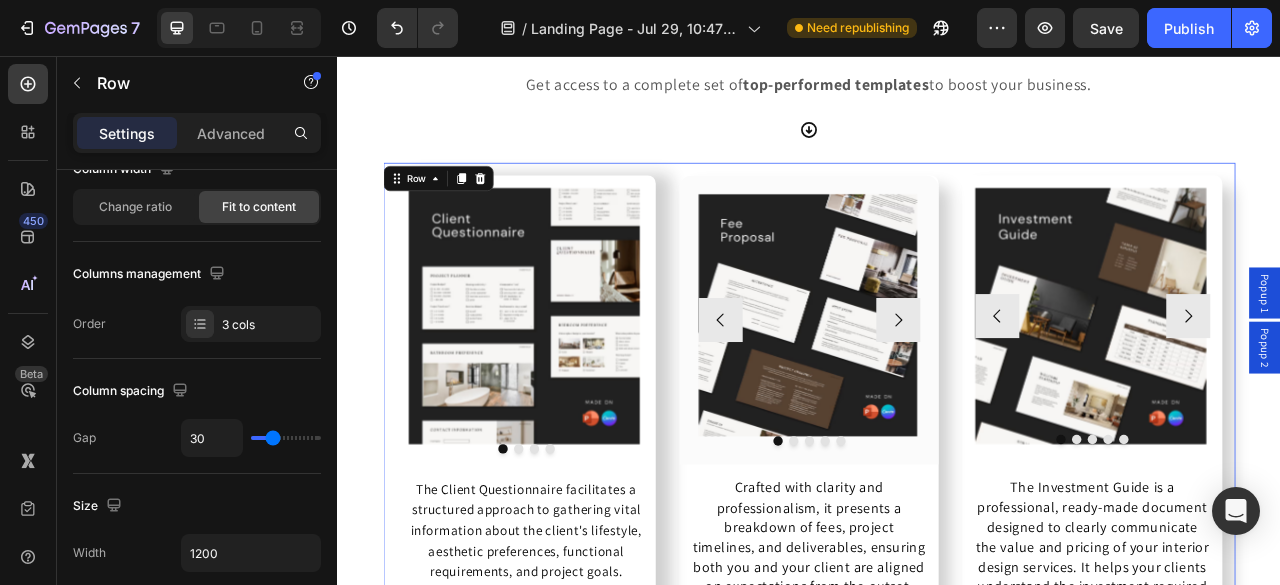 click on "Image
Drop element here
Drop element here
Drop element here Carousel The Client Questionnaire facilitates a structured approach to gathering vital information about the client's lifestyle, aesthetic preferences, functional requirements, and project goals. Text Block
Ensure alignment with the client's vision
Avoid misunderstandings
Increase your professionalism Item List Product
Image Image Image Image Image
Carousel This customizable contract clearly outlines the terms and conditions of your services, protecting both you and your client from misunderstandings or disputes, and ensuring that all parties are aligned from the start. Text Block
Protect yourself from legal risks
Your customers feel safe working with you
Avoid future misunderstandings Item List Product Row
Image Image Image Image Image
Carousel" at bounding box center [936, 1465] 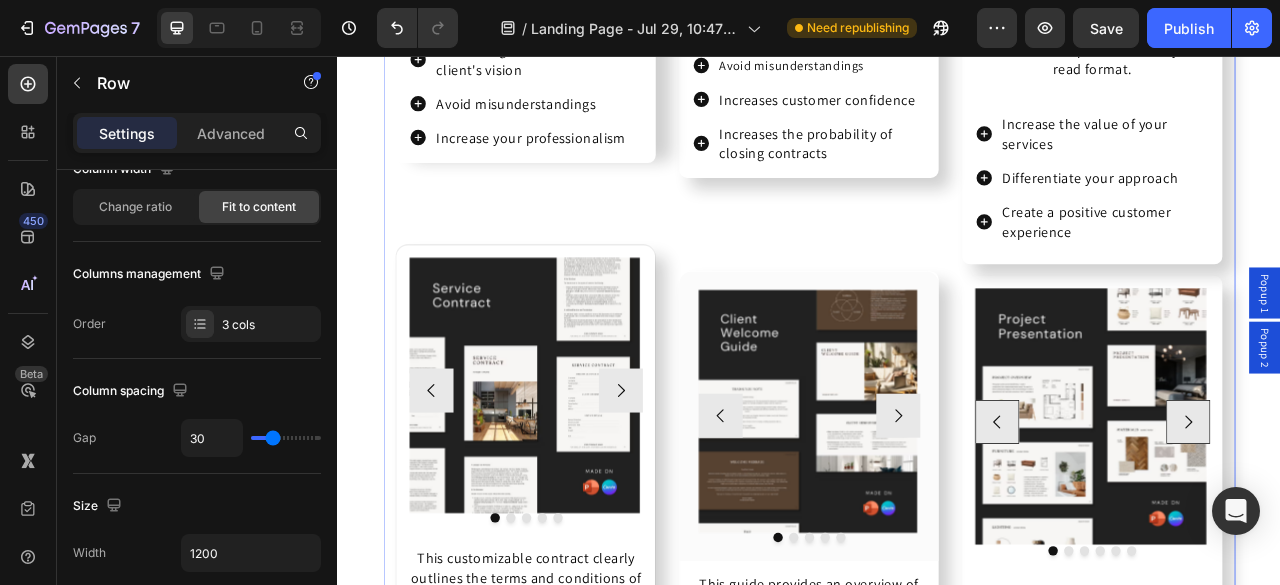scroll, scrollTop: 5932, scrollLeft: 0, axis: vertical 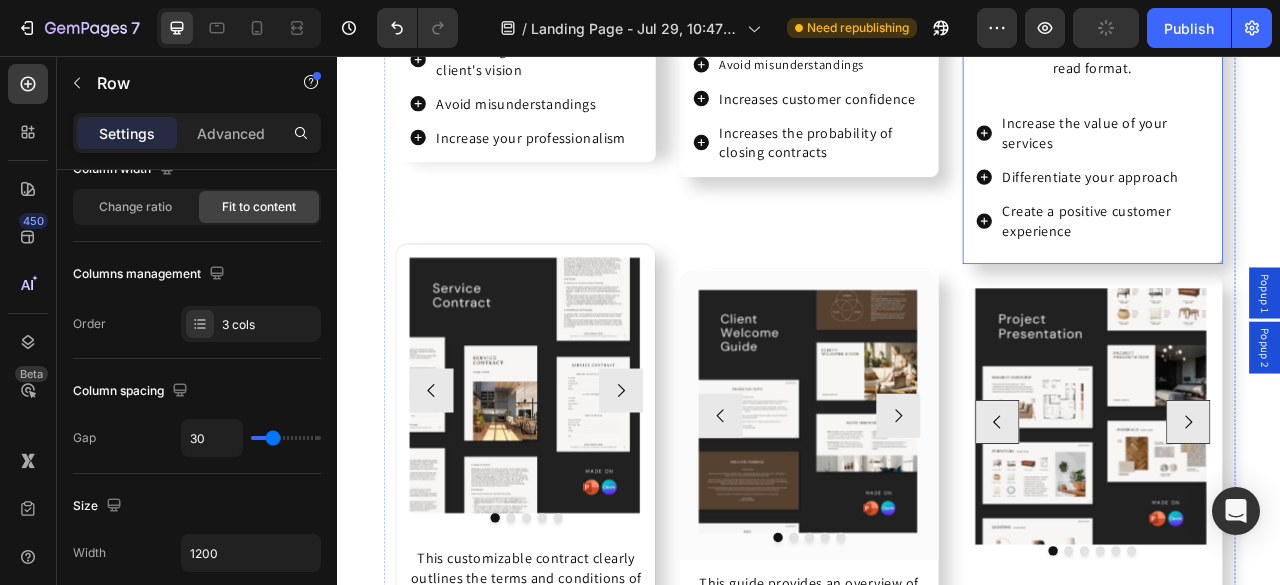 click on "Image Image Image Image Image
Carousel The Investment Guide is a professional, ready-made document designed to clearly communicate the value and pricing of your interior design services. It helps your clients understand the investment required for their project, breaking down costs in a transparent and easy-to-read format. Text Block
Increase the value of your services
Differentiate your approach
Create a positive customer experience Item List" at bounding box center [1297, -104] 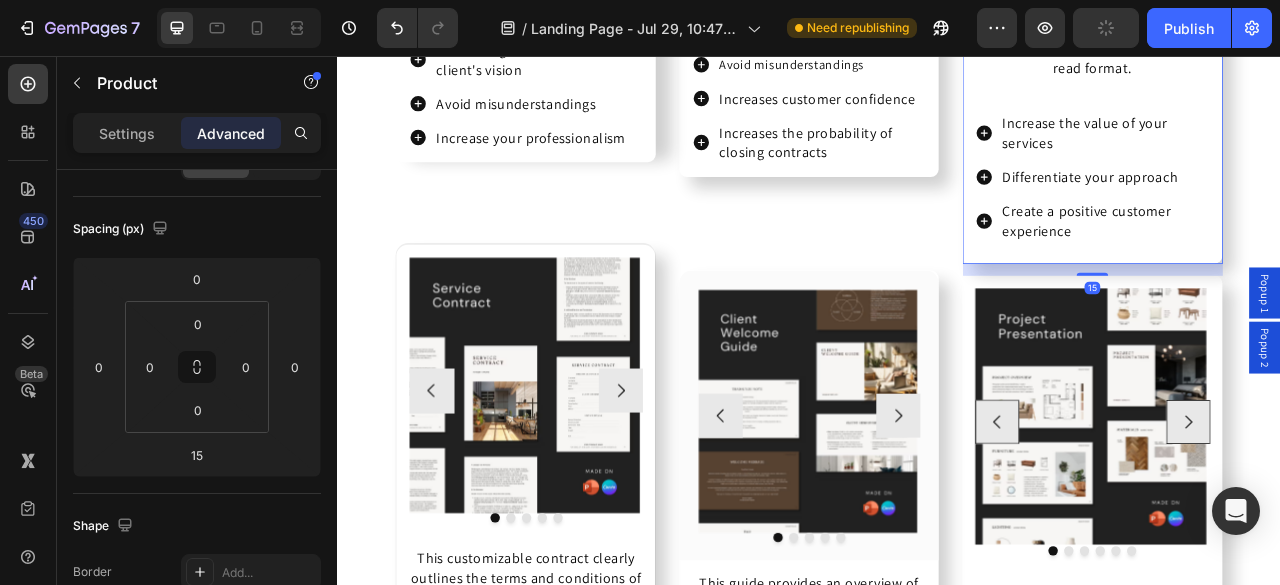 scroll, scrollTop: 0, scrollLeft: 0, axis: both 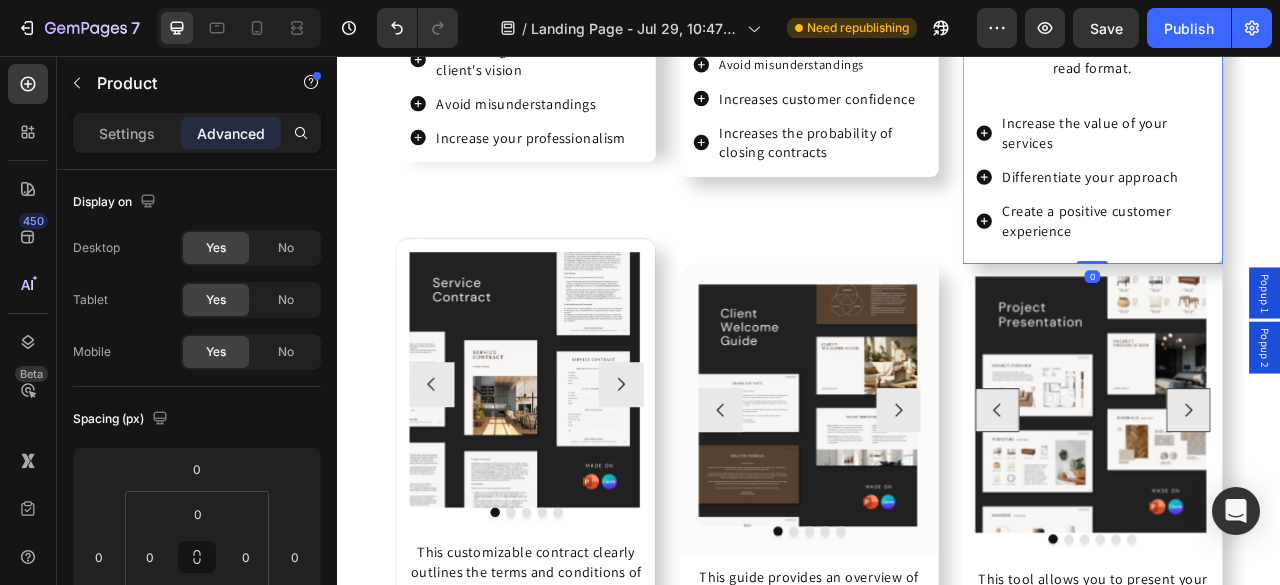 drag, startPoint x: 1283, startPoint y: 330, endPoint x: 1182, endPoint y: 207, distance: 159.154 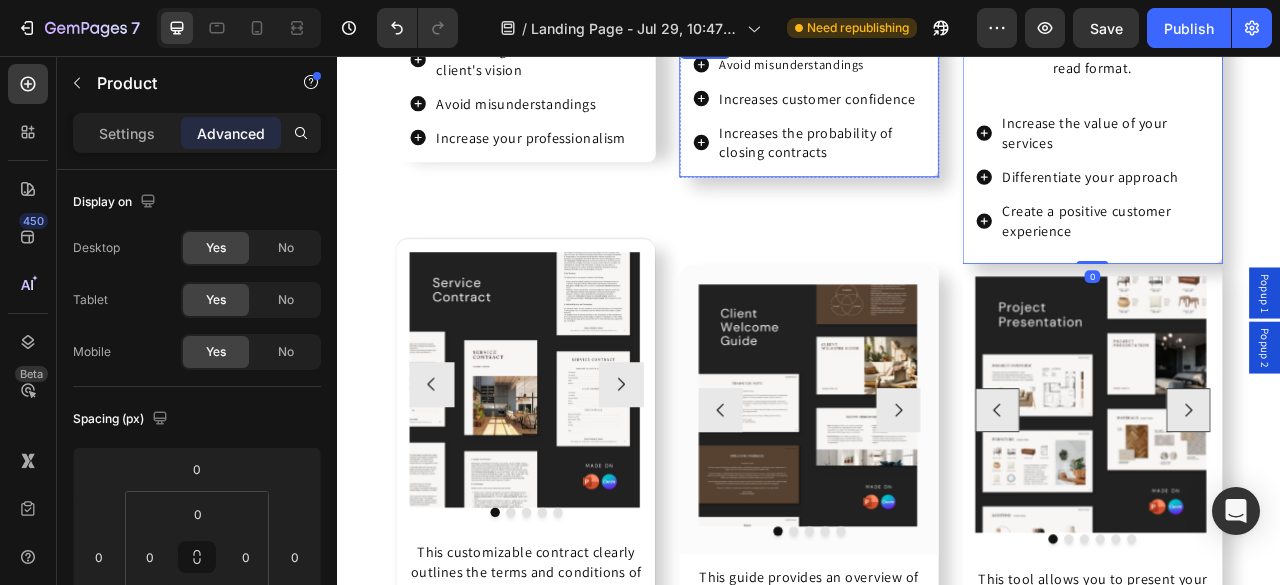 click on "Avoid misunderstandings
Increases customer confidence
Increases the probability of closing contracts" at bounding box center (937, 123) 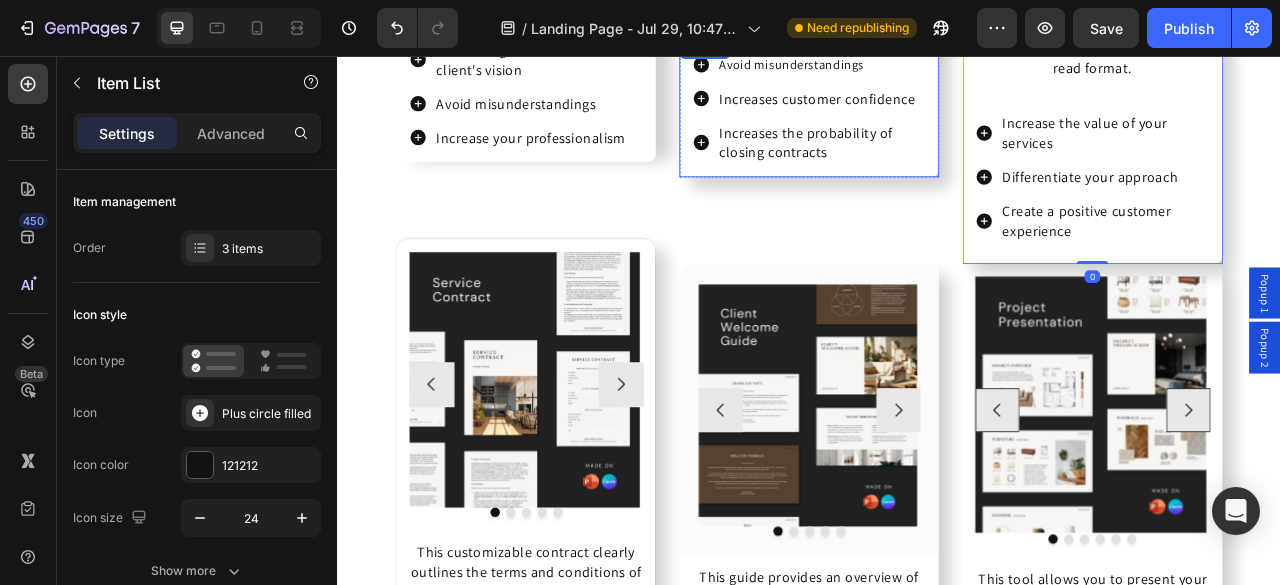 scroll, scrollTop: 5944, scrollLeft: 0, axis: vertical 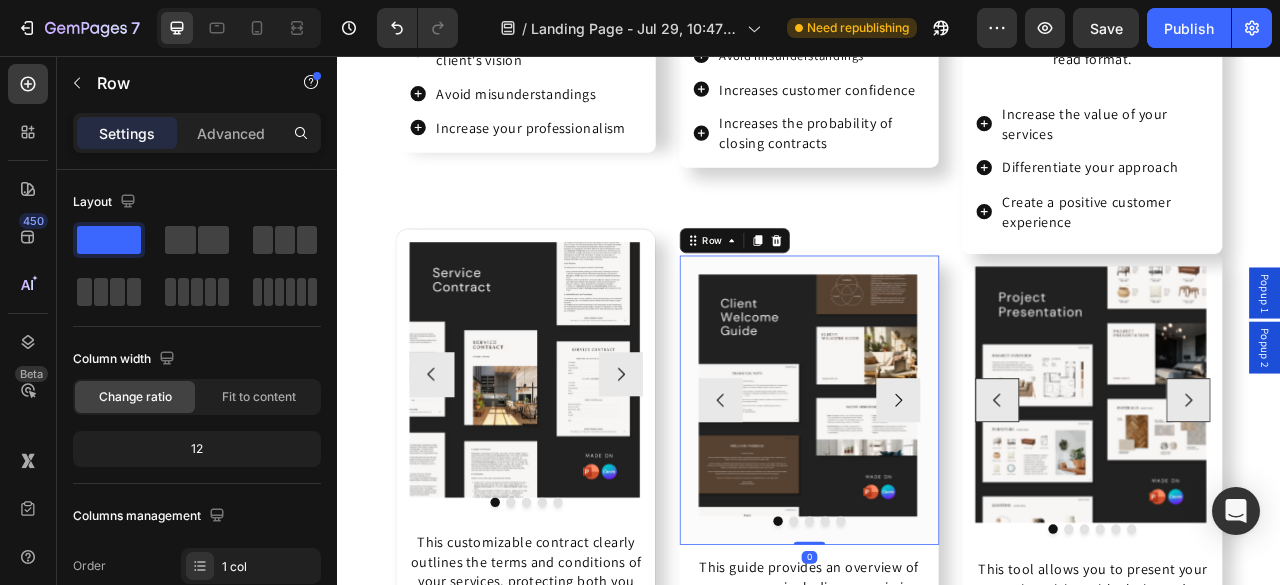 click on "Image Image Image Image Image
Carousel Row   0" at bounding box center (937, 494) 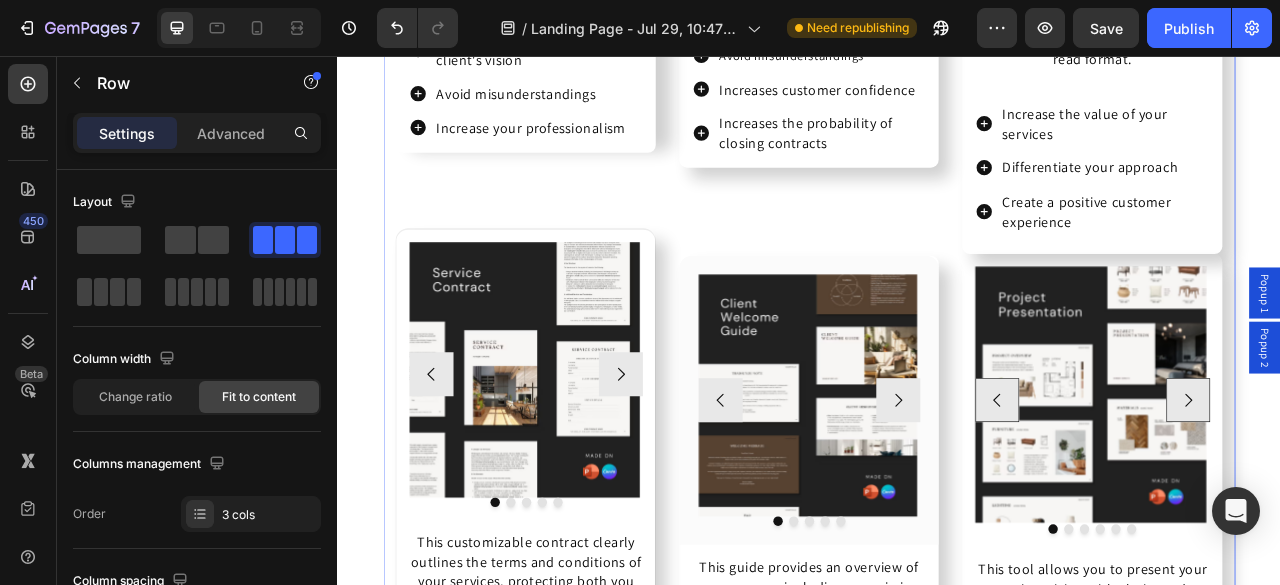 click on "Image Image Image Image Image
Carousel Row Crafted with clarity and professionalism, it presents a breakdown of fees, project timelines, and deliverables, ensuring both you and your client are aligned on expectations from the outset. Text Block
Avoid misunderstandings
Increases customer confidence
Increases the probability of closing contracts Item List Product
Image Image Image Image Image
Carousel Row This guide provides an overview of our company, including our mission, values, and approach to design. It outlines what clients can expect at each stage of the project, from initial consultation to final handover.  Text Block
Eliminate customer confusion
Creating a positive impression
Reduces repetitive explanations Item List Product
Image Image Image Image Image Image Image Image
Carousel Row Text Block
Item List" at bounding box center (937, 710) 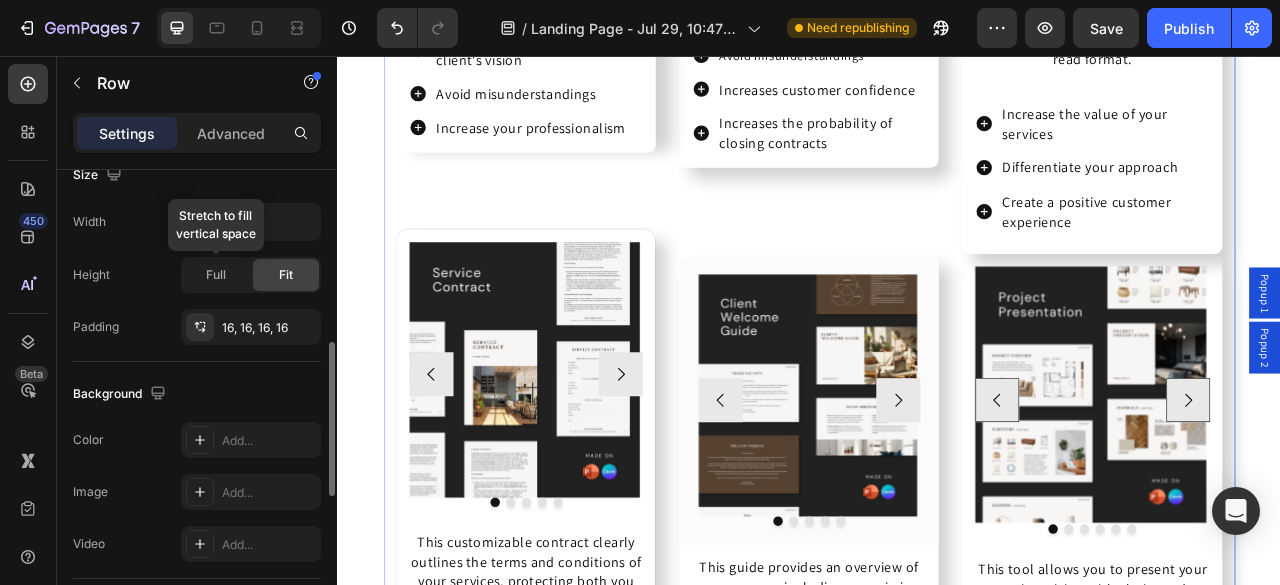 scroll, scrollTop: 525, scrollLeft: 0, axis: vertical 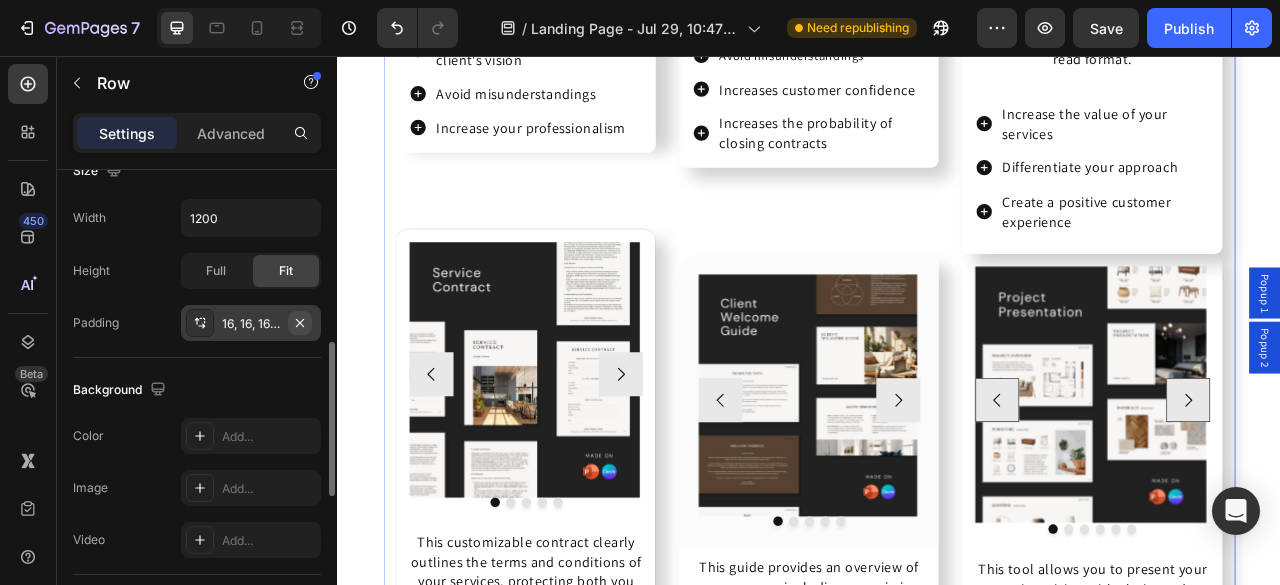 click 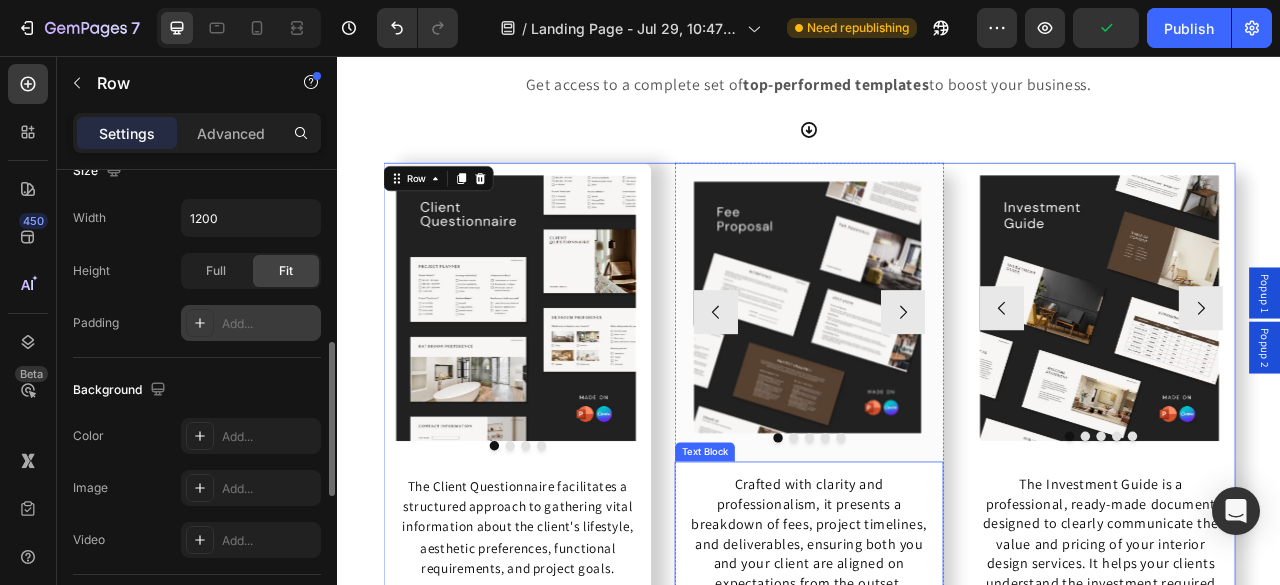 scroll, scrollTop: 5199, scrollLeft: 0, axis: vertical 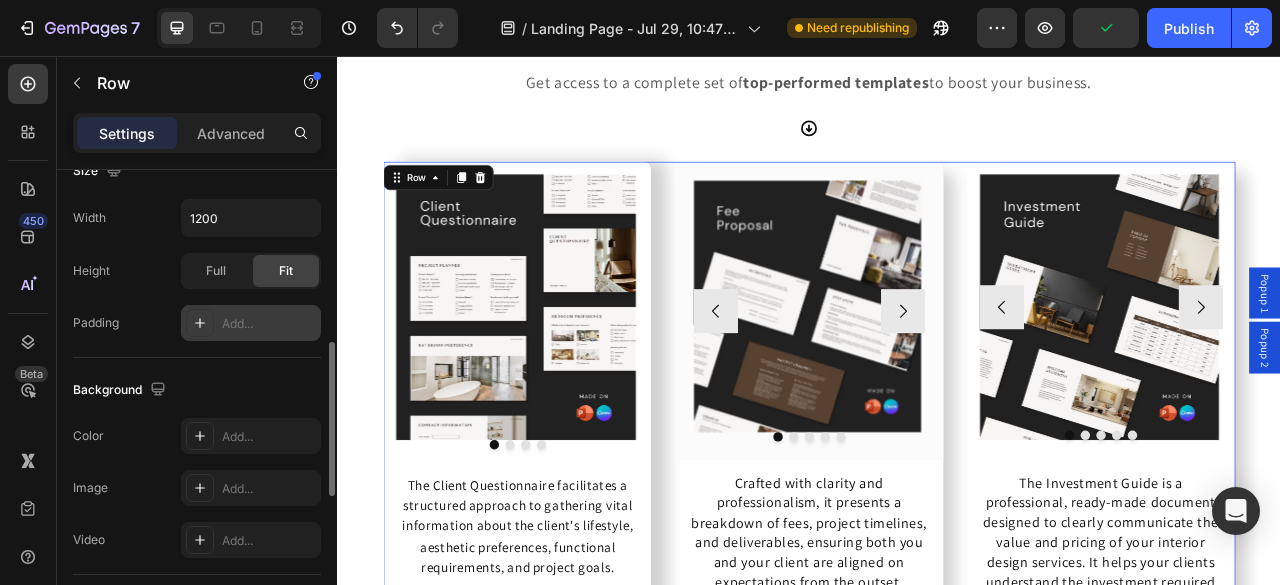 click on "Image
Drop element here
Drop element here
Drop element here Carousel The Client Questionnaire facilitates a structured approach to gathering vital information about the client's lifestyle, aesthetic preferences, functional requirements, and project goals. Text Block
Ensure alignment with the client's vision
Avoid misunderstandings
Increase your professionalism Item List Product
Image Image Image Image Image
Carousel This customizable contract clearly outlines the terms and conditions of your services, protecting both you and your client from misunderstandings or disputes, and ensuring that all parties are aligned from the start. Text Block
Protect yourself from legal risks
Your customers feel safe working with you
Avoid future misunderstandings Item List Product Row
Image Image Image Image Image
Carousel" at bounding box center [936, 1444] 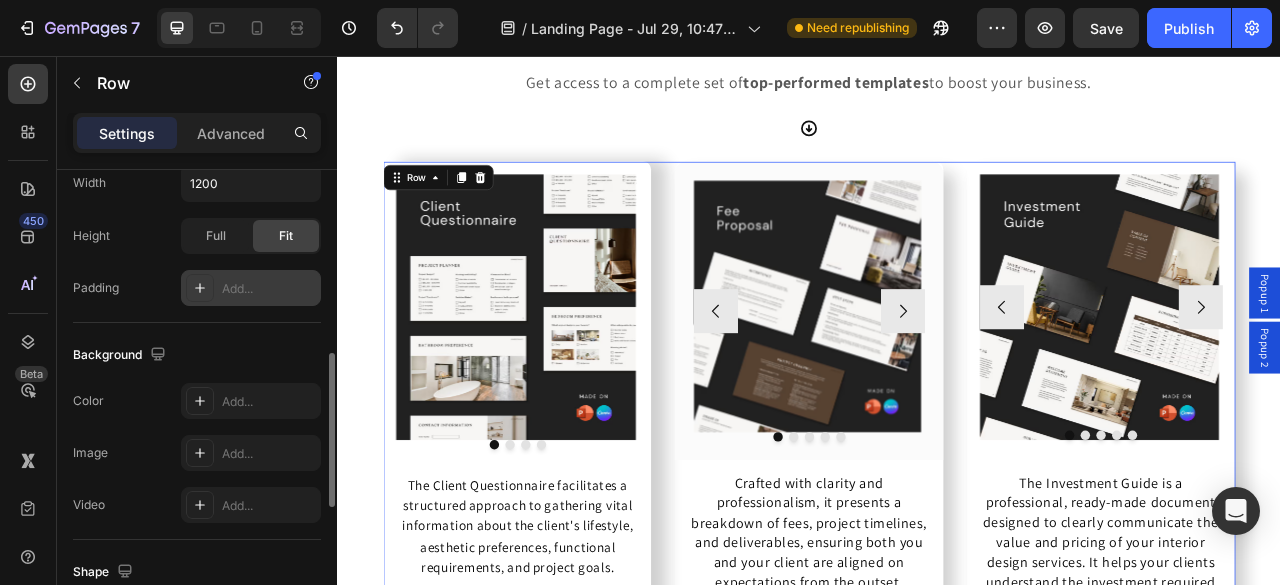 scroll, scrollTop: 562, scrollLeft: 0, axis: vertical 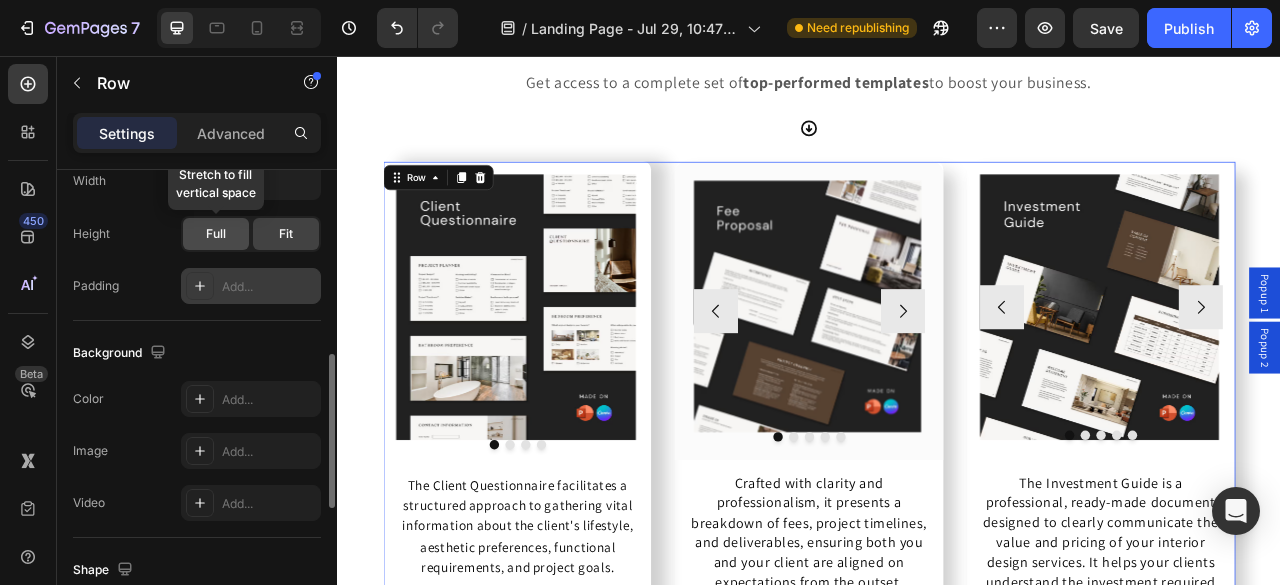 click on "Full" 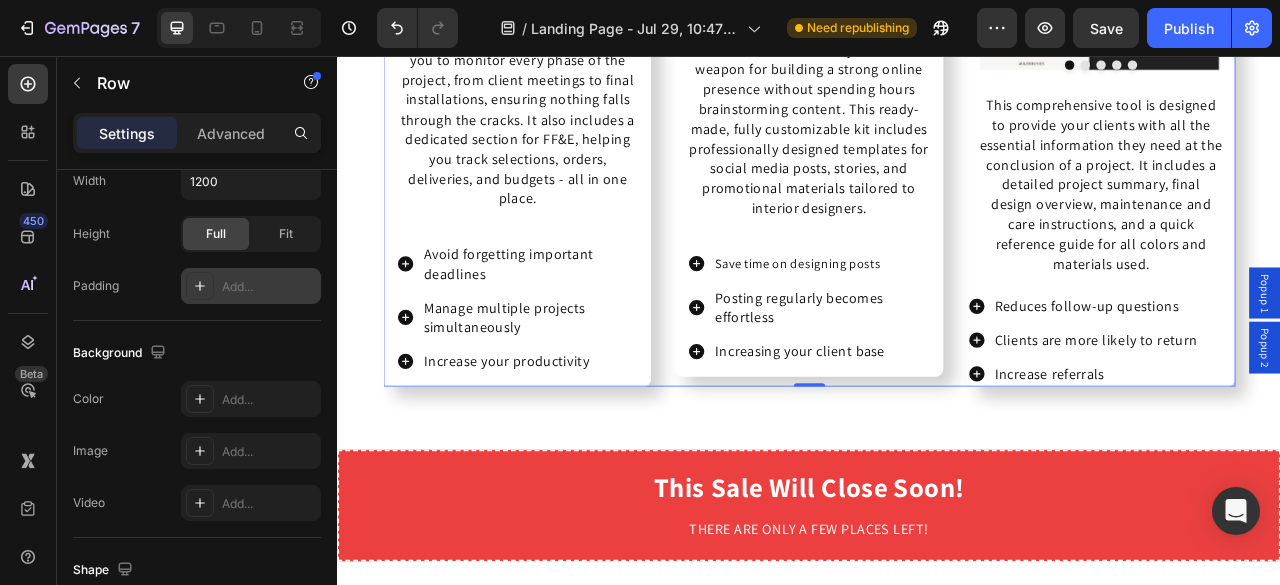 scroll, scrollTop: 7422, scrollLeft: 0, axis: vertical 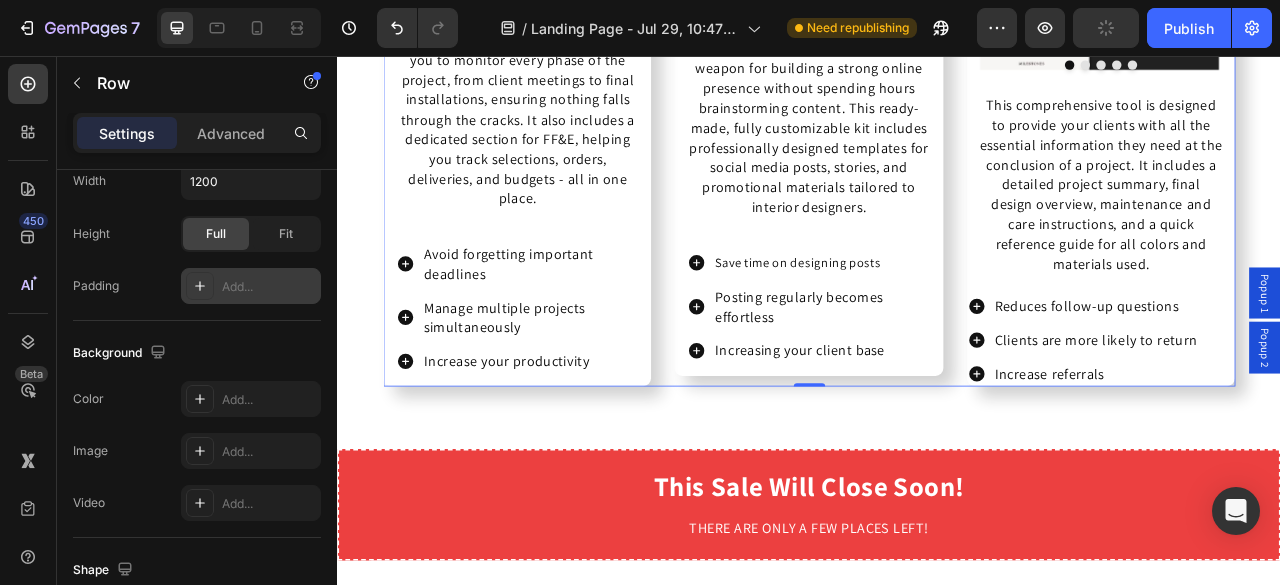 click at bounding box center (200, 286) 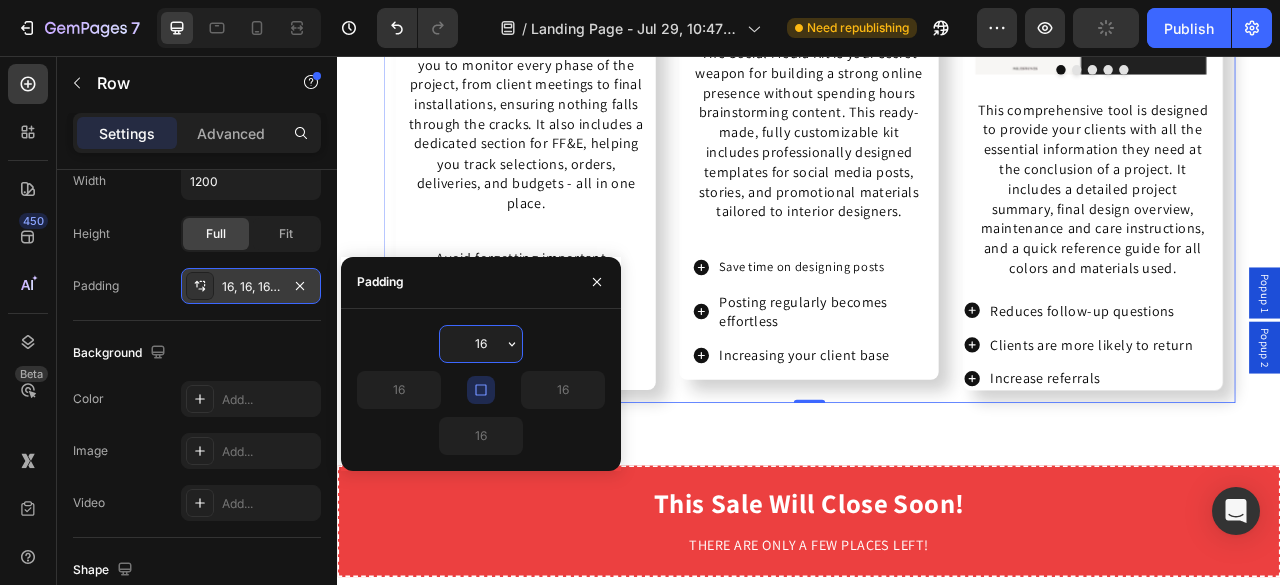 scroll, scrollTop: 7387, scrollLeft: 0, axis: vertical 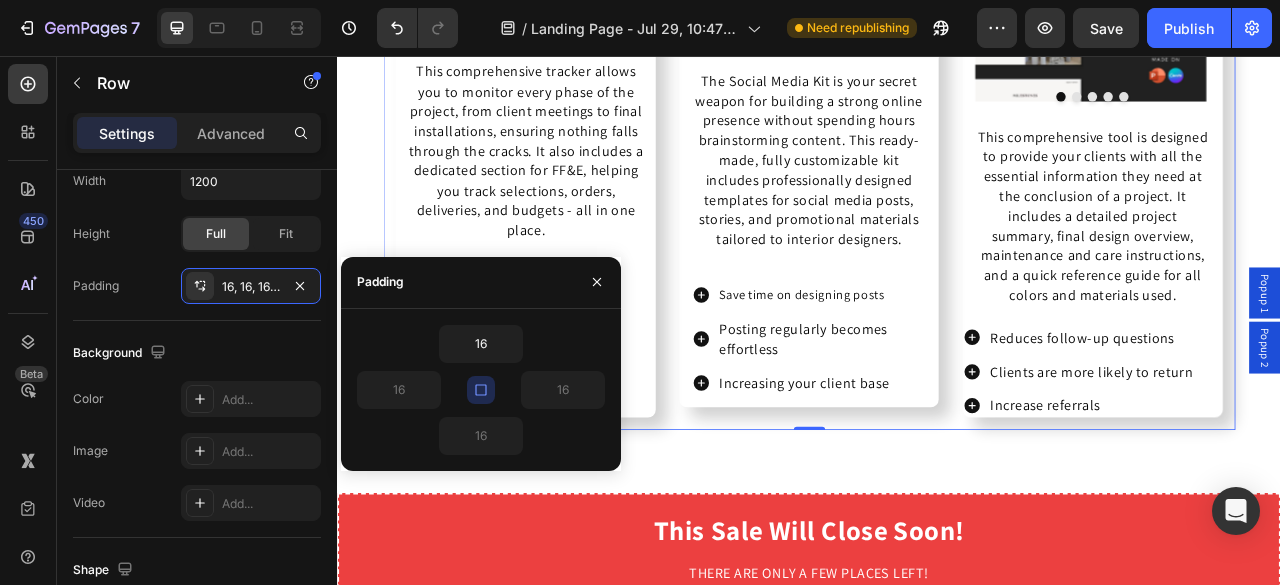 click 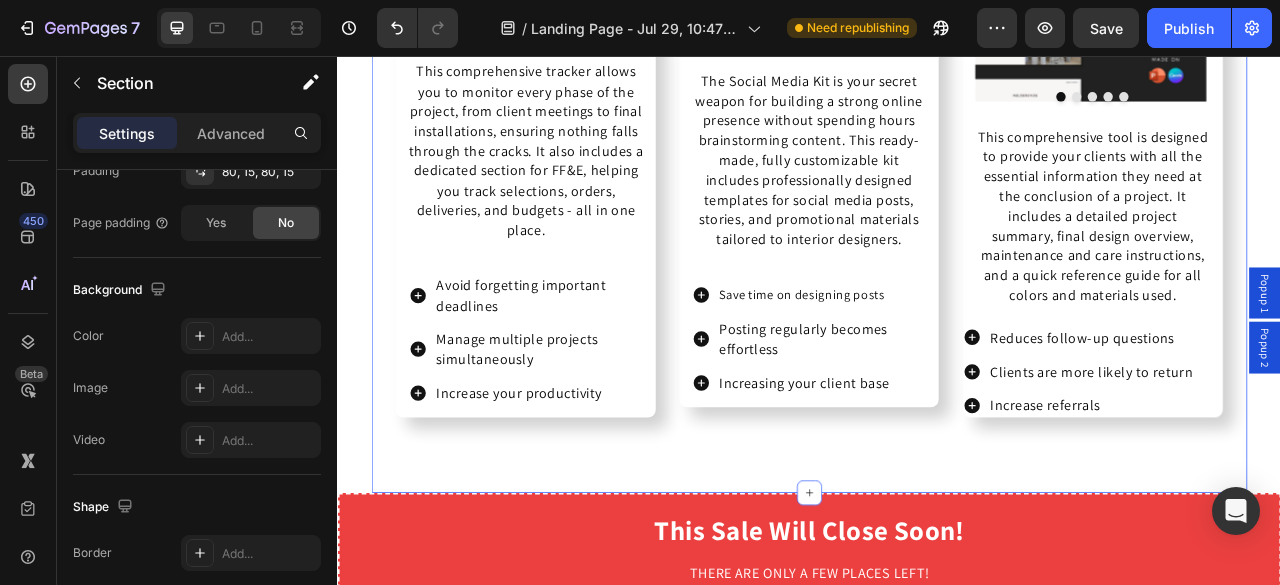 scroll, scrollTop: 0, scrollLeft: 0, axis: both 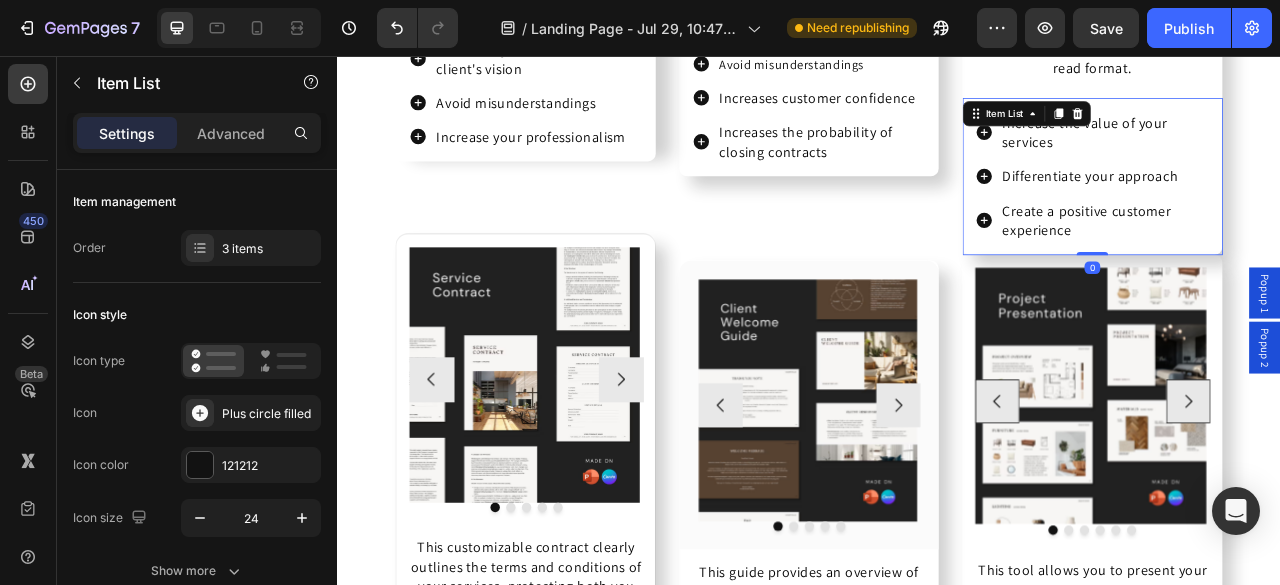 drag, startPoint x: 1295, startPoint y: 312, endPoint x: 1295, endPoint y: 282, distance: 30 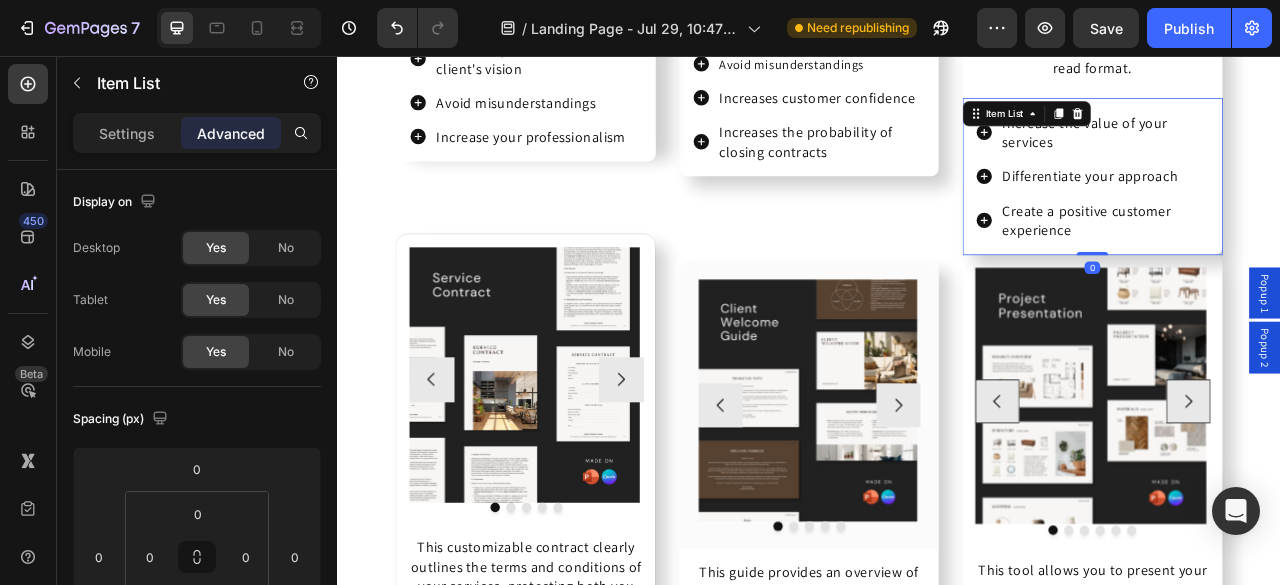 type on "100%" 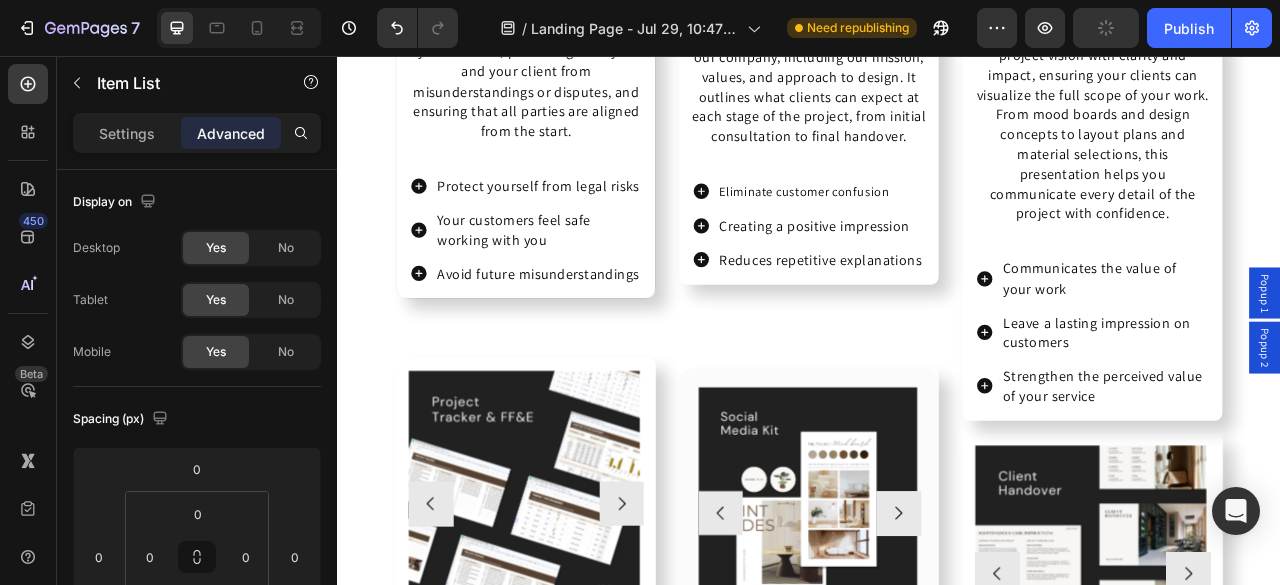 scroll, scrollTop: 6616, scrollLeft: 0, axis: vertical 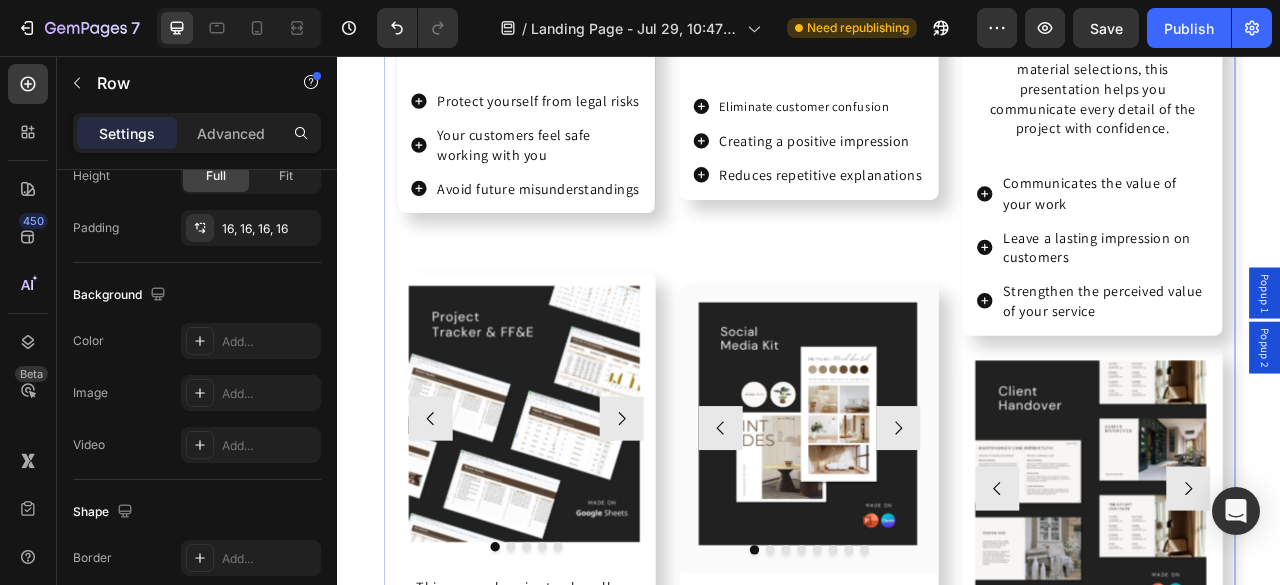 click on "Image
Drop element here
Drop element here
Drop element here Carousel The Client Questionnaire facilitates a structured approach to gathering vital information about the client's lifestyle, aesthetic preferences, functional requirements, and project goals. Text Block
Ensure alignment with the client's vision
Avoid misunderstandings
Increase your professionalism Item List Product
Image Image Image Image Image
Carousel This customizable contract clearly outlines the terms and conditions of your services, protecting both you and your client from misunderstandings or disputes, and ensuring that all parties are aligned from the start. Text Block
Protect yourself from legal risks
Your customers feel safe working with you
Avoid future misunderstandings Item List Product Row
Image Image Image Image Image
Carousel" at bounding box center [936, -73] 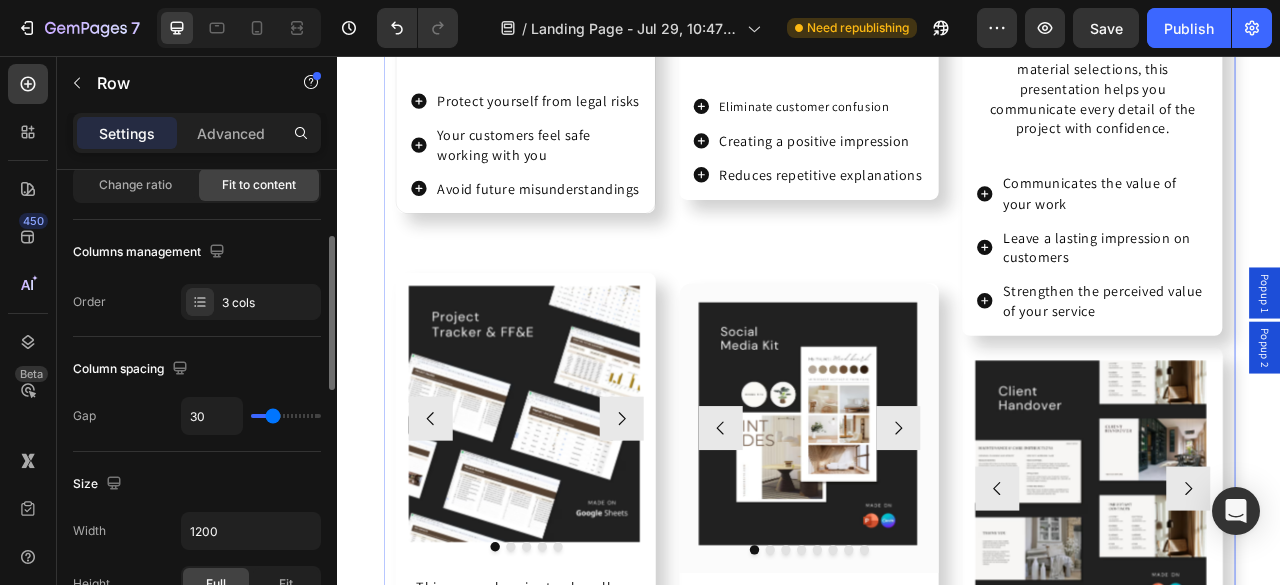 scroll, scrollTop: 213, scrollLeft: 0, axis: vertical 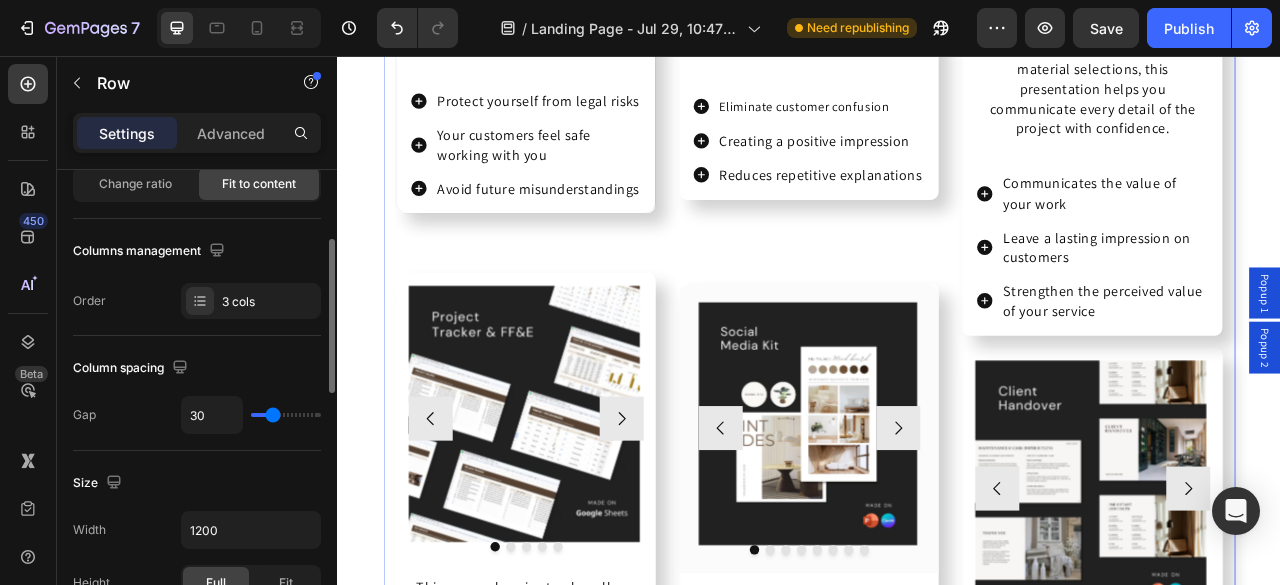 type on "0" 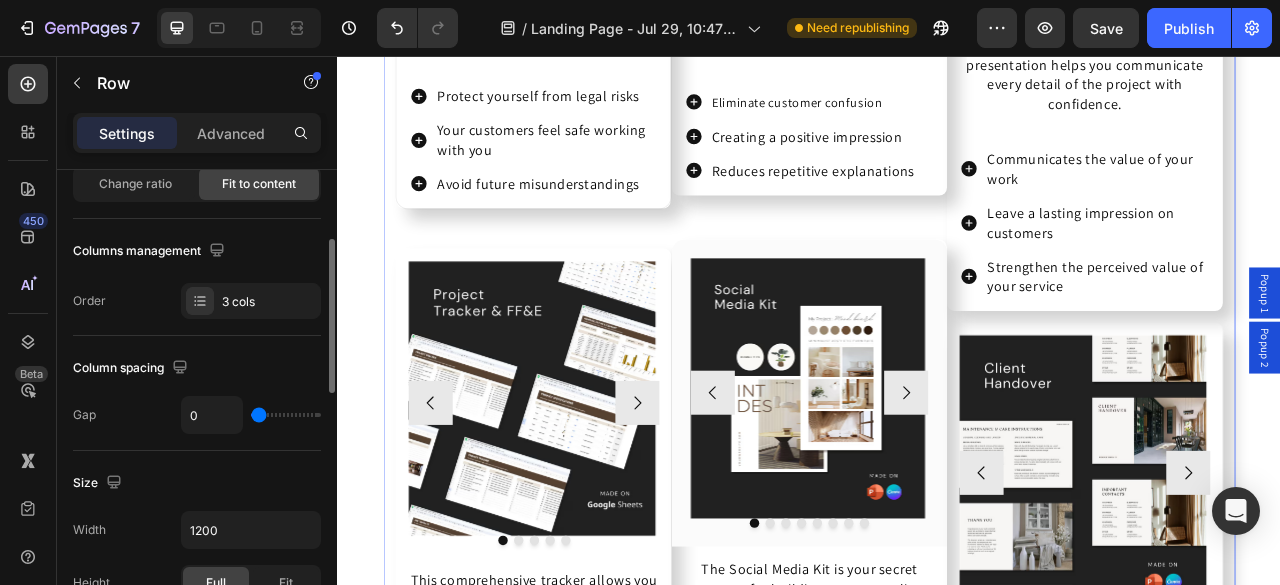 scroll, scrollTop: 6766, scrollLeft: 0, axis: vertical 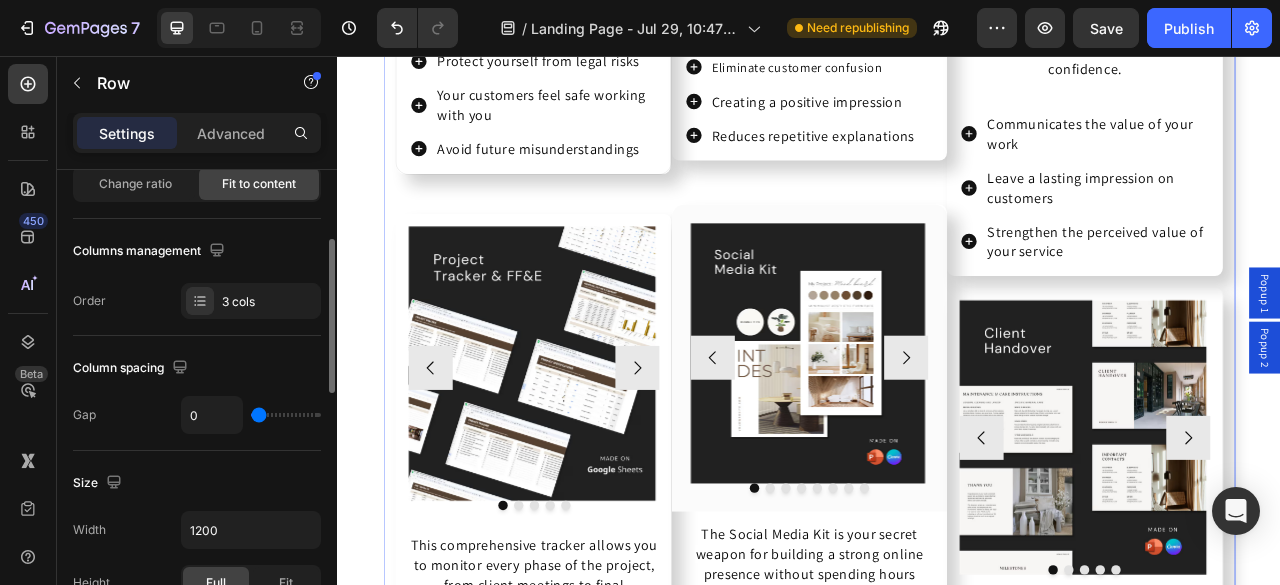 type on "59" 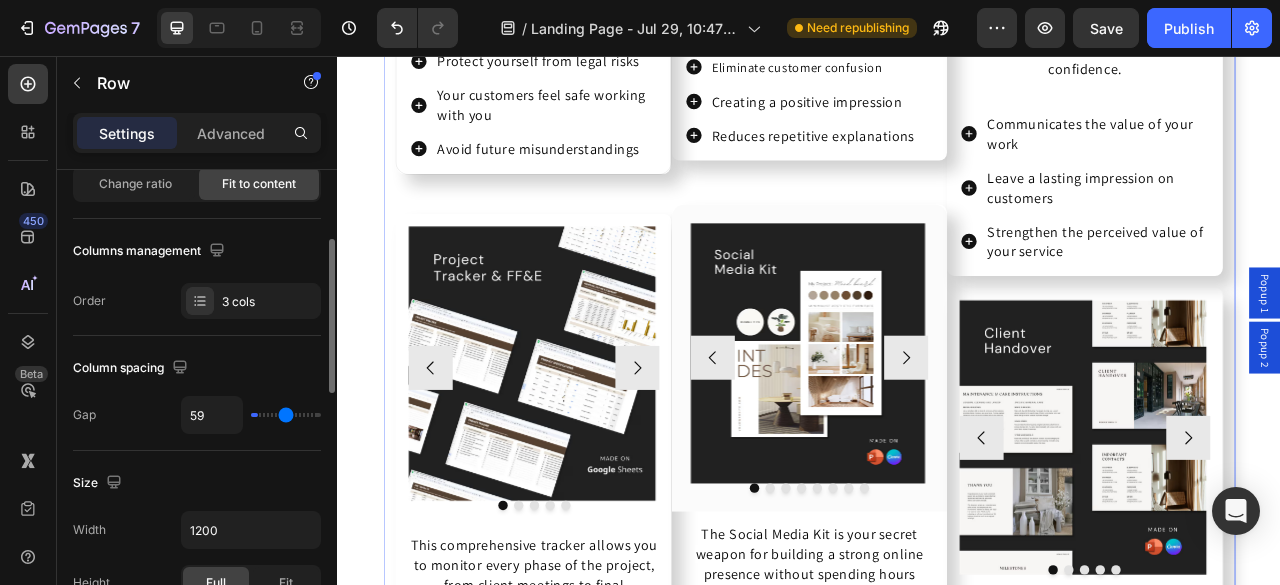 type on "76" 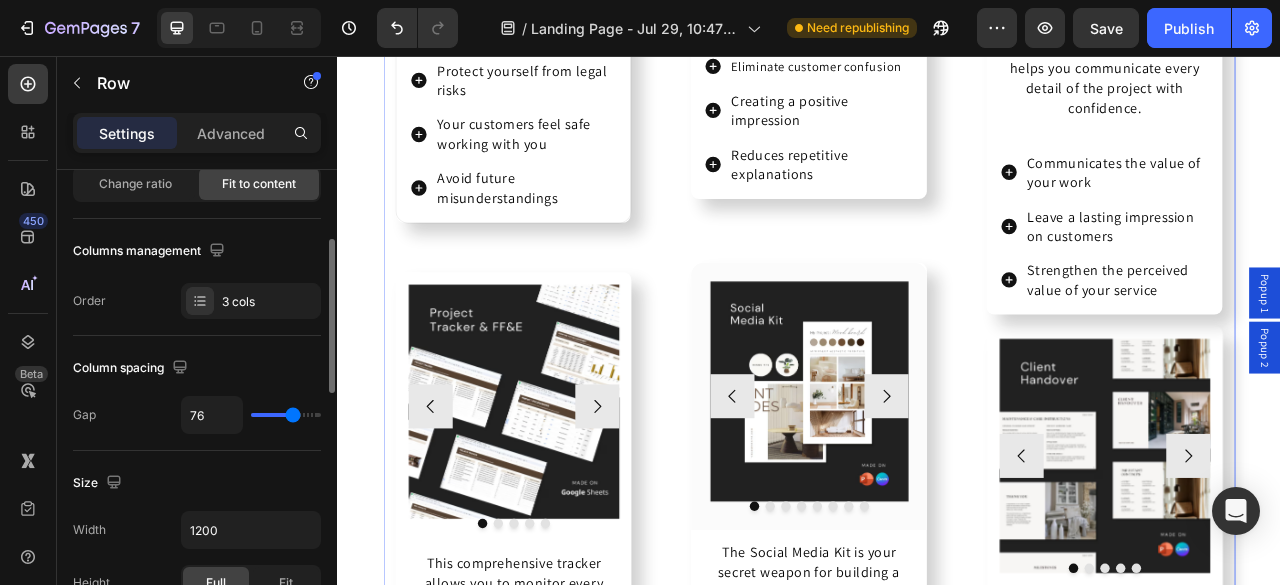 type on "78" 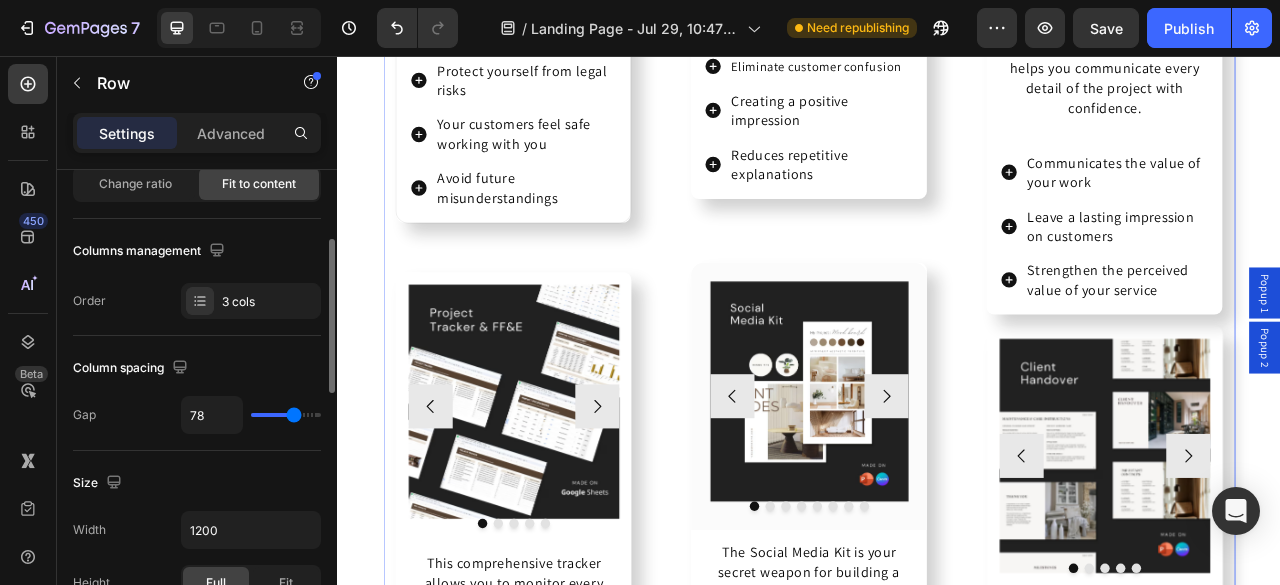 type on "81" 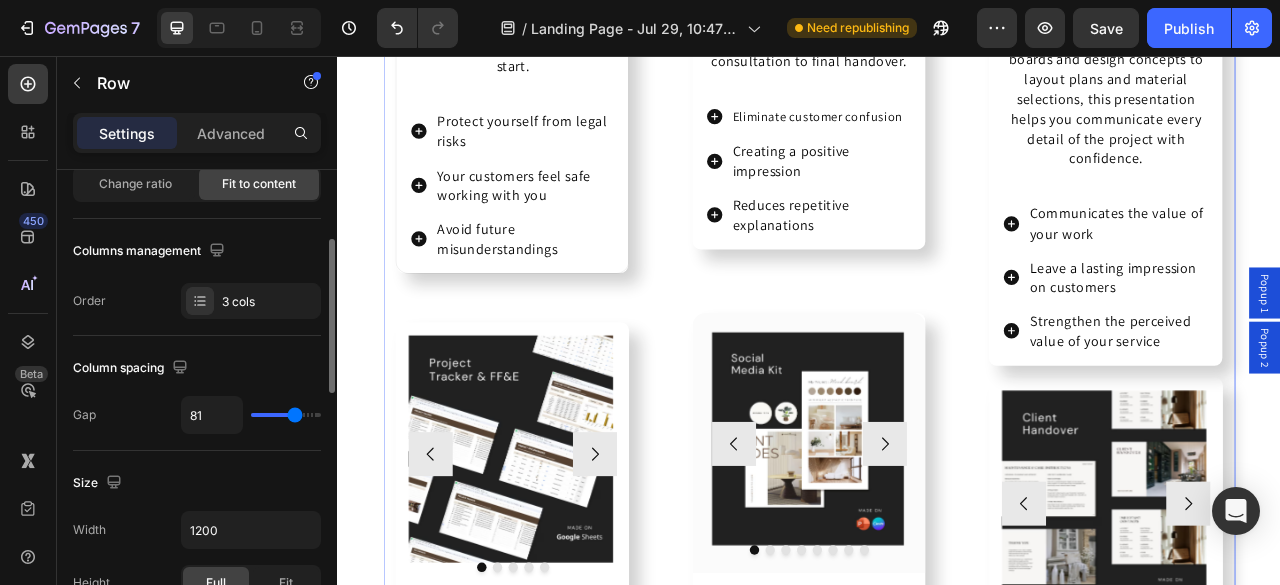 type on "120" 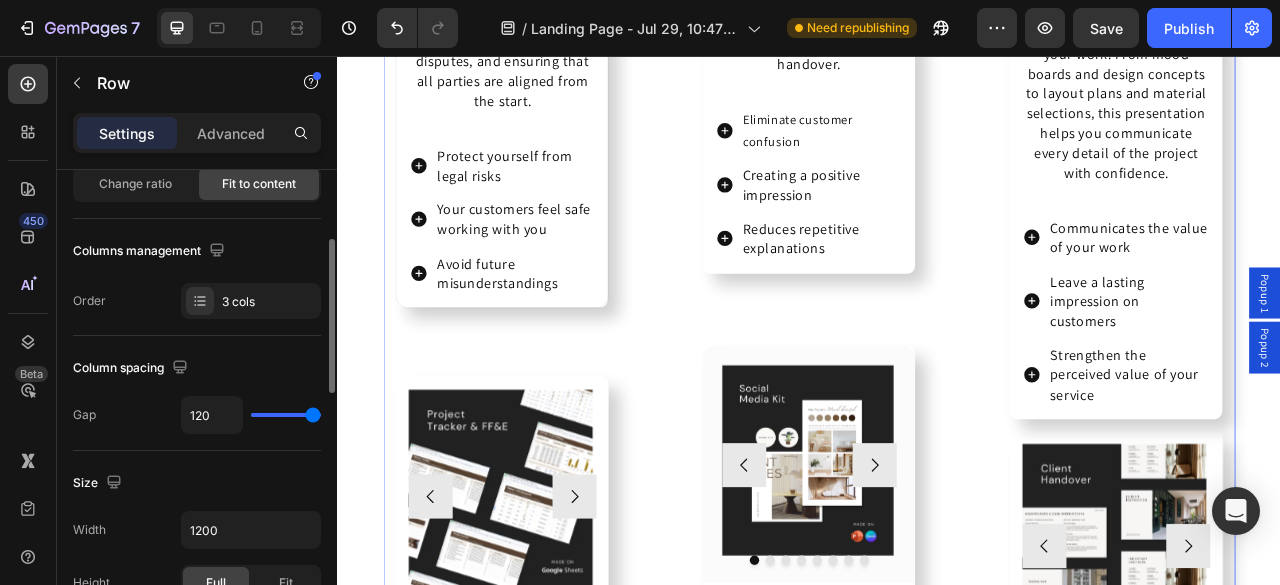 scroll, scrollTop: 6714, scrollLeft: 0, axis: vertical 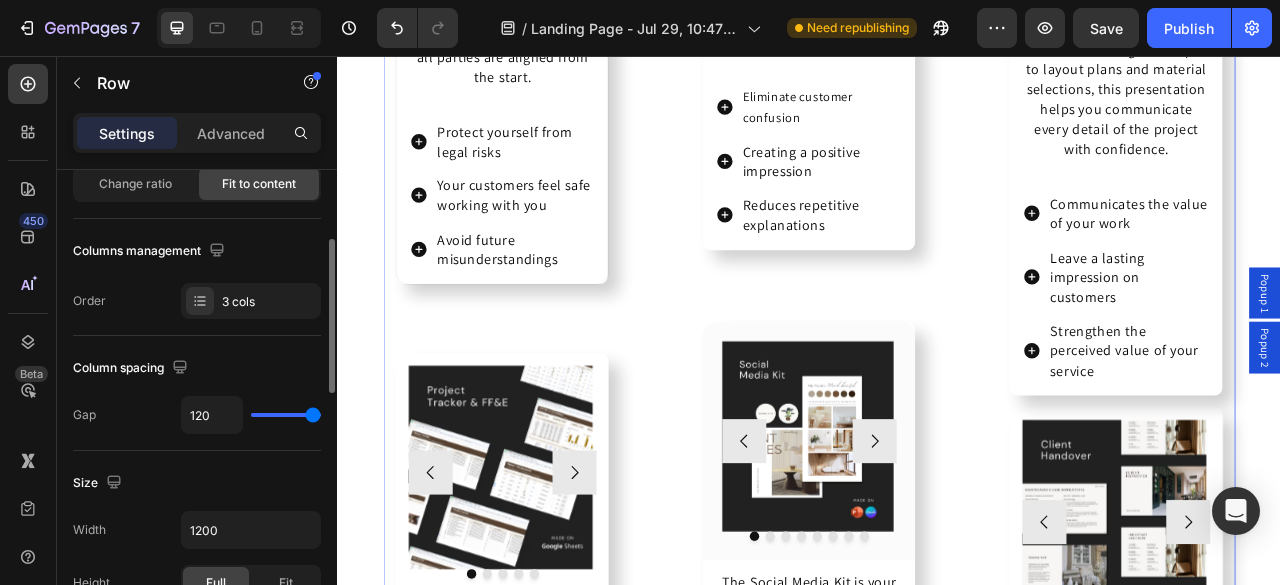 type on "0" 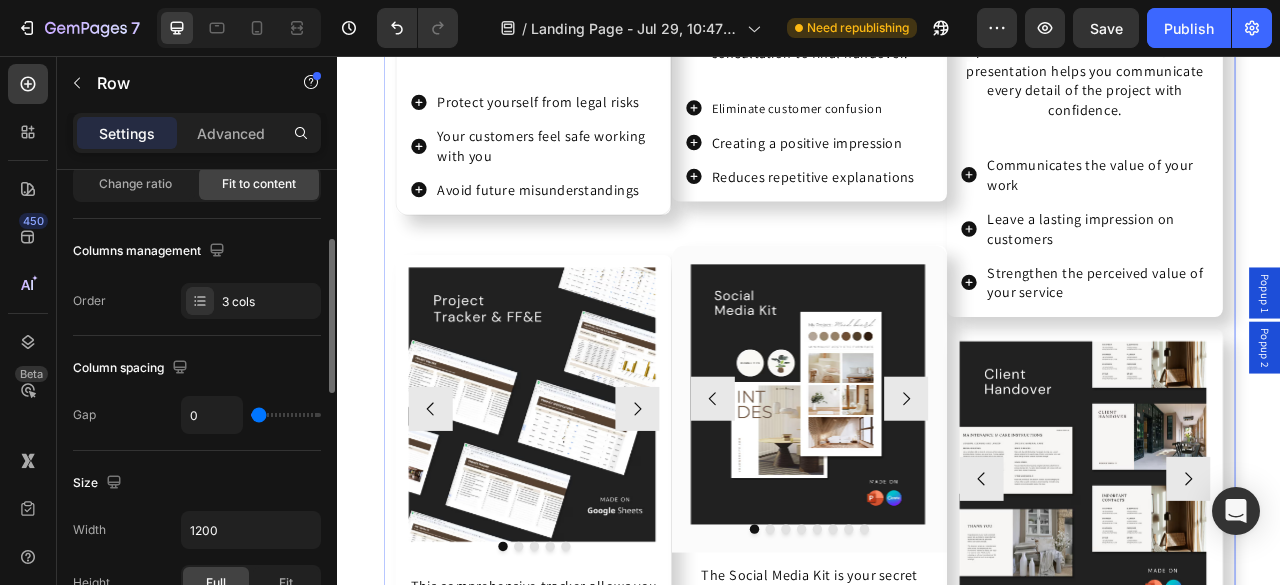 scroll, scrollTop: 6766, scrollLeft: 0, axis: vertical 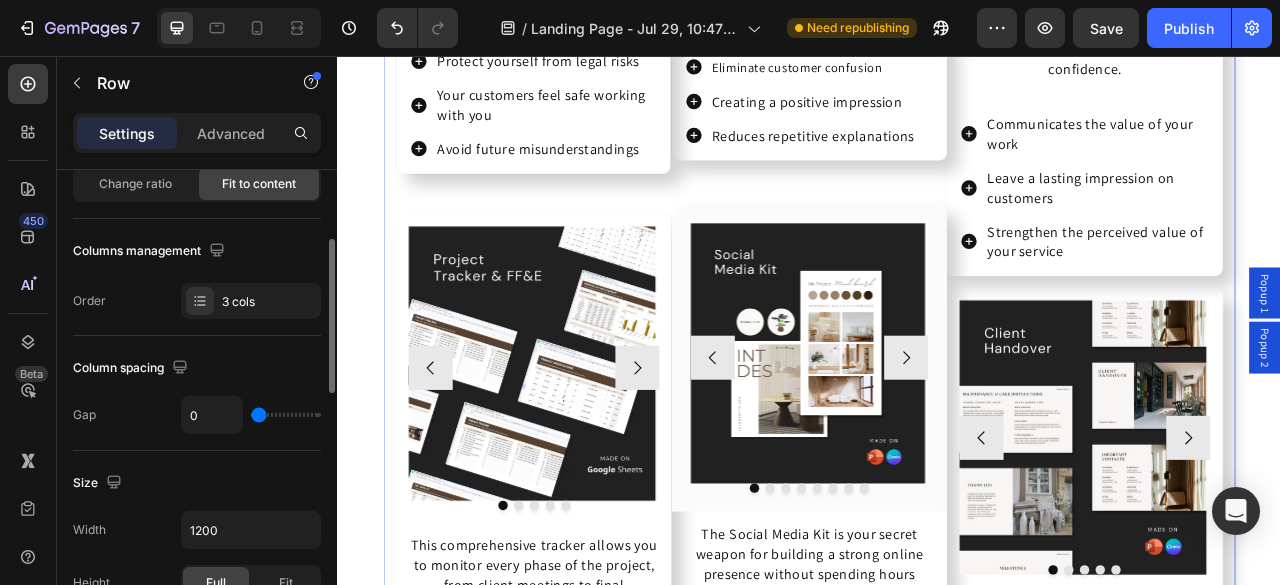 drag, startPoint x: 268, startPoint y: 412, endPoint x: 293, endPoint y: 489, distance: 80.95678 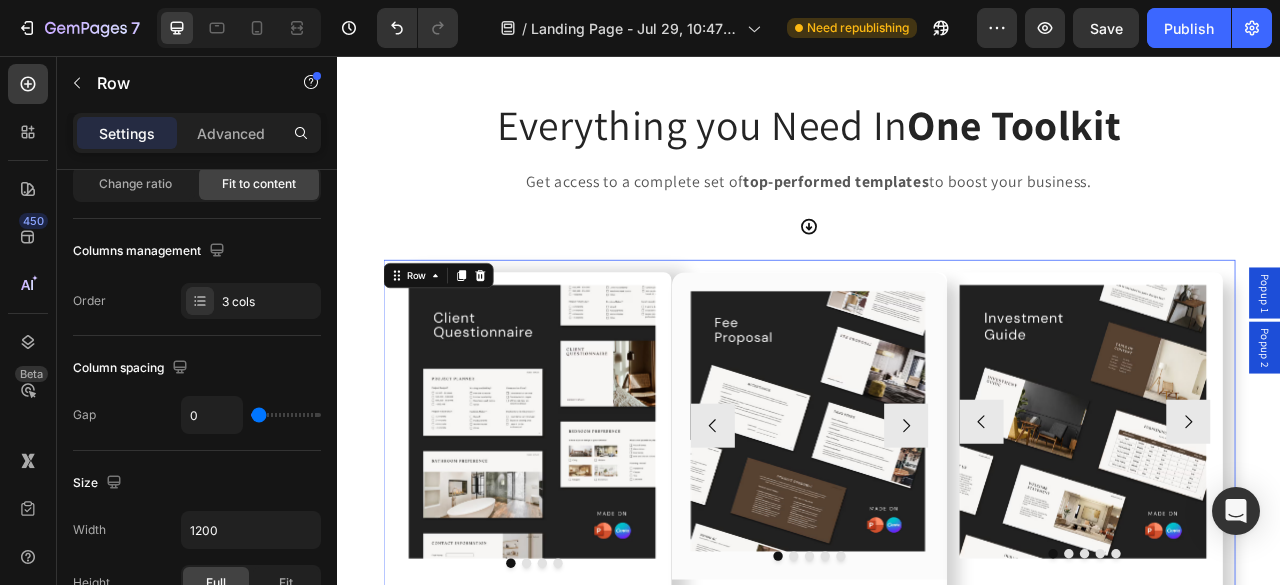 scroll, scrollTop: 5072, scrollLeft: 0, axis: vertical 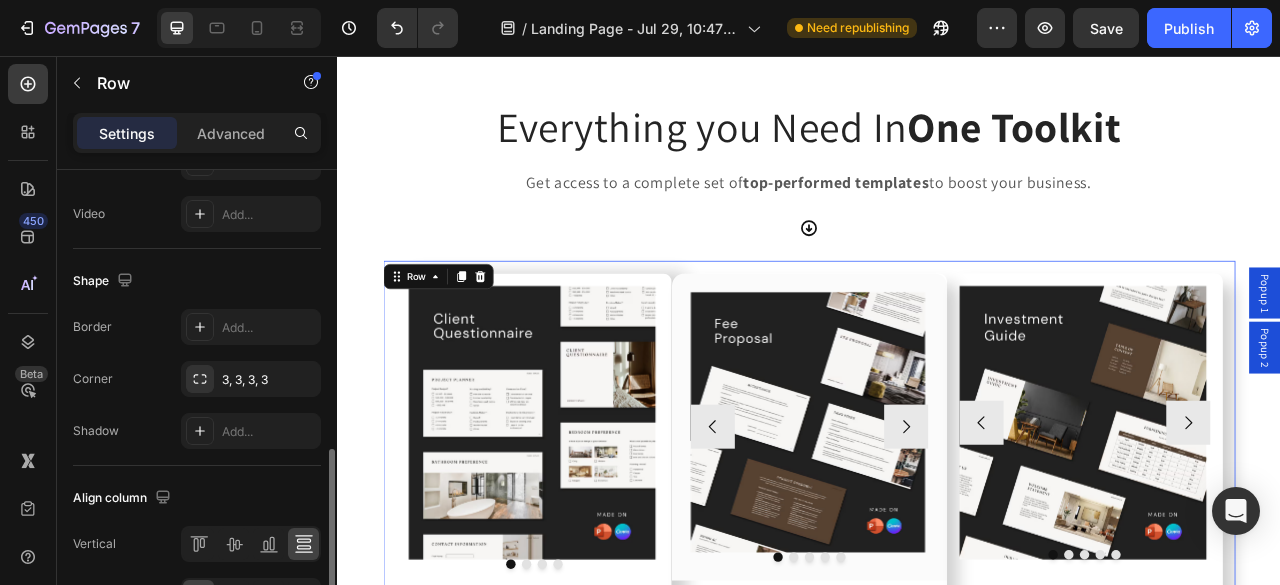 click on "Settings Advanced" at bounding box center [197, 133] 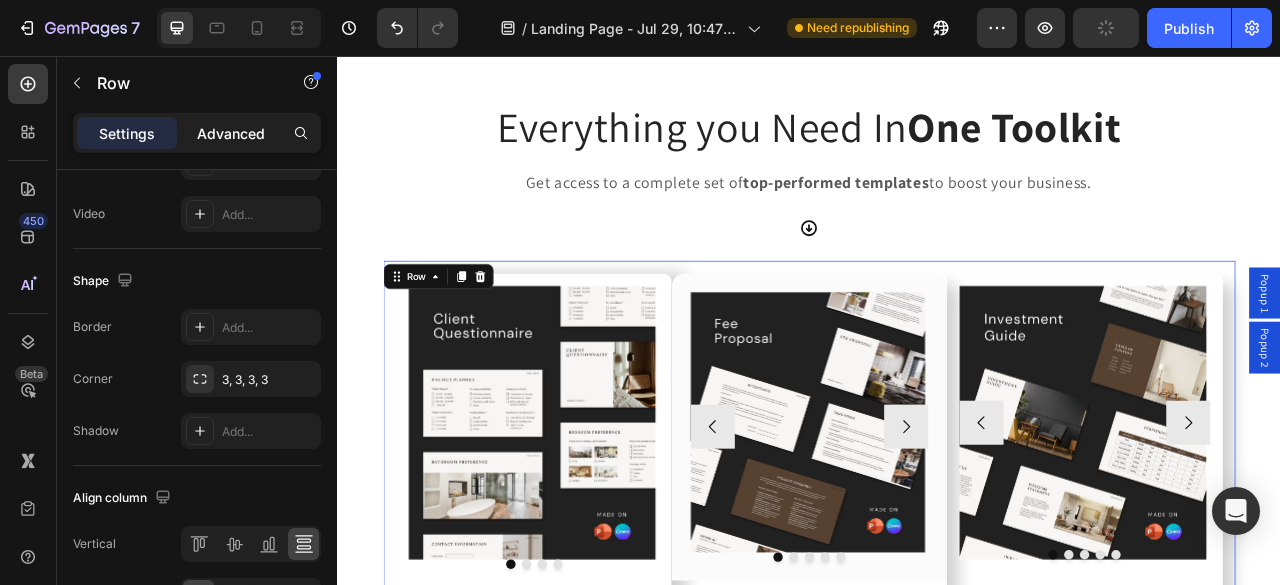 click on "Advanced" at bounding box center (231, 133) 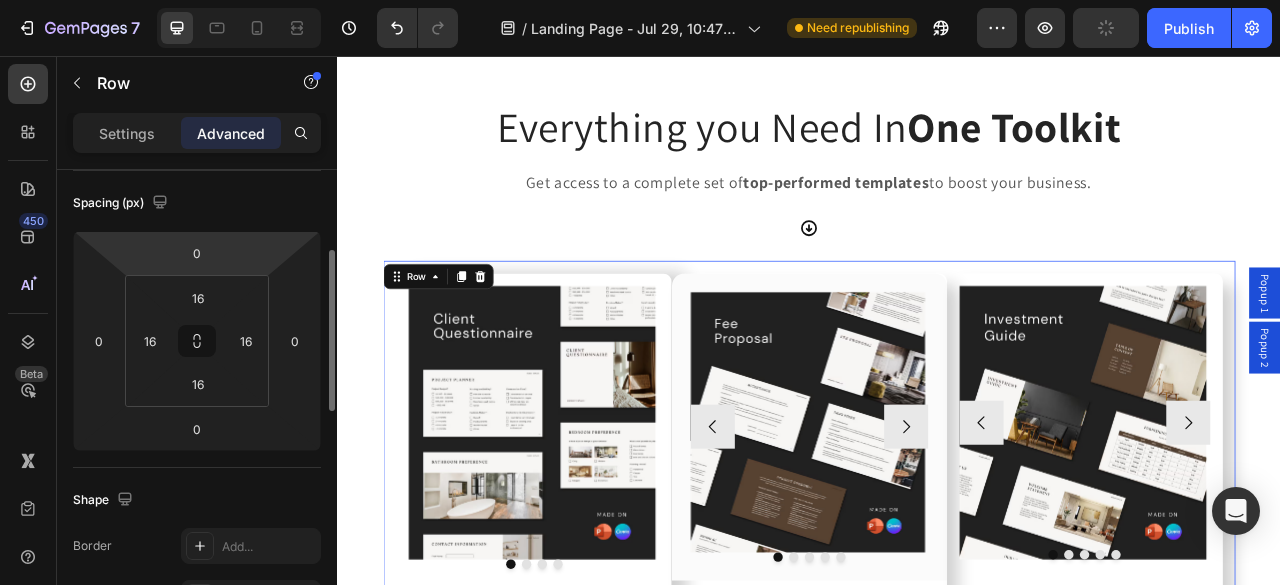 scroll, scrollTop: 210, scrollLeft: 0, axis: vertical 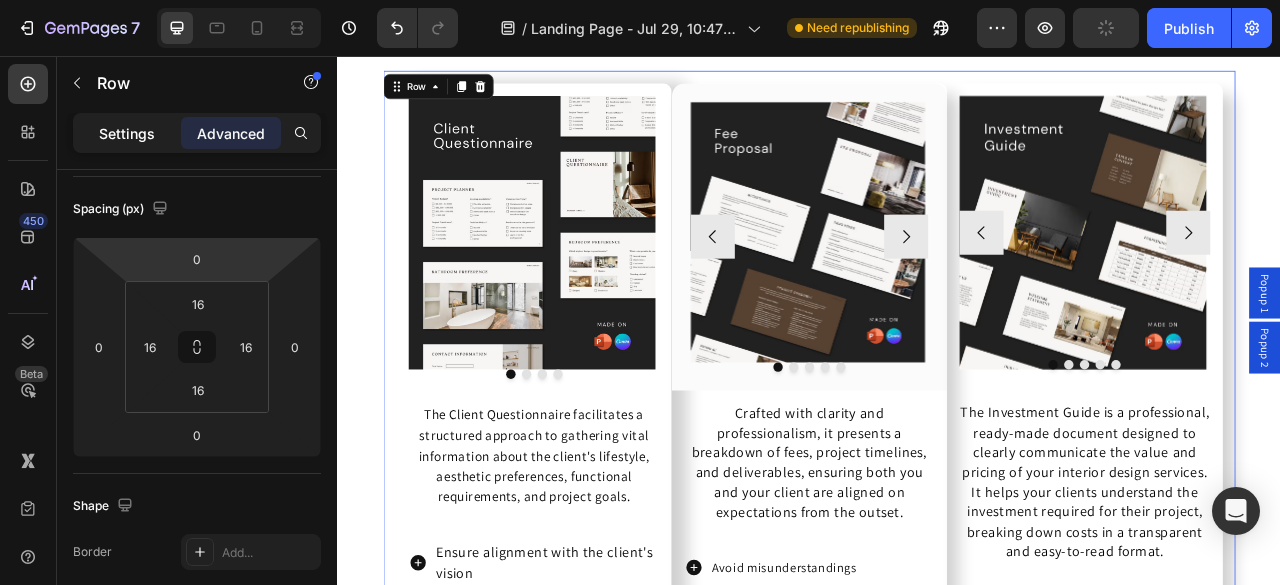 click on "Settings" at bounding box center [127, 133] 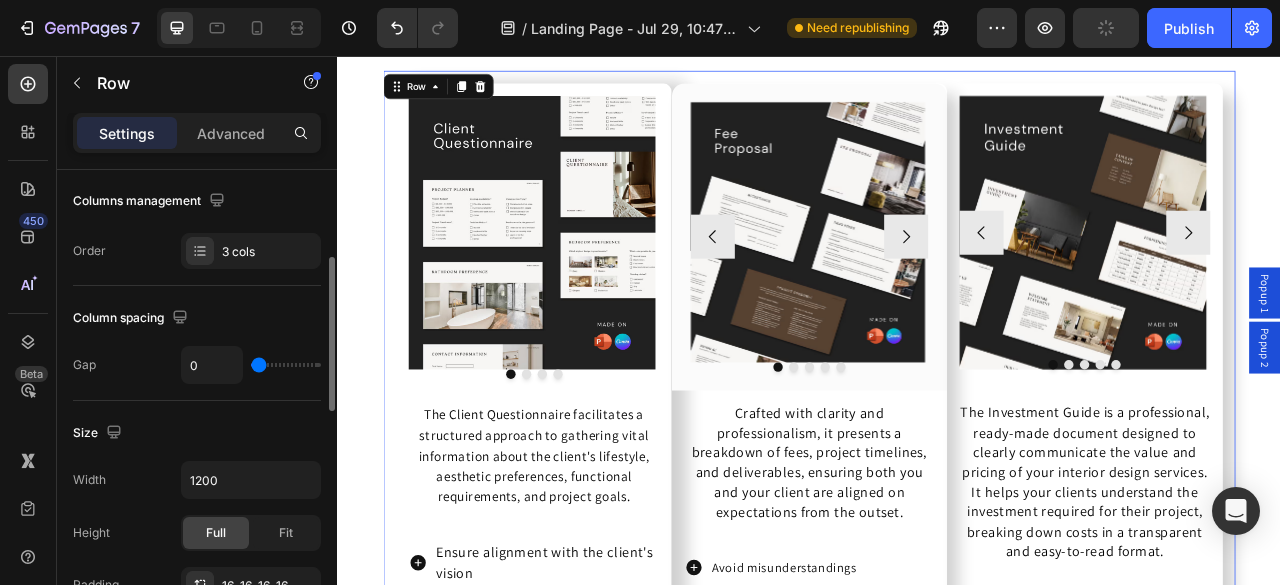 scroll, scrollTop: 264, scrollLeft: 0, axis: vertical 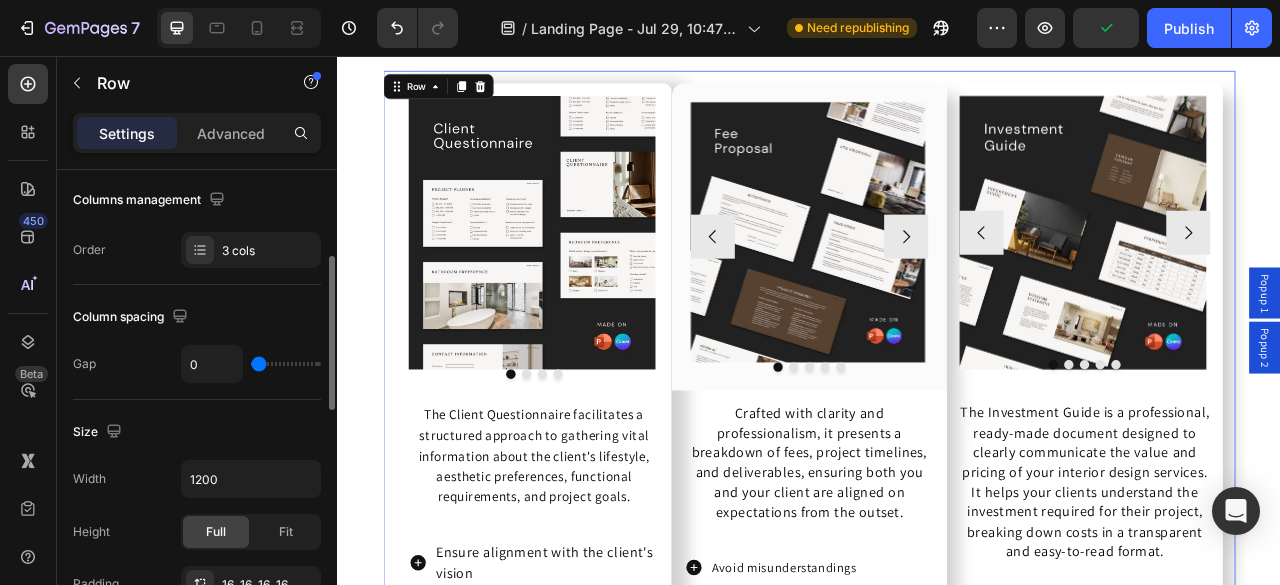 type on "17" 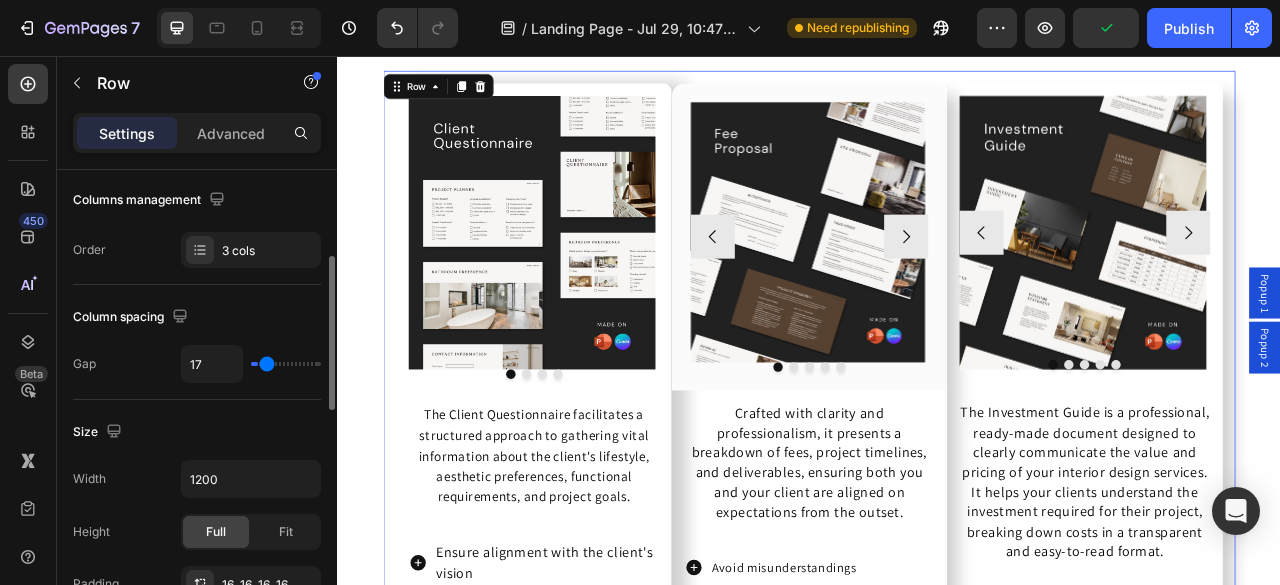 type on "27" 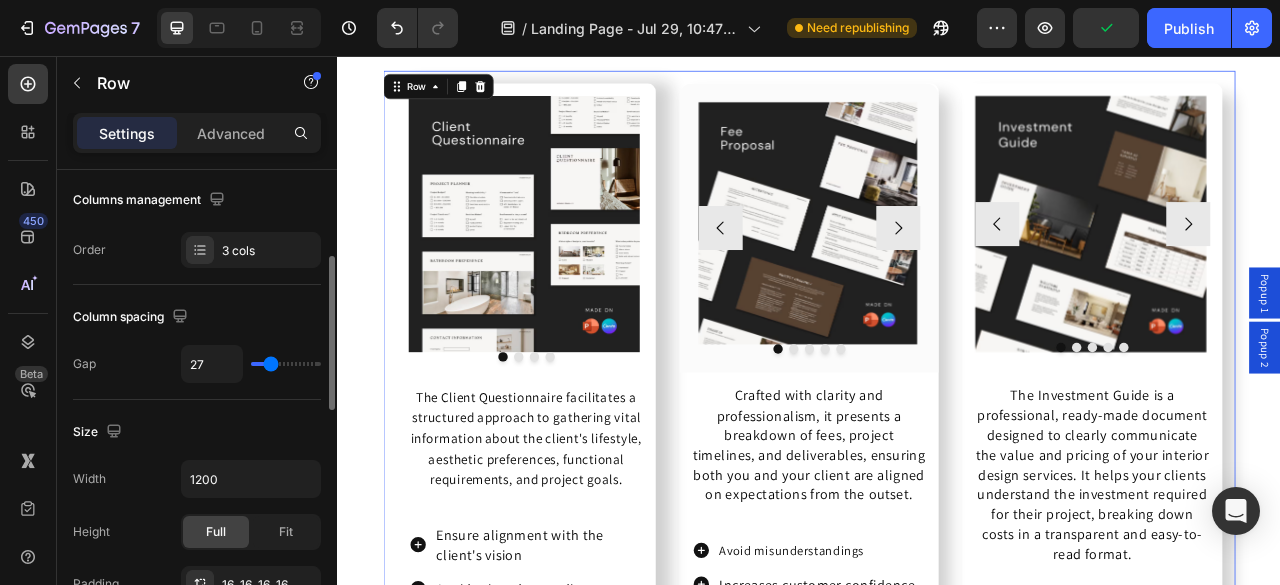type on "30" 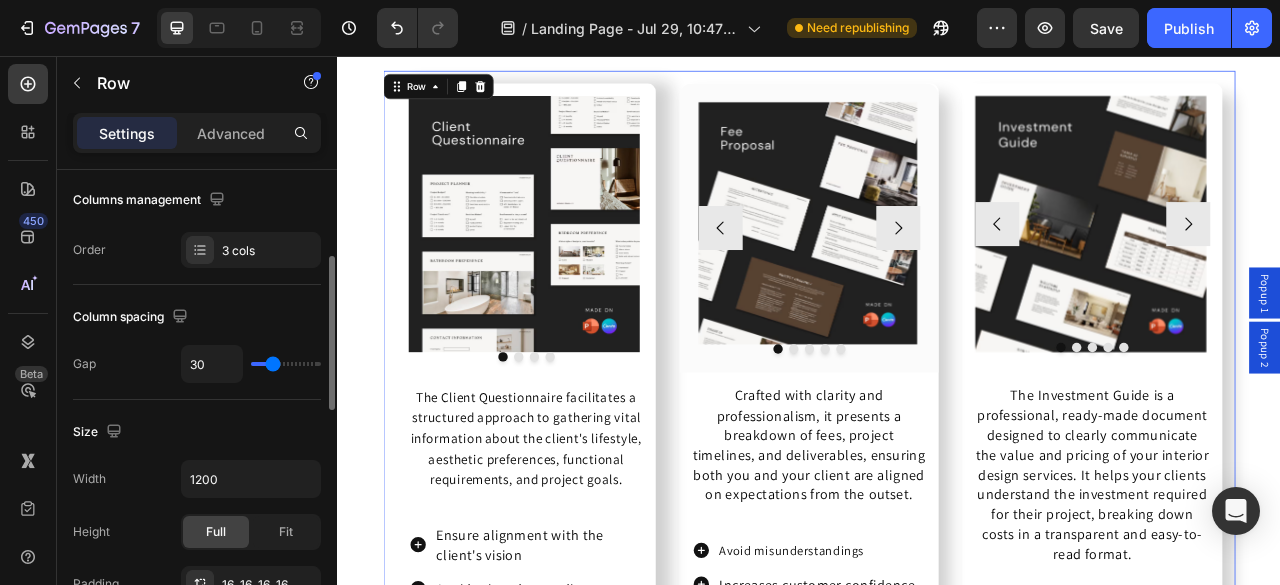 type on "29" 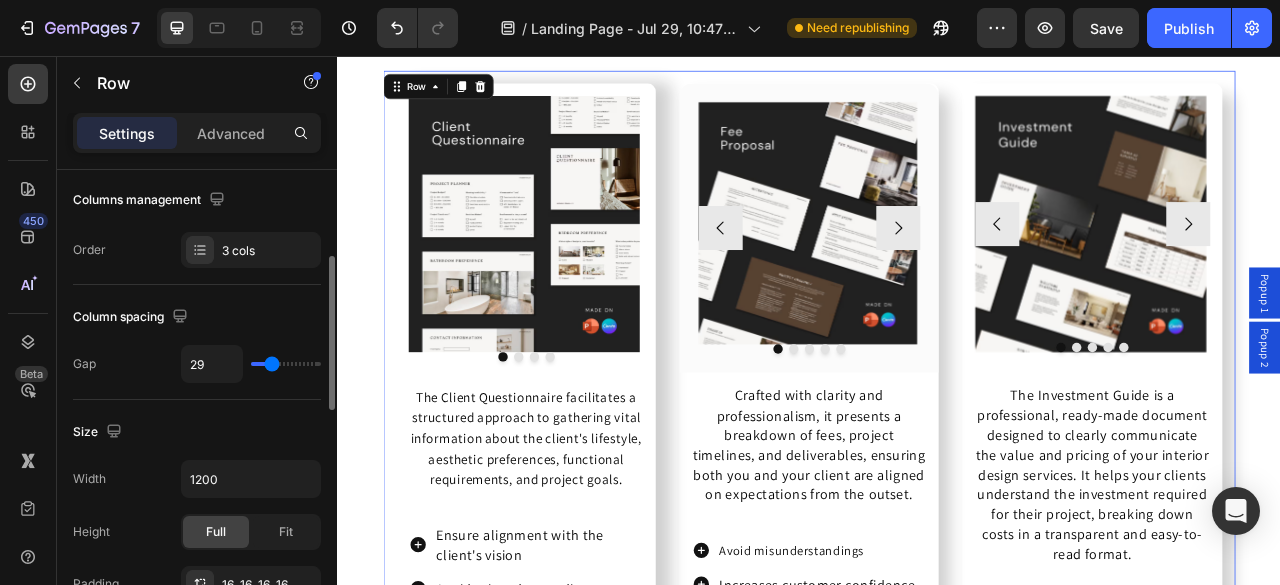 type on "19" 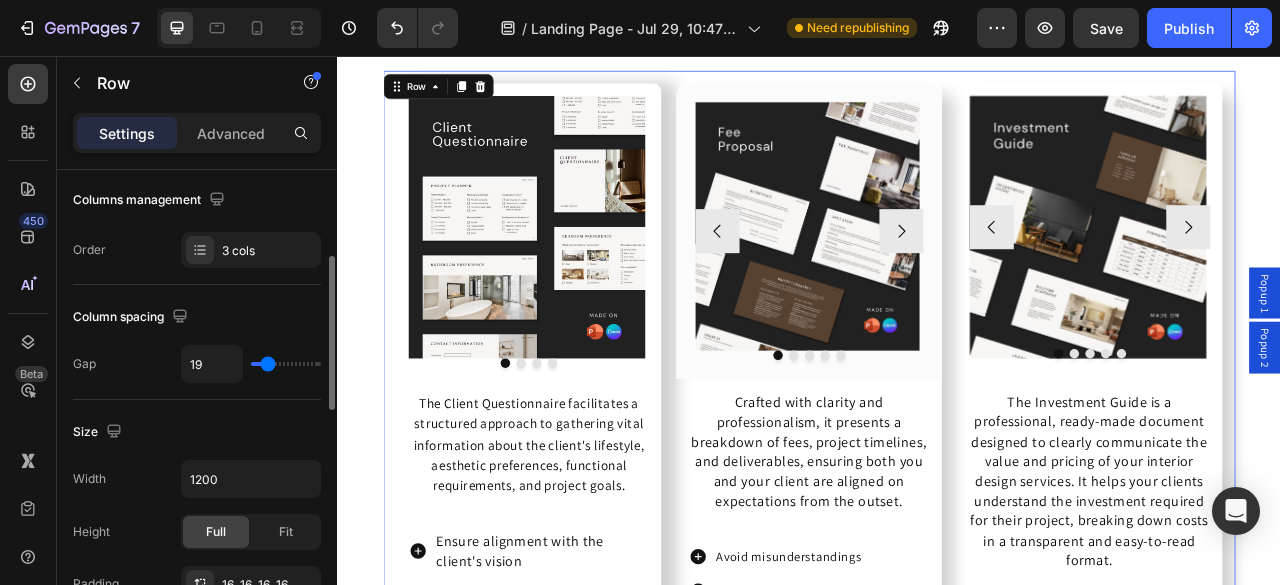 type on "16" 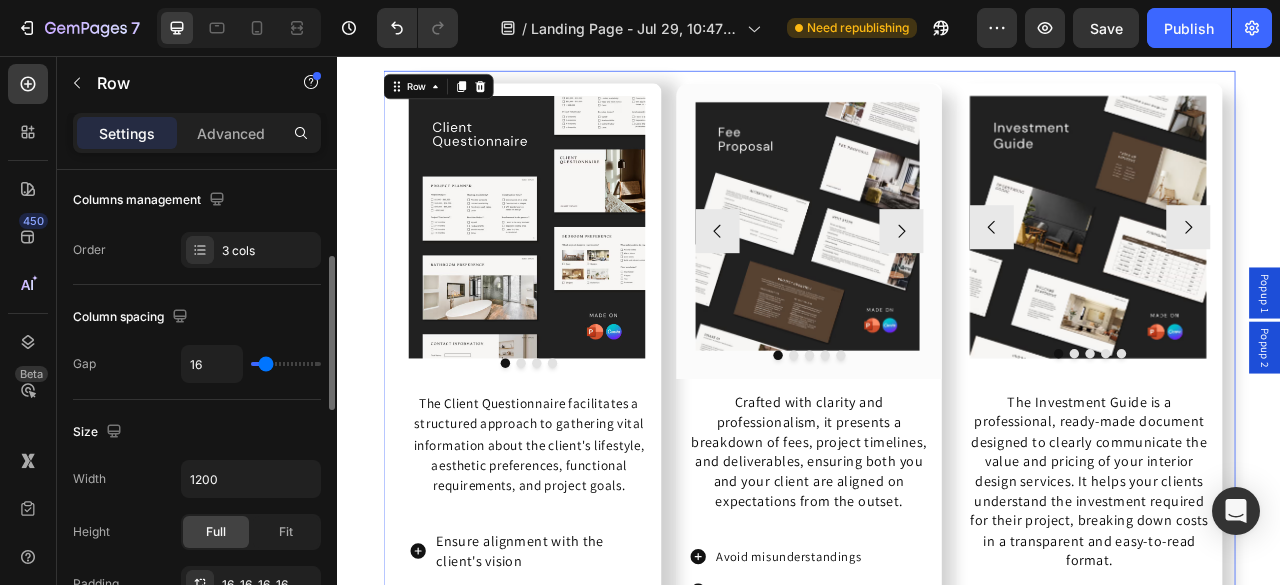 type on "8" 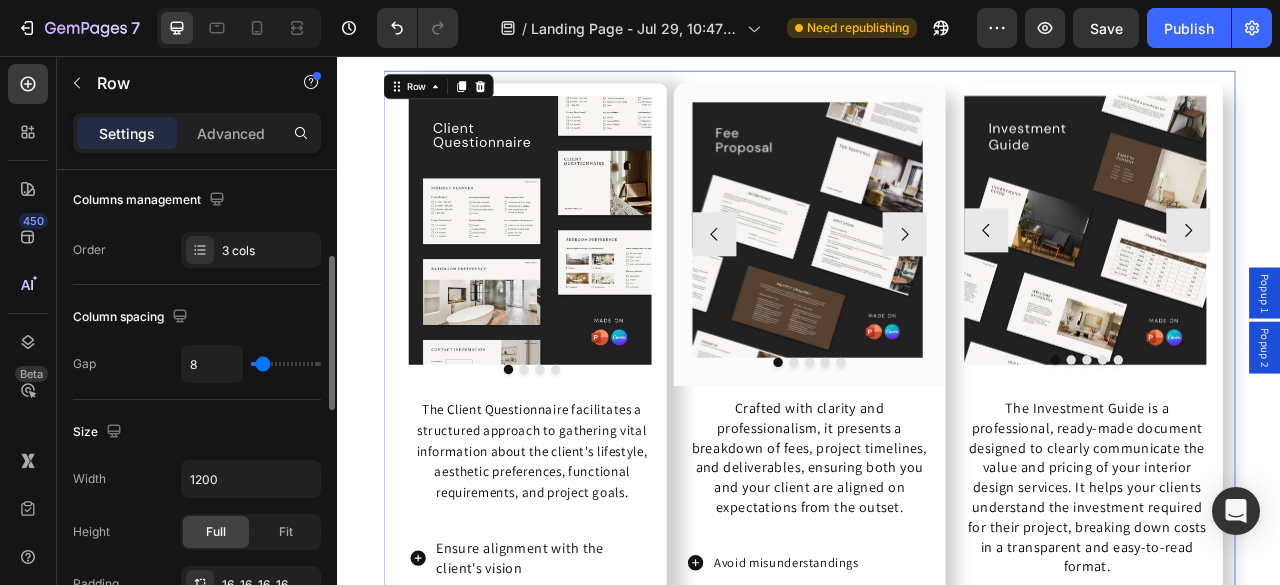 type on "17" 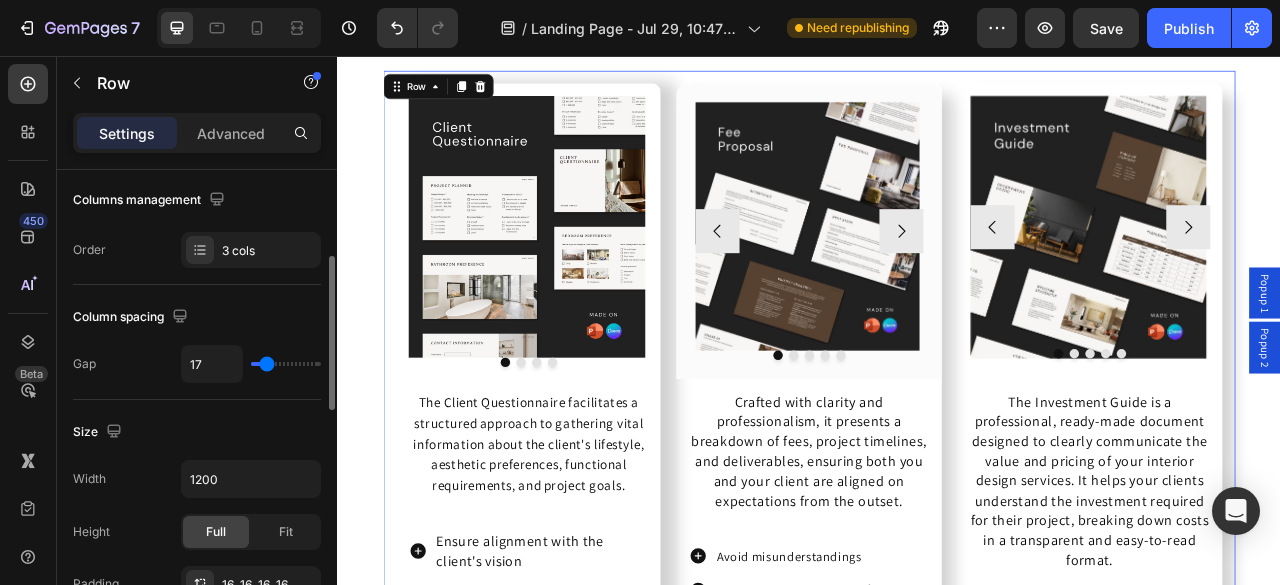 type on "20" 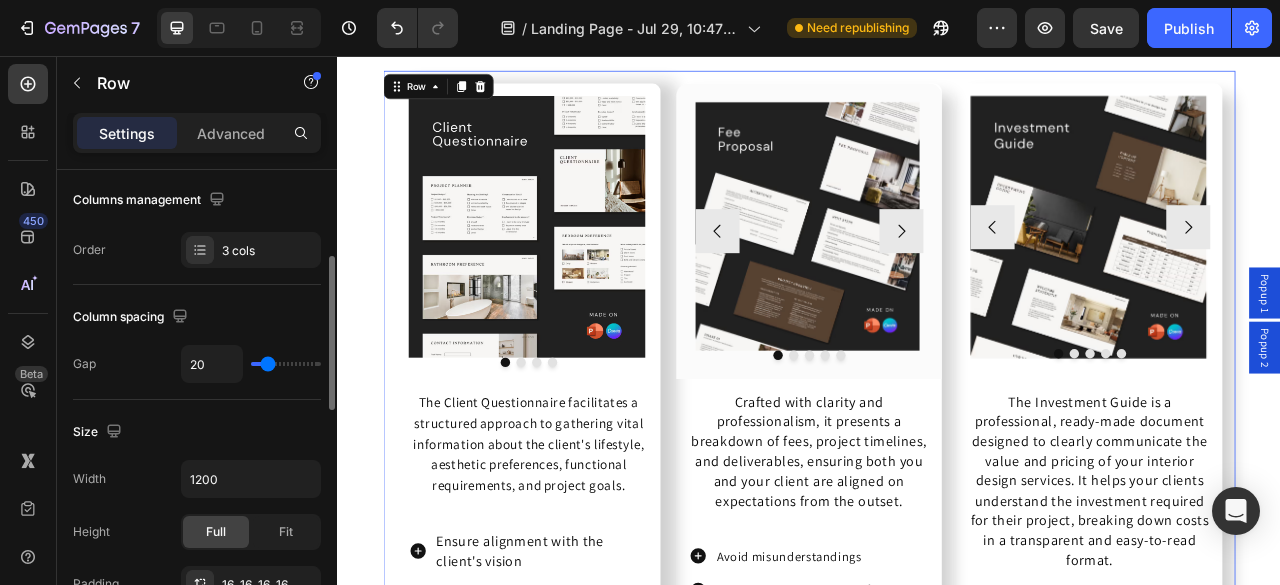 type on "20" 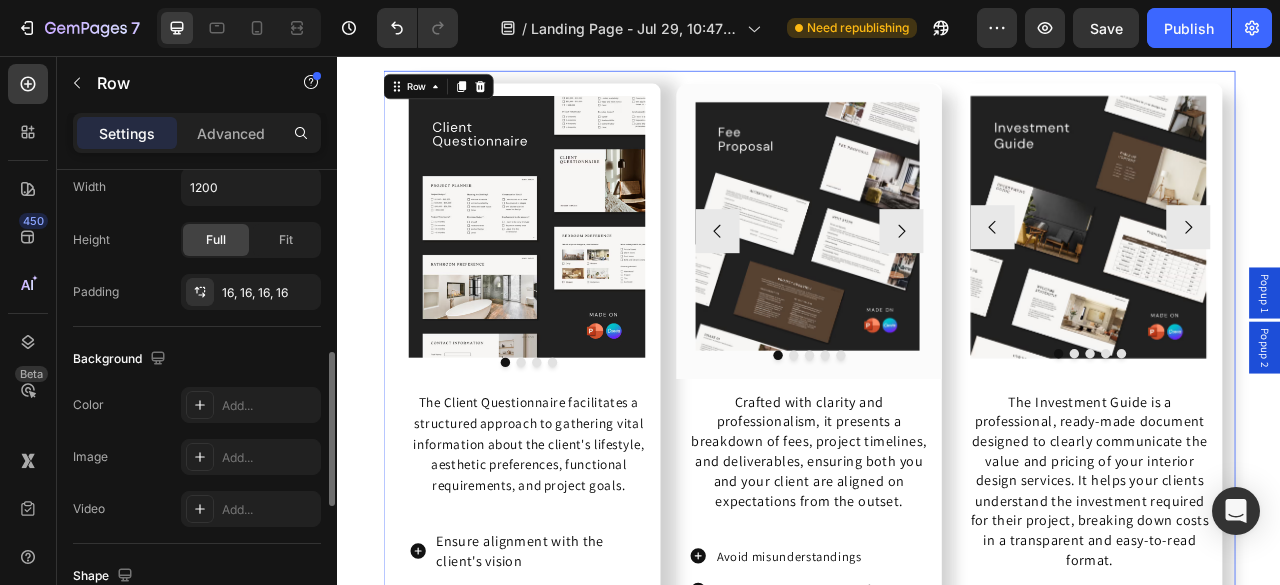 scroll, scrollTop: 588, scrollLeft: 0, axis: vertical 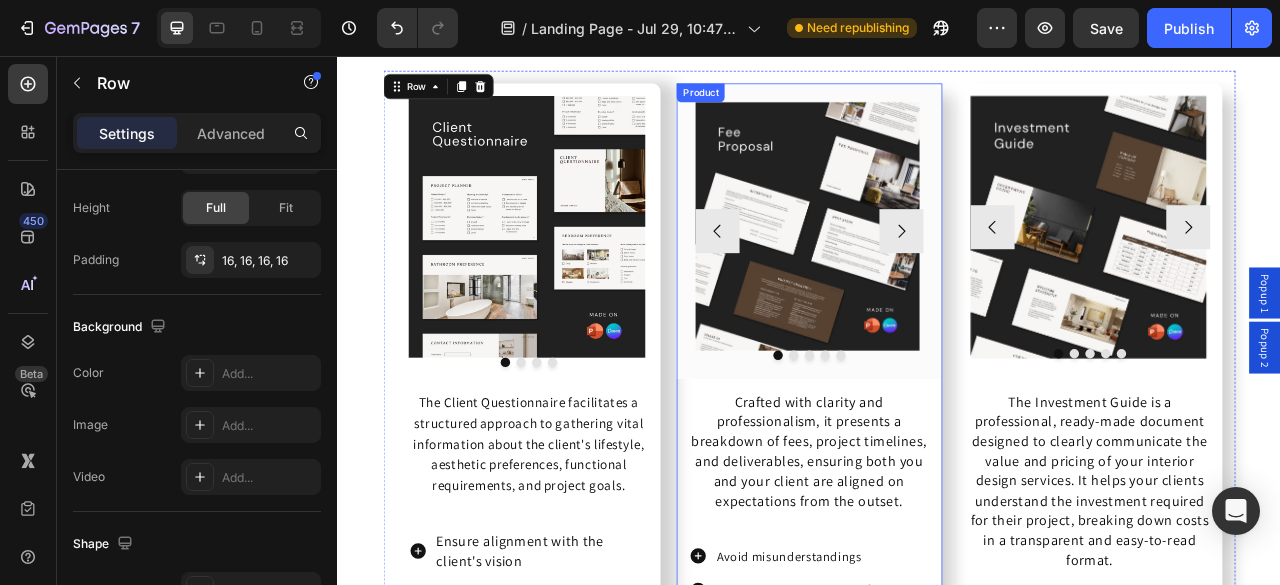 click on "Image Image Image Image Image
Carousel Row Crafted with clarity and professionalism, it presents a breakdown of fees, project timelines, and deliverables, ensuring both you and your client are aligned on expectations from the outset. Text Block
Avoid misunderstandings
Increases customer confidence
Increases the probability of closing contracts Item List" at bounding box center [936, 463] 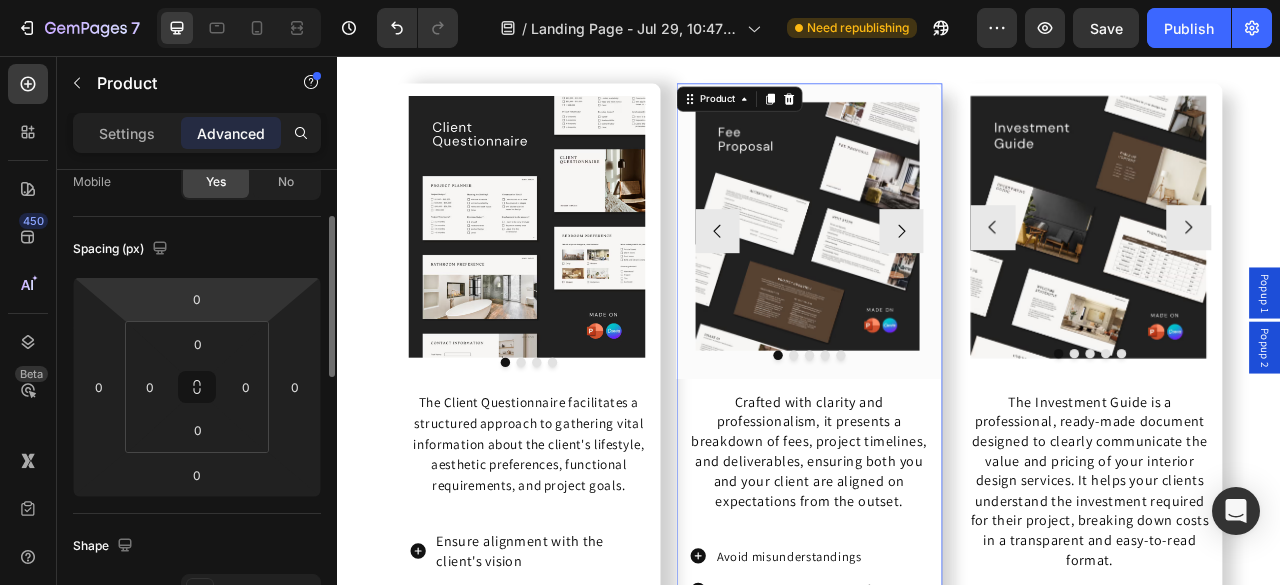 scroll, scrollTop: 146, scrollLeft: 0, axis: vertical 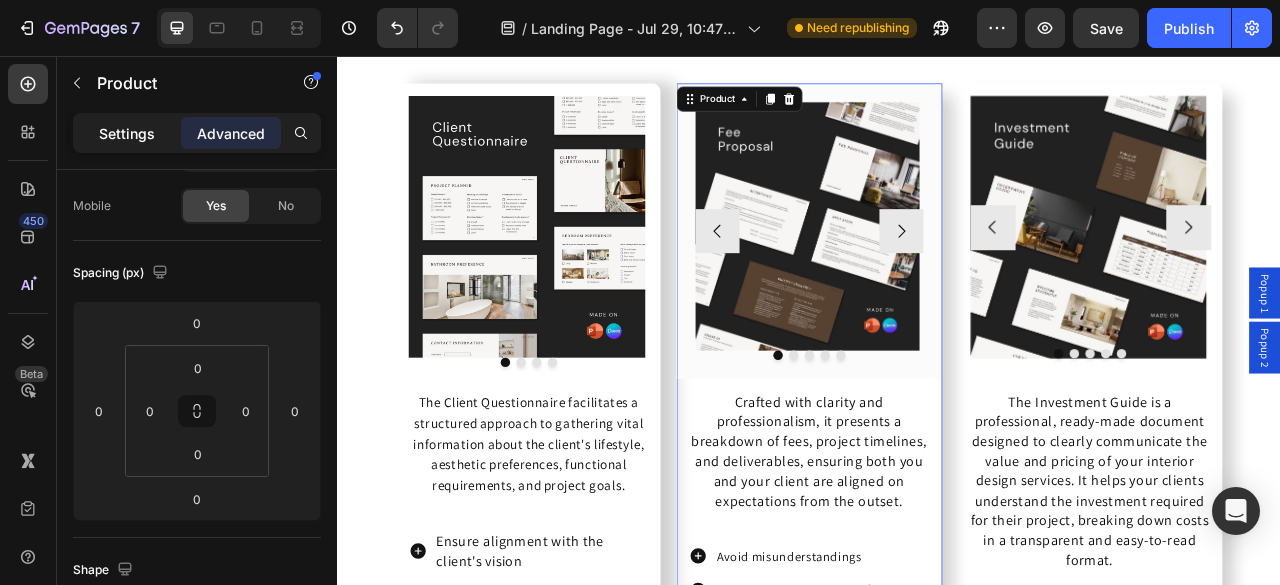 click on "Settings" at bounding box center [127, 133] 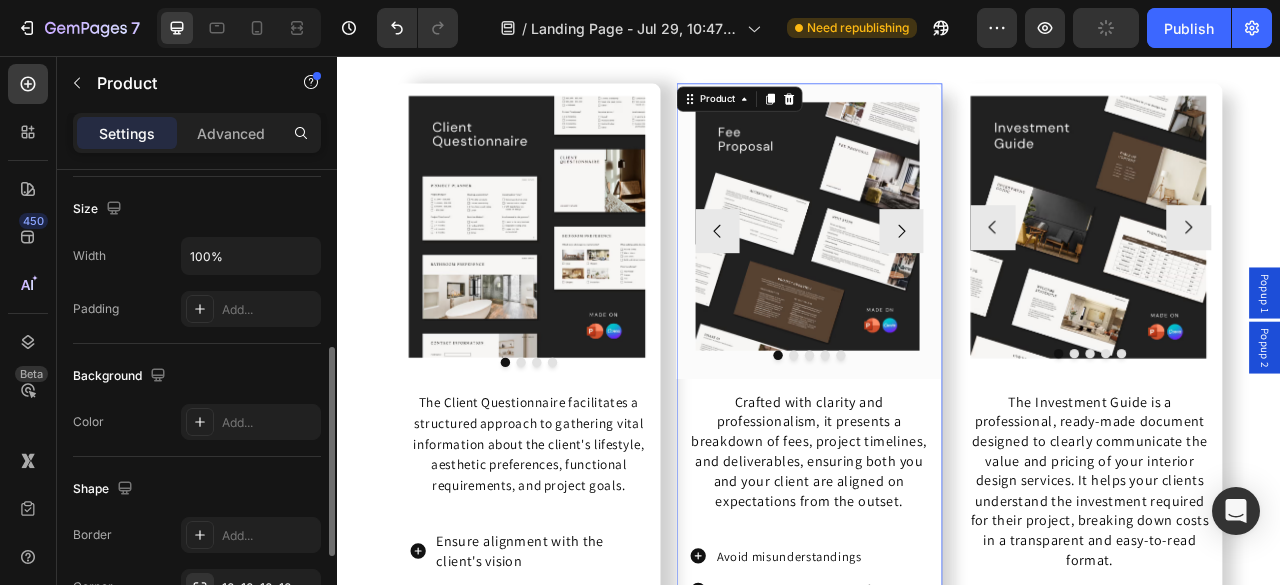 scroll, scrollTop: 251, scrollLeft: 0, axis: vertical 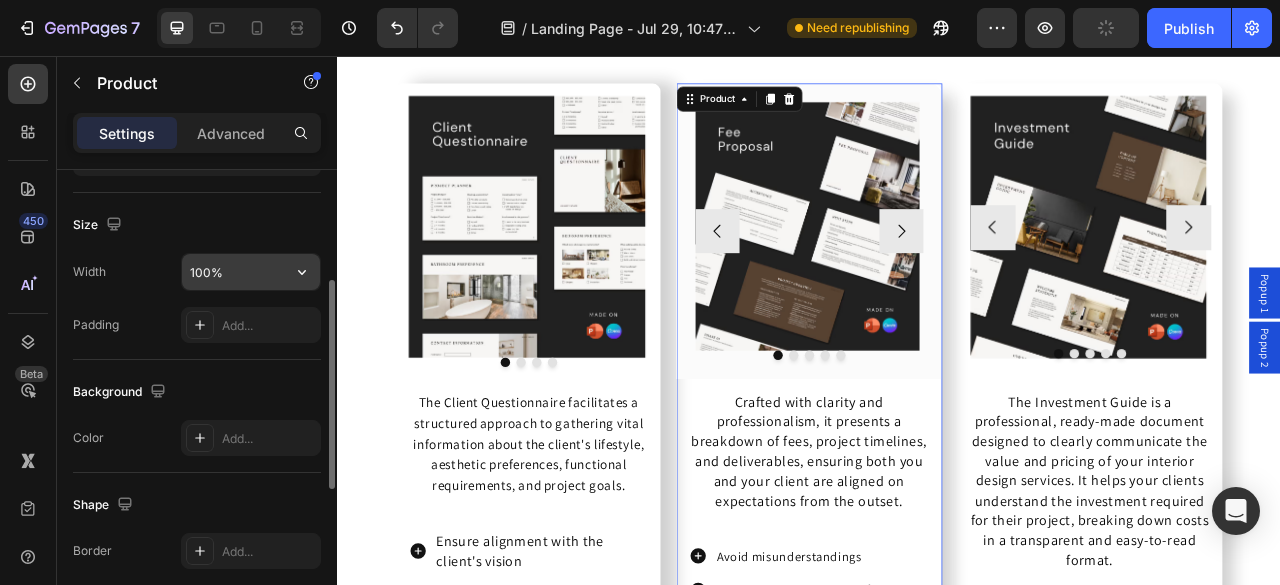 click 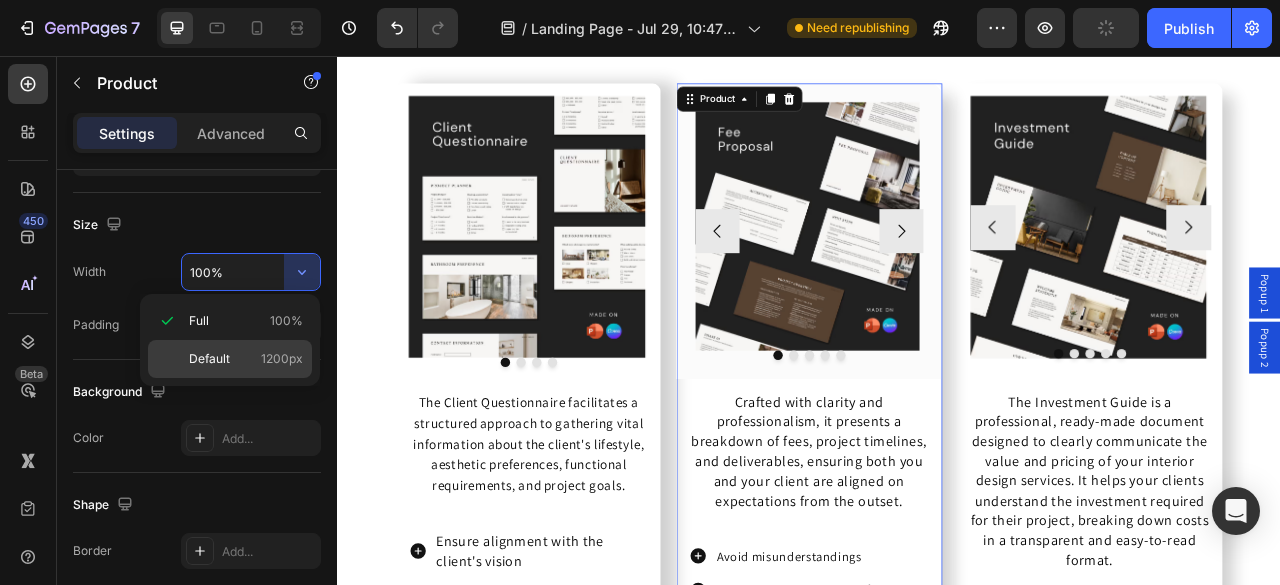 click on "1200px" at bounding box center (282, 359) 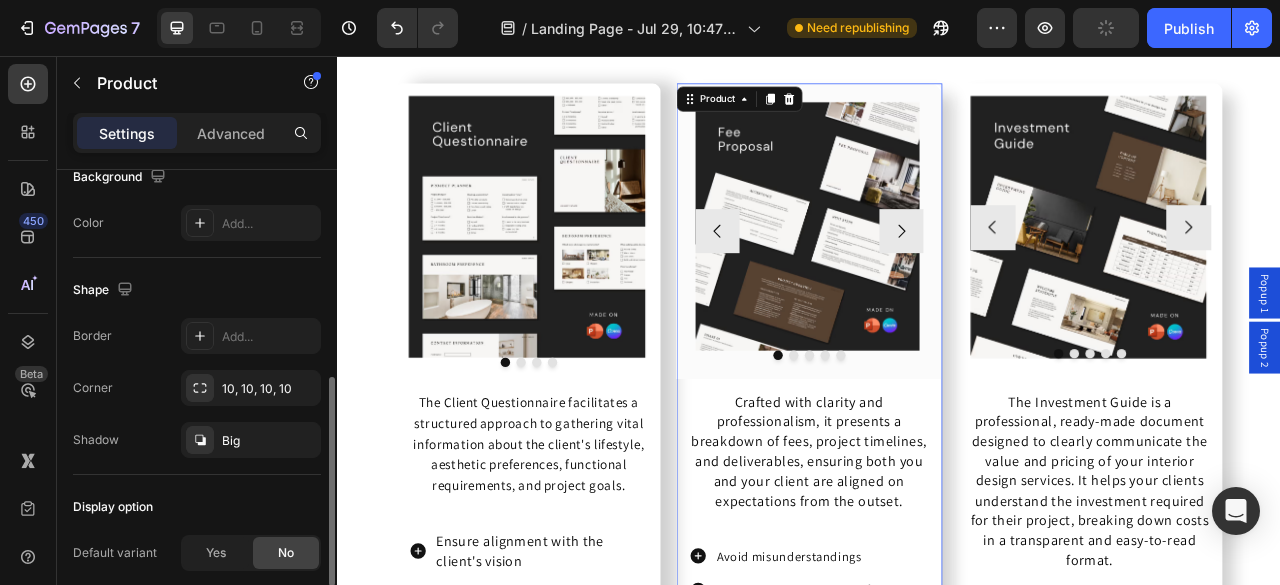 scroll, scrollTop: 467, scrollLeft: 0, axis: vertical 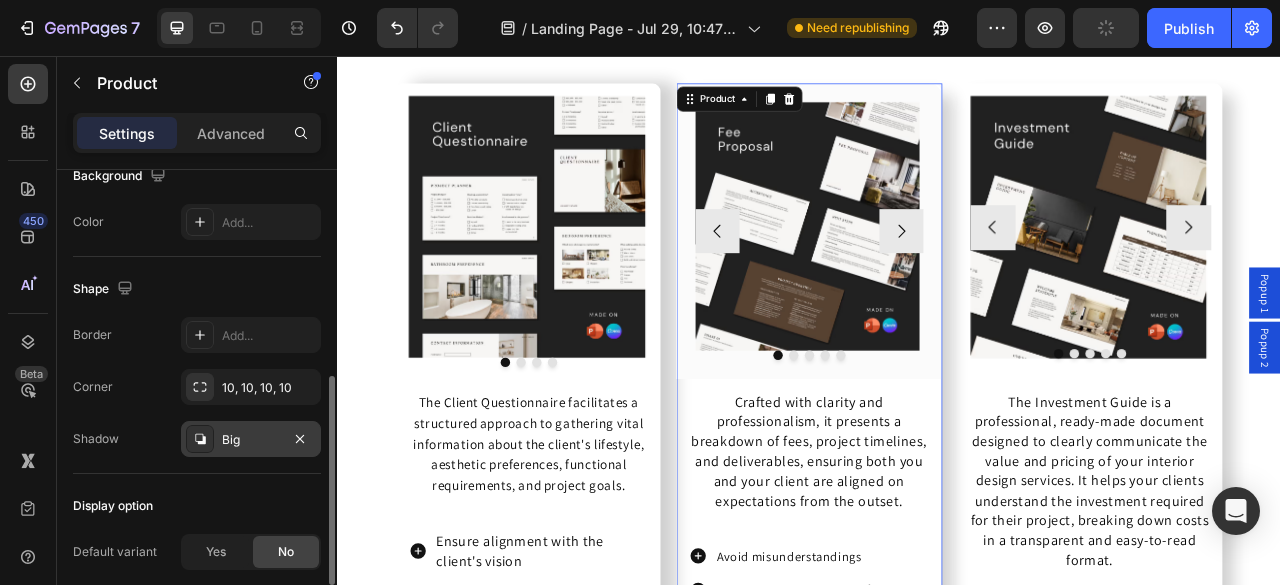 click on "Big" at bounding box center [251, 440] 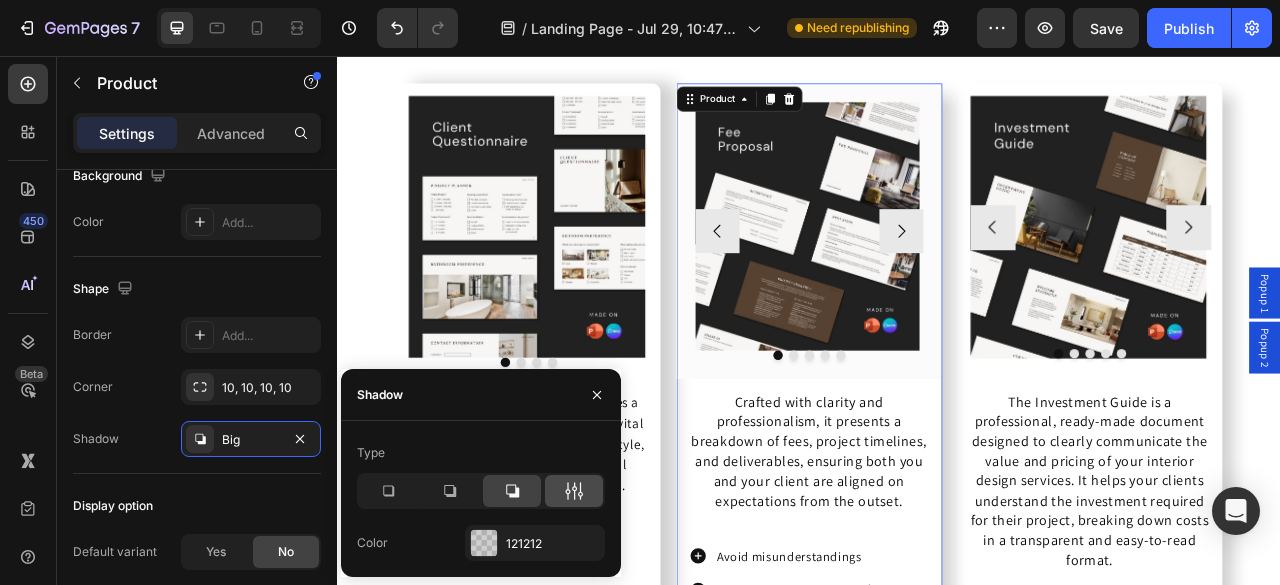click 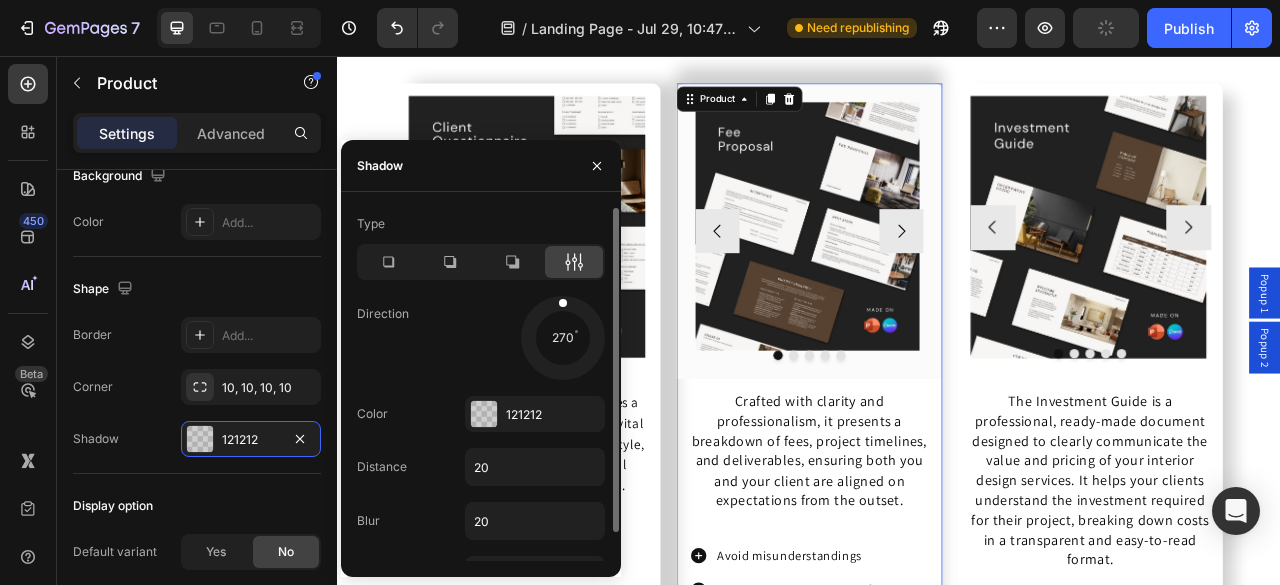 drag, startPoint x: 586, startPoint y: 359, endPoint x: 559, endPoint y: 249, distance: 113.265175 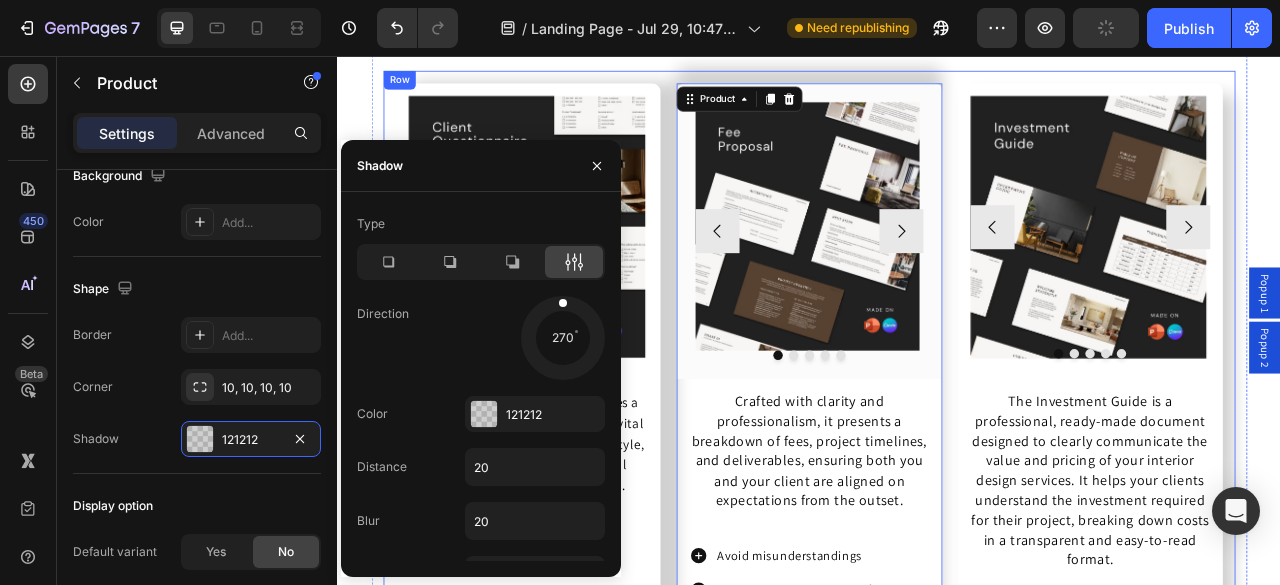 click on "Image
Drop element here
Drop element here
Drop element here Carousel The Client Questionnaire facilitates a structured approach to gathering vital information about the client's lifestyle, aesthetic preferences, functional requirements, and project goals. Text Block
Ensure alignment with the client's vision
Avoid misunderstandings
Increase your professionalism Item List Product
Image Image Image Image Image
Carousel This customizable contract clearly outlines the terms and conditions of your services, protecting both you and your client from misunderstandings or disputes, and ensuring that all parties are aligned from the start. Text Block
Protect yourself from legal risks
Your customers feel safe working with you
Avoid future misunderstandings Item List Product Row
Image Image Image Image Image
Carousel" at bounding box center [936, 1000] 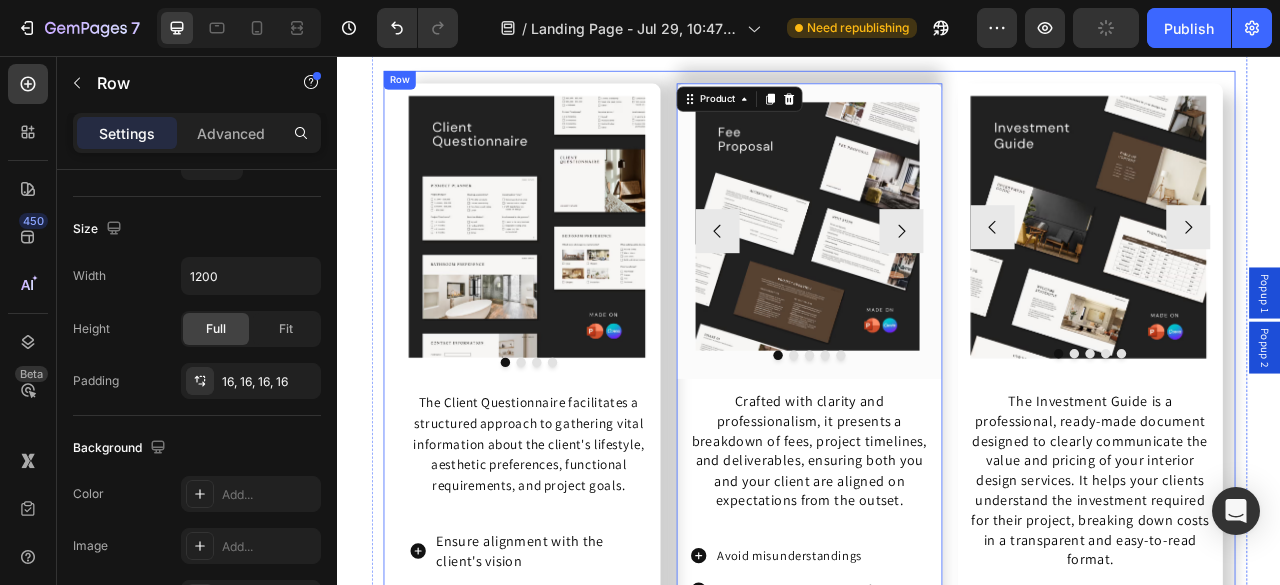 scroll, scrollTop: 0, scrollLeft: 0, axis: both 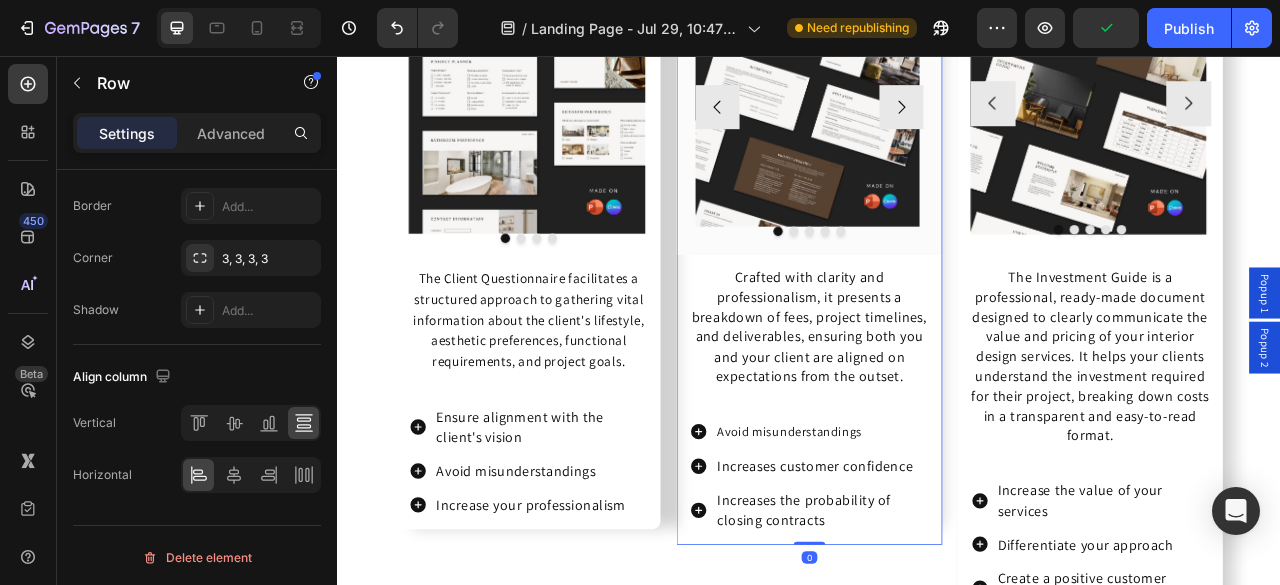 click on "Image Image Image Image Image
Carousel Row Crafted with clarity and professionalism, it presents a breakdown of fees, project timelines, and deliverables, ensuring both you and your client are aligned on expectations from the outset. Text Block
Avoid misunderstandings
Increases customer confidence
Increases the probability of closing contracts Item List" at bounding box center [936, 305] 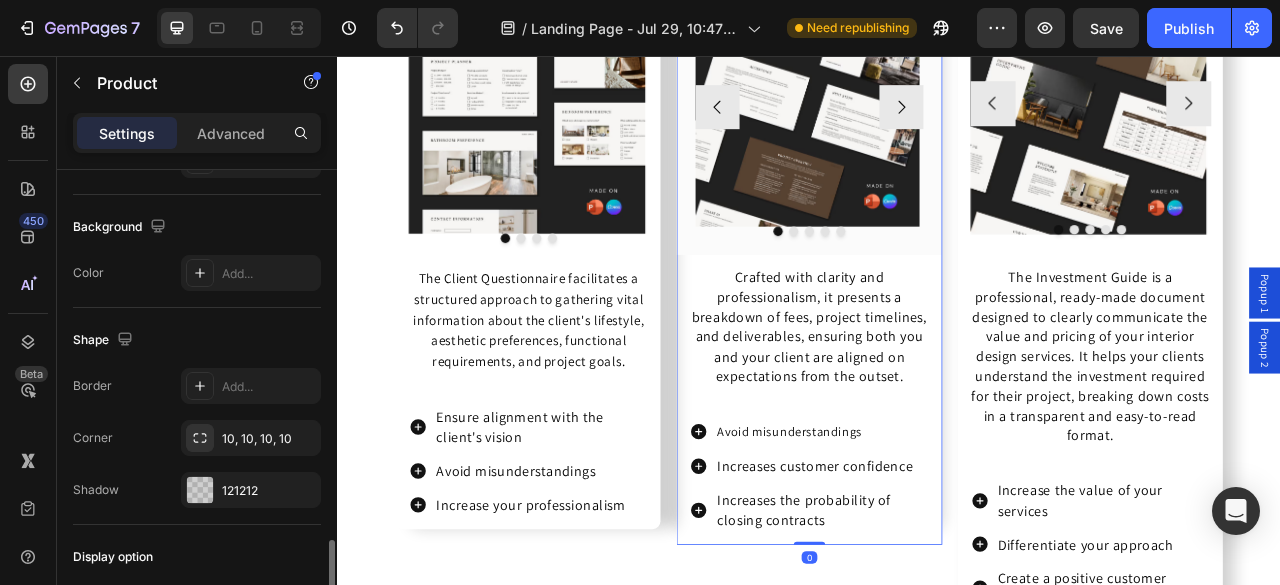 scroll, scrollTop: 597, scrollLeft: 0, axis: vertical 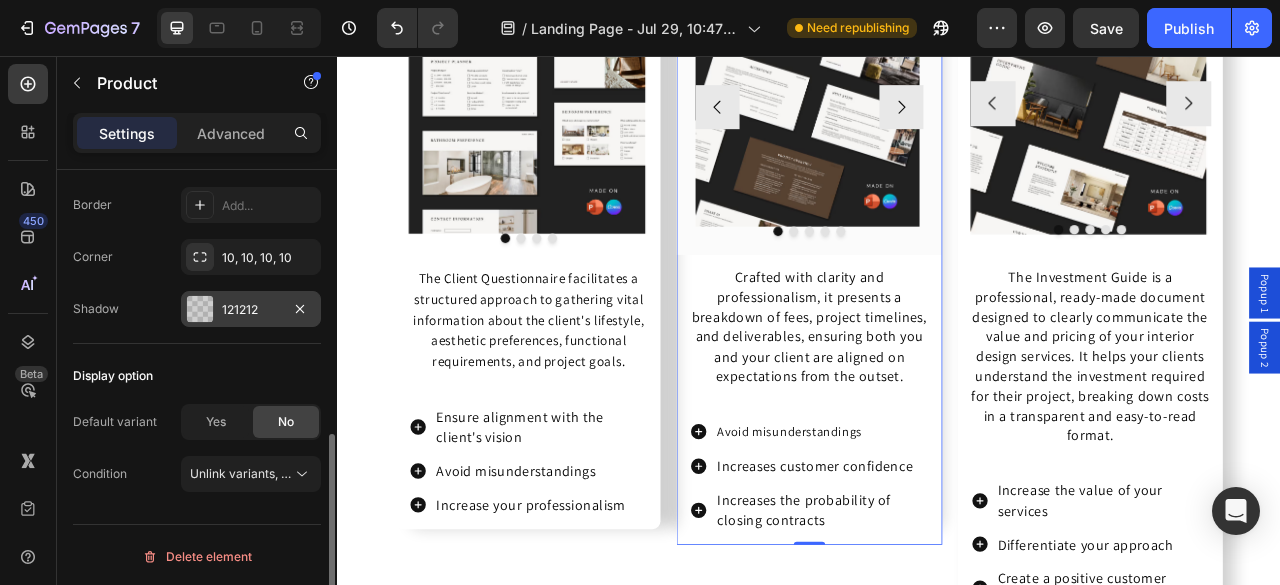 click on "121212" at bounding box center [251, 310] 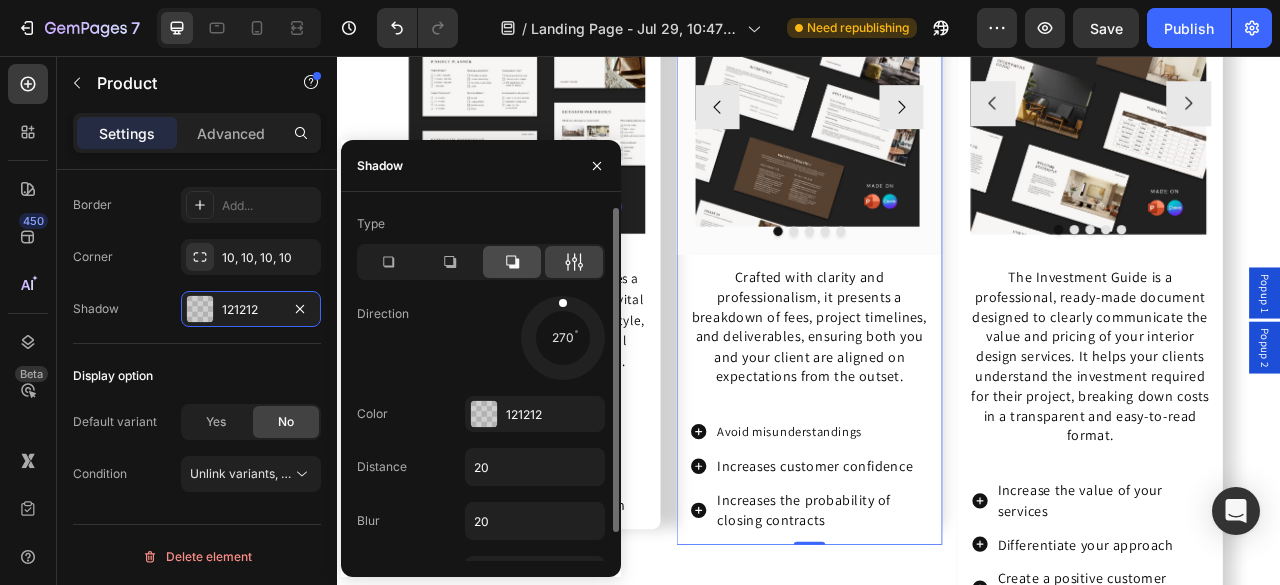 click 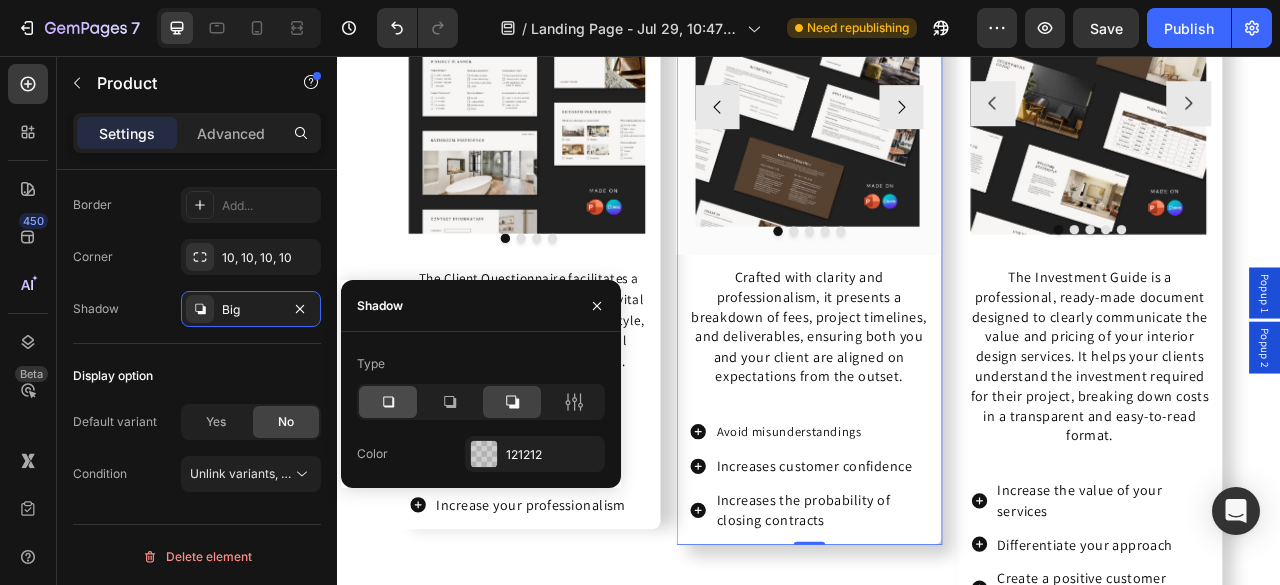 click 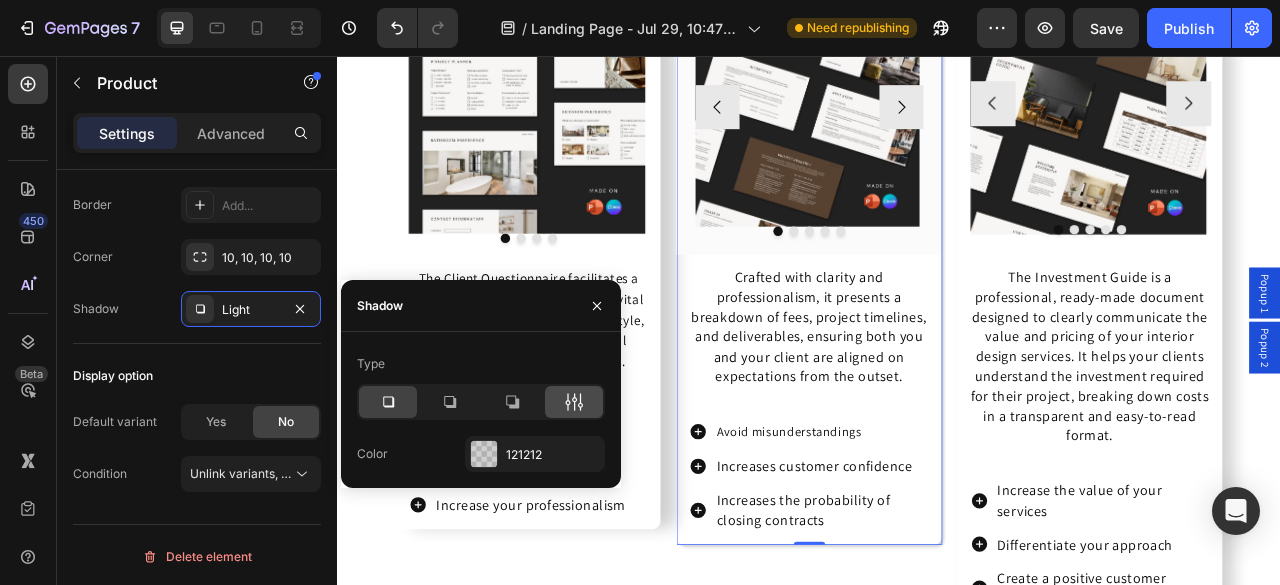 click 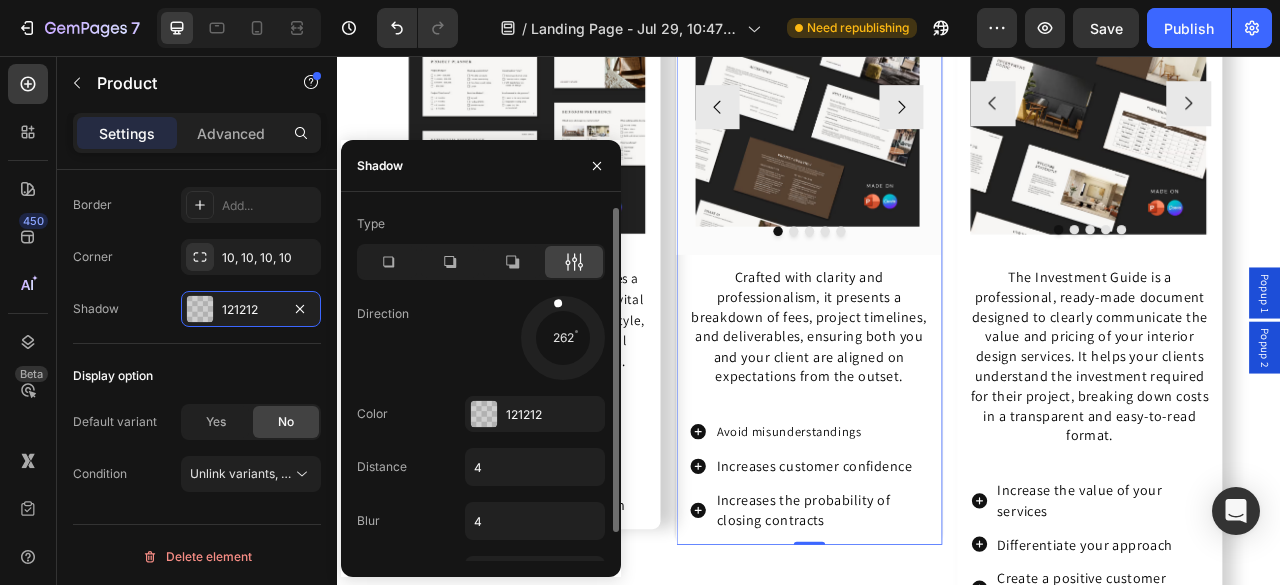 drag, startPoint x: 583, startPoint y: 361, endPoint x: 544, endPoint y: 225, distance: 141.48145 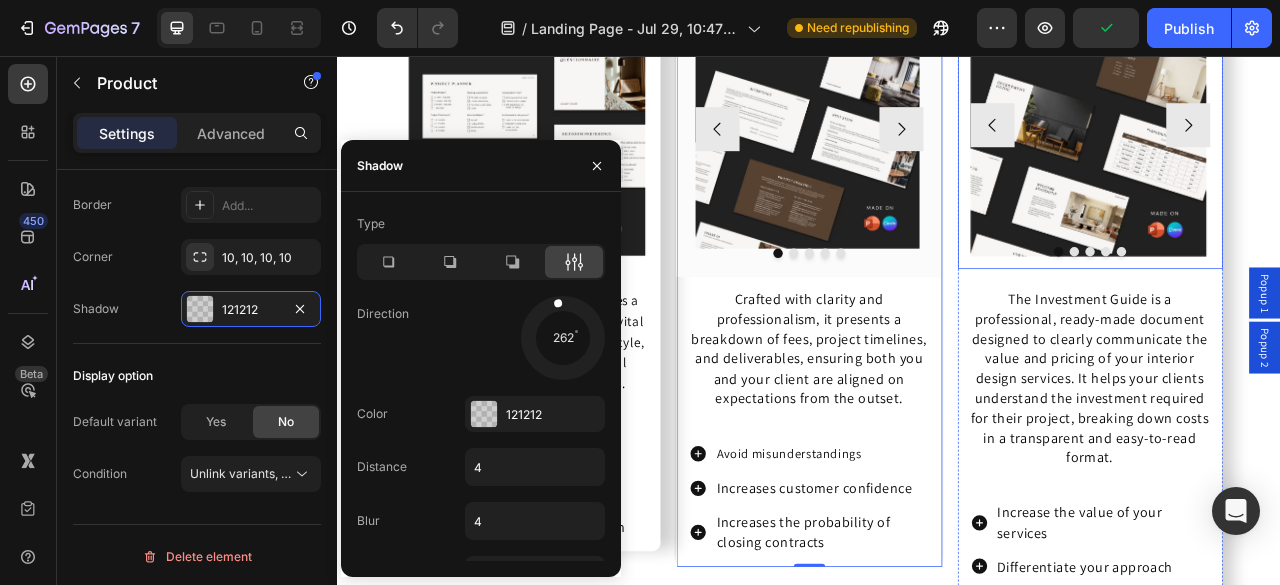 scroll, scrollTop: 5454, scrollLeft: 0, axis: vertical 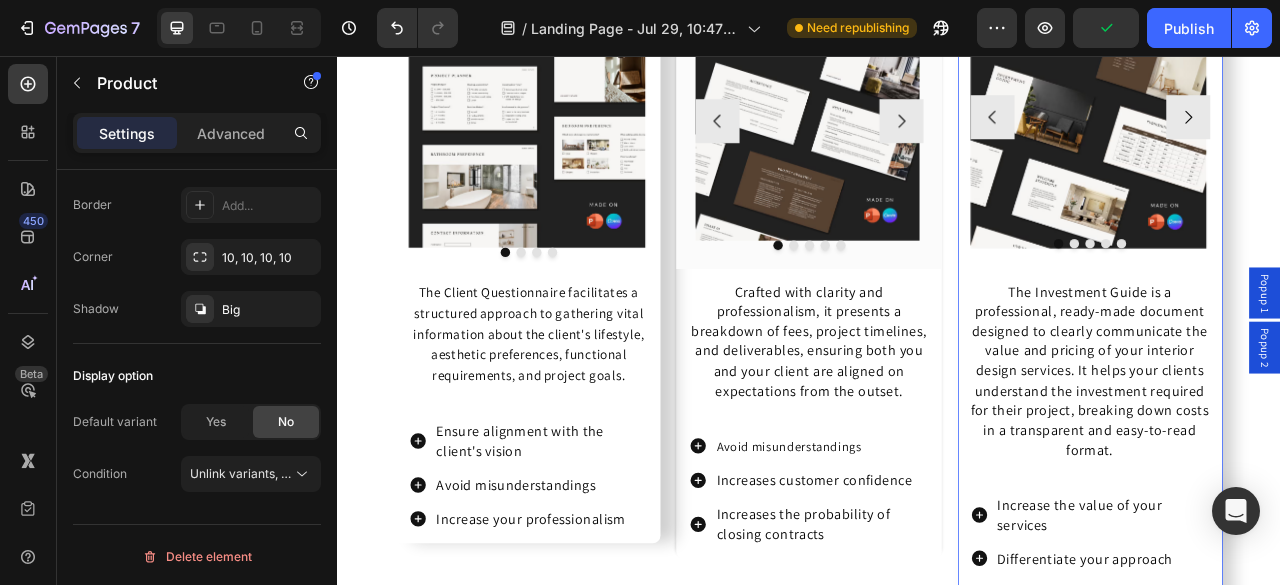 click on "Image Image Image Image Image
Carousel The Investment Guide is a professional, ready-made document designed to clearly communicate the value and pricing of your interior design services. It helps your clients understand the investment required for their project, breaking down costs in a transparent and easy-to-read format. Text Block
Increase the value of your services
Differentiate your approach
Create a positive customer experience Item List" at bounding box center (1294, 373) 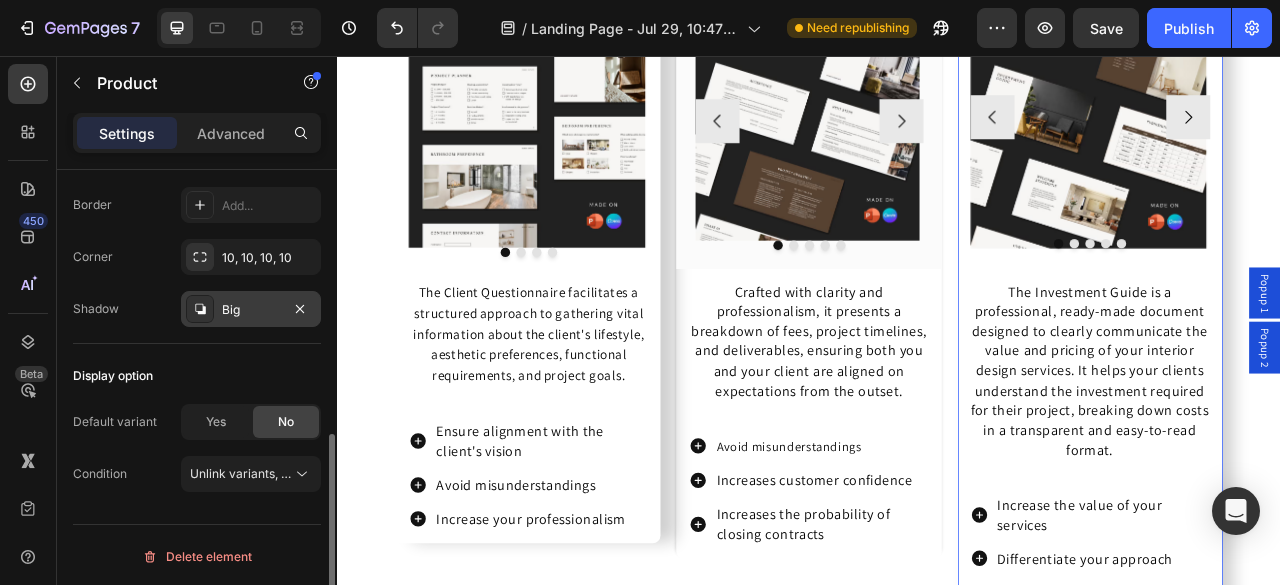 click on "Big" at bounding box center [251, 309] 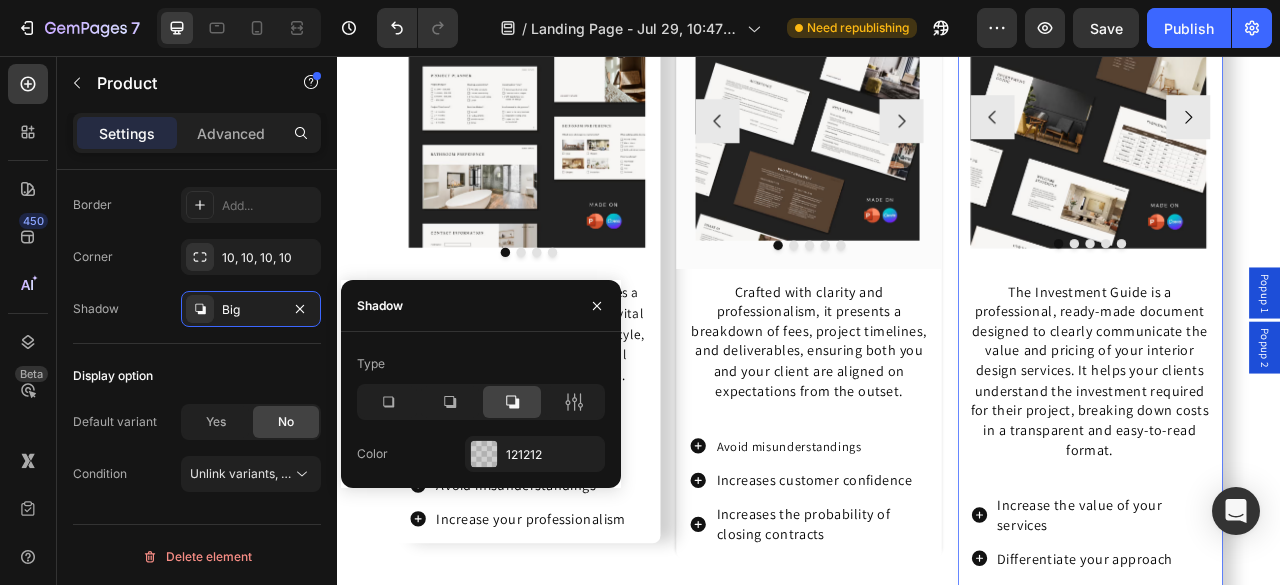 click on "Type Color 121212" at bounding box center [481, 410] 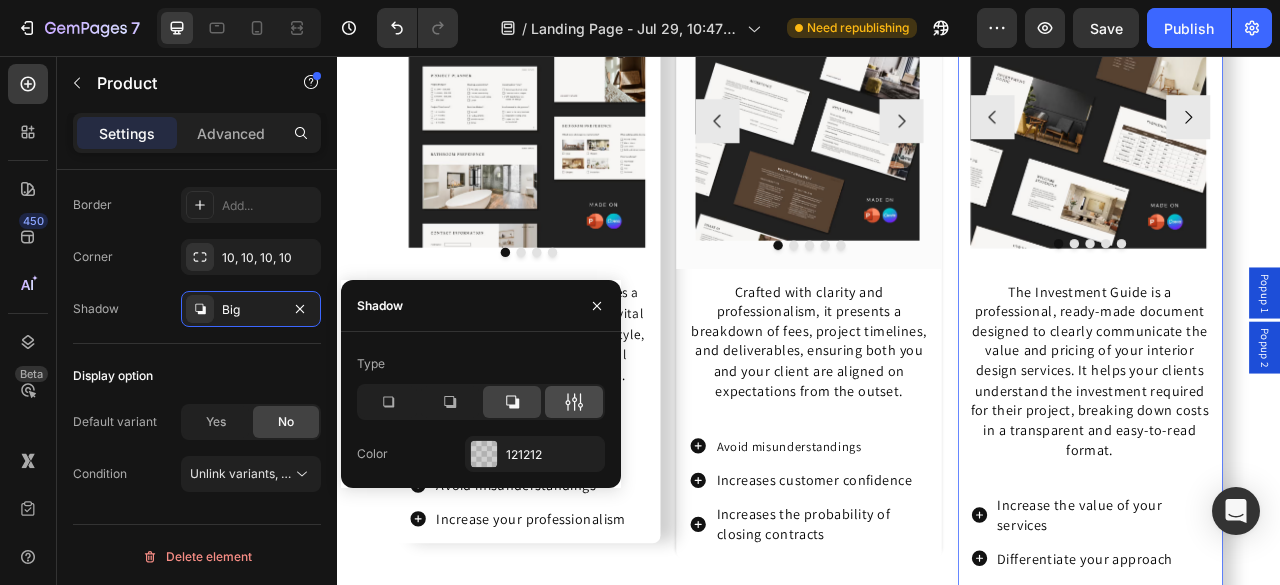 click 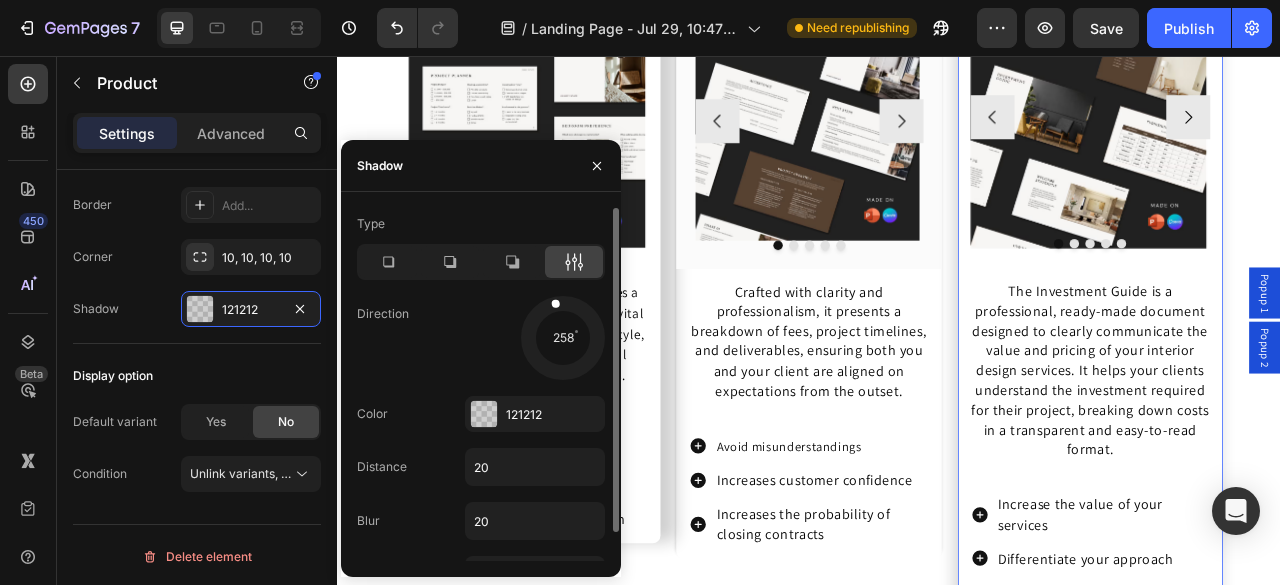 drag, startPoint x: 580, startPoint y: 356, endPoint x: 541, endPoint y: 245, distance: 117.65203 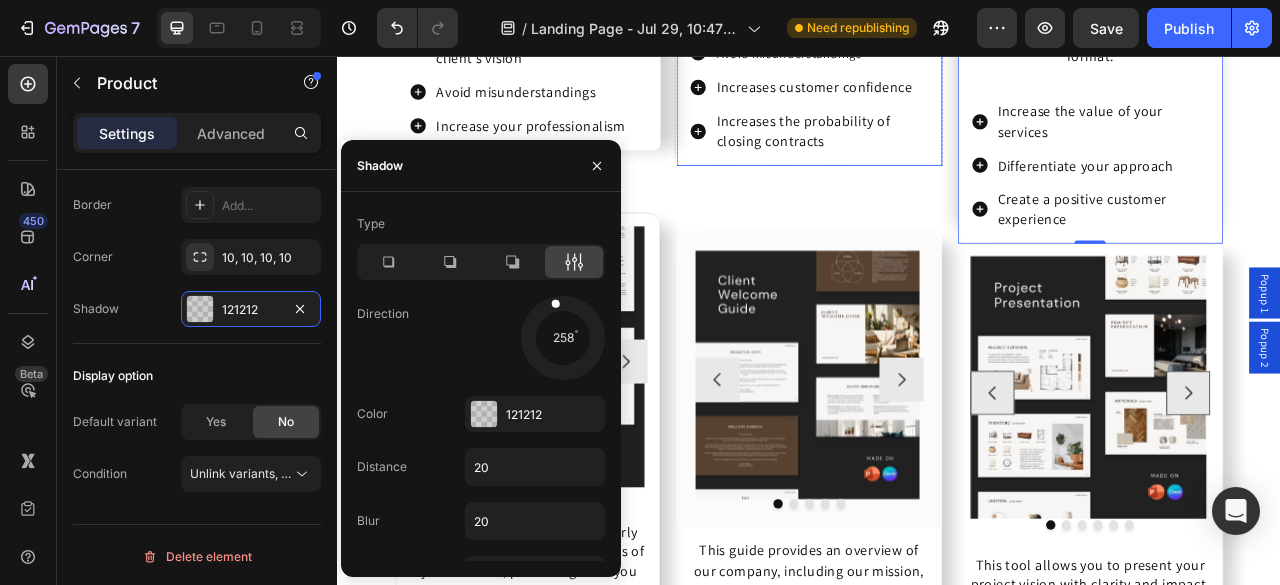 scroll, scrollTop: 5870, scrollLeft: 0, axis: vertical 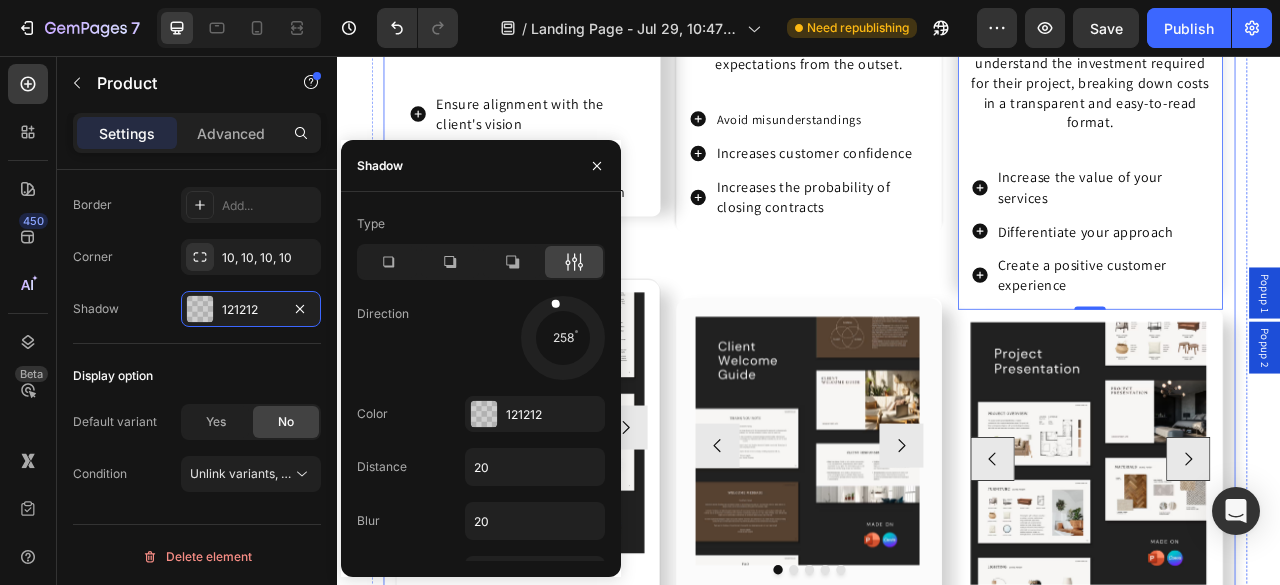 click on "Image Image Image Image Image
Carousel Row Crafted with clarity and professionalism, it presents a breakdown of fees, project timelines, and deliverables, ensuring both you and your client are aligned on expectations from the outset. Text Block
Avoid misunderstandings
Increases customer confidence
Increases the probability of closing contracts Item List Product
Image Image Image Image Image
Carousel Row This guide provides an overview of our company, including our mission, values, and approach to design. It outlines what clients can expect at each stage of the project, from initial consultation to final handover.  Text Block
Eliminate customer confusion
Creating a positive impression
Reduces repetitive explanations Item List Product
Image Image Image Image Image Image Image Image
Carousel Row Text Block
Item List" at bounding box center [936, 611] 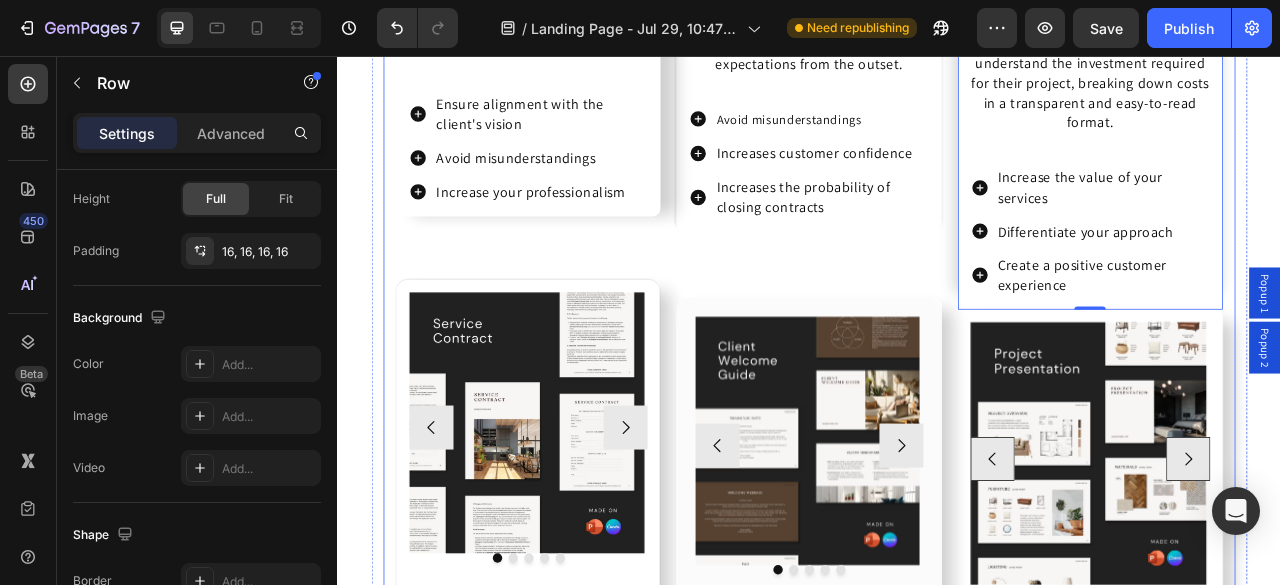 scroll, scrollTop: 0, scrollLeft: 0, axis: both 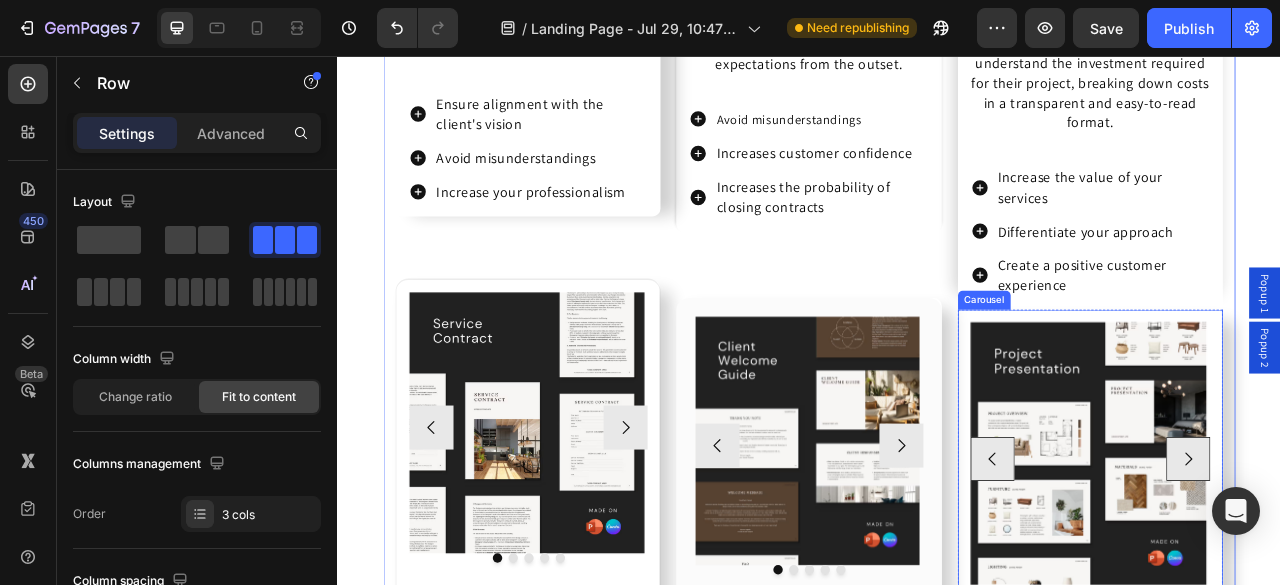 click on "Image" at bounding box center [1292, 569] 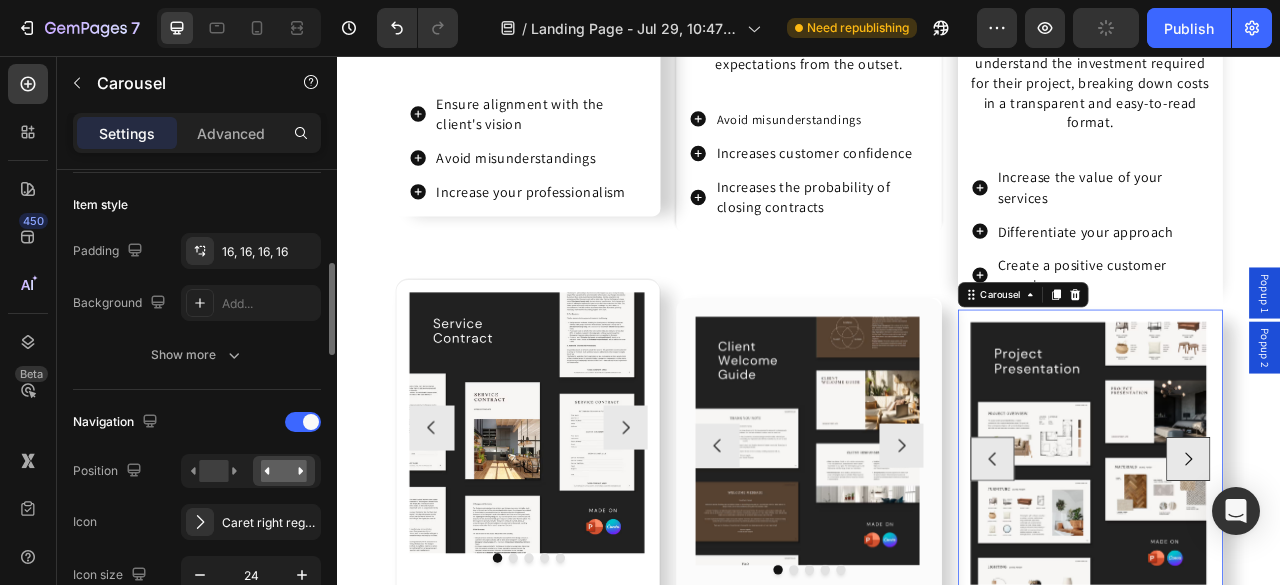 scroll, scrollTop: 480, scrollLeft: 0, axis: vertical 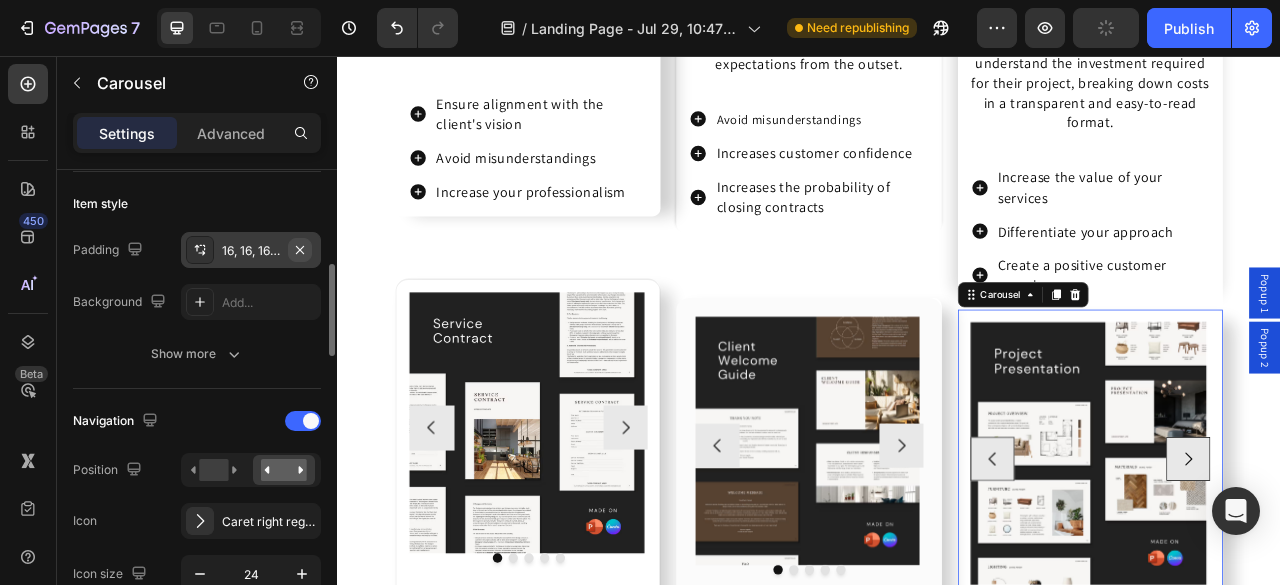 click 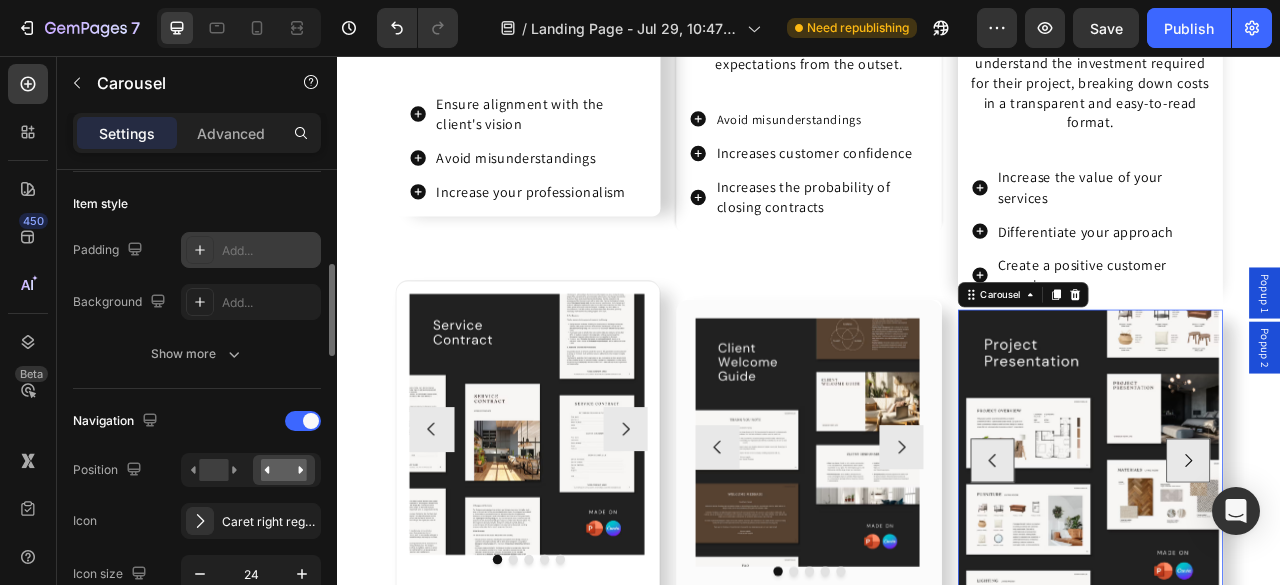 click 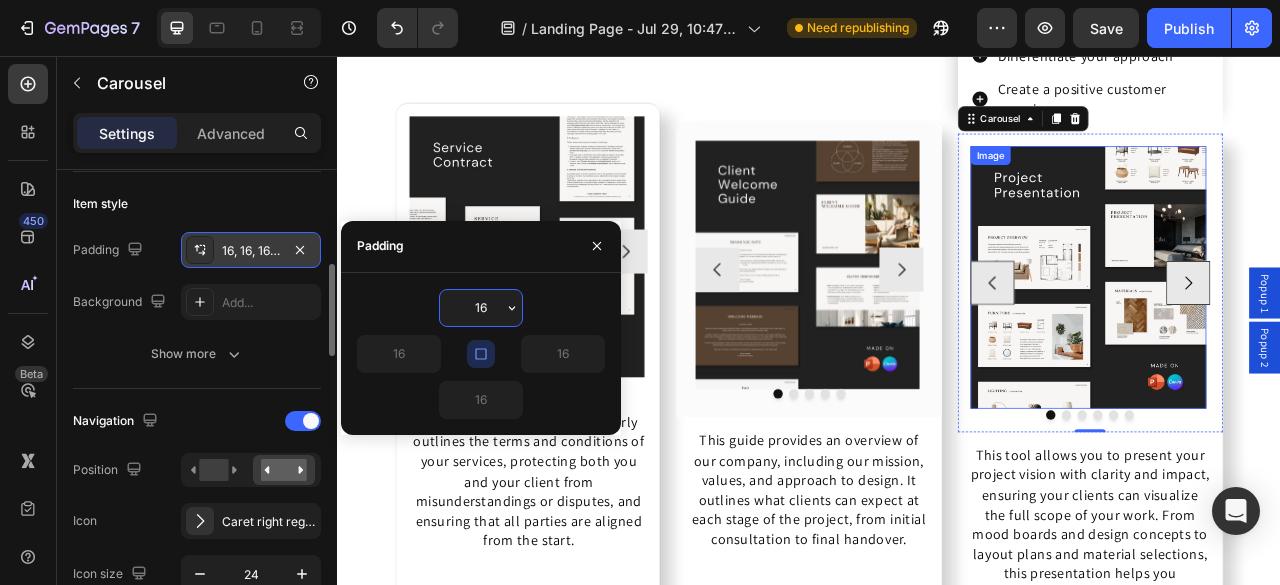 scroll, scrollTop: 6170, scrollLeft: 0, axis: vertical 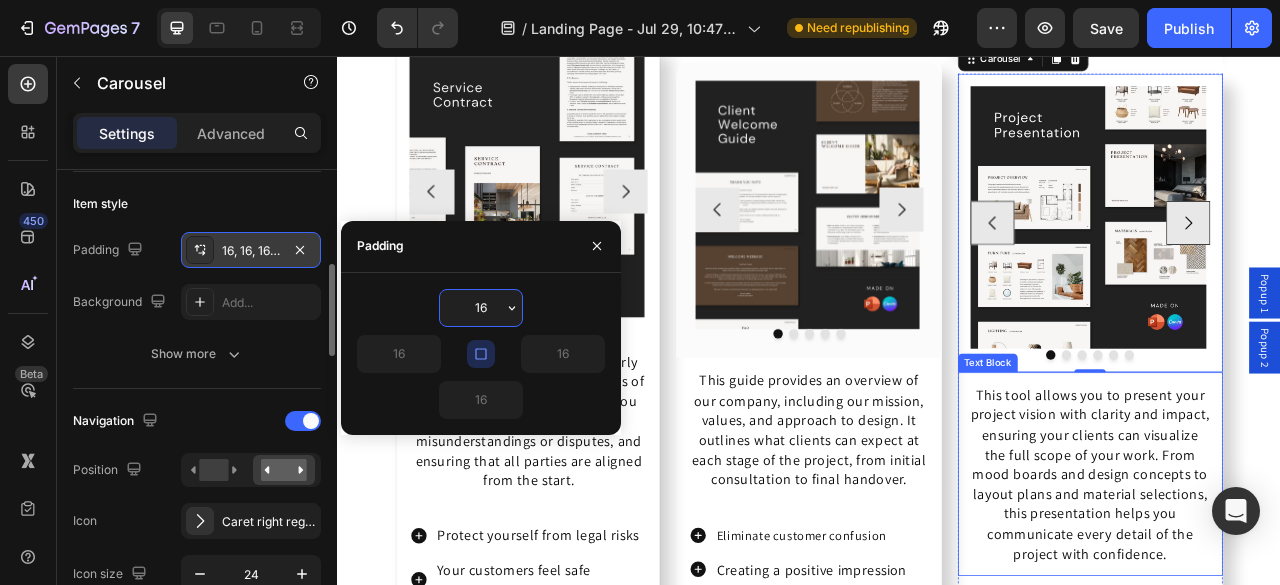 click on "This tool allows you to present your project vision with clarity and impact, ensuring your clients can visualize the full scope of your work. From mood boards and design concepts to layout plans and material selections, this presentation helps you communicate every detail of the project with confidence." at bounding box center [1293, 588] 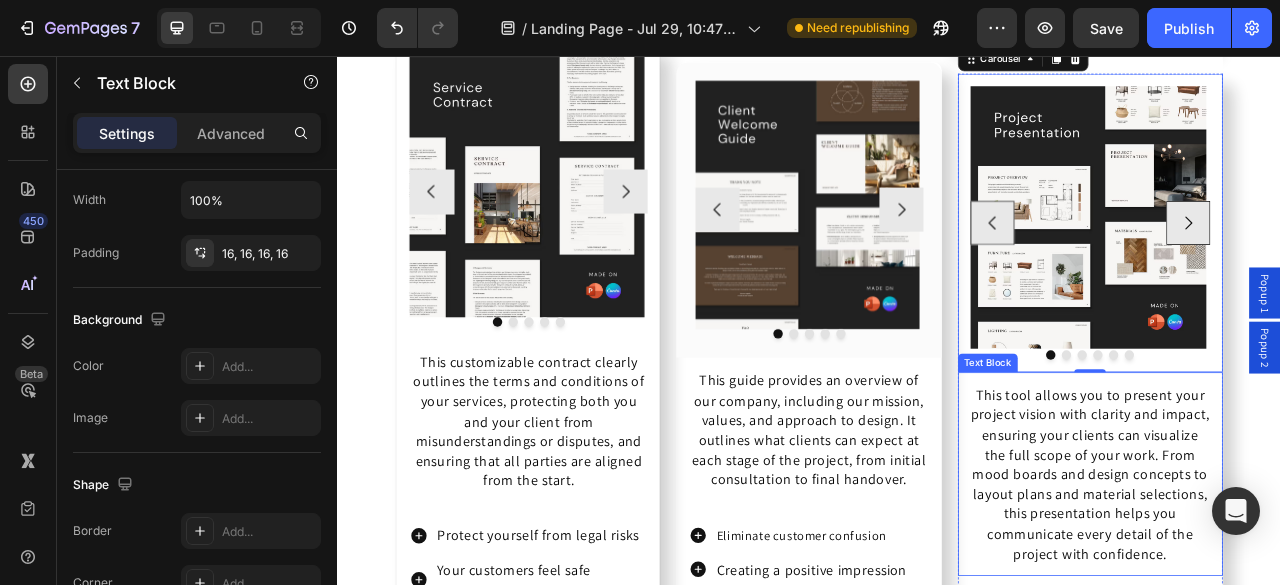 scroll, scrollTop: 0, scrollLeft: 0, axis: both 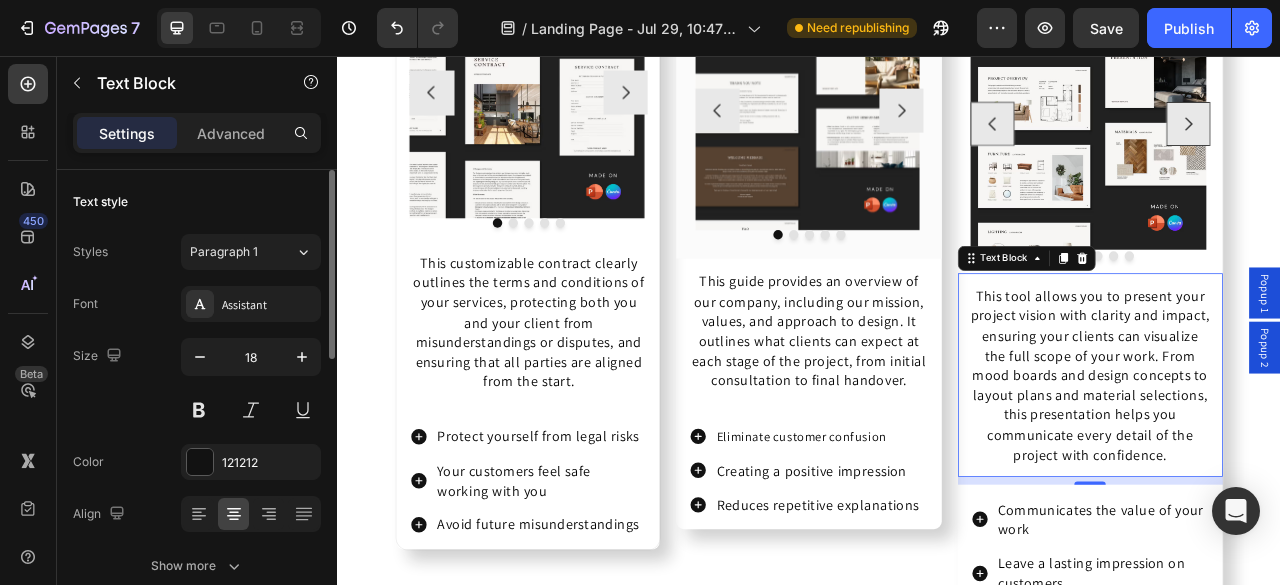 drag, startPoint x: 1218, startPoint y: 596, endPoint x: 1225, endPoint y: 541, distance: 55.443665 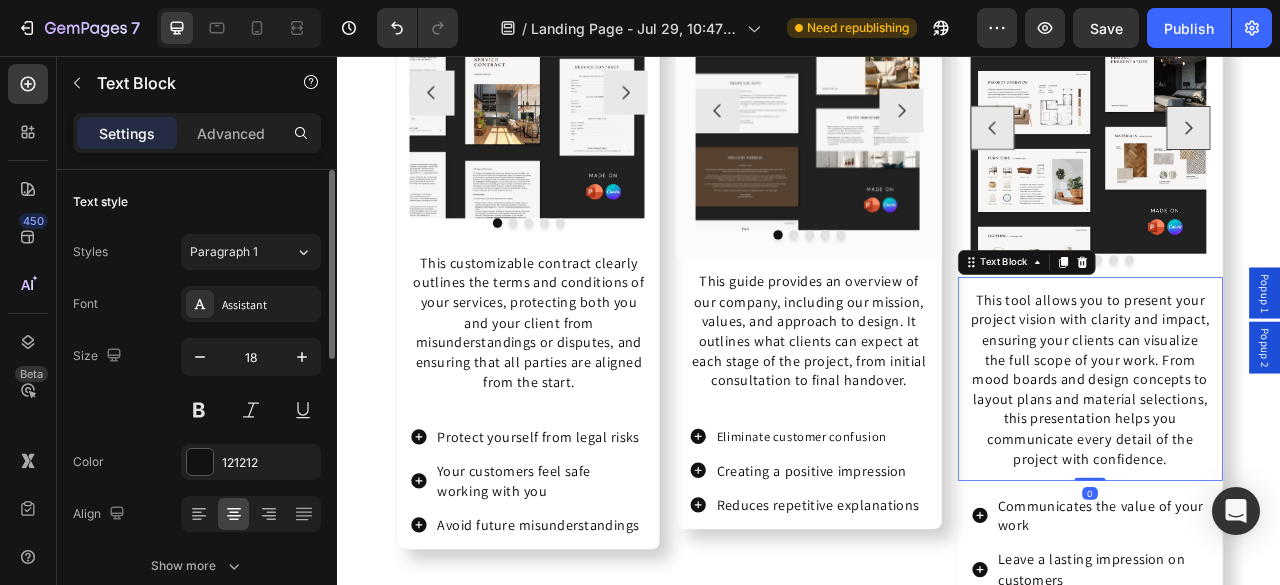 drag, startPoint x: 1268, startPoint y: 598, endPoint x: 1256, endPoint y: 512, distance: 86.833176 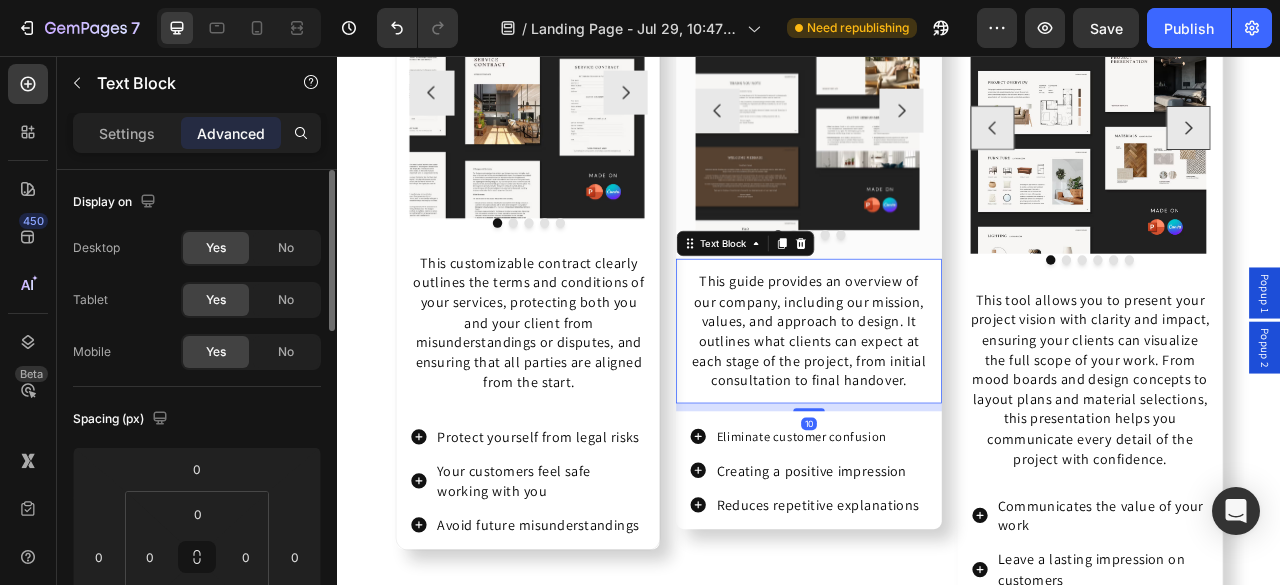 click on "This guide provides an overview of our company, including our mission, values, and approach to design. It outlines what clients can expect at each stage of the project, from initial consultation to final handover." at bounding box center (936, 405) 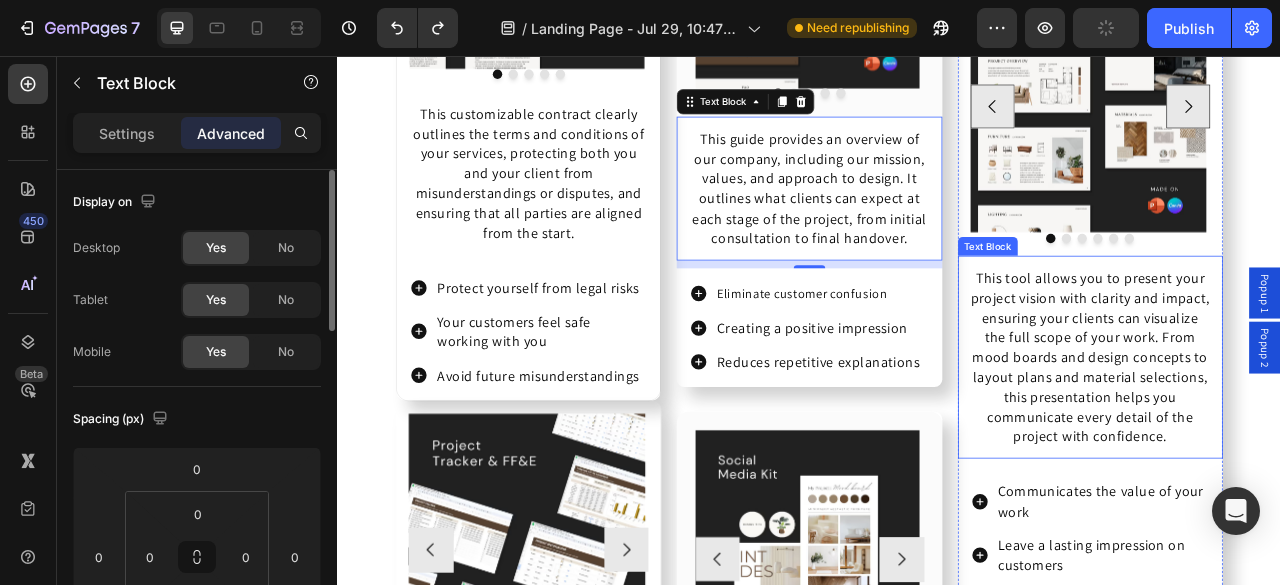 scroll, scrollTop: 6426, scrollLeft: 0, axis: vertical 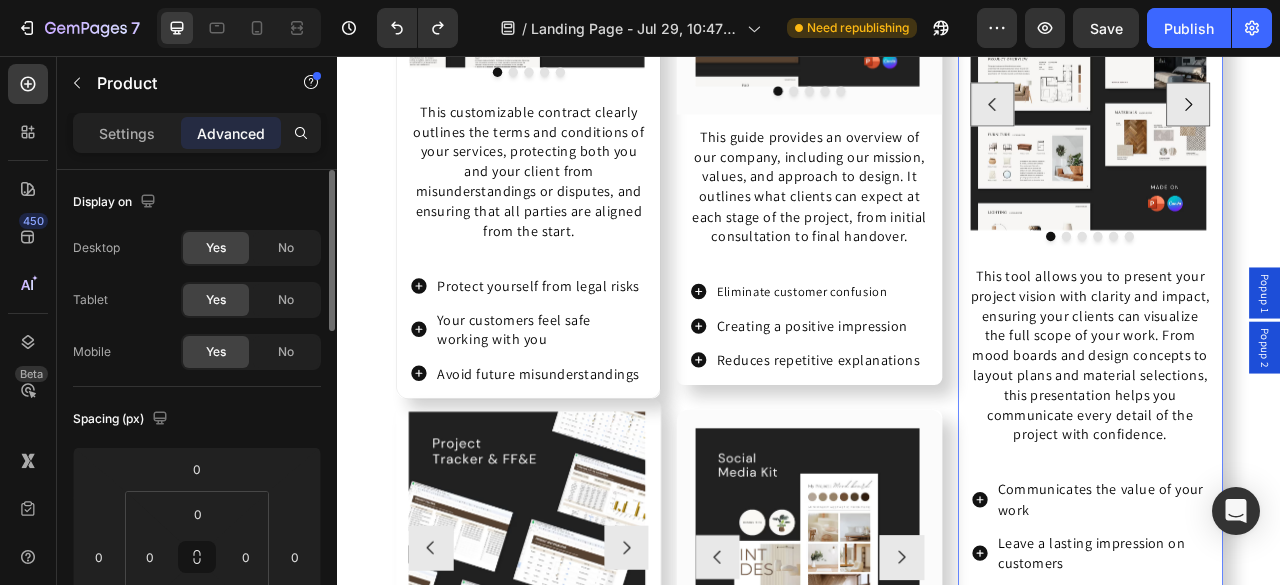 click on "Image Image Image Image Image Image
Carousel This tool allows you to present your project vision with clarity and impact, ensuring your clients can visualize the full scope of your work. From mood boards and design concepts to layout plans and material selections, this presentation helps you communicate every detail of the project with confidence. Text Block
Communicates the value of your work
Leave a lasting impression on customers
Strengthen the perceived value of your service Item List" at bounding box center (1294, 365) 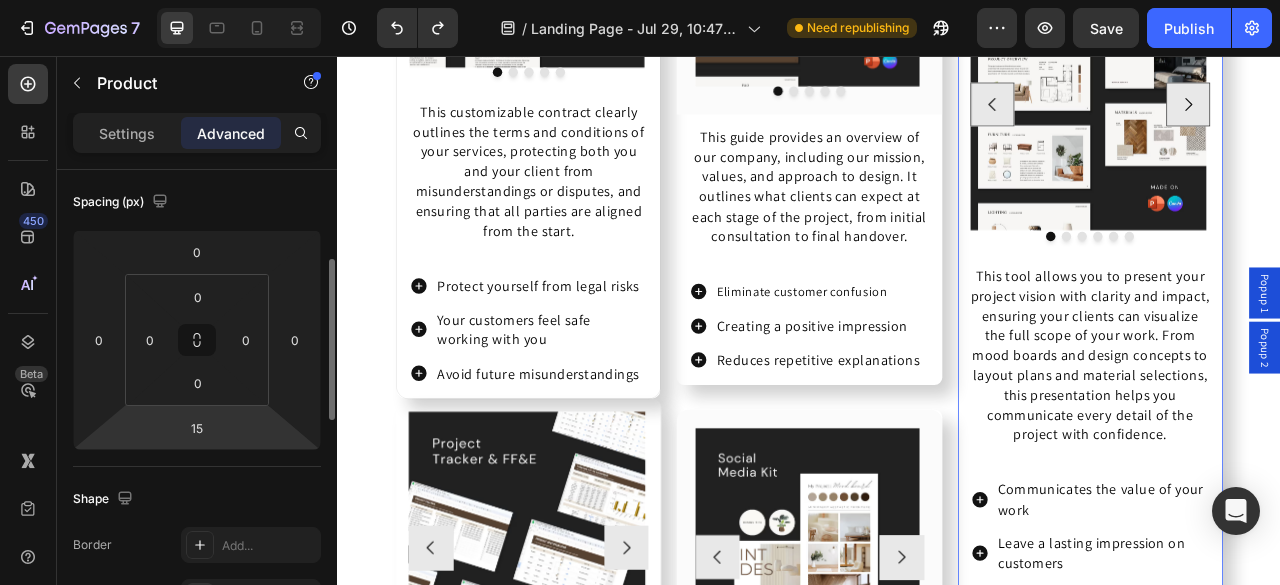 scroll, scrollTop: 228, scrollLeft: 0, axis: vertical 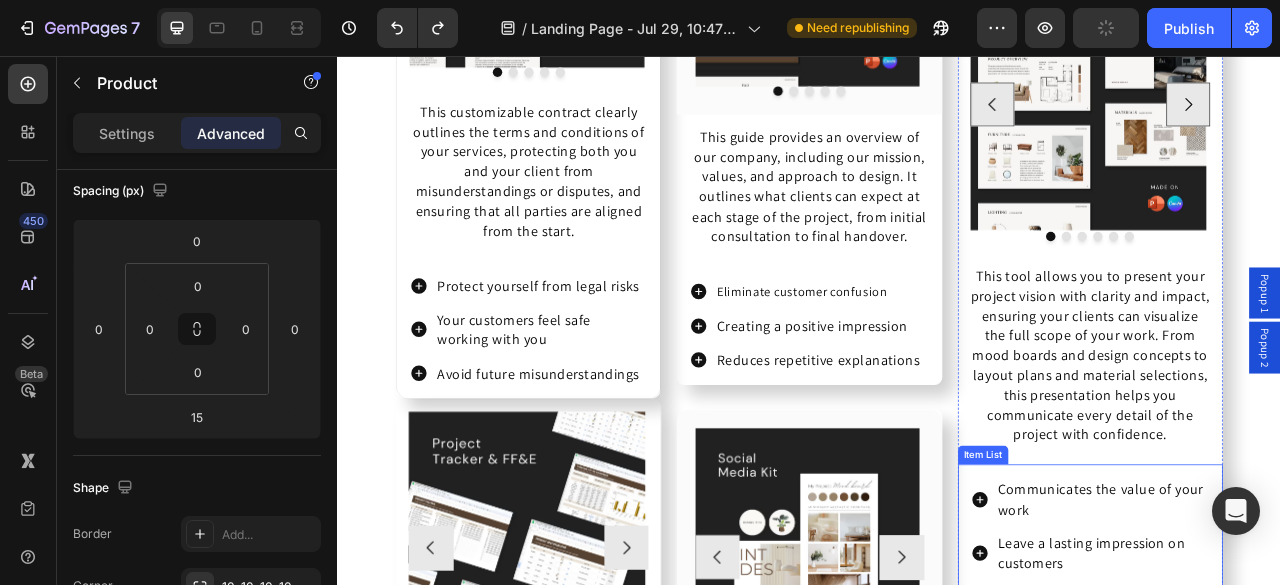 drag, startPoint x: 1260, startPoint y: 693, endPoint x: 1279, endPoint y: 636, distance: 60.083275 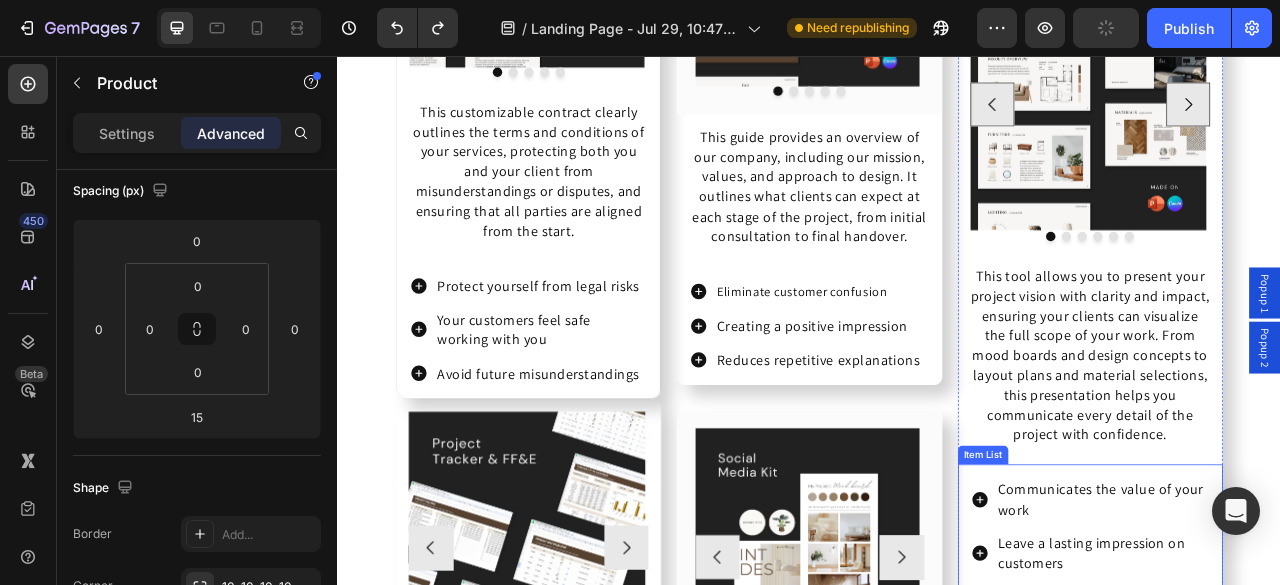click on "Image Image Image Image Image Image
Carousel This tool allows you to present your project vision with clarity and impact, ensuring your clients can visualize the full scope of your work. From mood boards and design concepts to layout plans and material selections, this presentation helps you communicate every detail of the project with confidence. Text Block
Communicates the value of your work
Leave a lasting impression on customers
Strengthen the perceived value of your service Item List Product   15" at bounding box center (1294, 365) 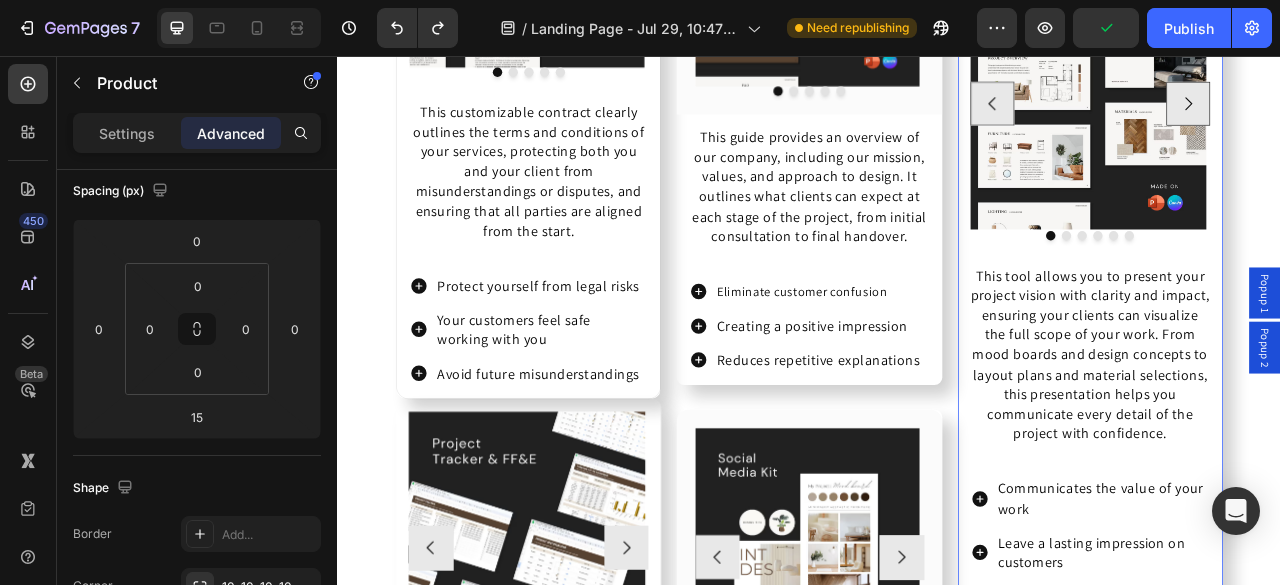 scroll, scrollTop: 6427, scrollLeft: 0, axis: vertical 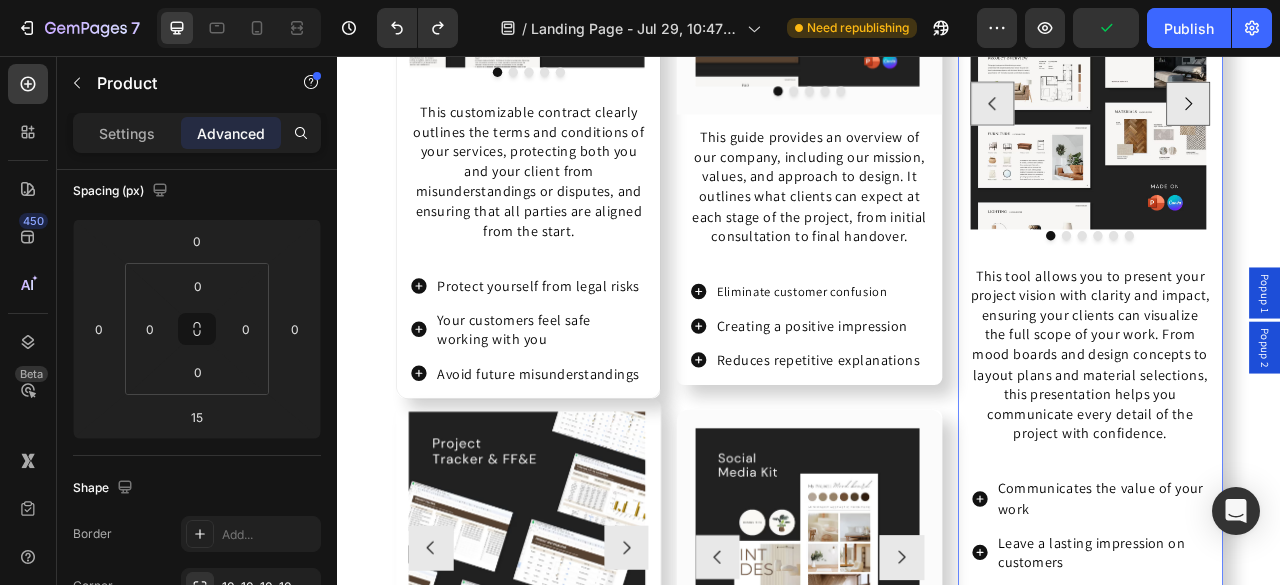 click at bounding box center (1294, 814) 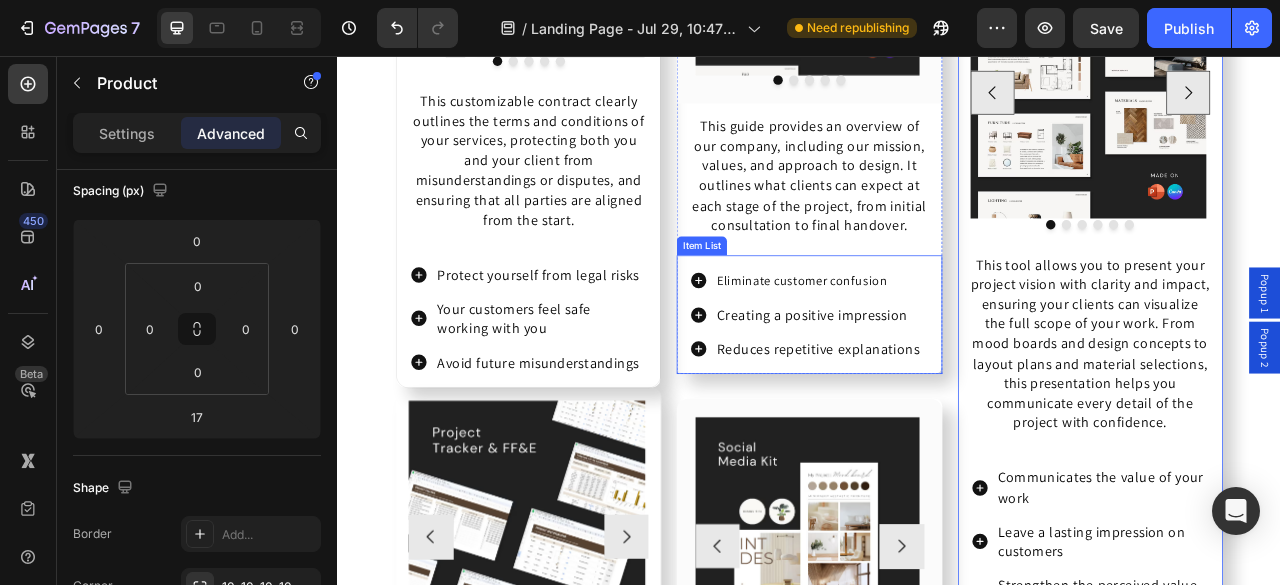 scroll, scrollTop: 6436, scrollLeft: 0, axis: vertical 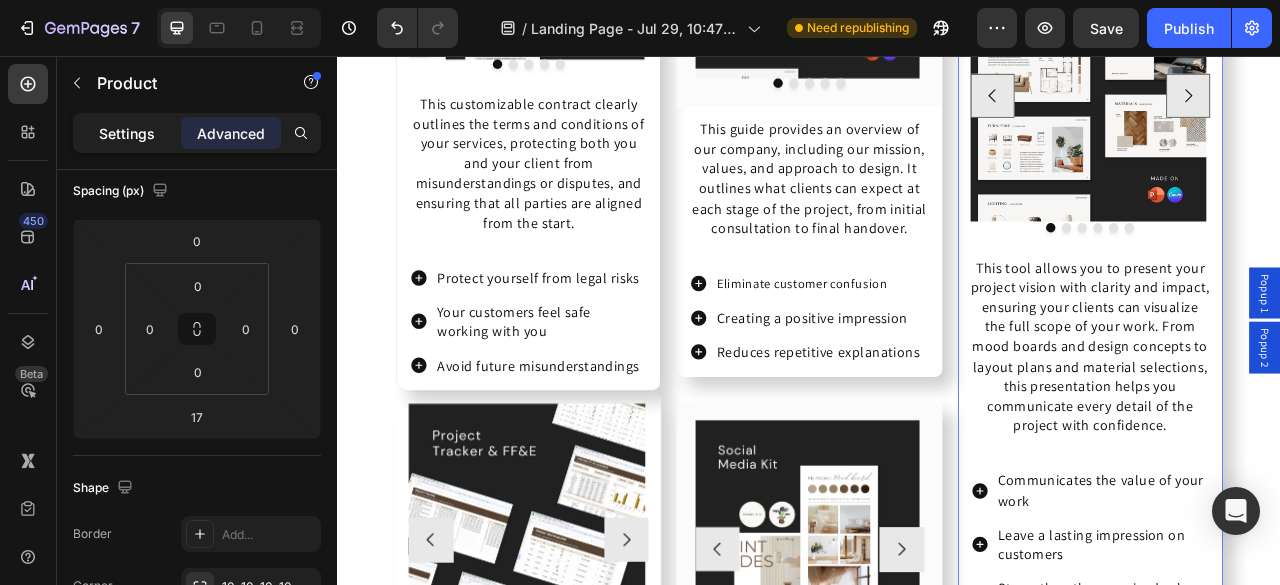 click on "Settings" at bounding box center (127, 133) 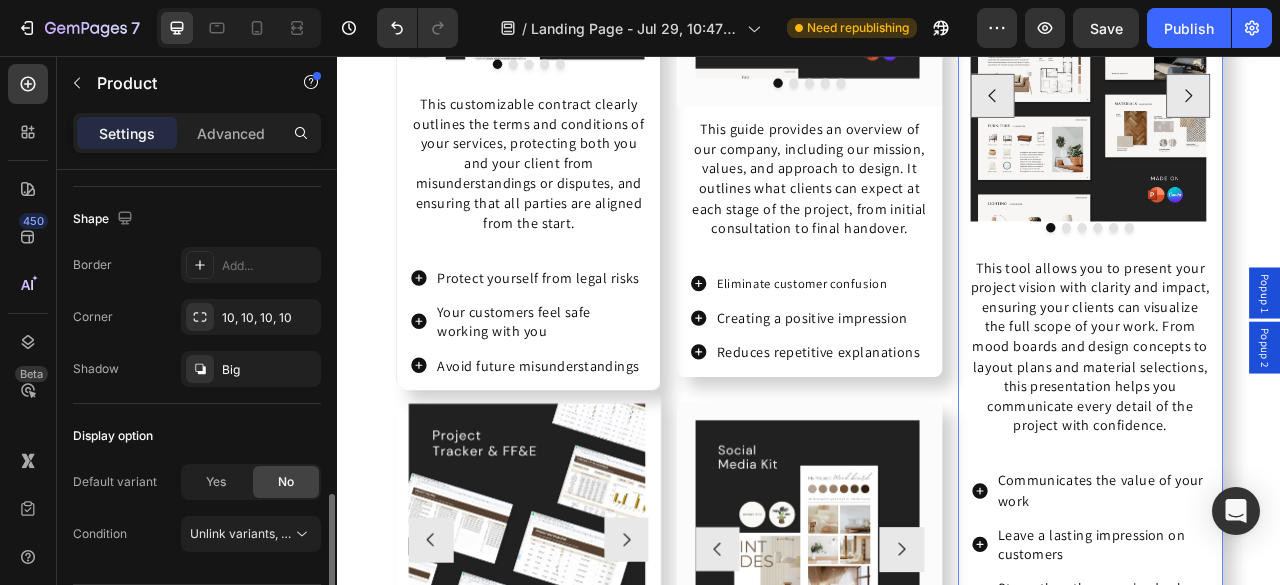 scroll, scrollTop: 597, scrollLeft: 0, axis: vertical 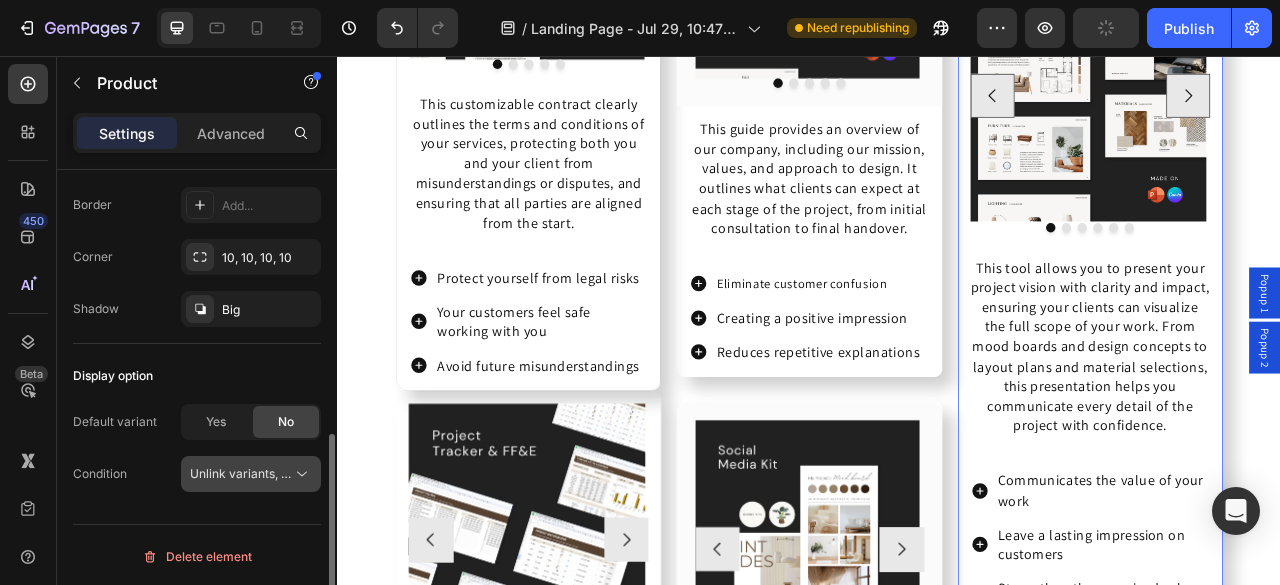 click on "Unlink variants, quantity <br> between same products" at bounding box center (241, 474) 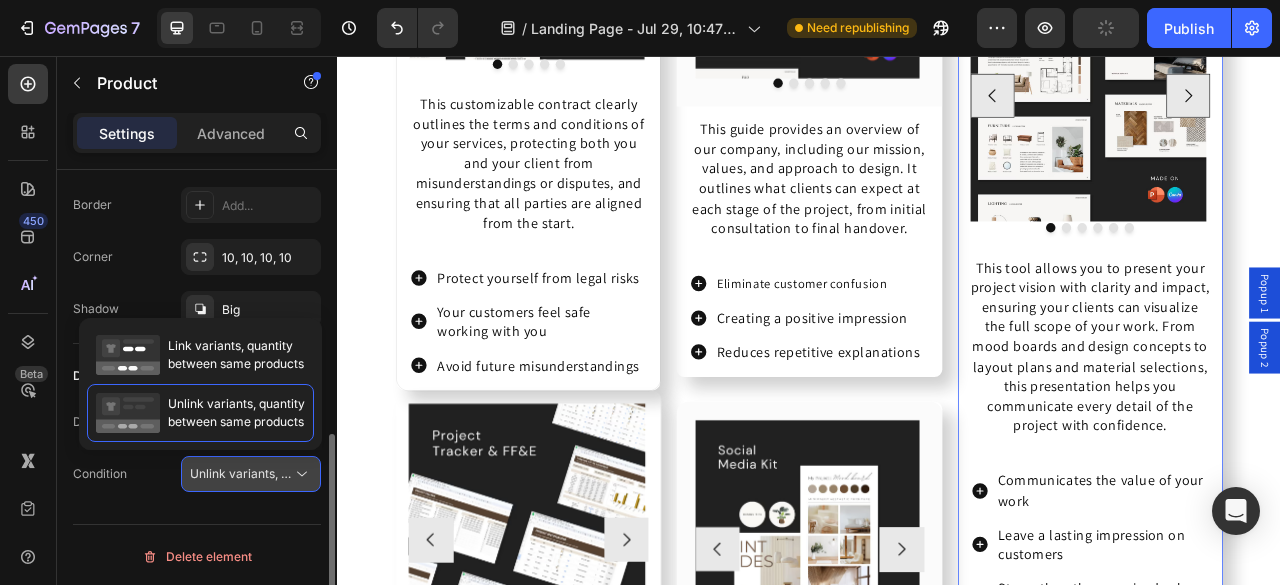 click on "Unlink variants, quantity <br> between same products" at bounding box center (241, 474) 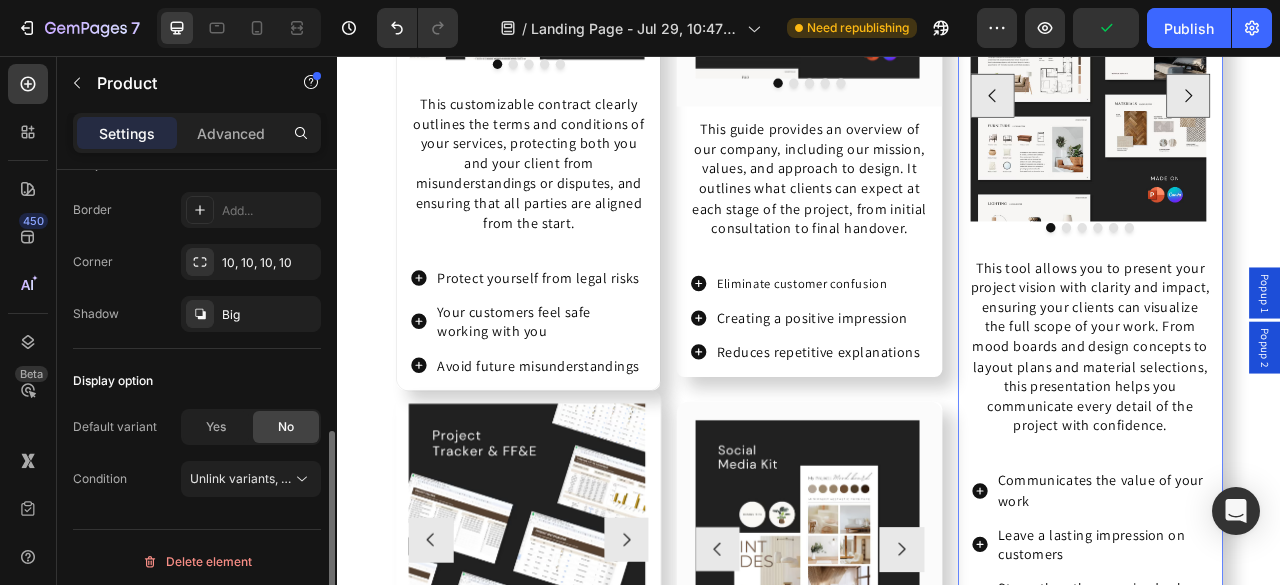 scroll, scrollTop: 592, scrollLeft: 0, axis: vertical 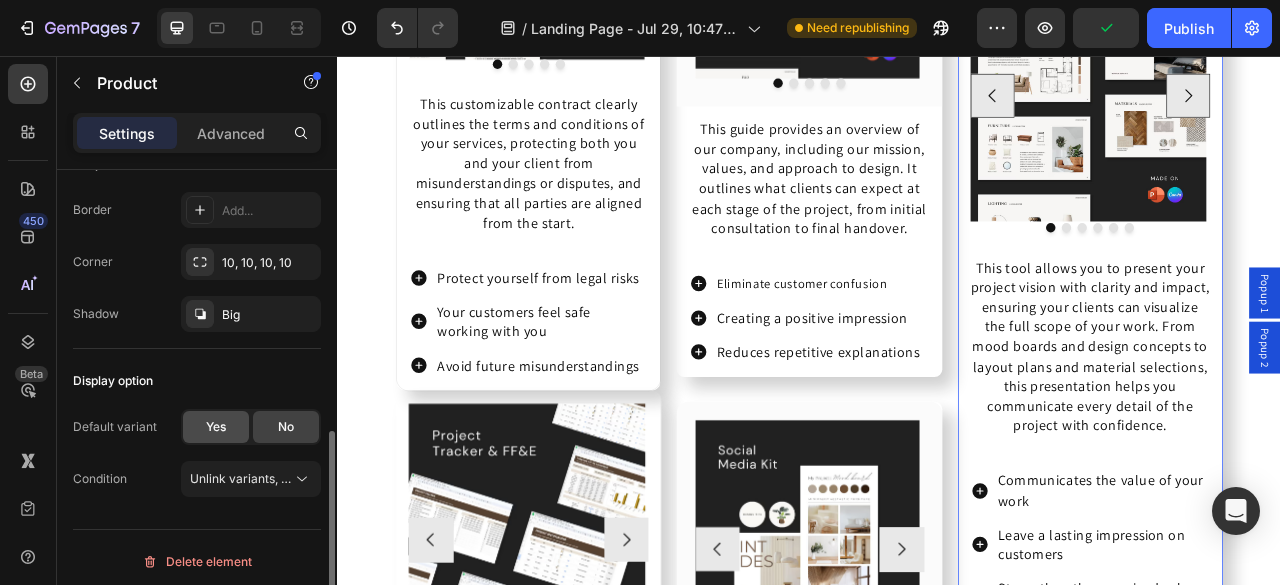 click on "Yes" 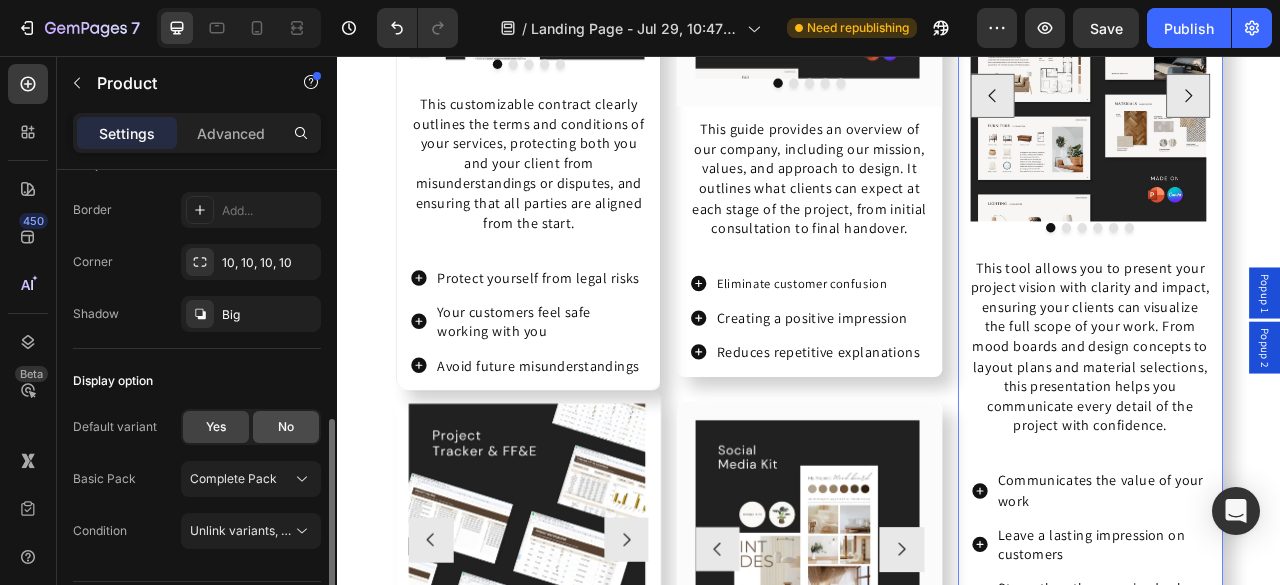 click on "No" 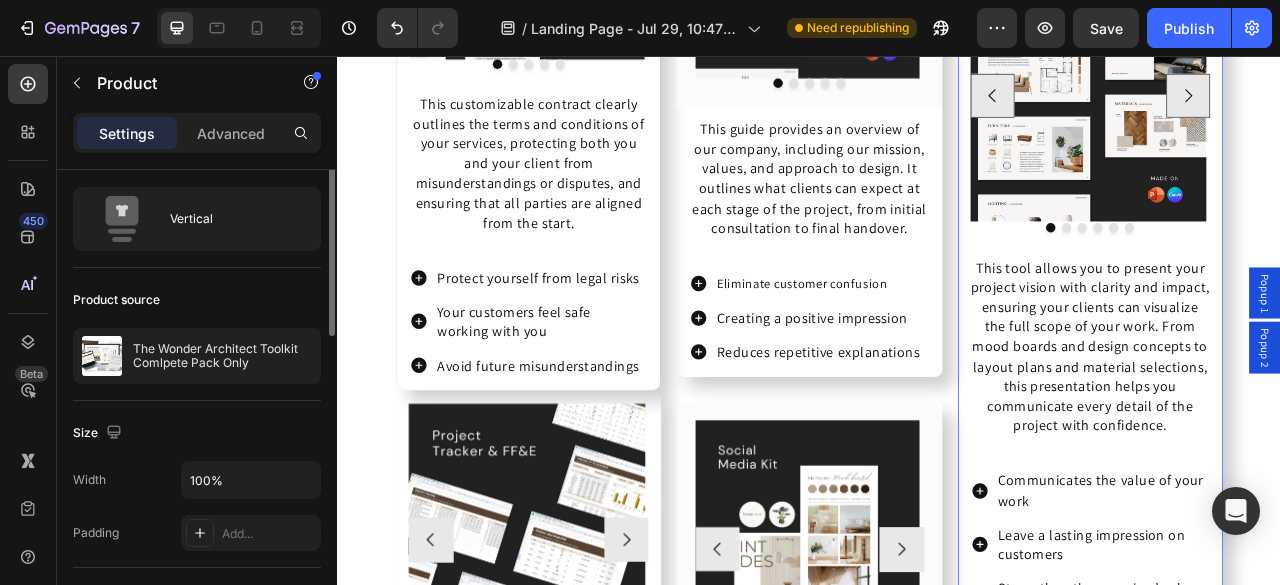 scroll, scrollTop: 0, scrollLeft: 0, axis: both 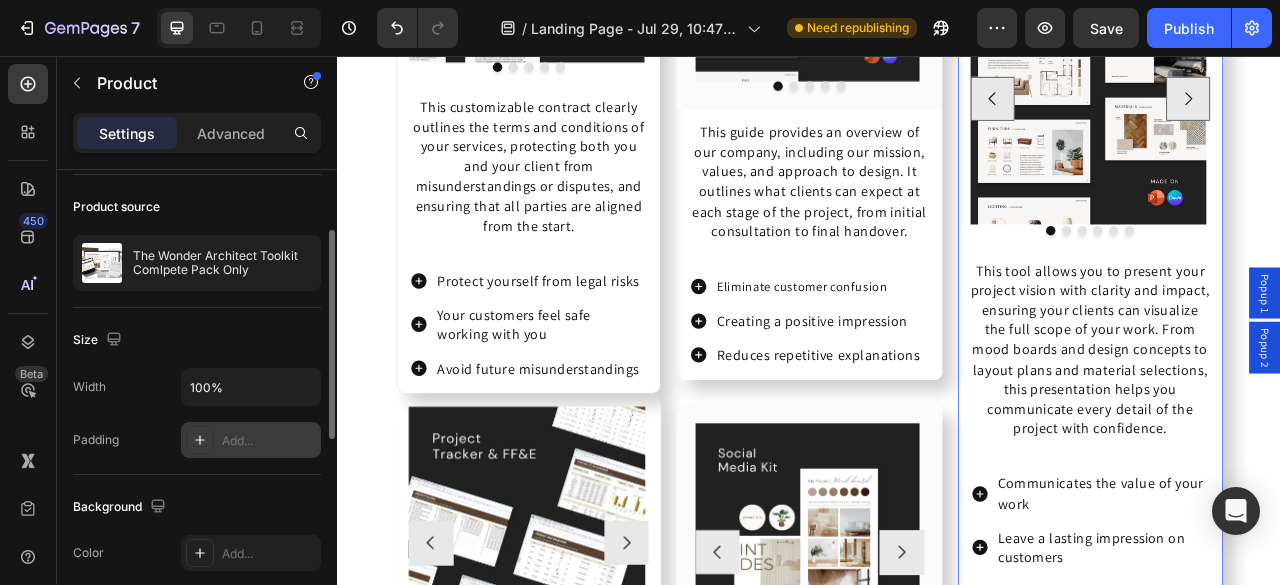 click 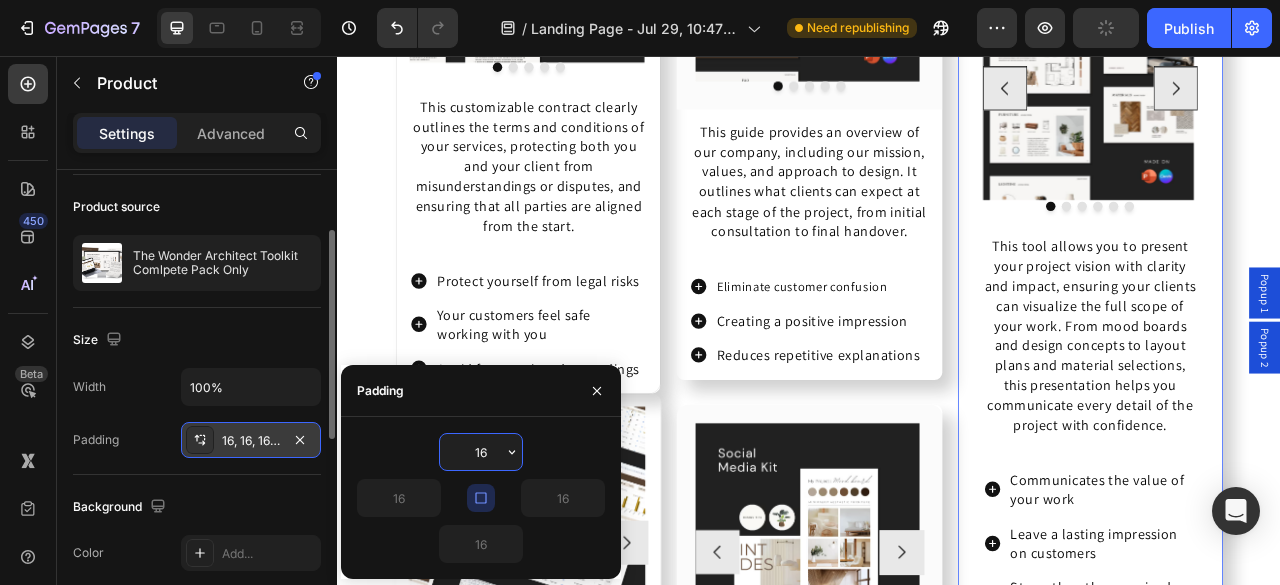 scroll, scrollTop: 6444, scrollLeft: 0, axis: vertical 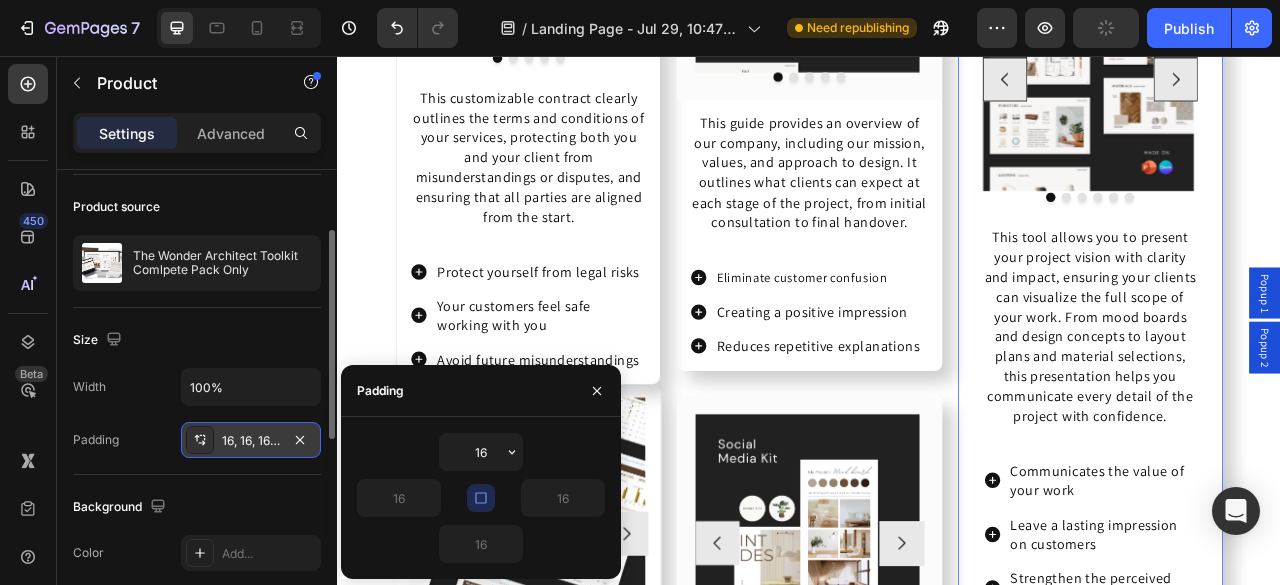 click 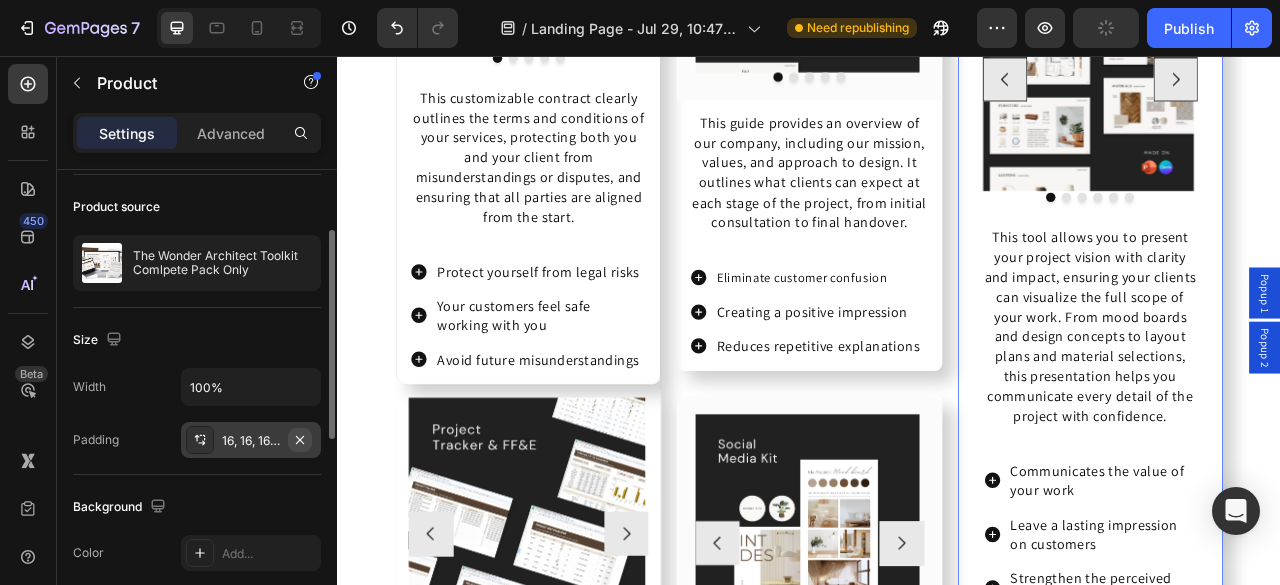 click 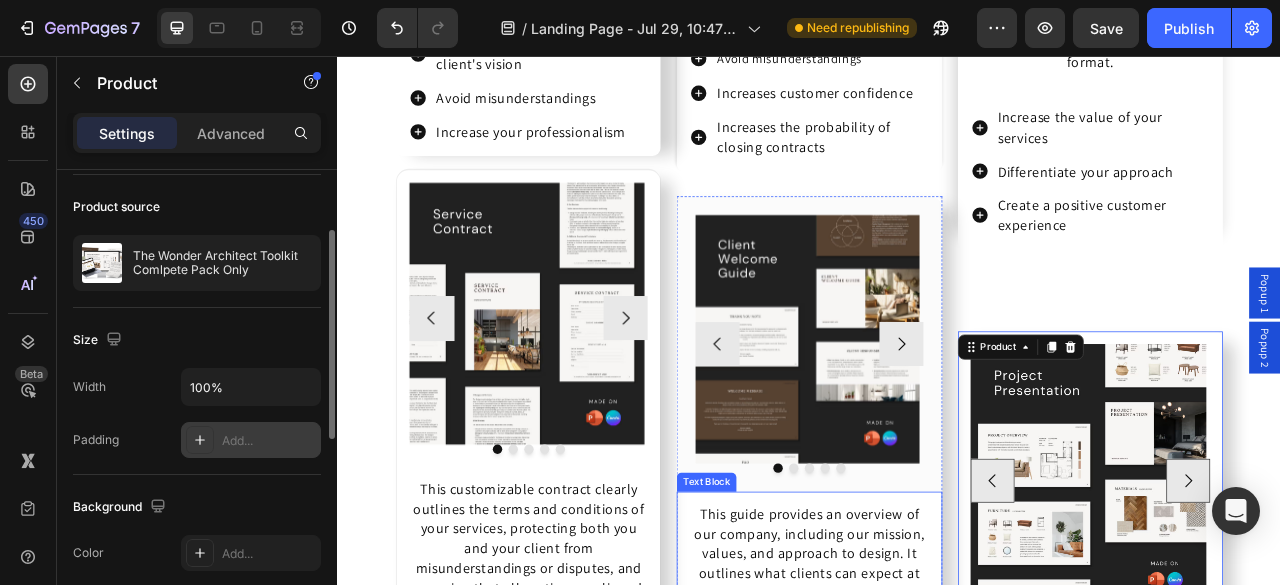 scroll, scrollTop: 5799, scrollLeft: 0, axis: vertical 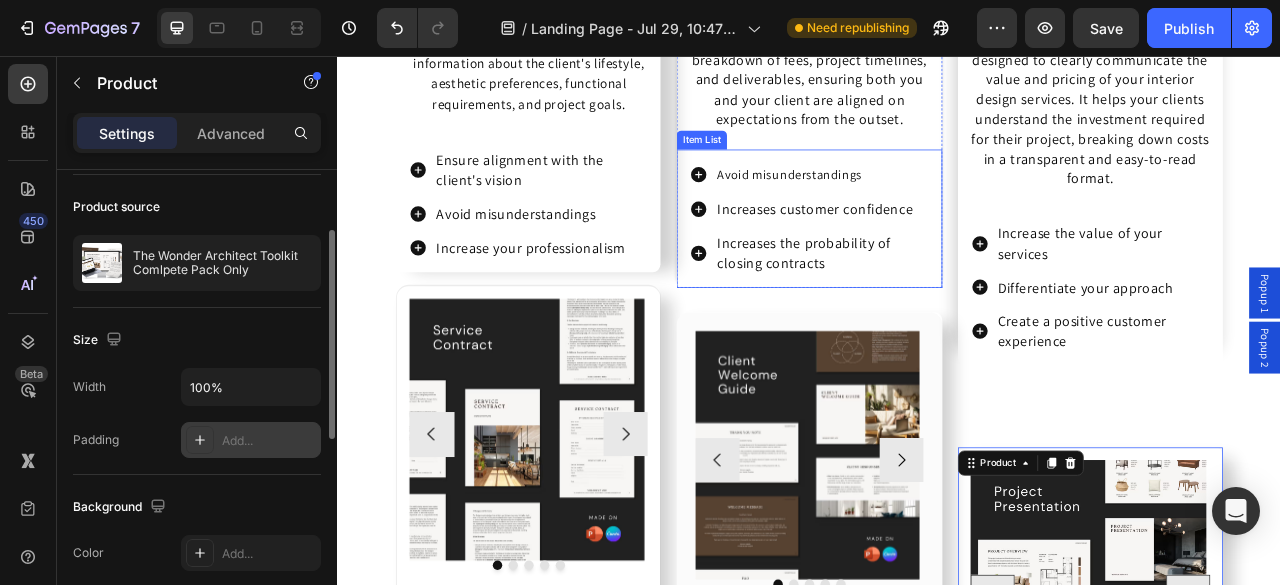 click on "Avoid misunderstandings
Increases customer confidence
Increases the probability of closing contracts" at bounding box center [936, 263] 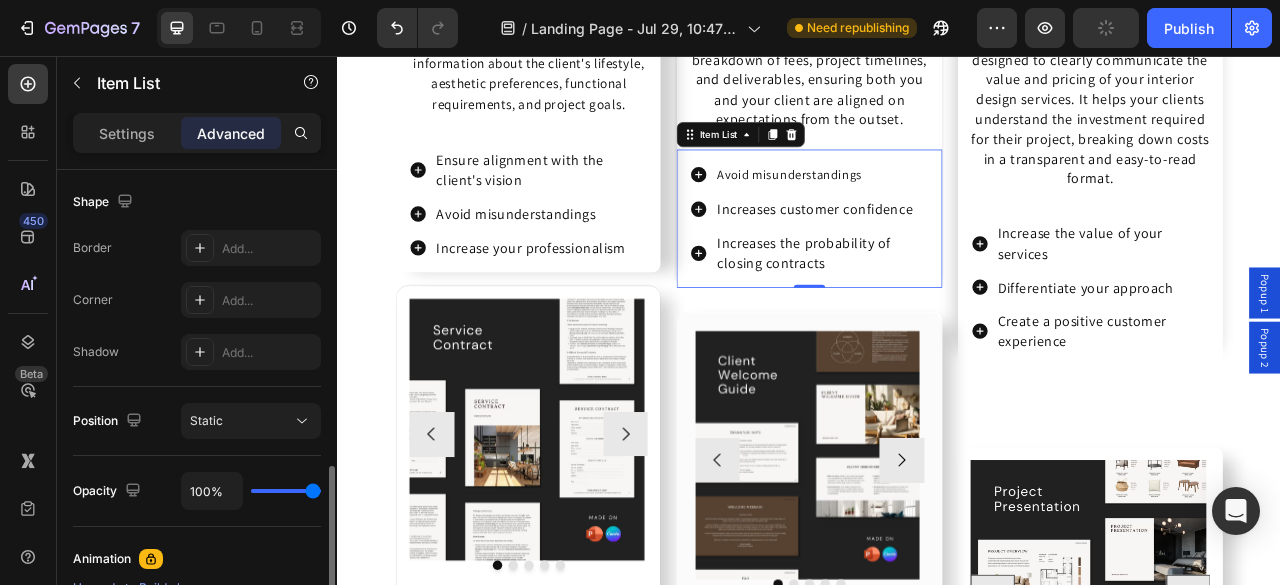 scroll, scrollTop: 630, scrollLeft: 0, axis: vertical 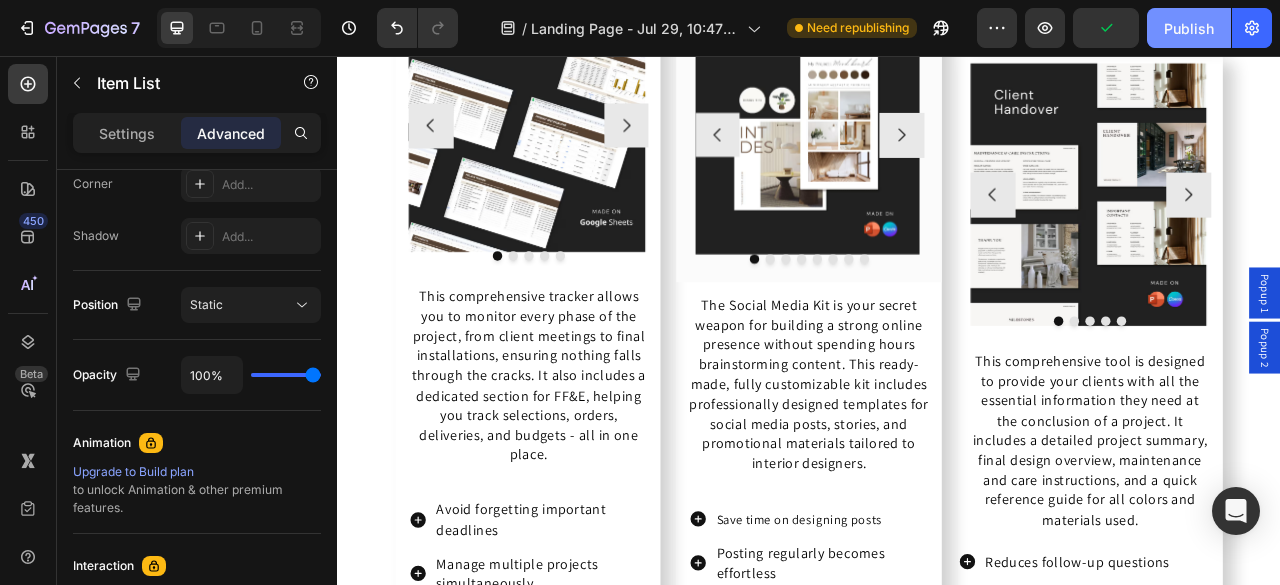 click on "Publish" at bounding box center [1189, 28] 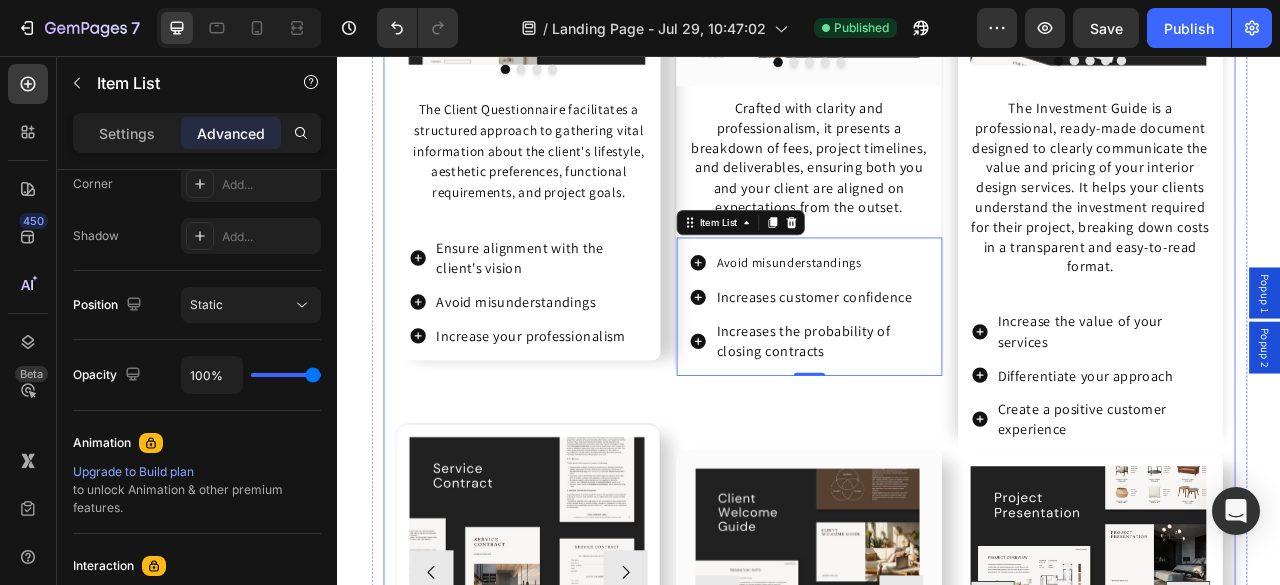 scroll, scrollTop: 5681, scrollLeft: 0, axis: vertical 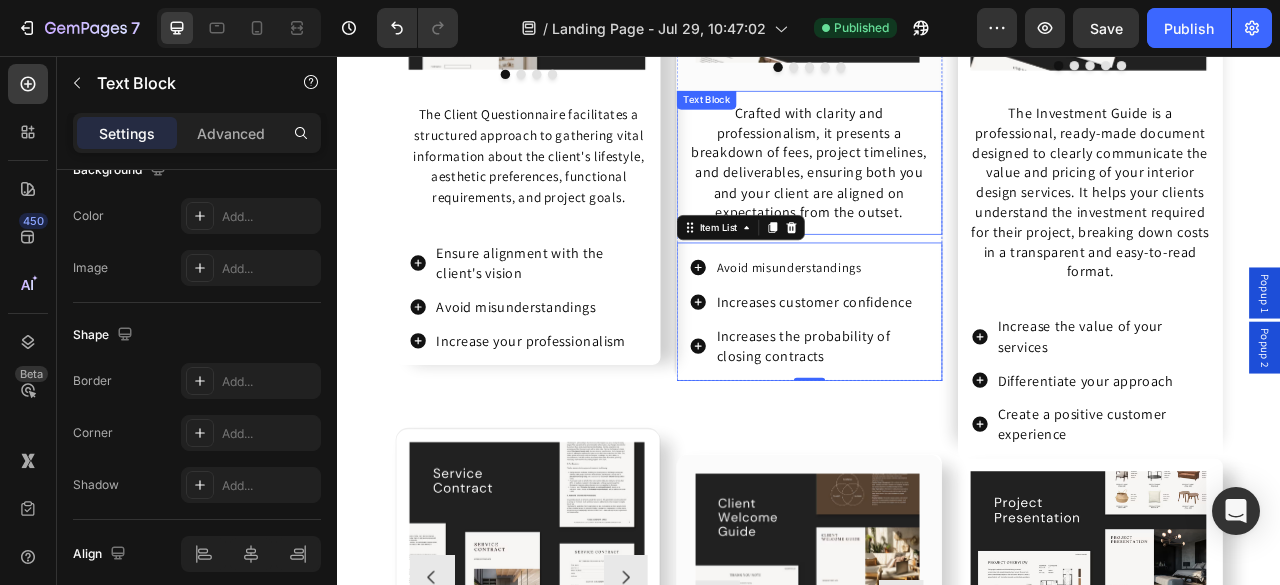 click on "Crafted with clarity and professionalism, it presents a breakdown of fees, project timelines, and deliverables, ensuring both you and your client are aligned on expectations from the outset." at bounding box center (936, 191) 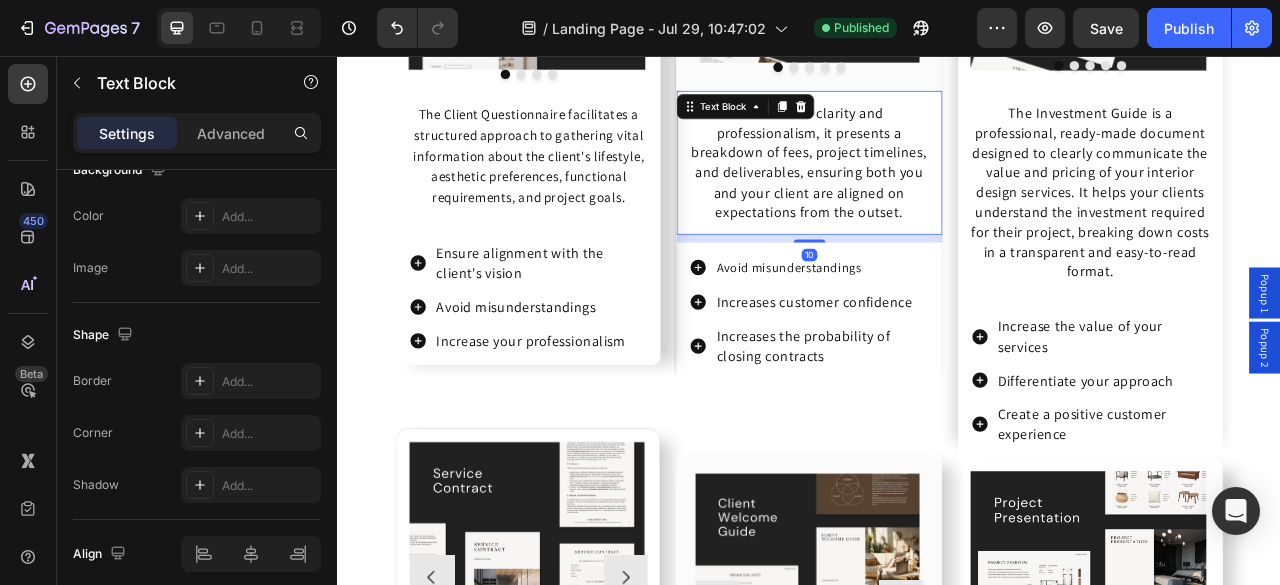scroll, scrollTop: 0, scrollLeft: 0, axis: both 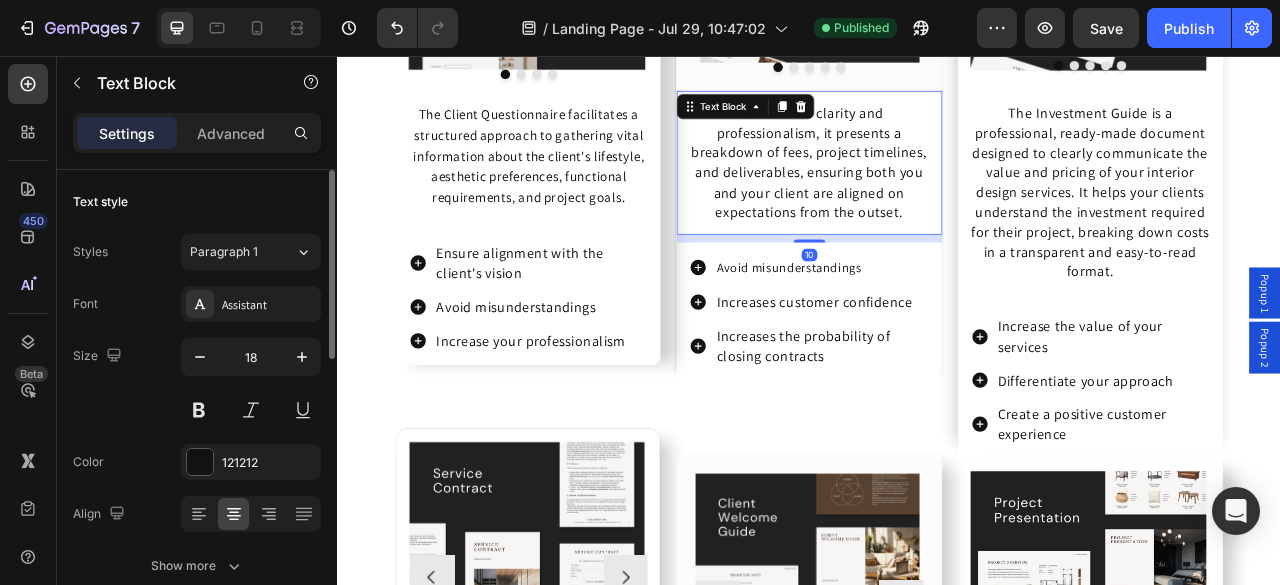 click on "10" at bounding box center (936, 288) 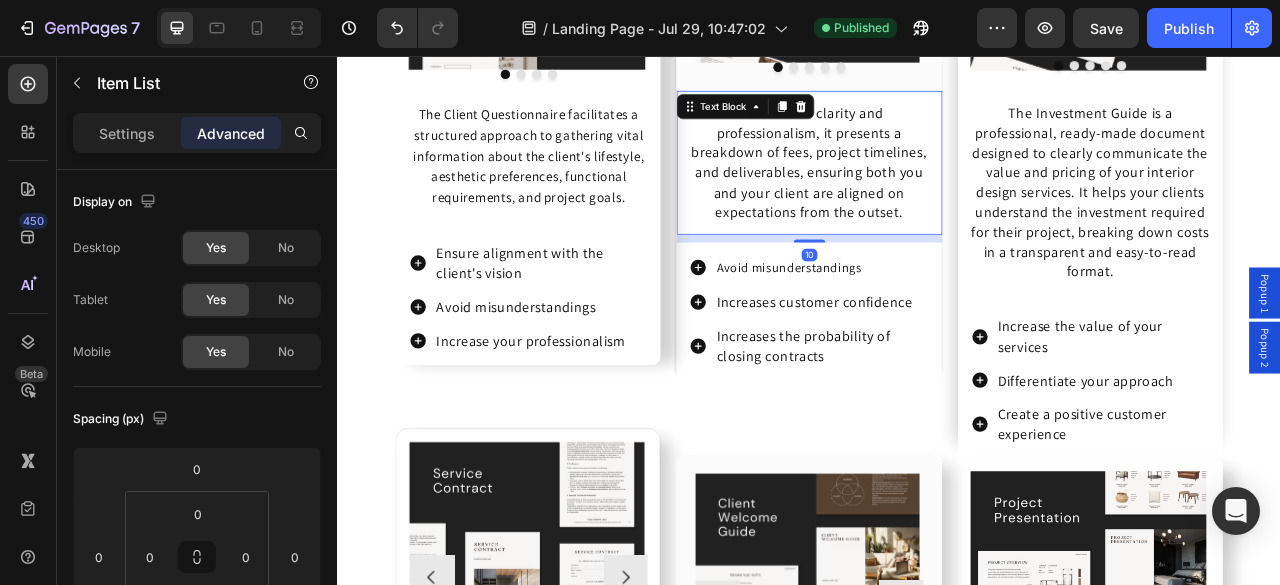 click on "Avoid misunderstandings
Increases customer confidence
Increases the probability of closing contracts" at bounding box center [936, 381] 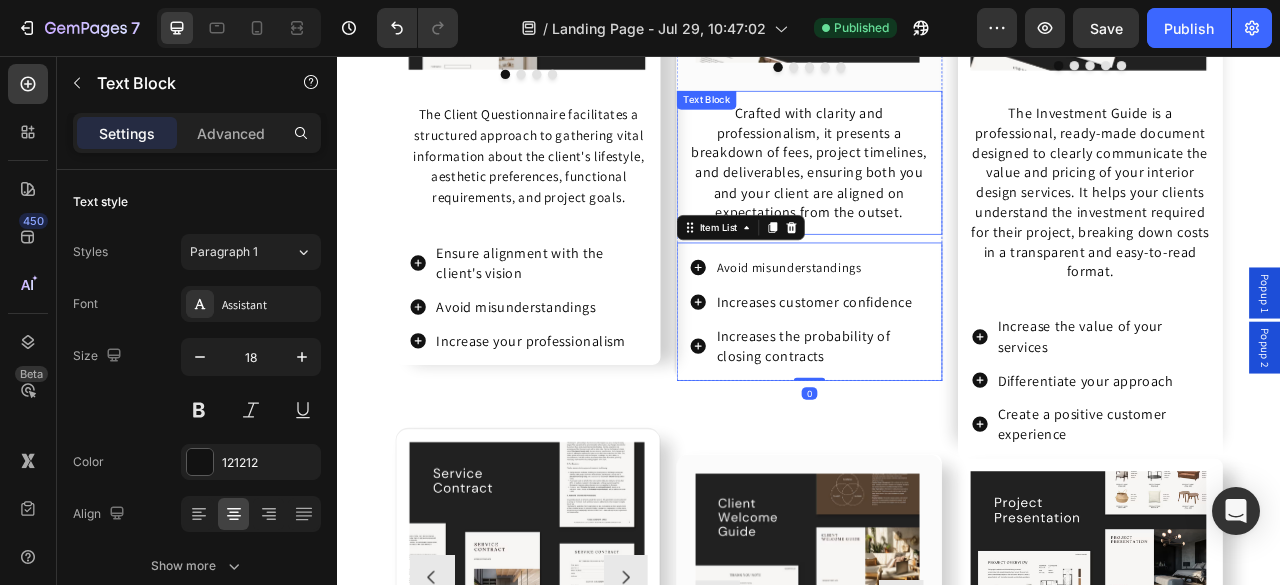 click on "Crafted with clarity and professionalism, it presents a breakdown of fees, project timelines, and deliverables, ensuring both you and your client are aligned on expectations from the outset. Text Block" at bounding box center [936, 191] 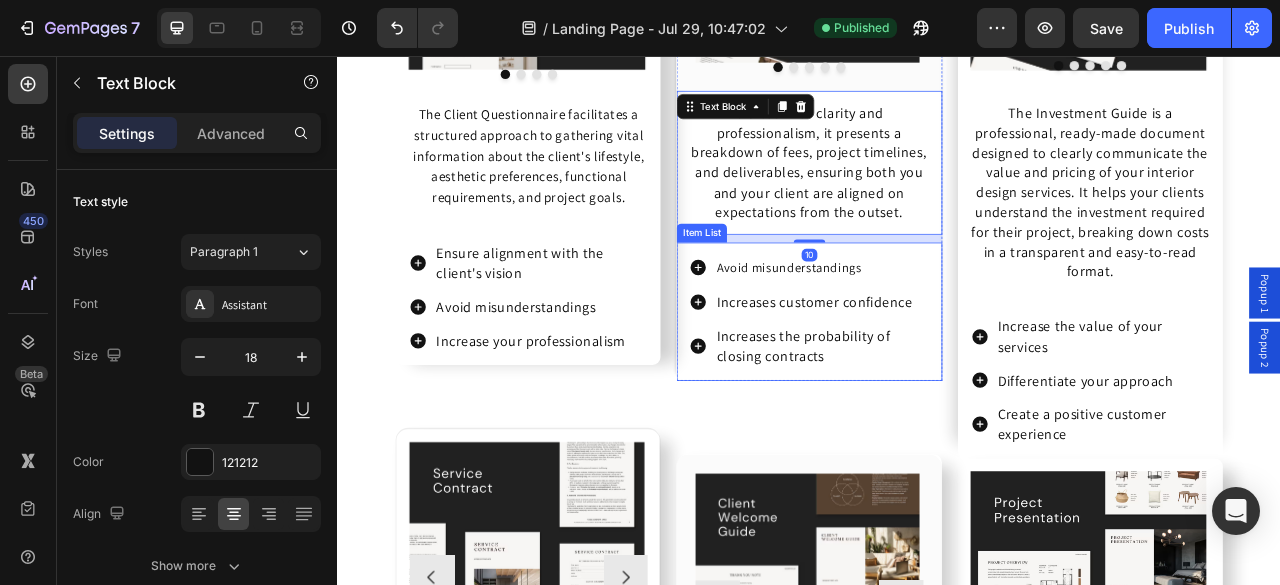 click on "Avoid misunderstandings
Increases customer confidence
Increases the probability of closing contracts" at bounding box center (936, 381) 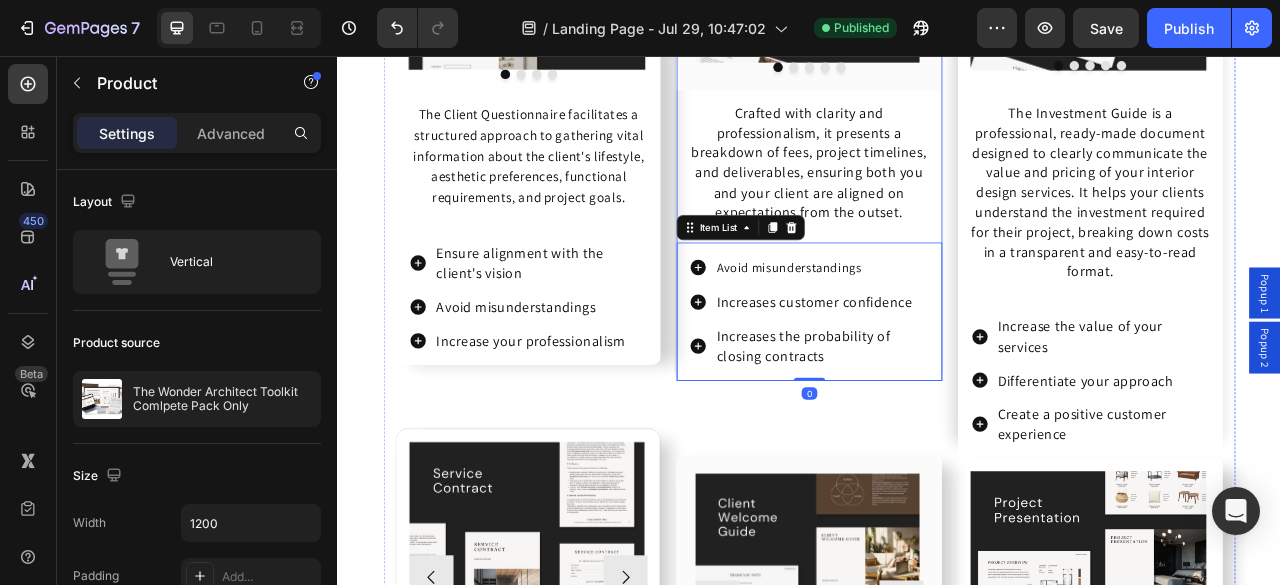 click on "Image Image Image Image Image
Carousel Row Crafted with clarity and professionalism, it presents a breakdown of fees, project timelines, and deliverables, ensuring both you and your client are aligned on expectations from the outset. Text Block
Avoid misunderstandings
Increases customer confidence
Increases the probability of closing contracts Item List   0" at bounding box center (936, 96) 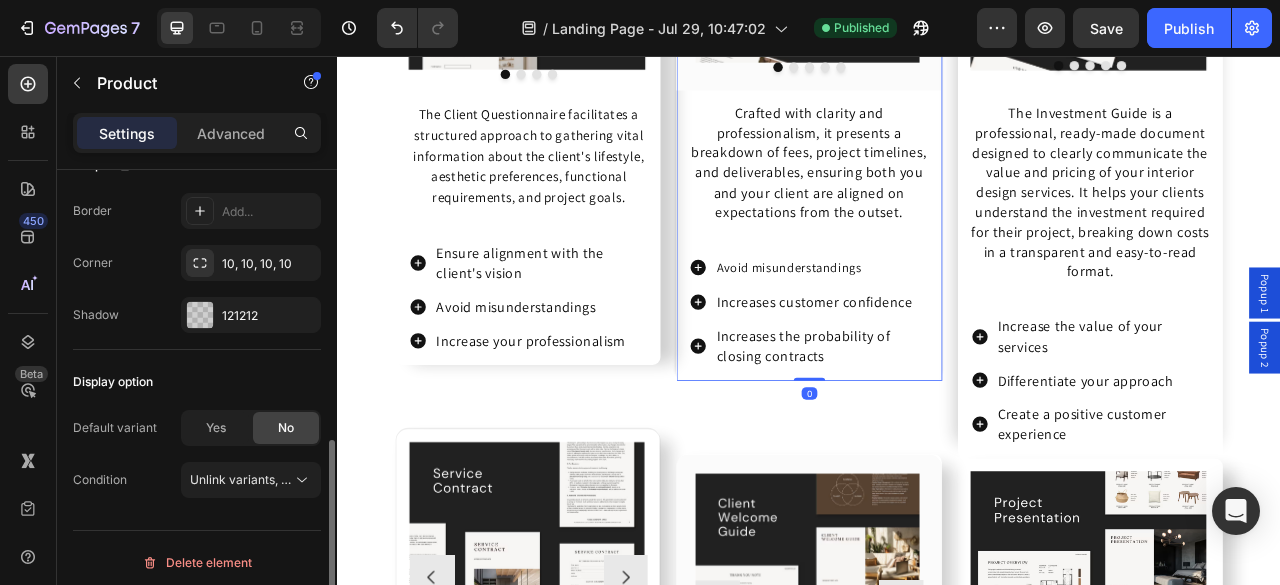 scroll, scrollTop: 597, scrollLeft: 0, axis: vertical 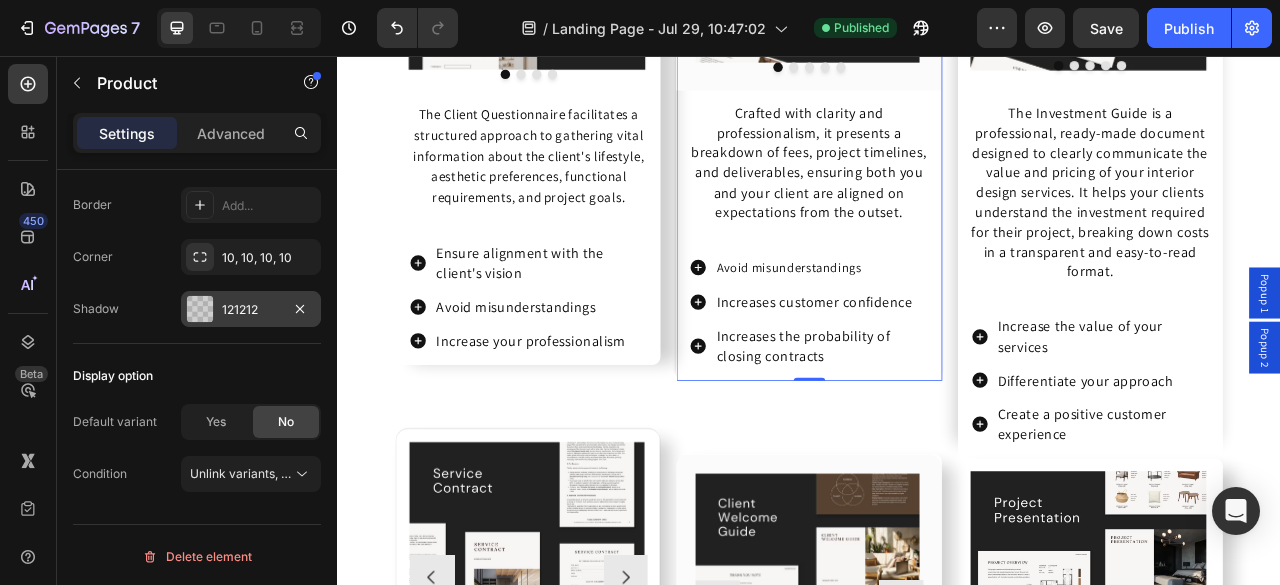 click on "121212" at bounding box center [251, 310] 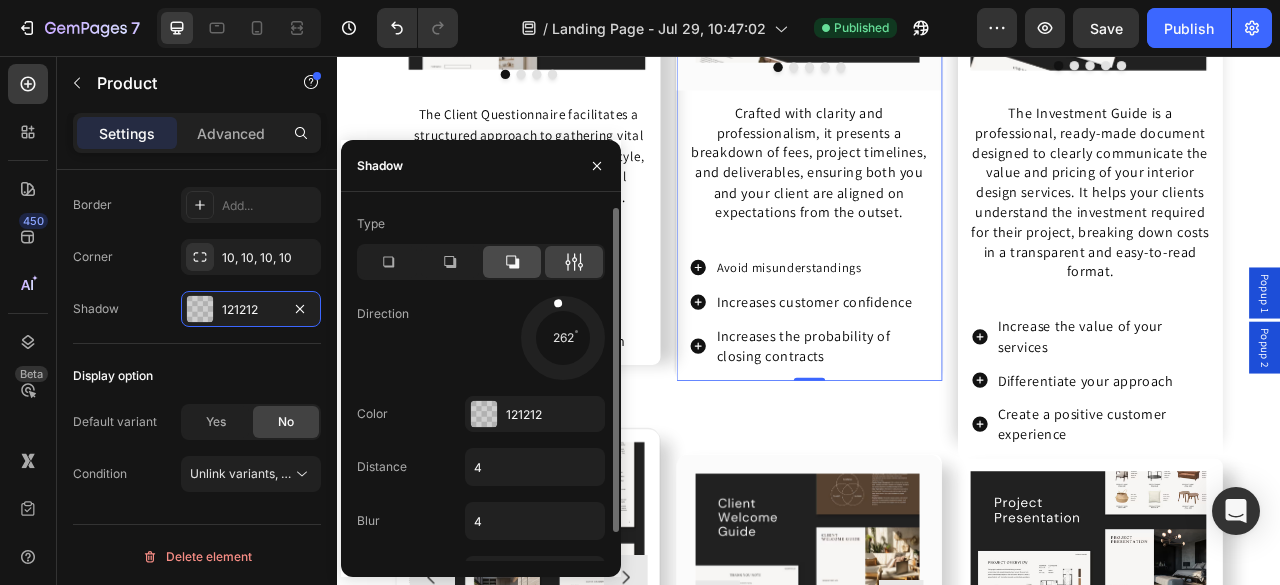 click 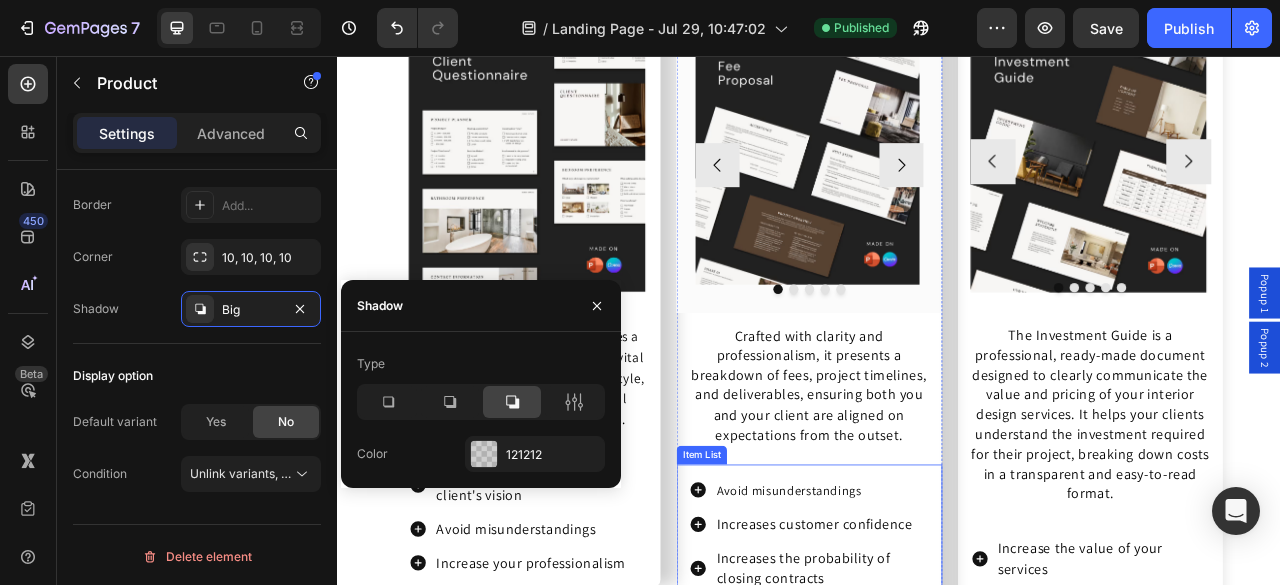 scroll, scrollTop: 5393, scrollLeft: 0, axis: vertical 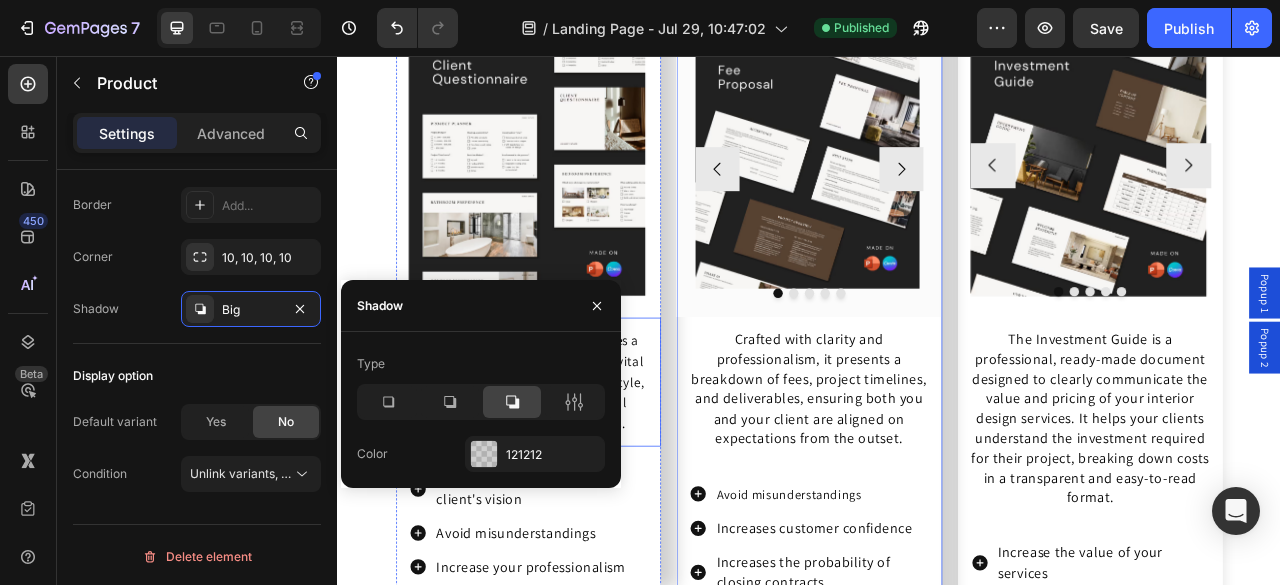 click on "The Client Questionnaire facilitates a structured approach to gathering vital information about the client's lifestyle, aesthetic preferences, functional requirements, and project goals." at bounding box center [579, 470] 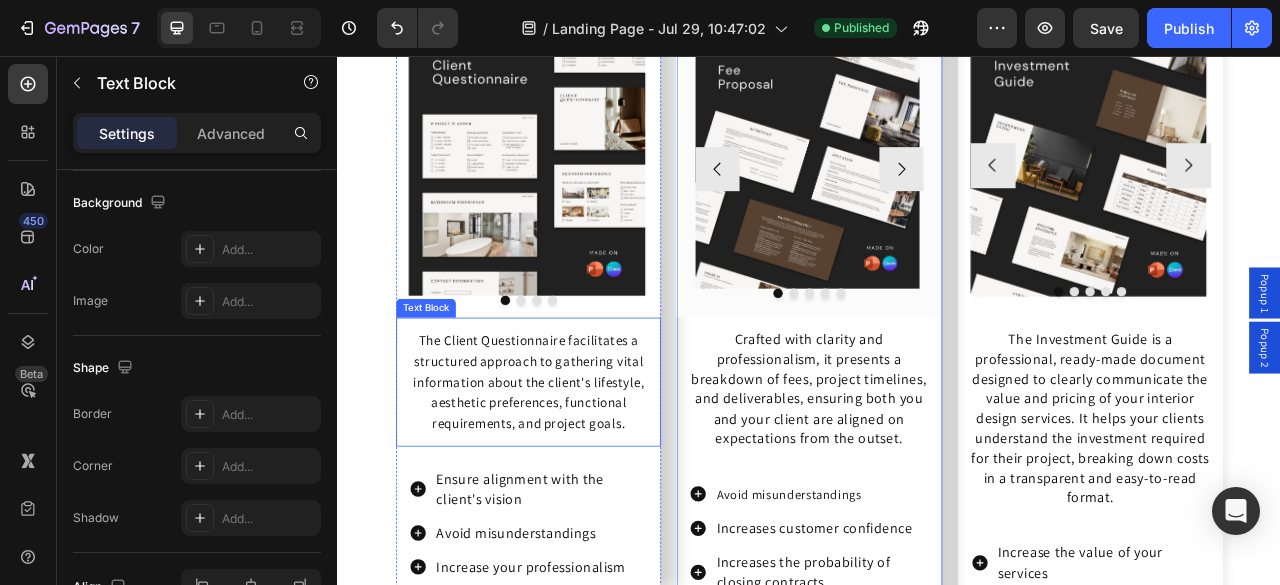 scroll, scrollTop: 0, scrollLeft: 0, axis: both 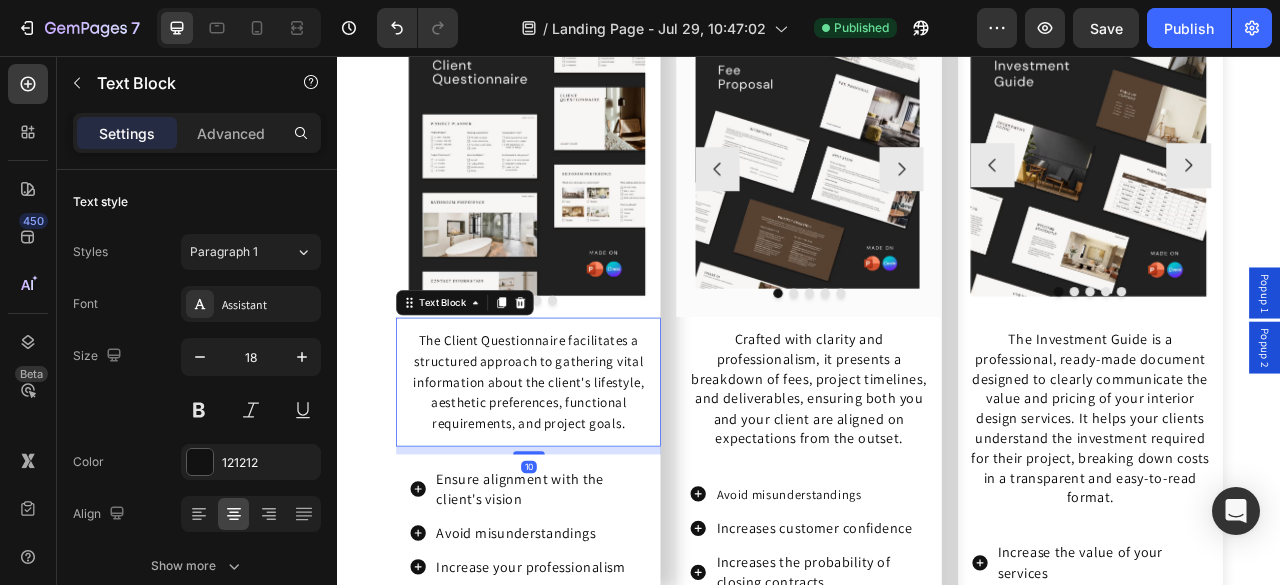 click on "10" at bounding box center (579, 558) 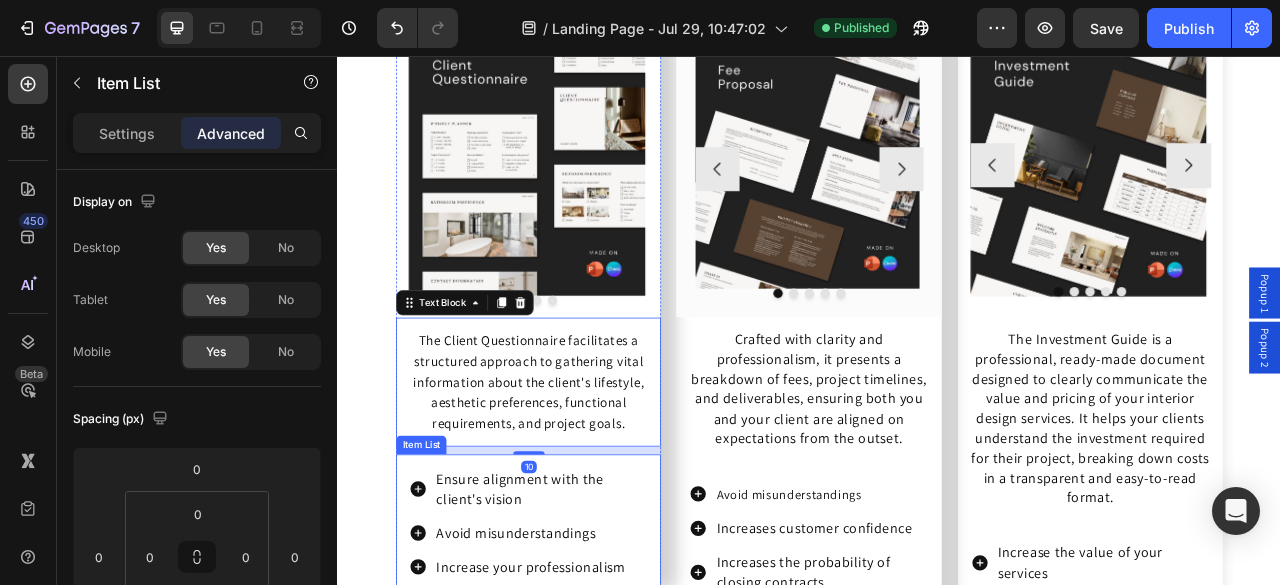 click on "Ensure alignment with the client's vision" at bounding box center (595, 607) 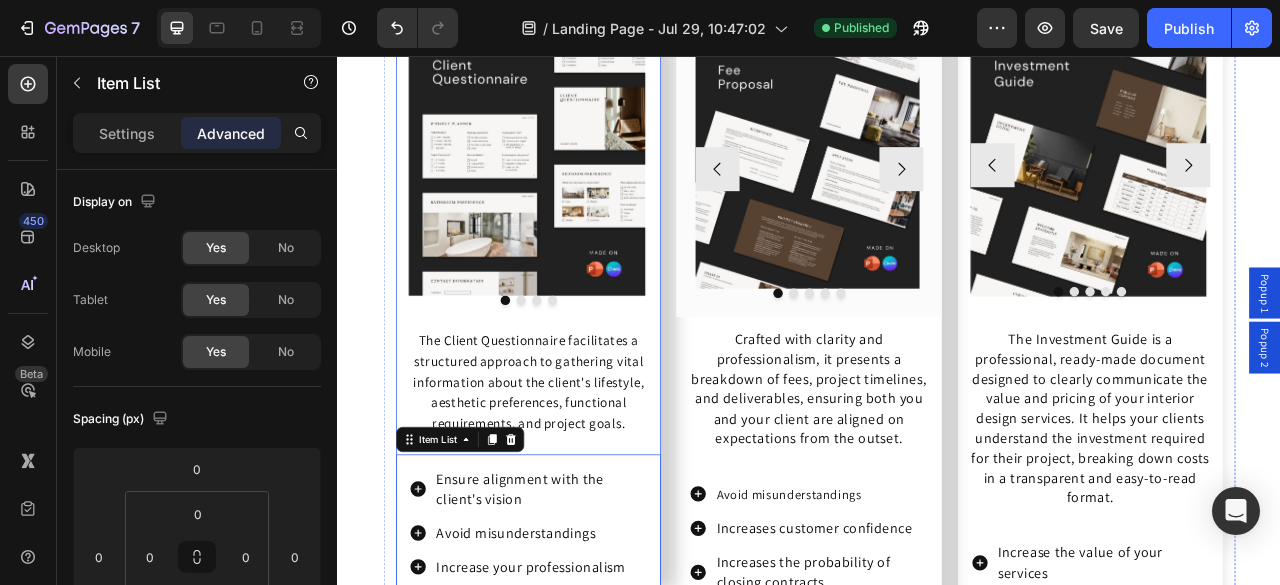 click on "Image
Drop element here
Drop element here
Drop element here Carousel The Client Questionnaire facilitates a structured approach to gathering vital information about the client's lifestyle, aesthetic preferences, functional requirements, and project goals. Text Block
Ensure alignment with the client's vision
Avoid misunderstandings
Increase your professionalism Item List   0" at bounding box center (579, 375) 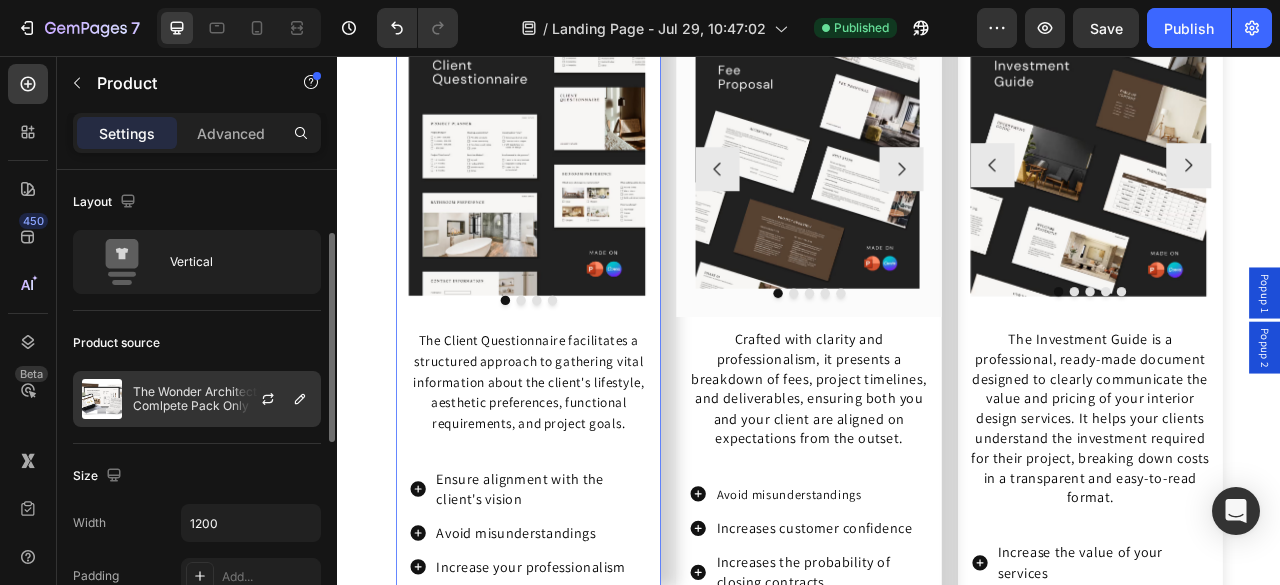 scroll, scrollTop: 597, scrollLeft: 0, axis: vertical 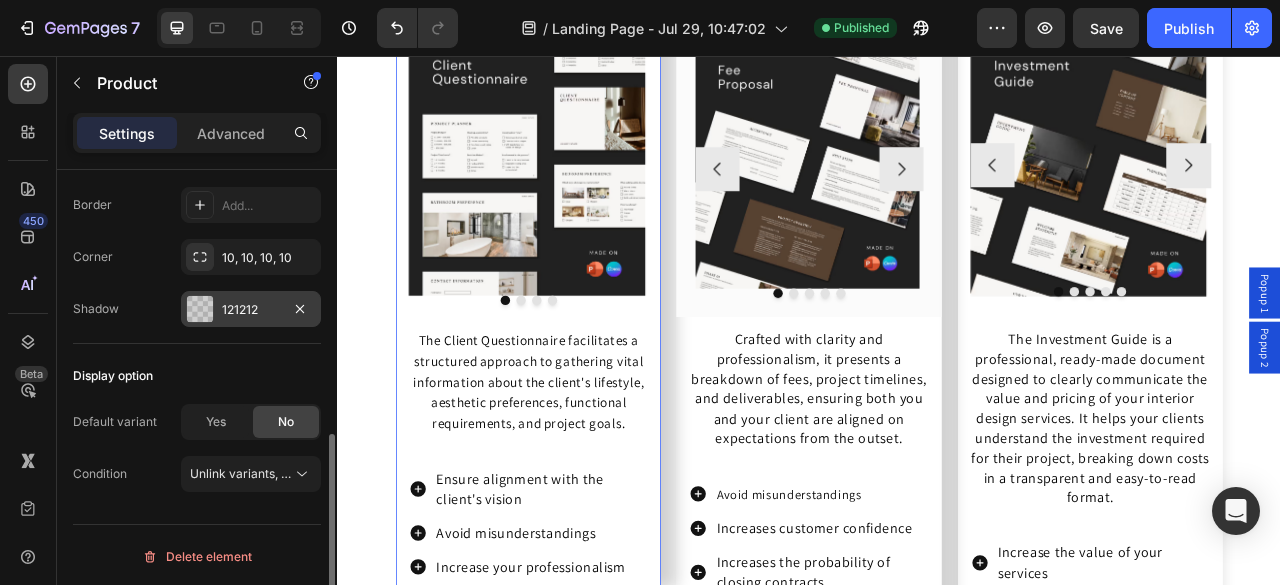 click on "121212" at bounding box center (251, 309) 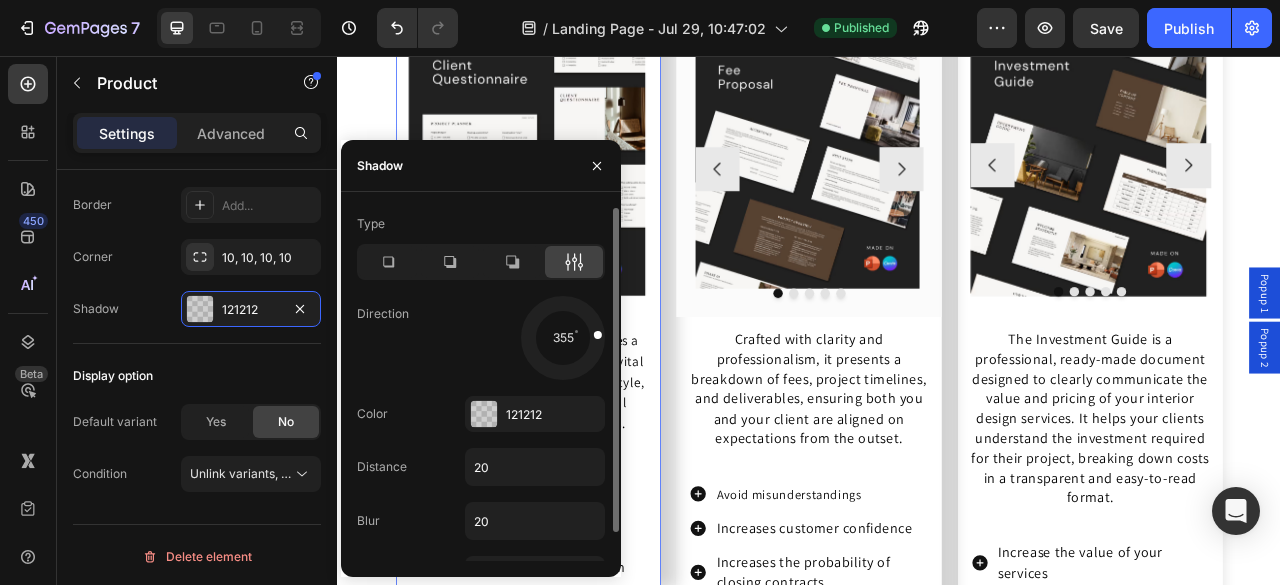 click 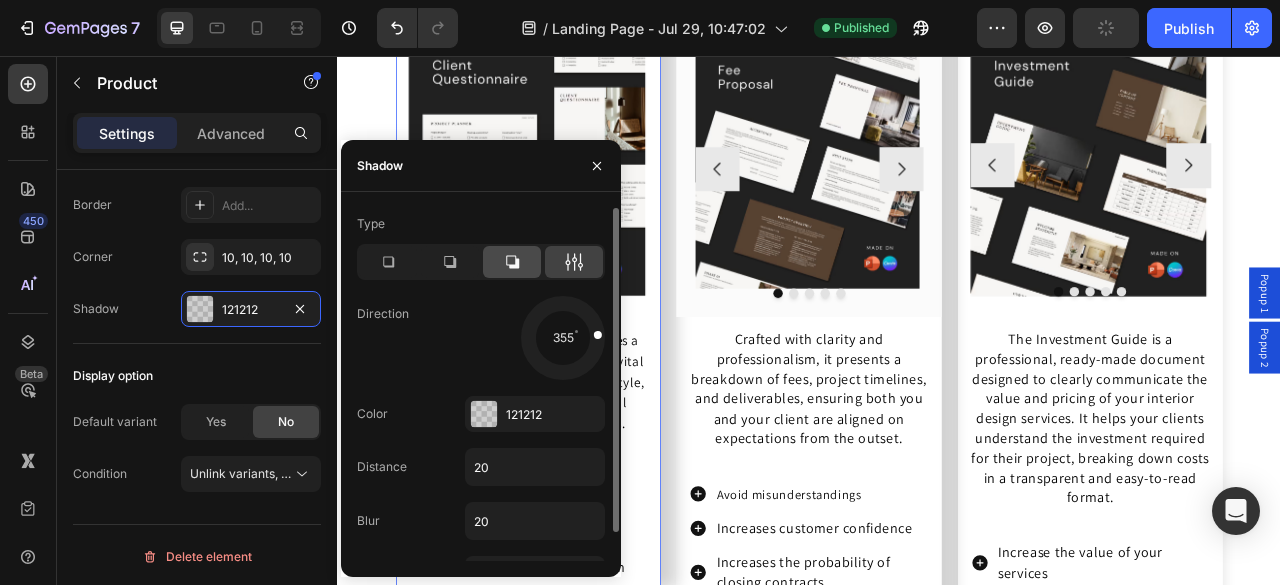 drag, startPoint x: 504, startPoint y: 259, endPoint x: 969, endPoint y: 3, distance: 530.81165 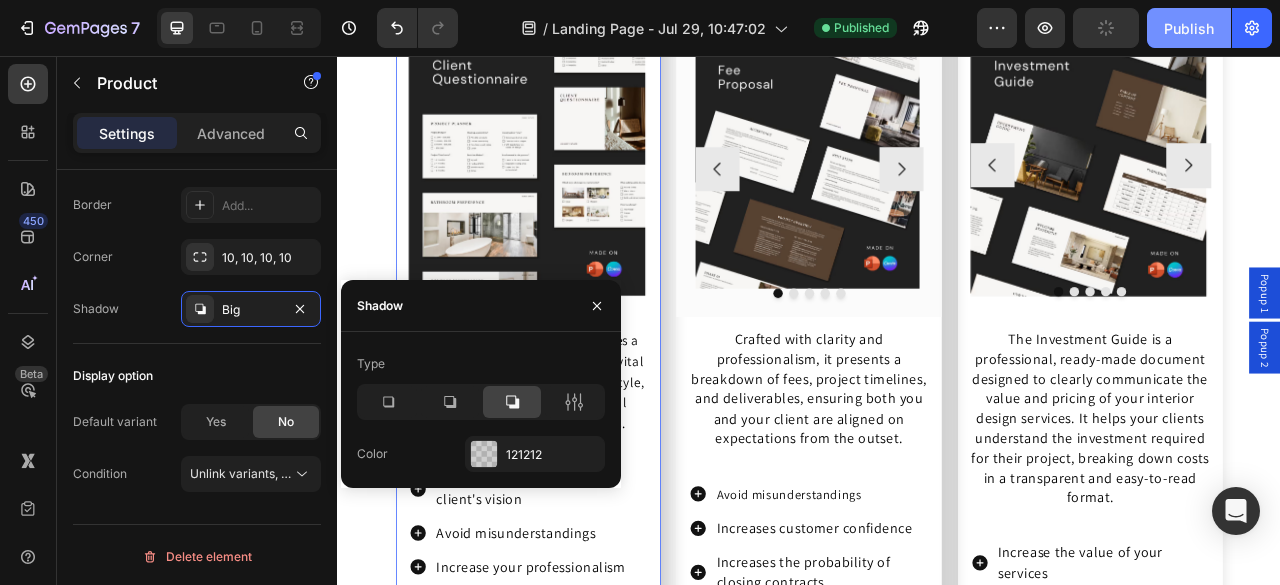 click on "Publish" at bounding box center [1189, 28] 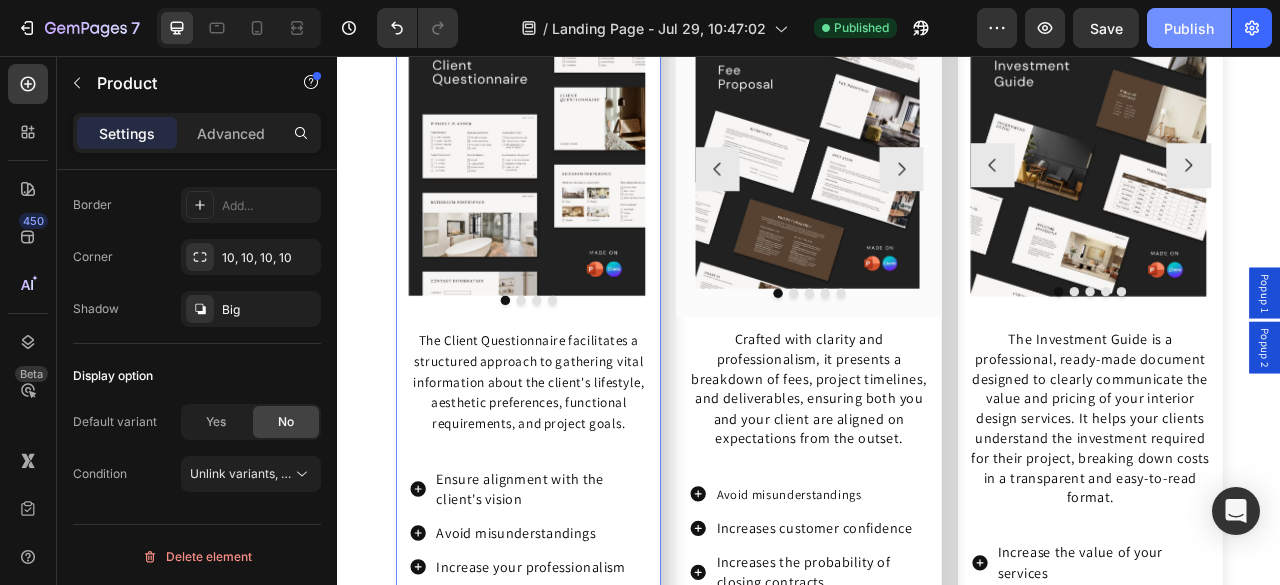 click on "Publish" at bounding box center (1189, 28) 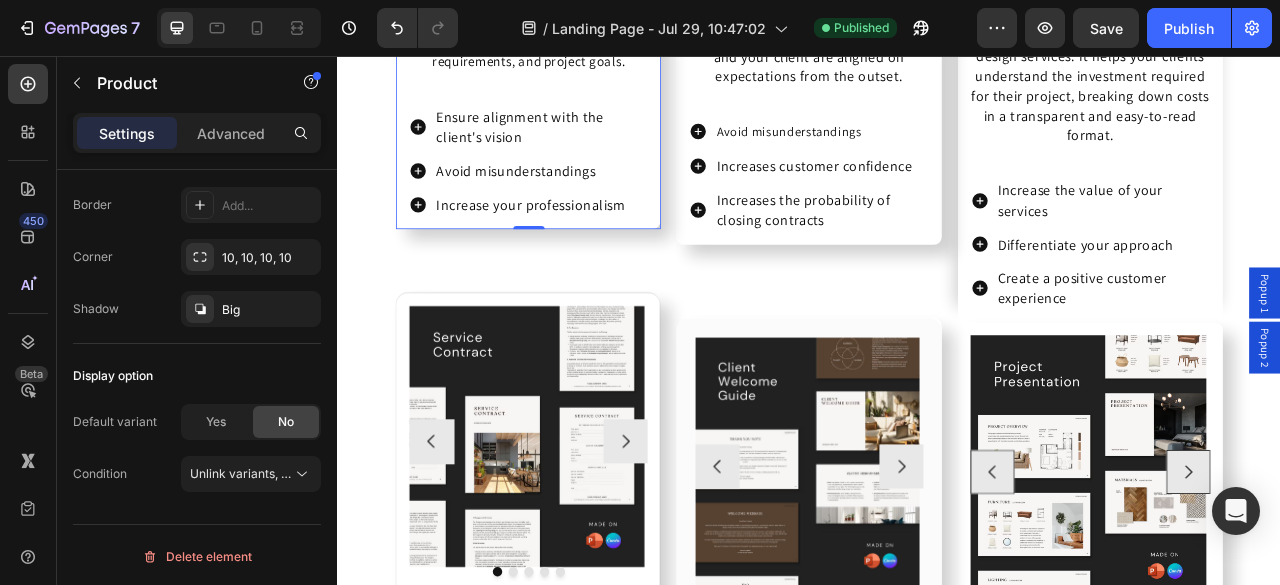 scroll, scrollTop: 5861, scrollLeft: 0, axis: vertical 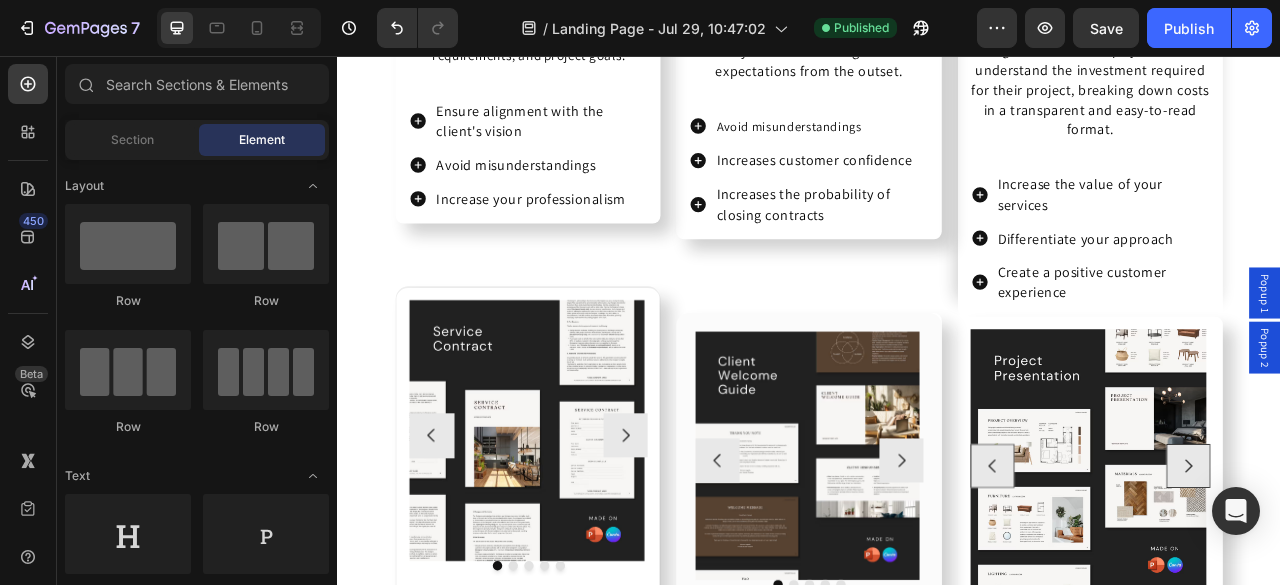 click on "Everything you Need In  One Toolkit Heading Here's What's Included In The  Toolkit  Heading Get access to a complete set of  top-performed templates  to boost your business. Text block
Icon Row Image
Drop element here
Drop element here
Drop element here Carousel The Client Questionnaire facilitates a structured approach to gathering vital information about the client's lifestyle, aesthetic preferences, functional requirements, and project goals. Text Block
Ensure alignment with the client's vision
Avoid misunderstandings
Increase your professionalism Item List Product
Image Image Image Image Image
Carousel This customizable contract clearly outlines the terms and conditions of your services, protecting both you and your client from misunderstandings or disputes, and ensuring that all parties are aligned from the start. Text Block" at bounding box center [937, 683] 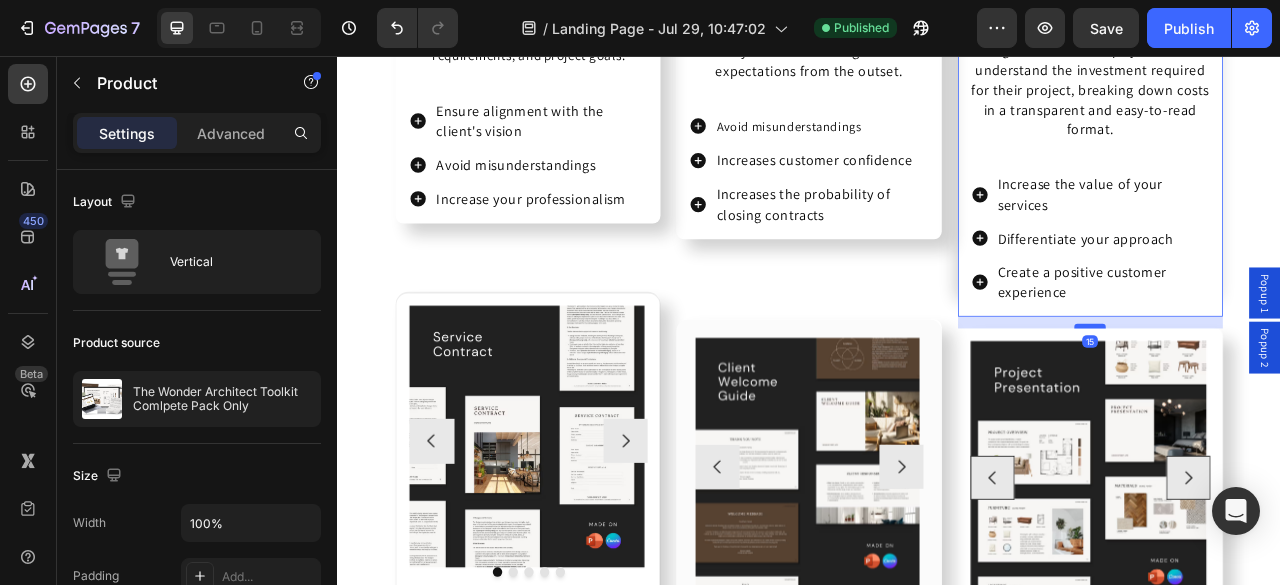 drag, startPoint x: 1293, startPoint y: 381, endPoint x: 1298, endPoint y: 396, distance: 15.811388 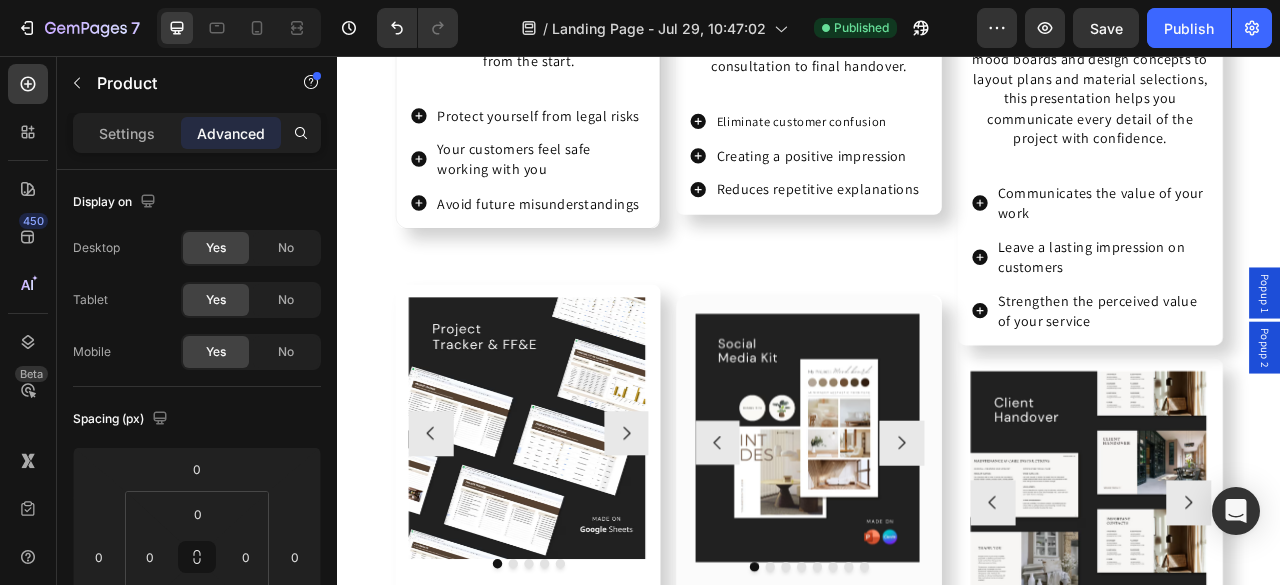 scroll, scrollTop: 6715, scrollLeft: 0, axis: vertical 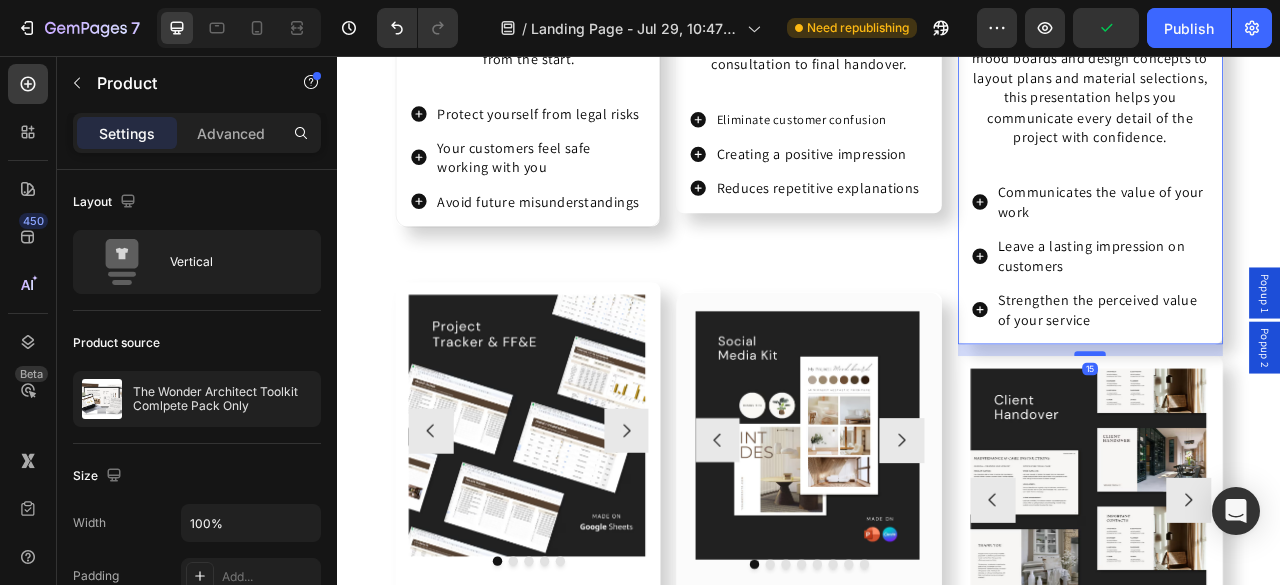 click at bounding box center [1294, 435] 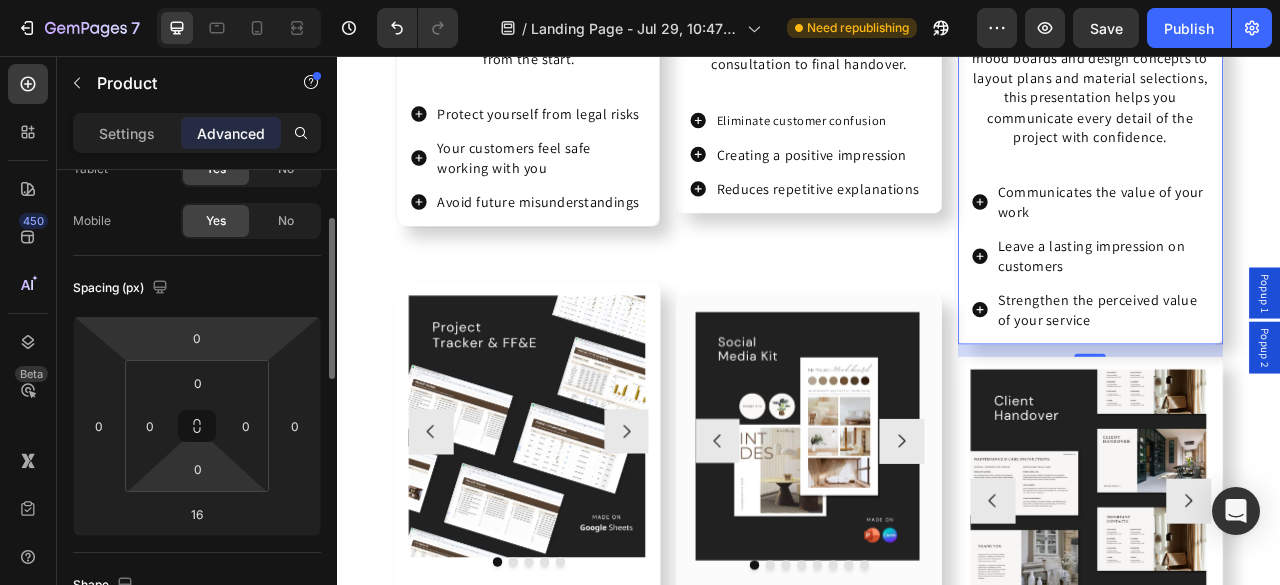 scroll, scrollTop: 134, scrollLeft: 0, axis: vertical 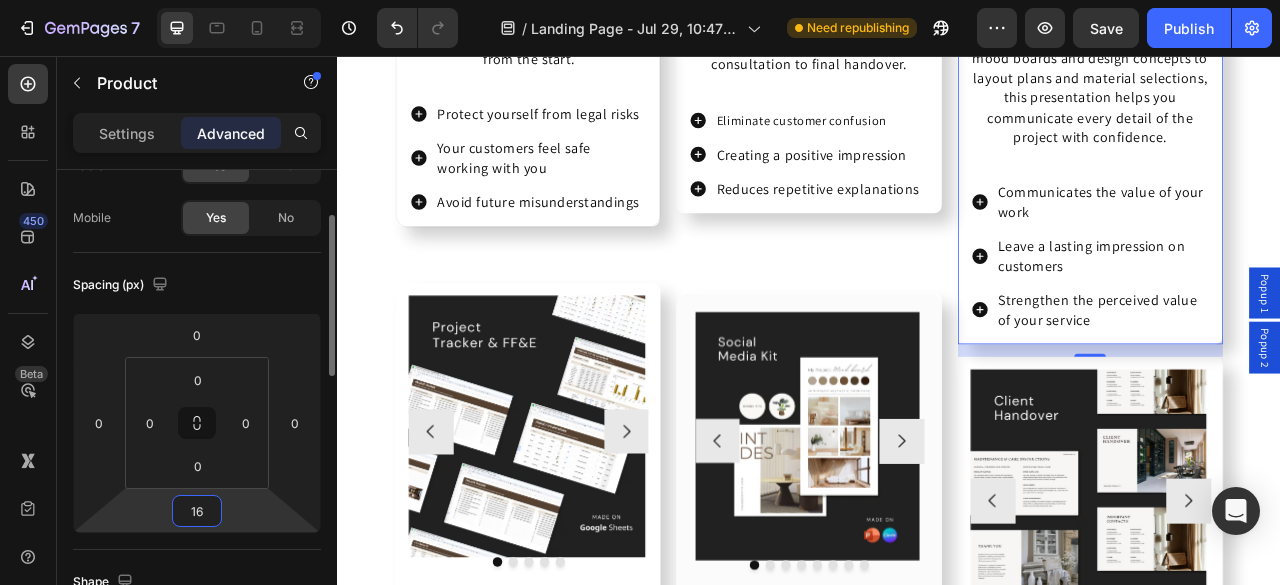 click on "16" at bounding box center (197, 511) 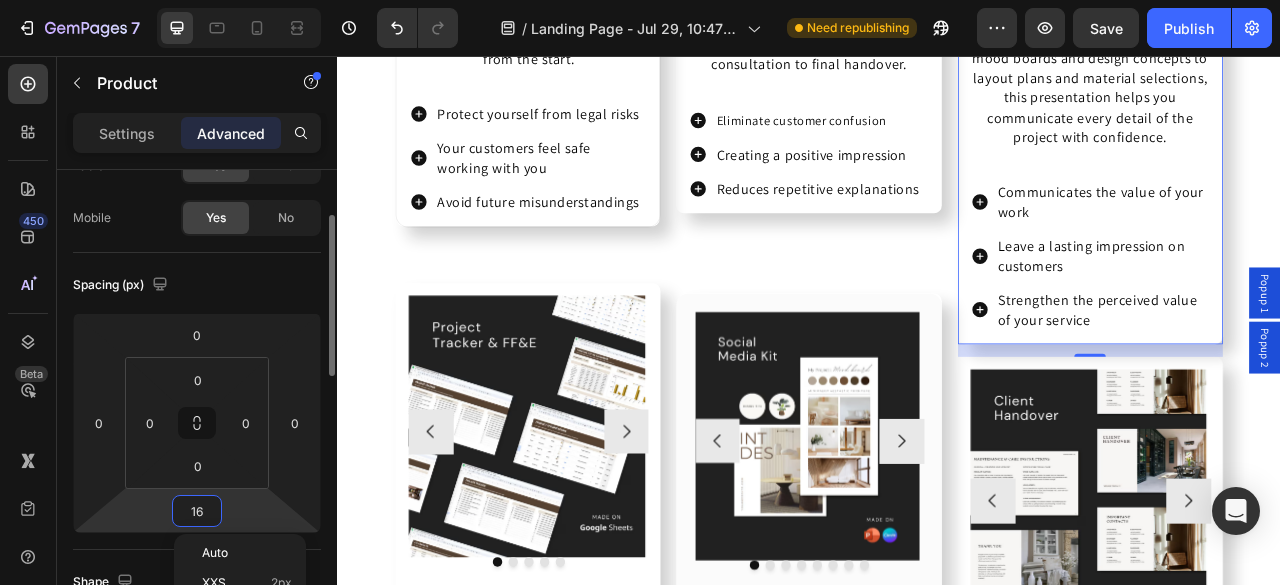 type on "15" 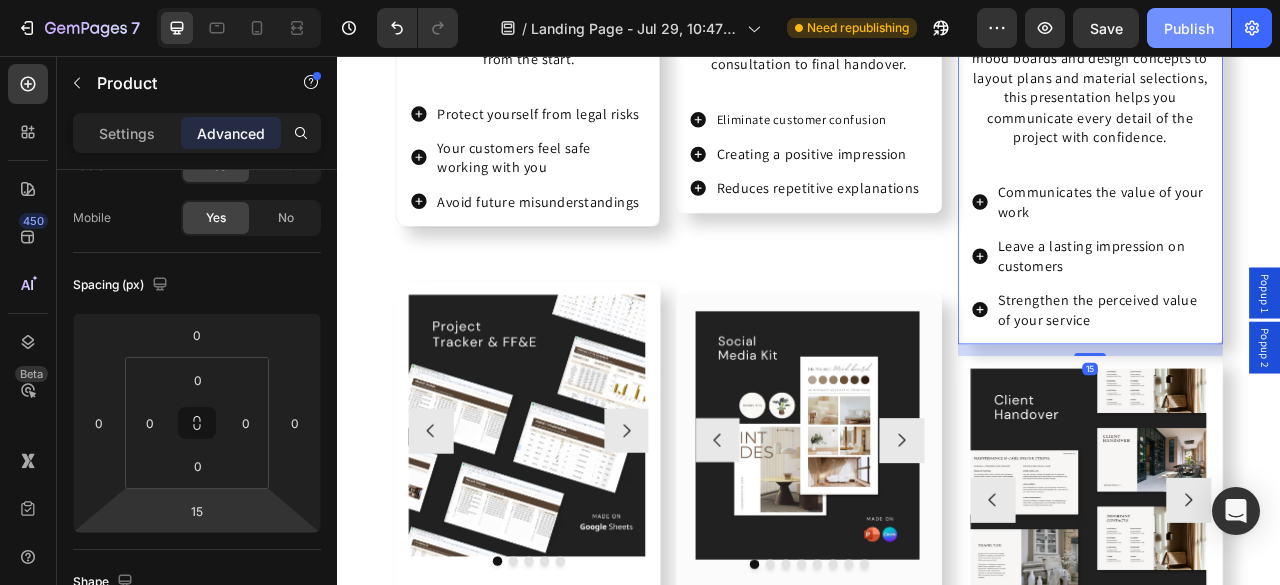 click on "Publish" at bounding box center [1189, 28] 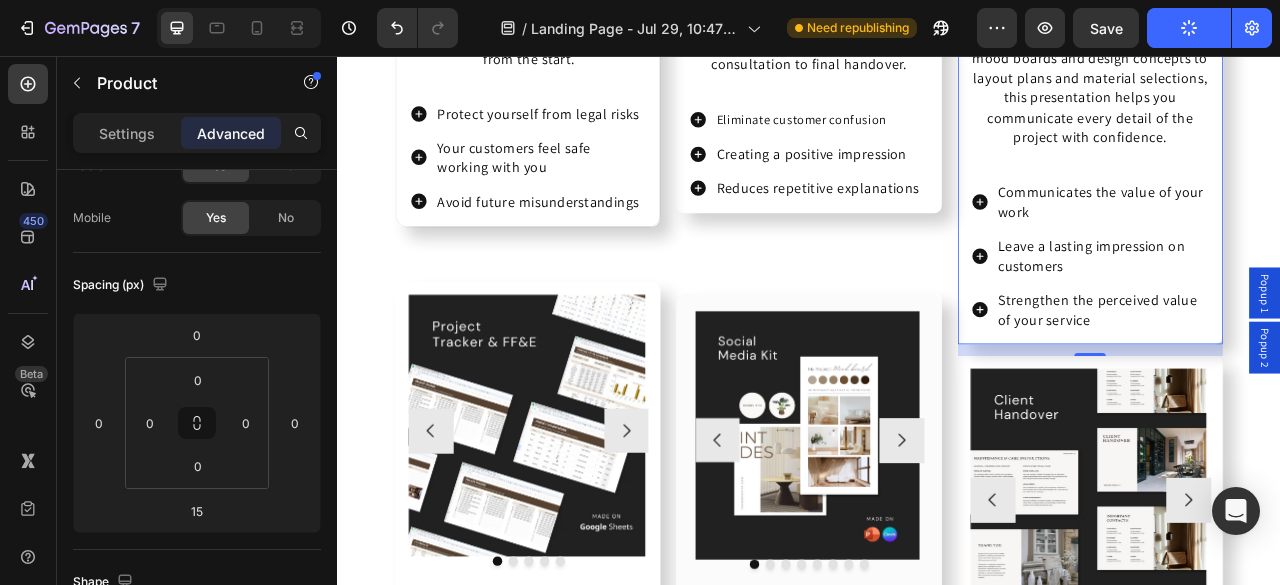type 